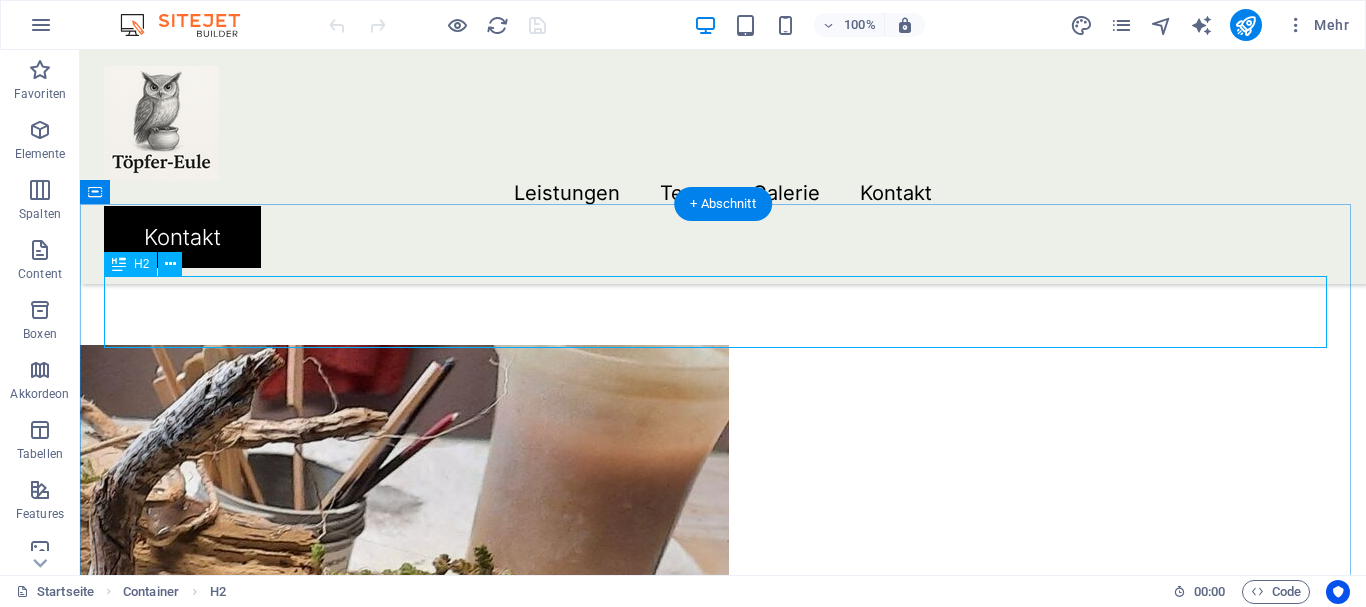 scroll, scrollTop: 540, scrollLeft: 0, axis: vertical 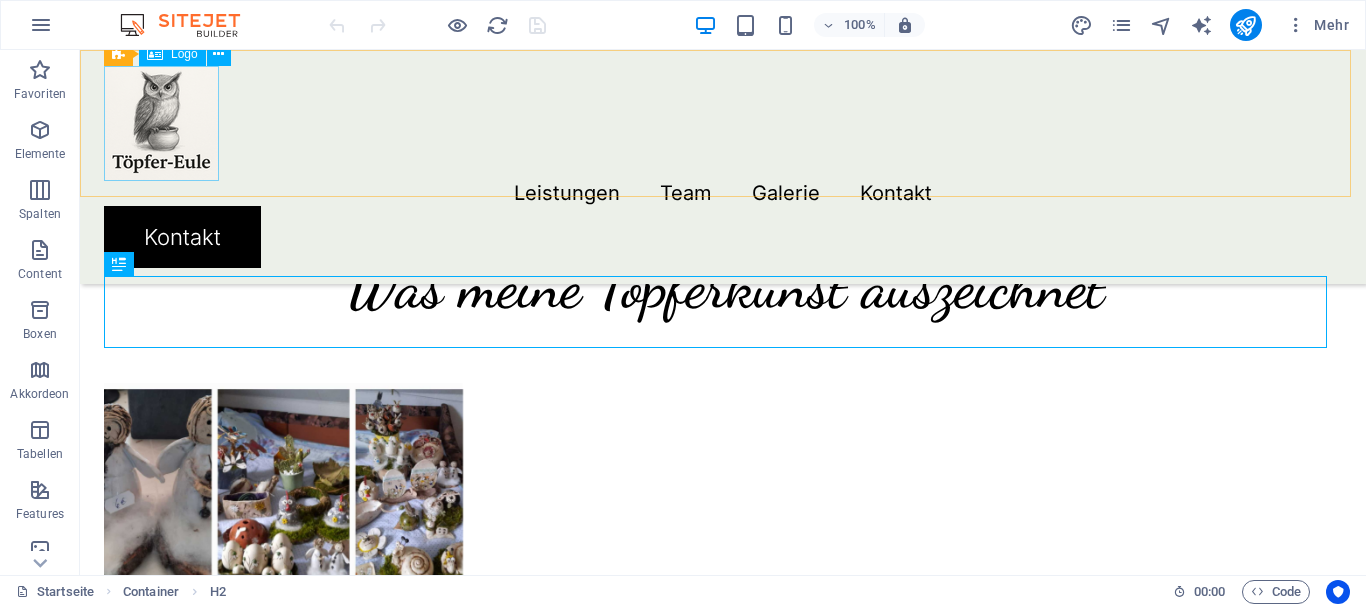 click at bounding box center (723, 123) 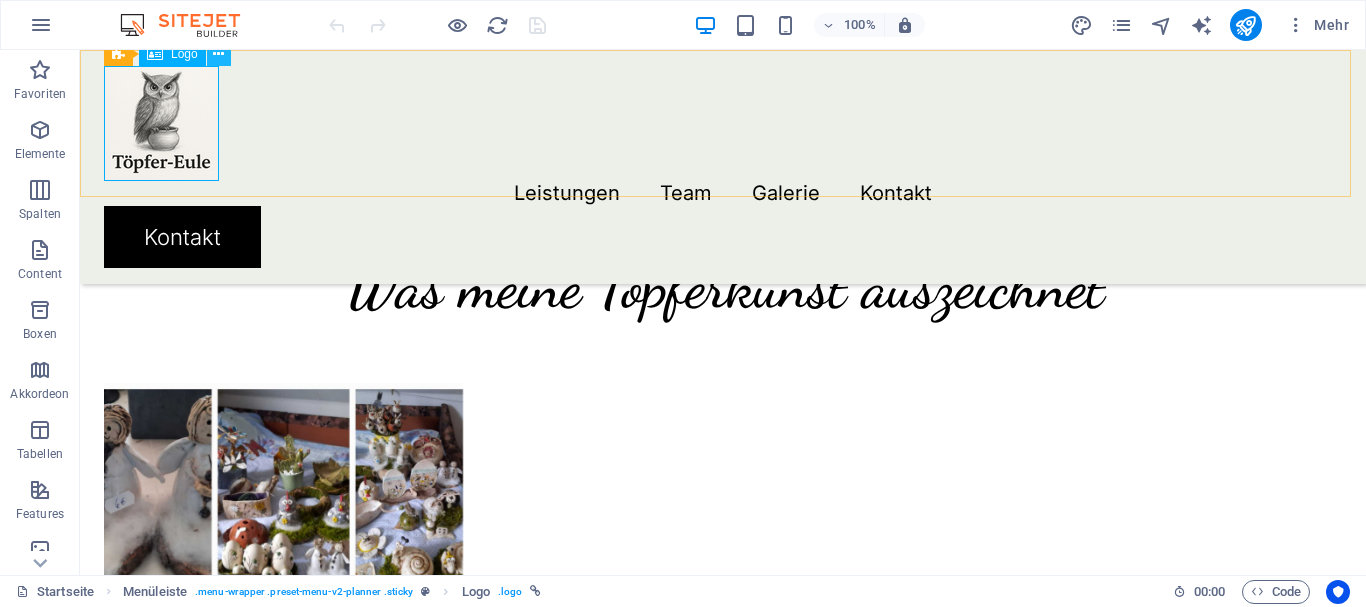 click at bounding box center [218, 54] 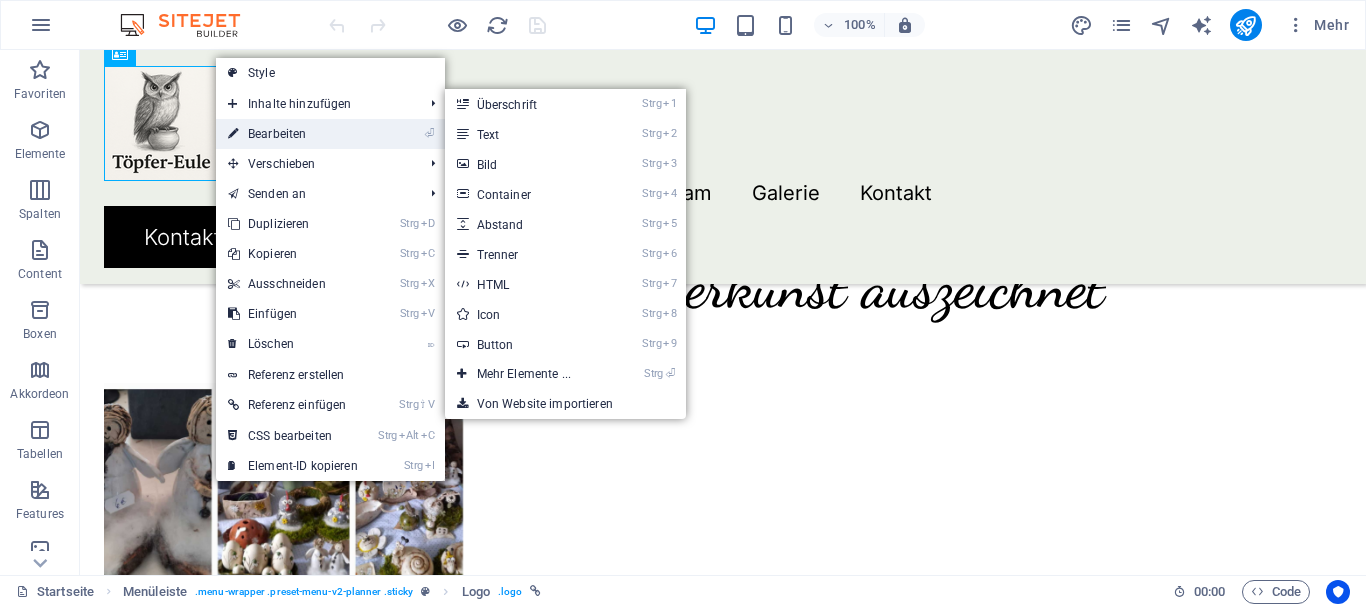 click on "⏎  Bearbeiten" at bounding box center [293, 134] 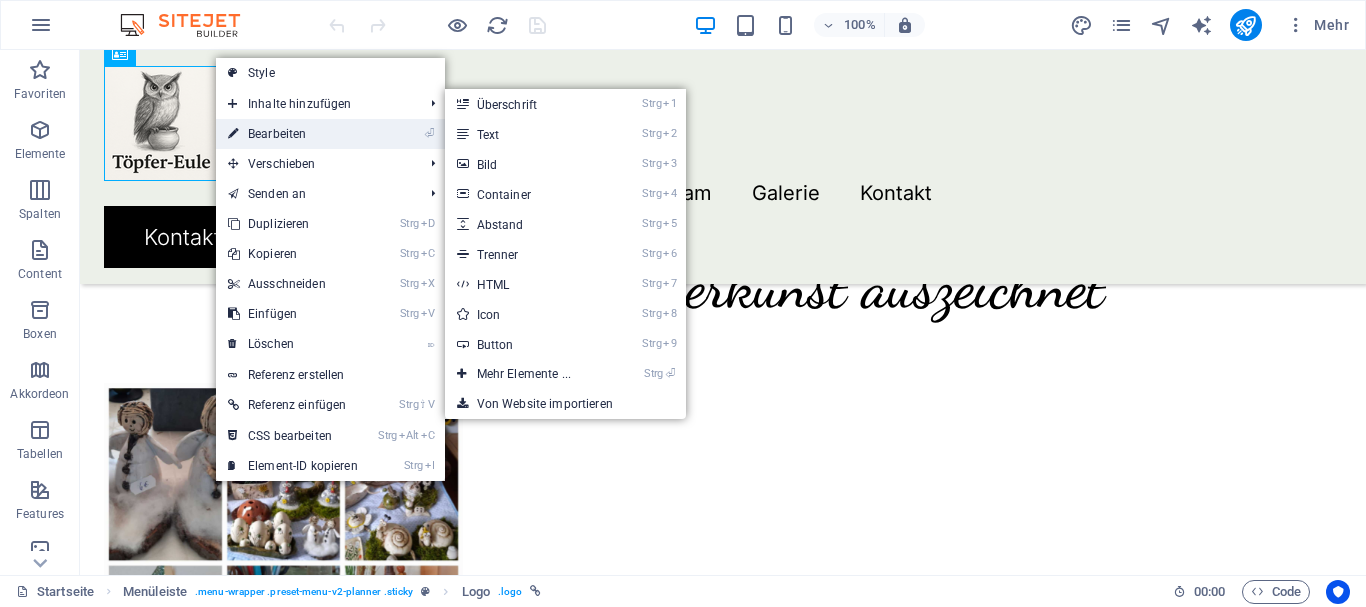 select on "px" 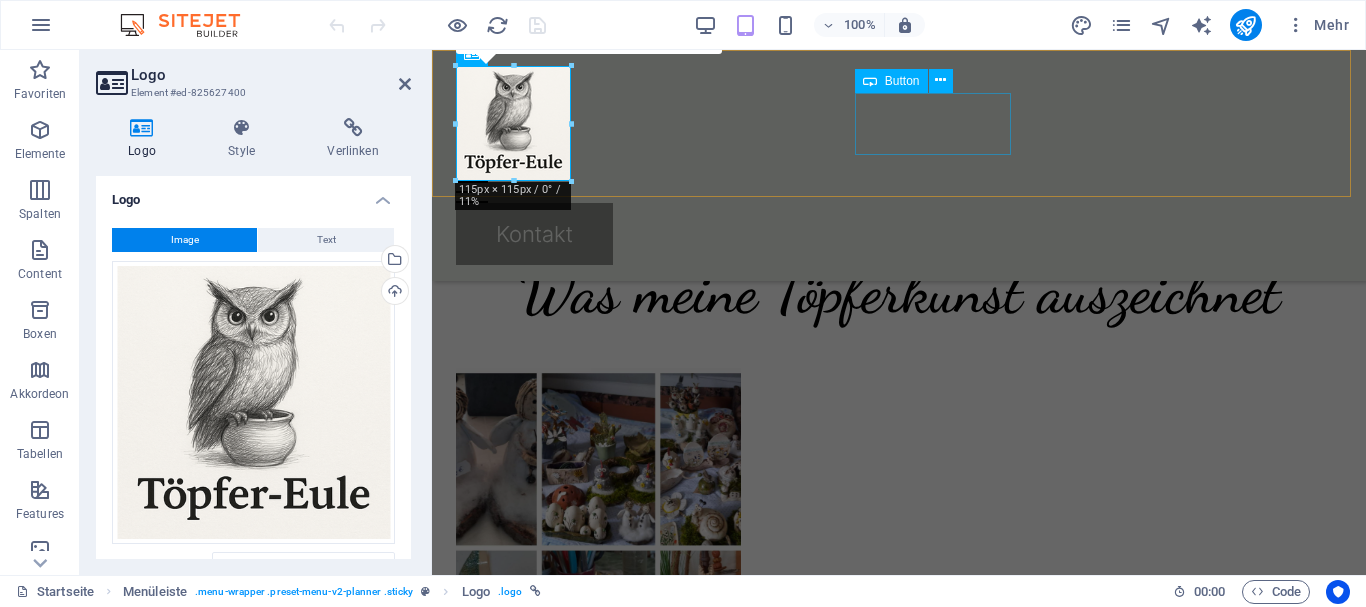 scroll, scrollTop: 529, scrollLeft: 0, axis: vertical 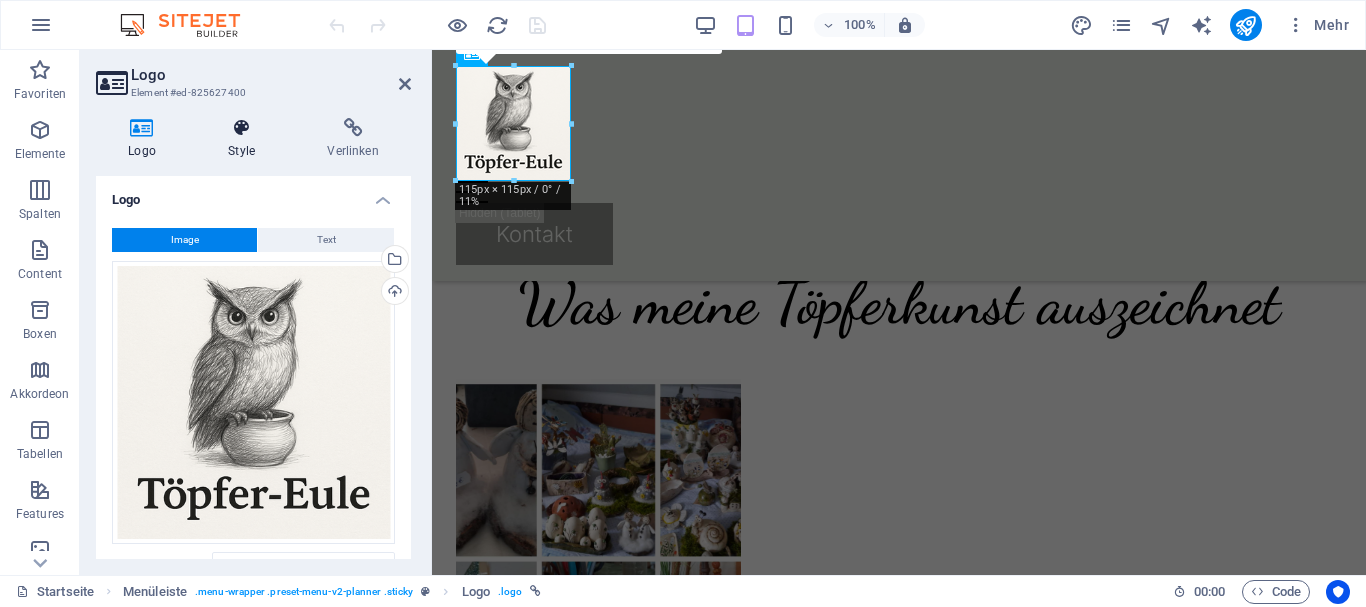 click at bounding box center [241, 128] 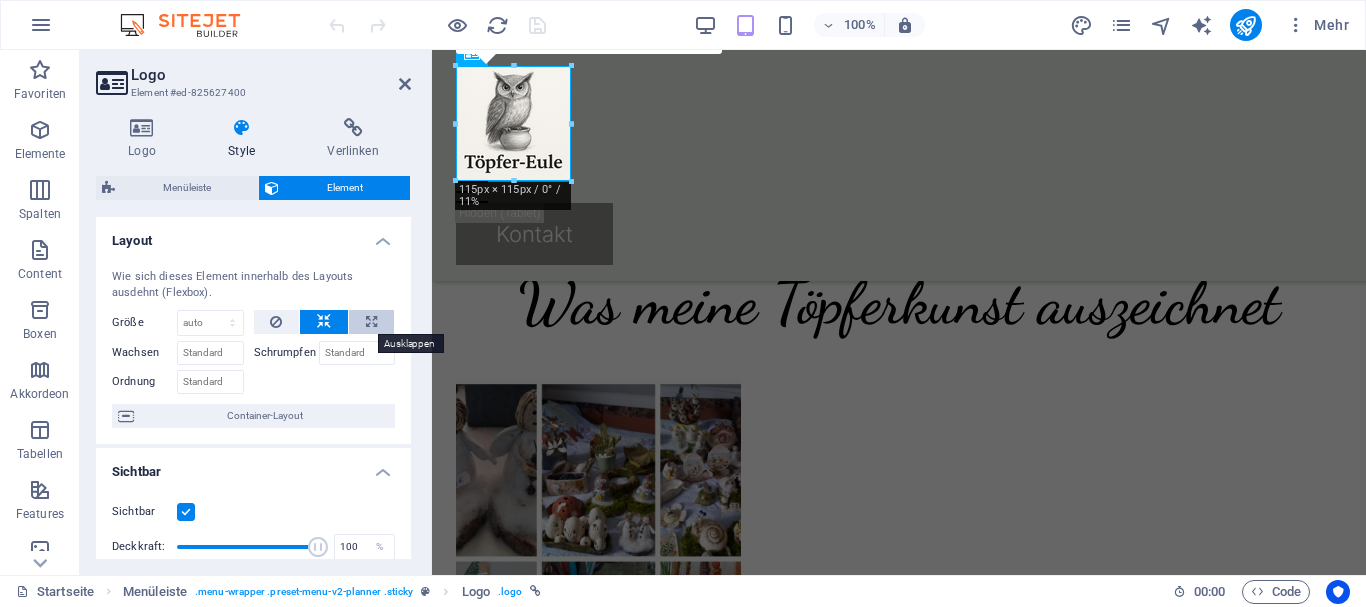 click at bounding box center (371, 322) 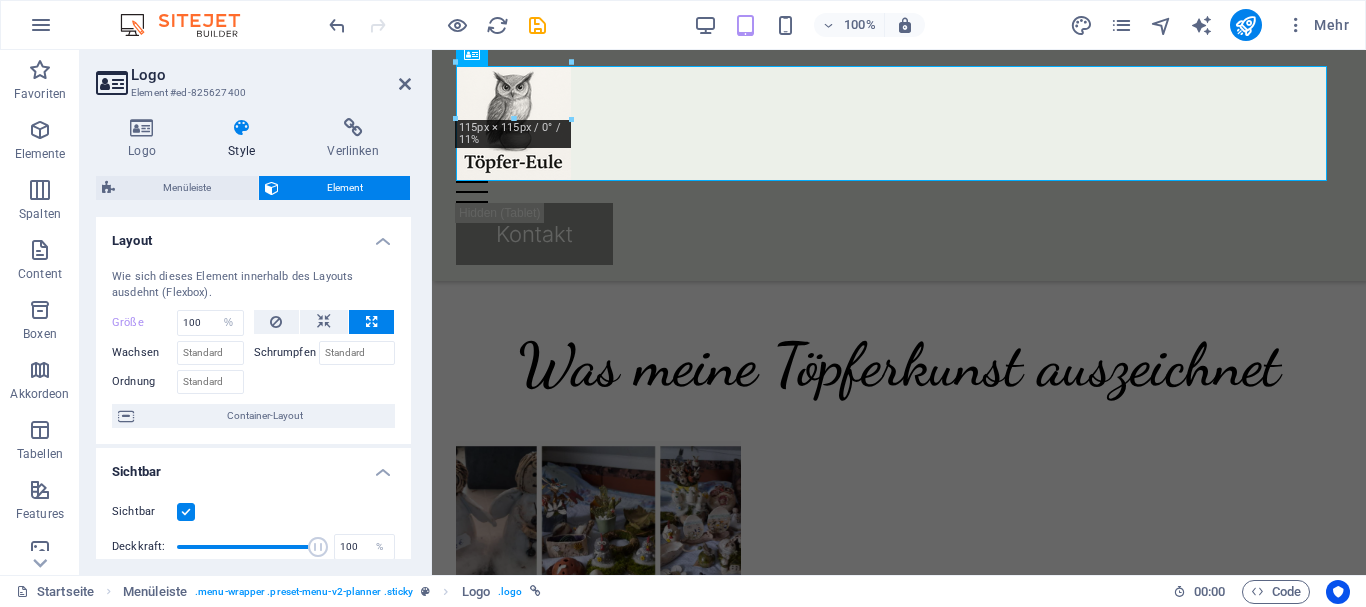scroll, scrollTop: 591, scrollLeft: 0, axis: vertical 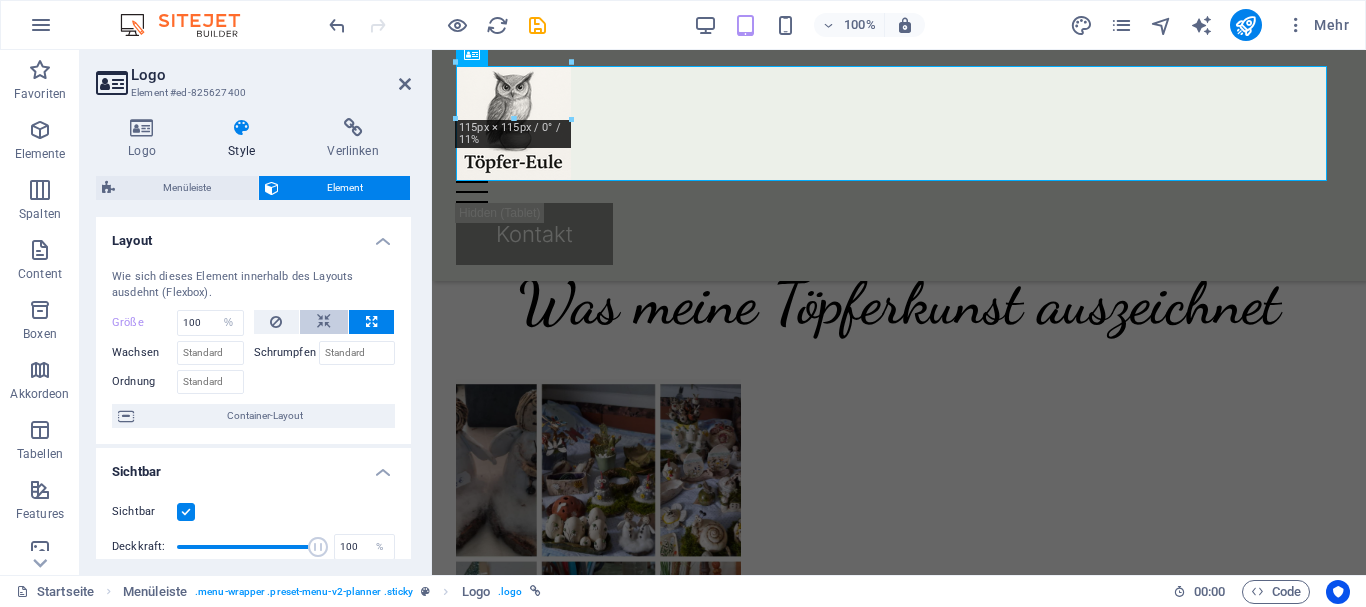 click at bounding box center [324, 322] 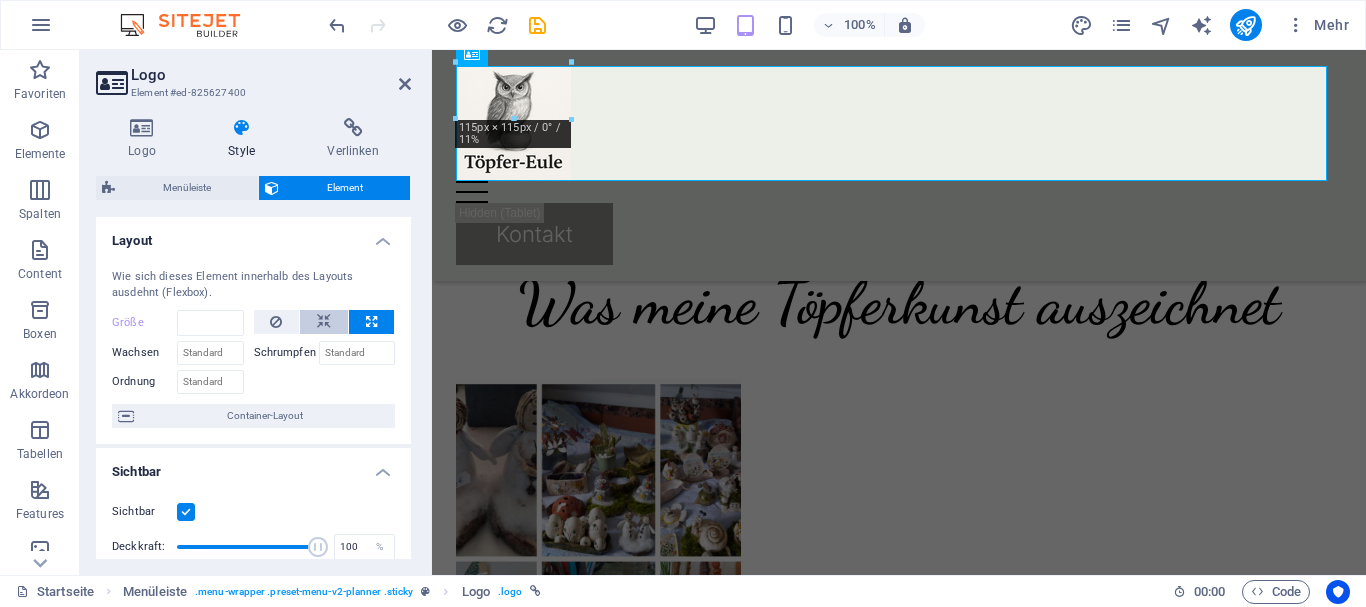 scroll, scrollTop: 529, scrollLeft: 0, axis: vertical 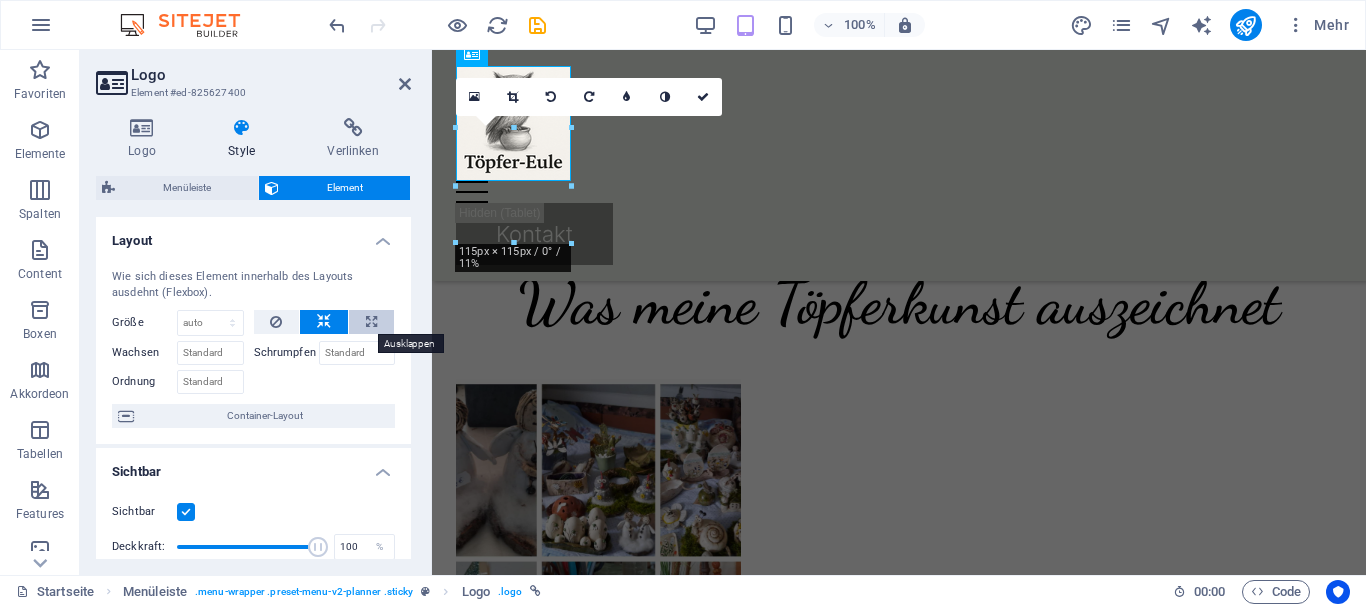 click at bounding box center (371, 322) 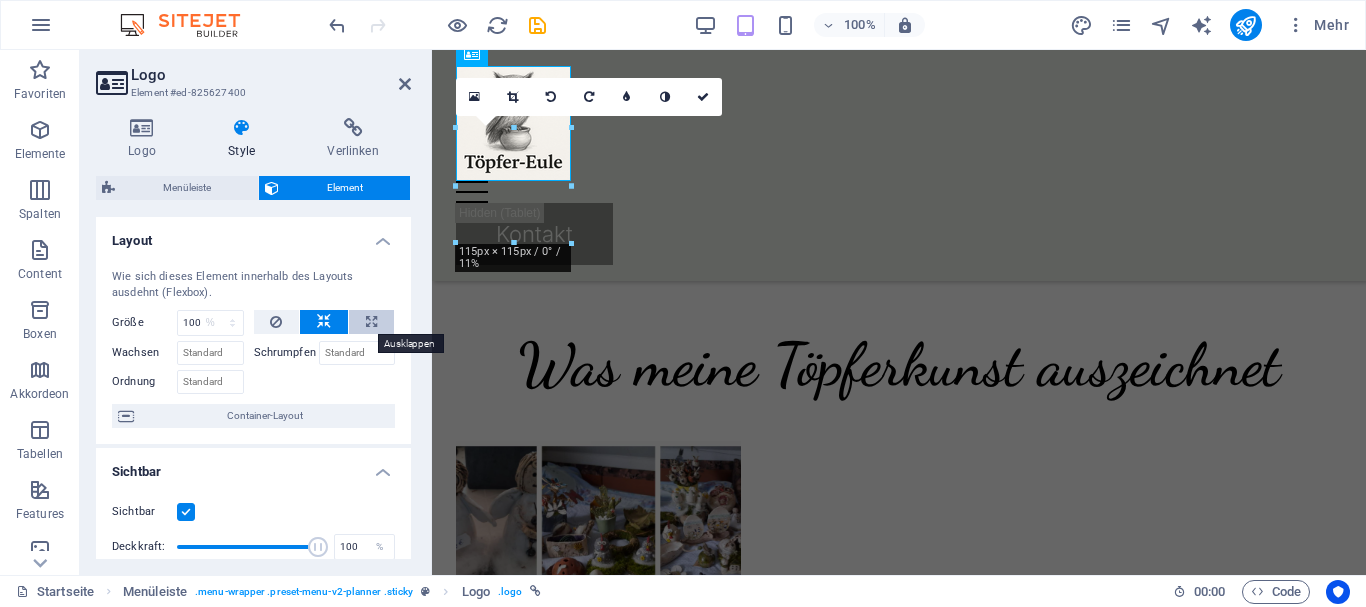 scroll, scrollTop: 591, scrollLeft: 0, axis: vertical 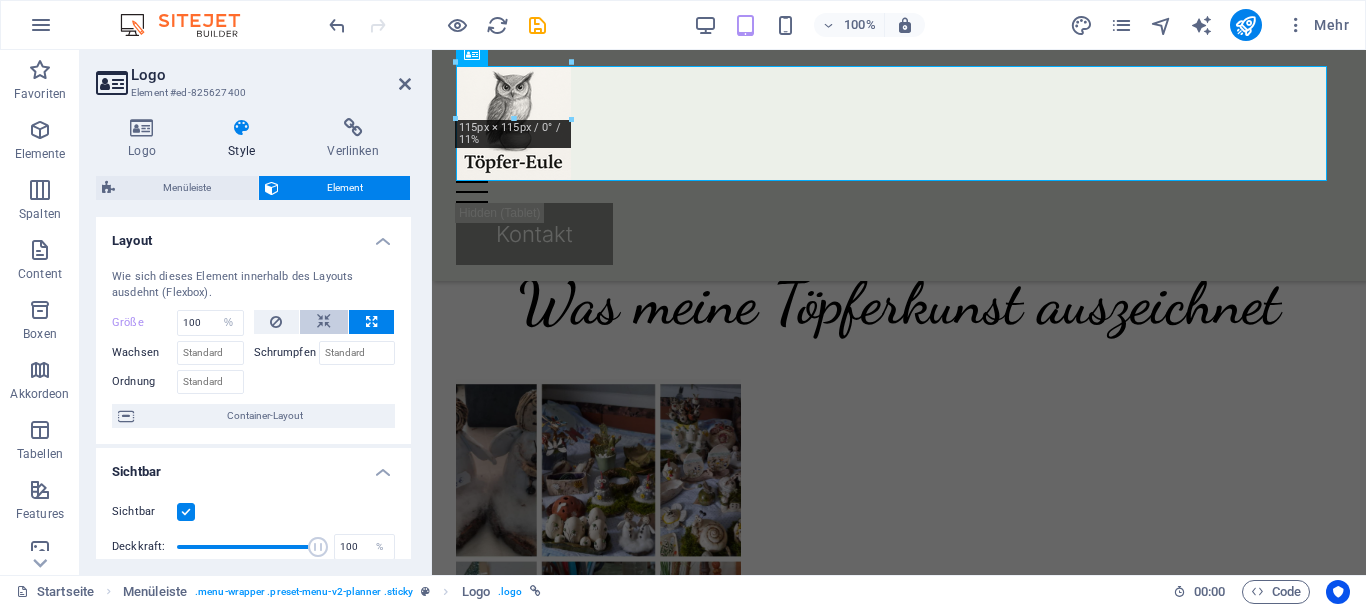 click at bounding box center (324, 322) 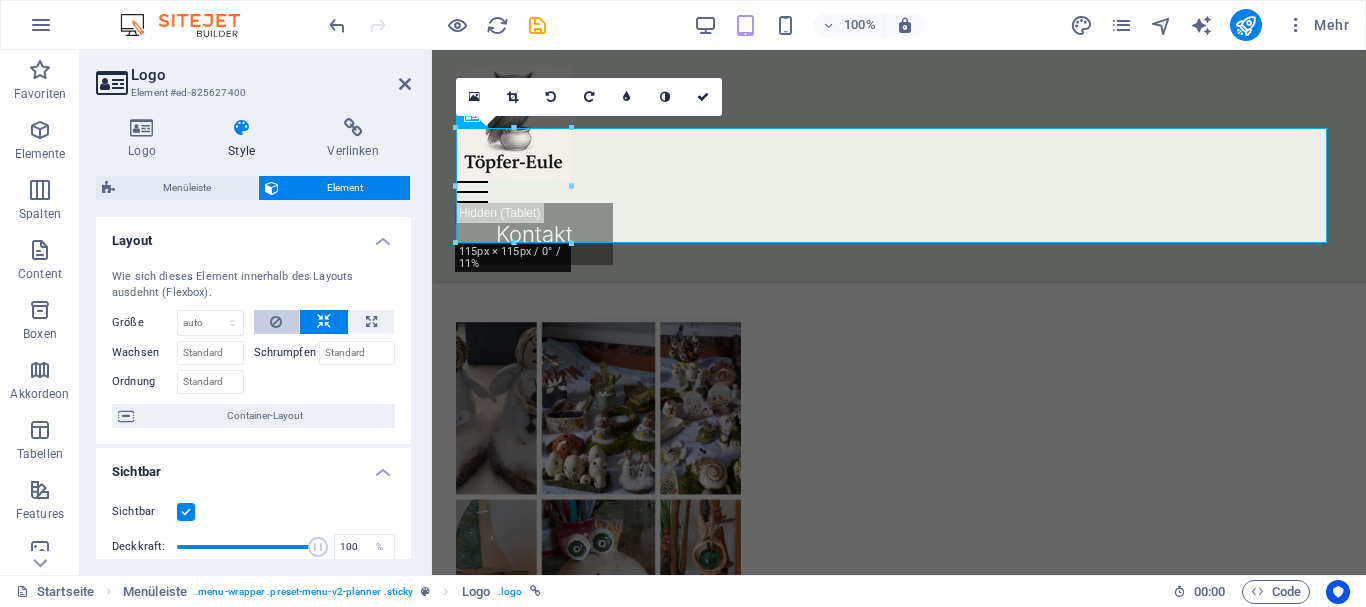 scroll, scrollTop: 529, scrollLeft: 0, axis: vertical 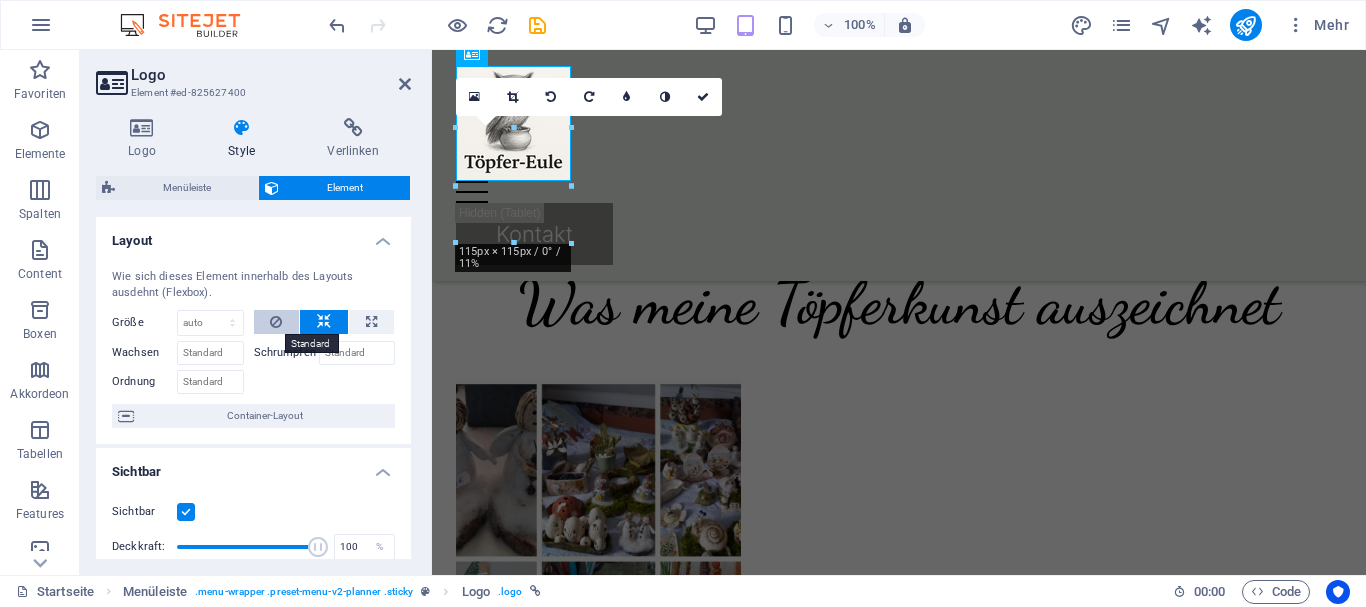 click at bounding box center (276, 322) 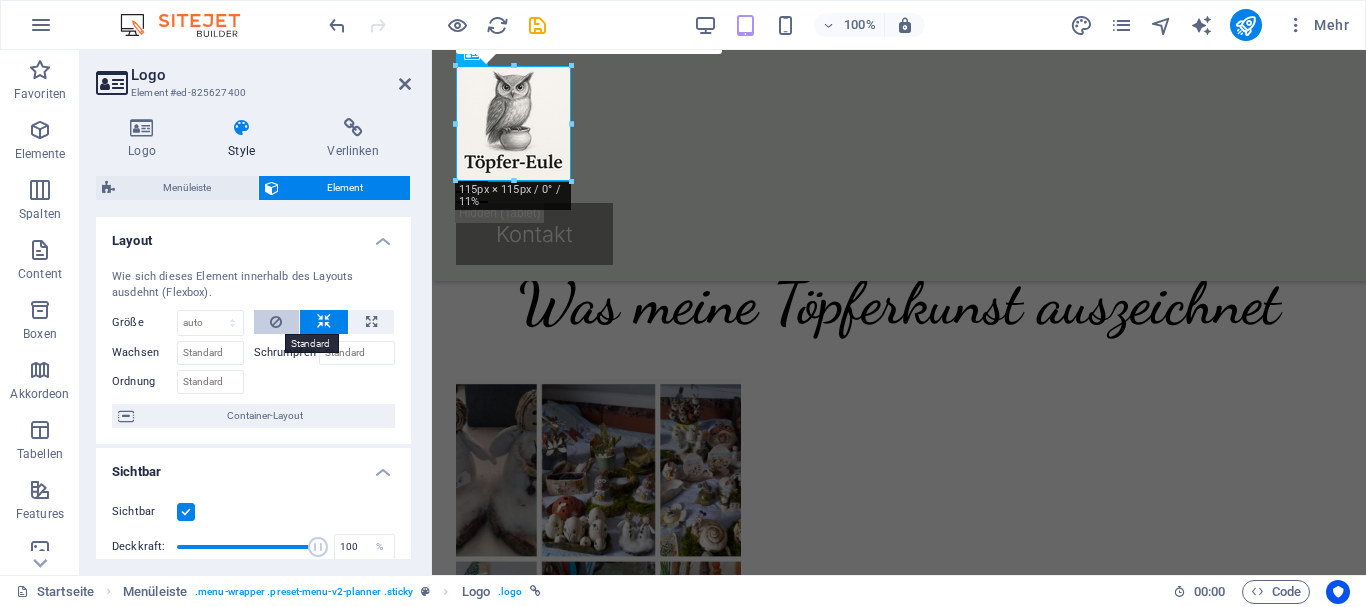 click at bounding box center [276, 322] 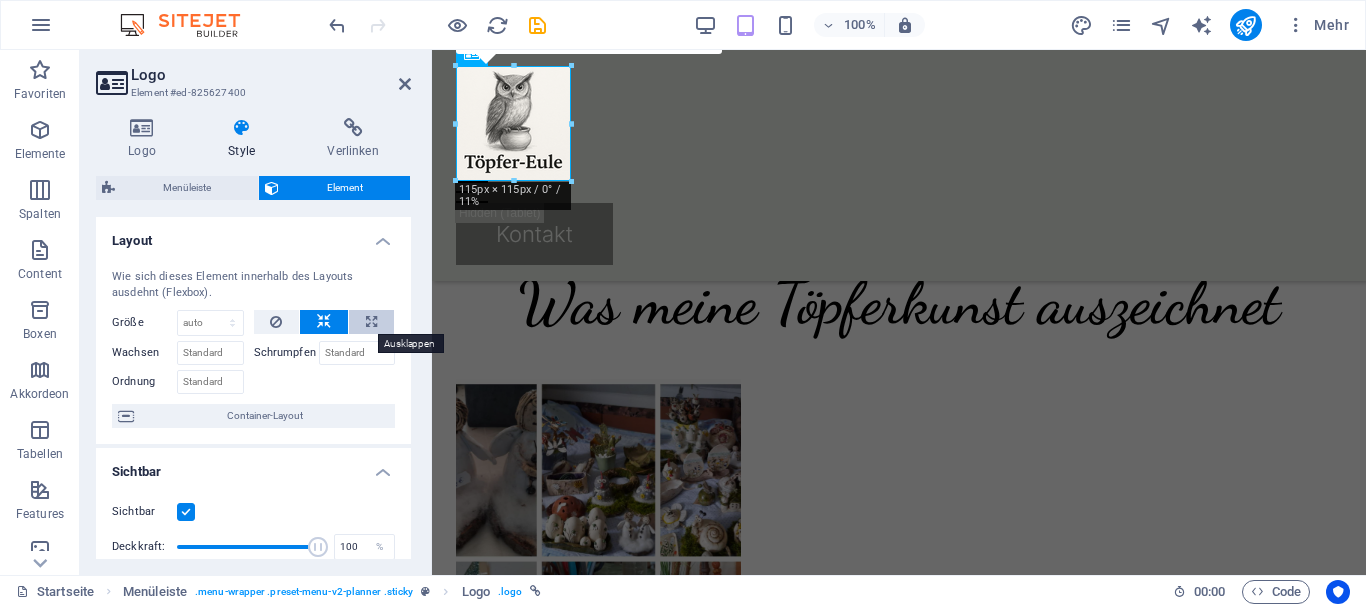 click at bounding box center [371, 322] 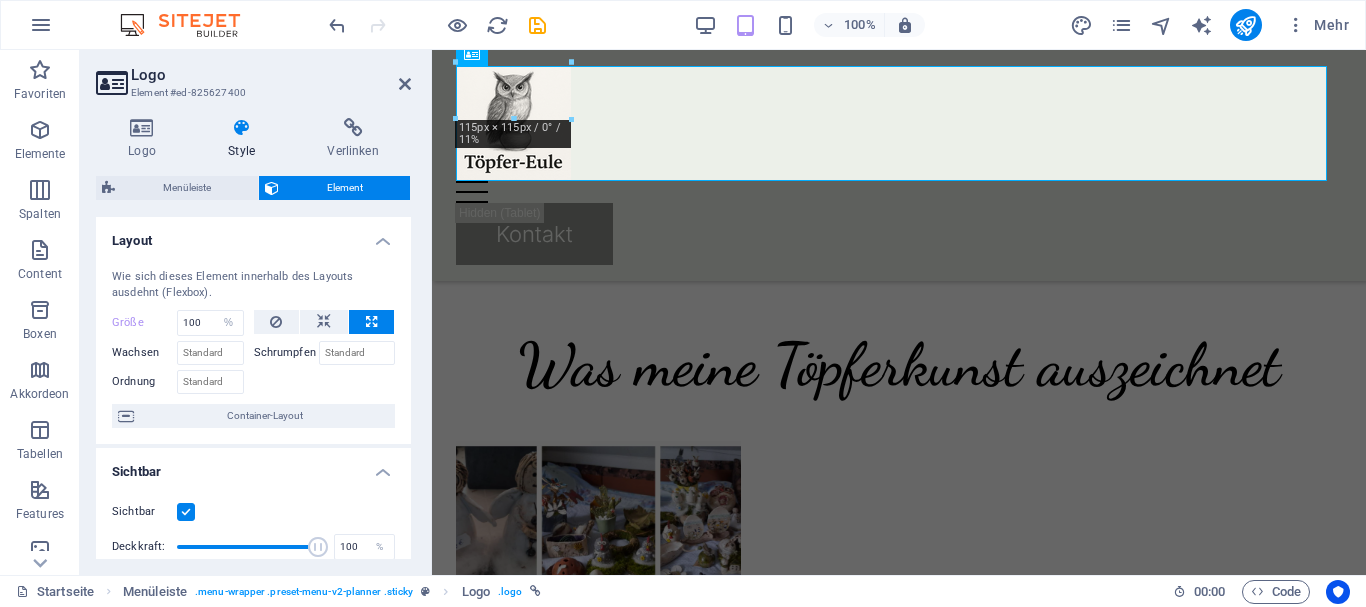 scroll, scrollTop: 591, scrollLeft: 0, axis: vertical 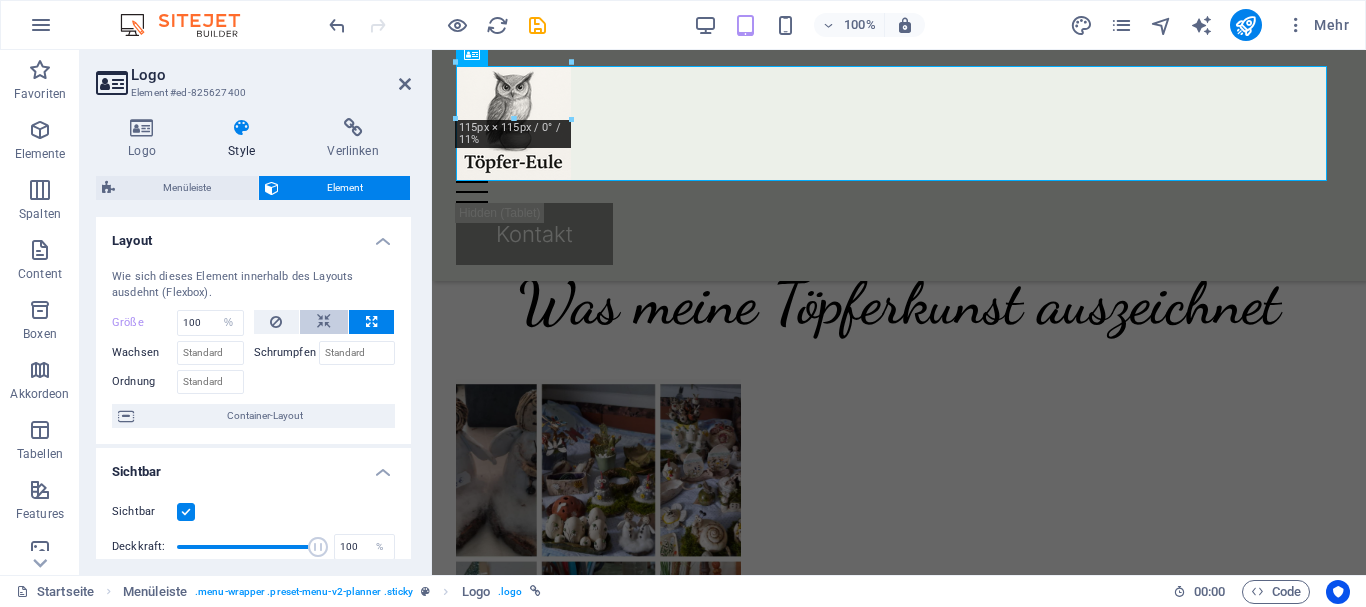click at bounding box center (324, 322) 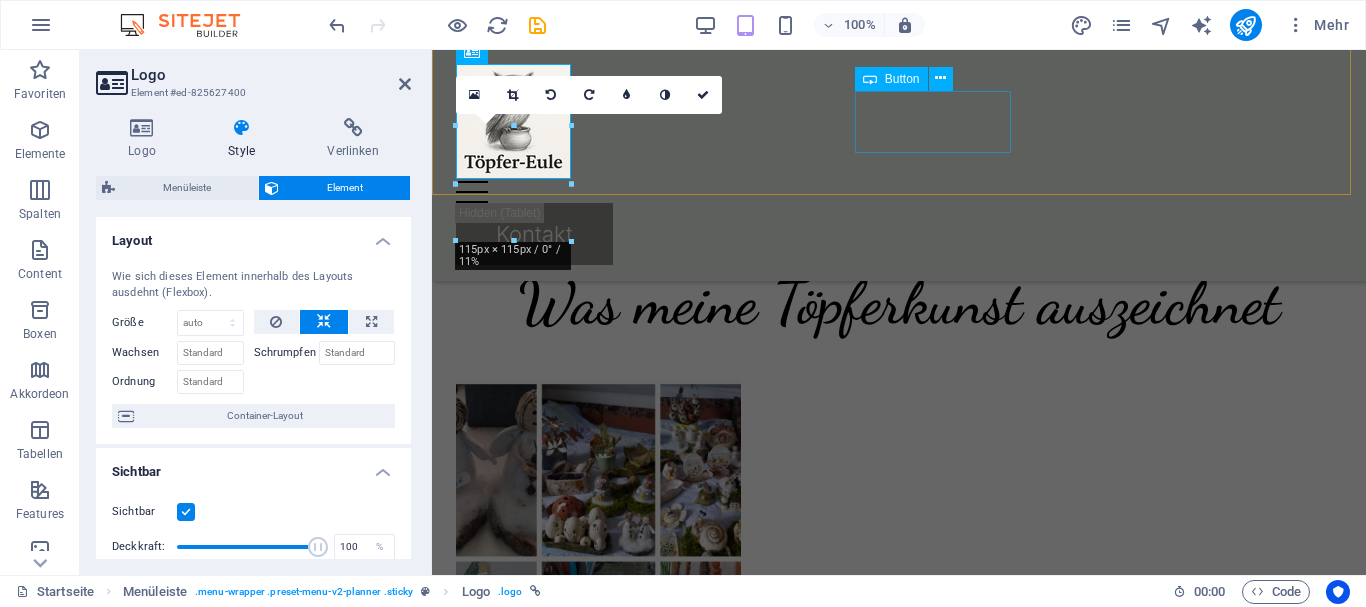 scroll, scrollTop: 629, scrollLeft: 0, axis: vertical 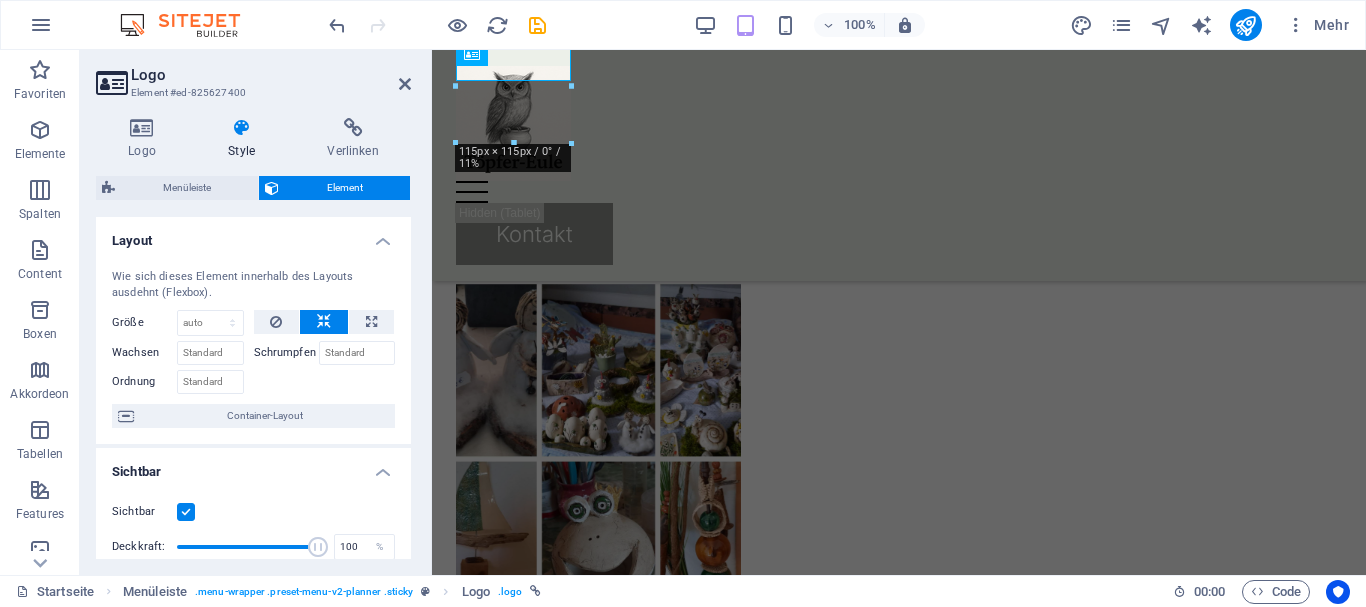 click on "Schrumpfen" at bounding box center (286, 353) 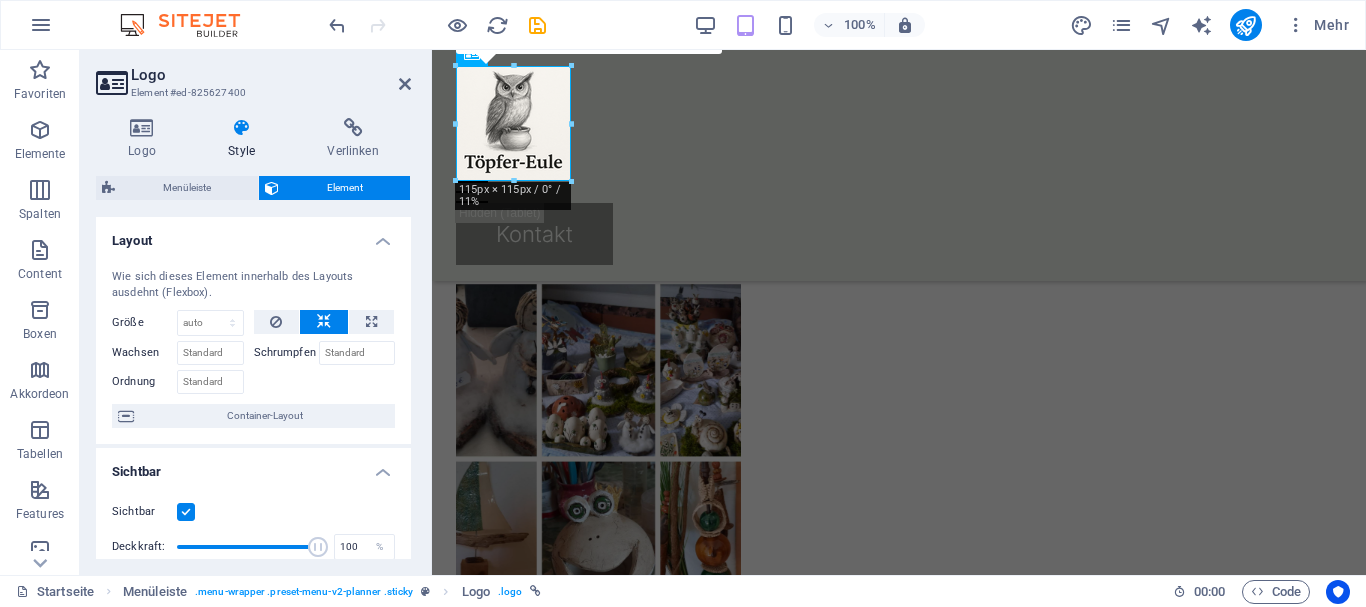 click on "Schrumpfen" at bounding box center [286, 353] 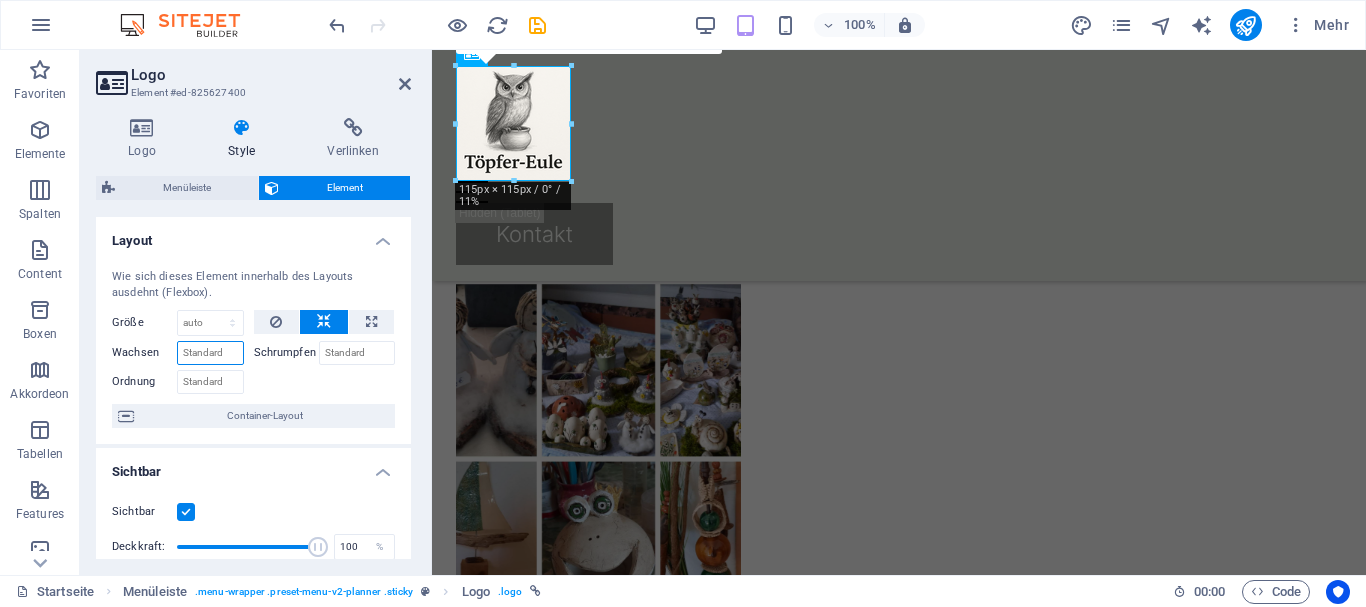click on "Wachsen" at bounding box center (210, 353) 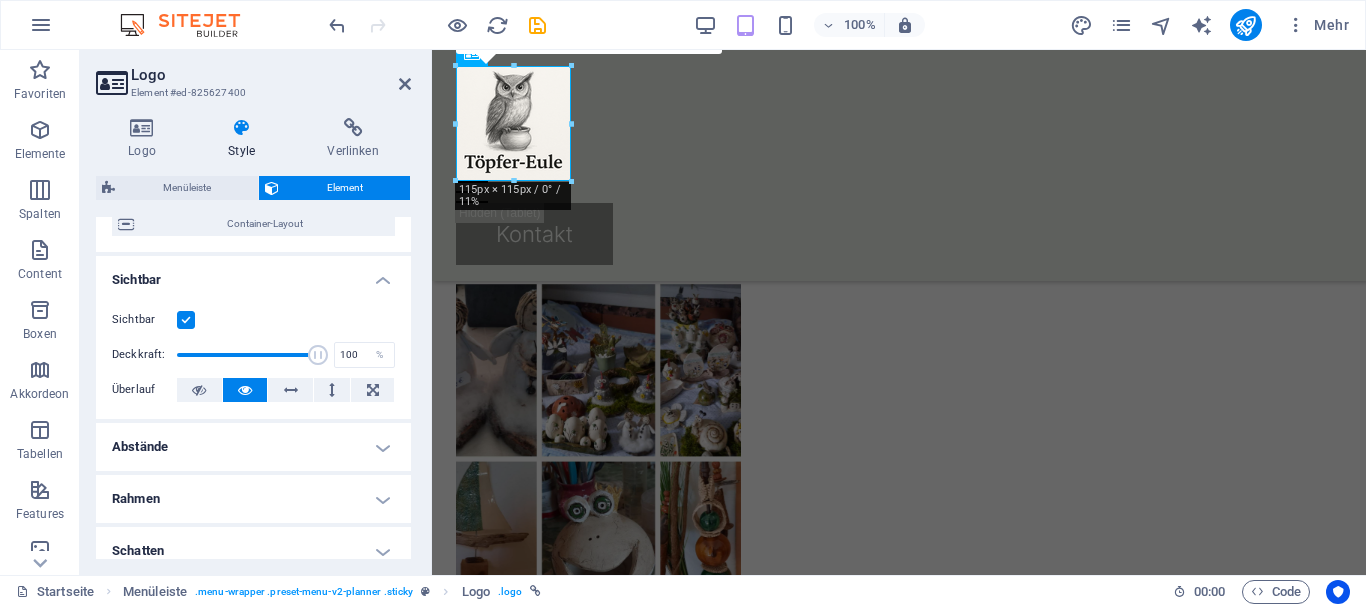 scroll, scrollTop: 200, scrollLeft: 0, axis: vertical 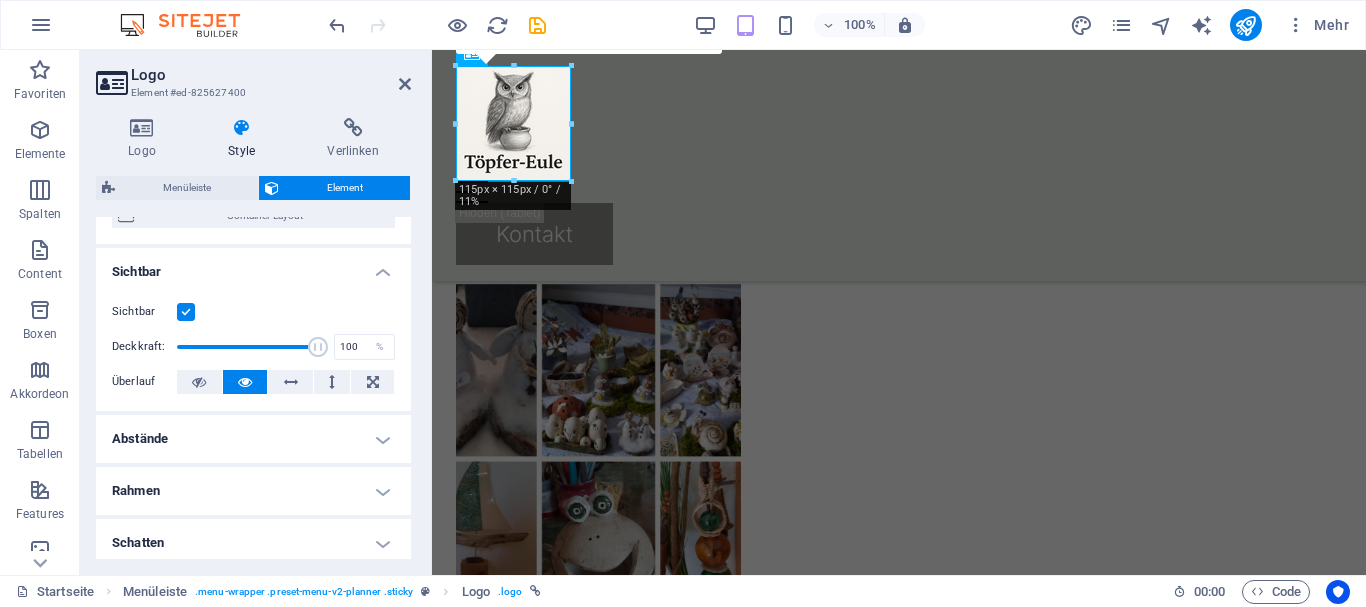 click on "Sichtbar" at bounding box center (144, 312) 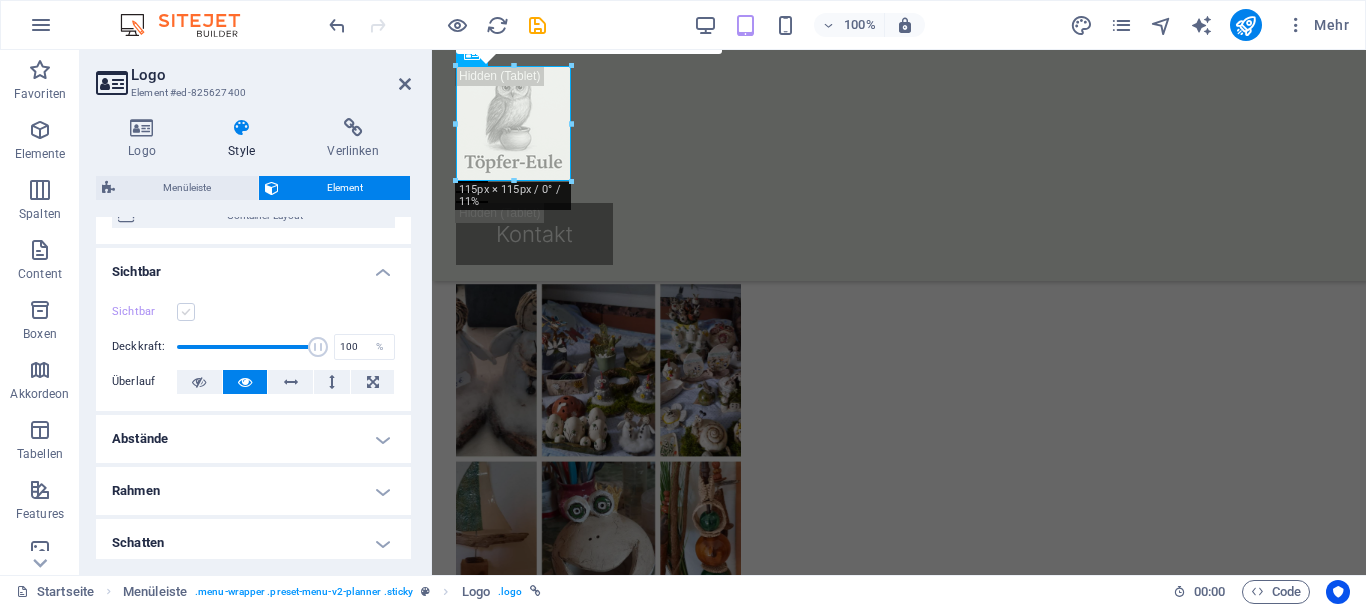 click at bounding box center (186, 312) 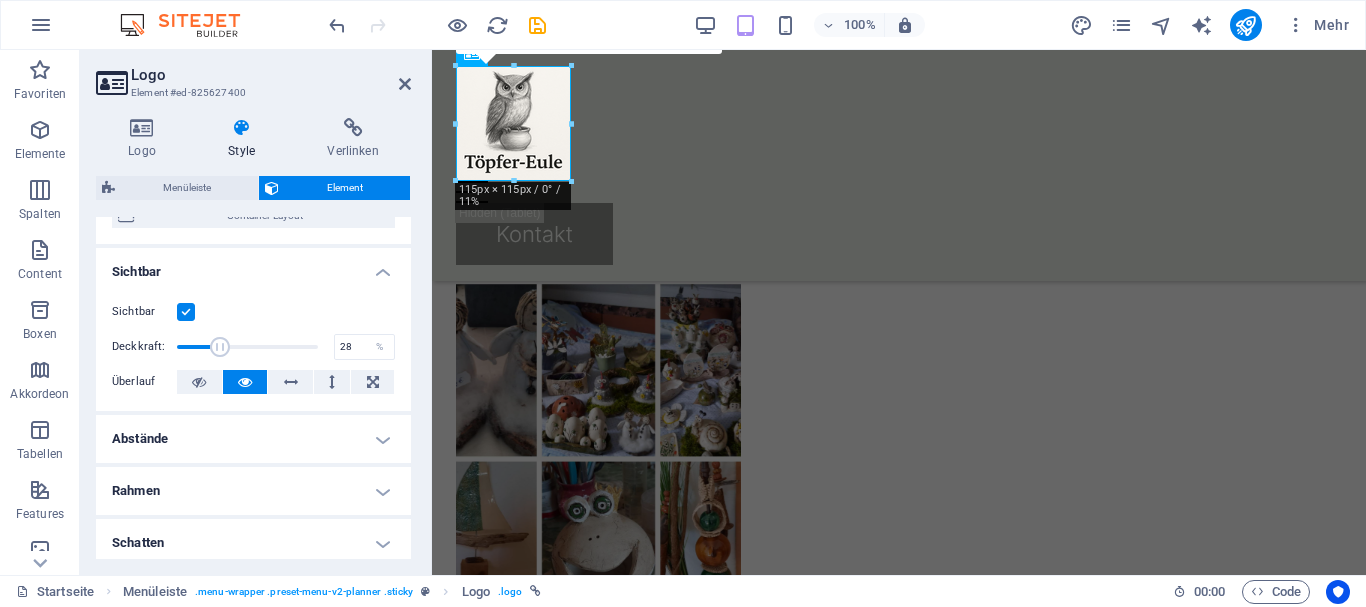 drag, startPoint x: 302, startPoint y: 347, endPoint x: 214, endPoint y: 347, distance: 88 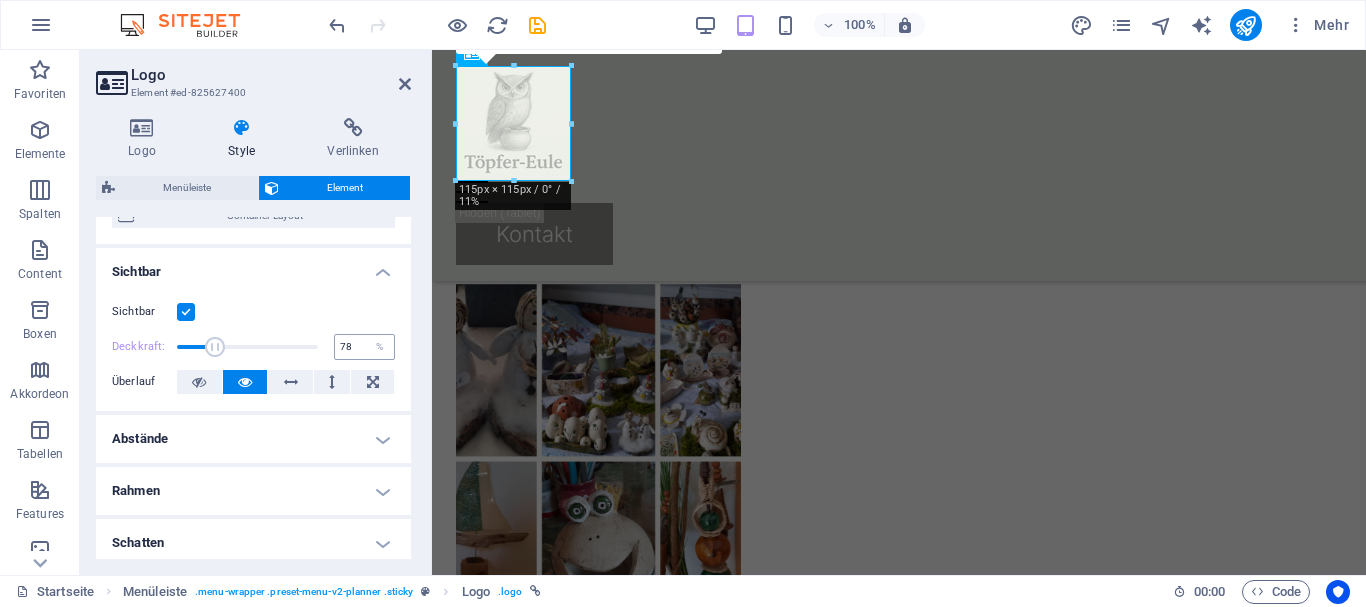 type on "100" 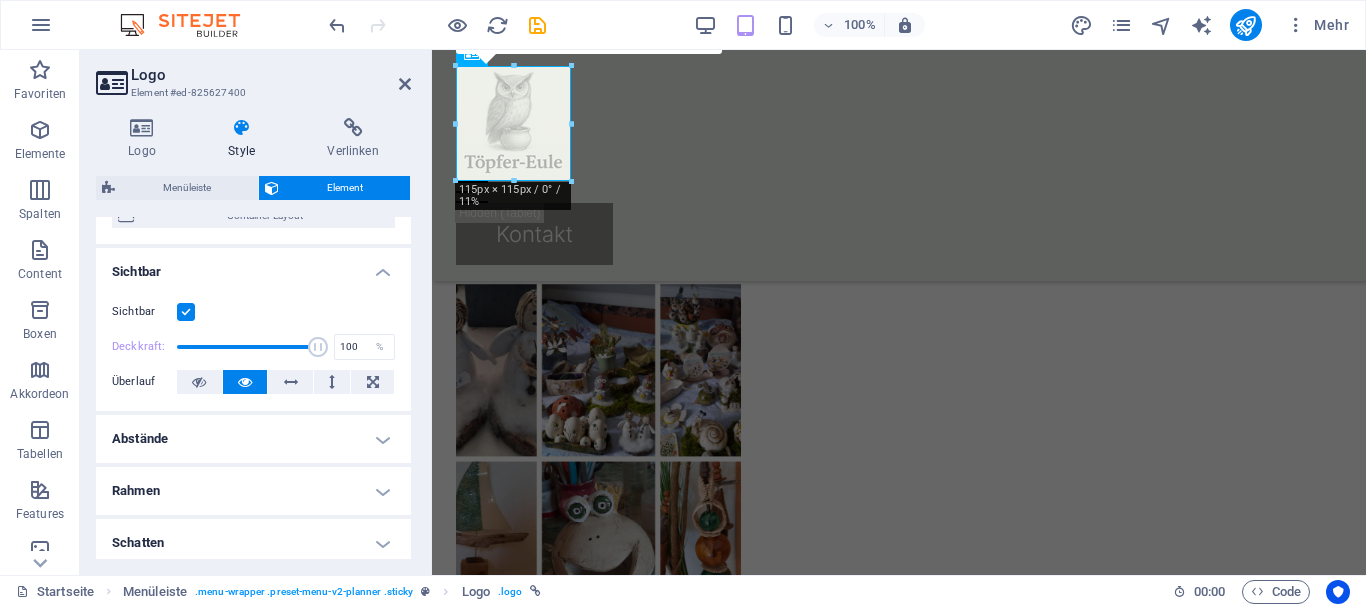 drag, startPoint x: 214, startPoint y: 347, endPoint x: 365, endPoint y: 360, distance: 151.55856 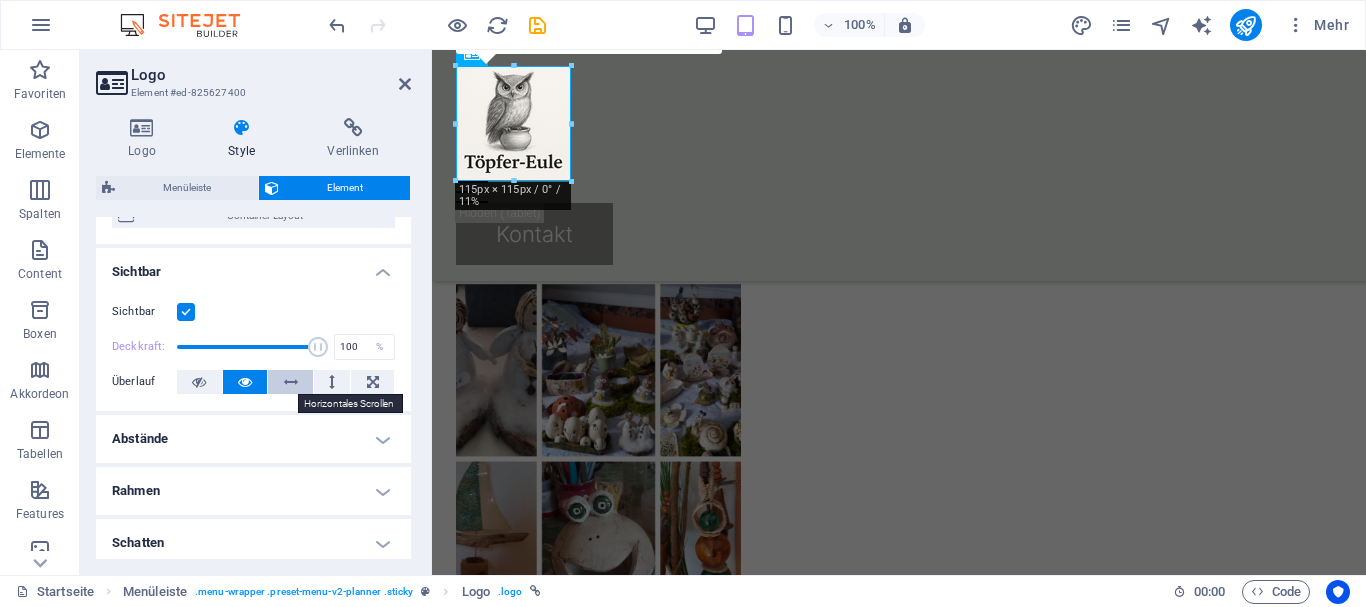click at bounding box center (290, 382) 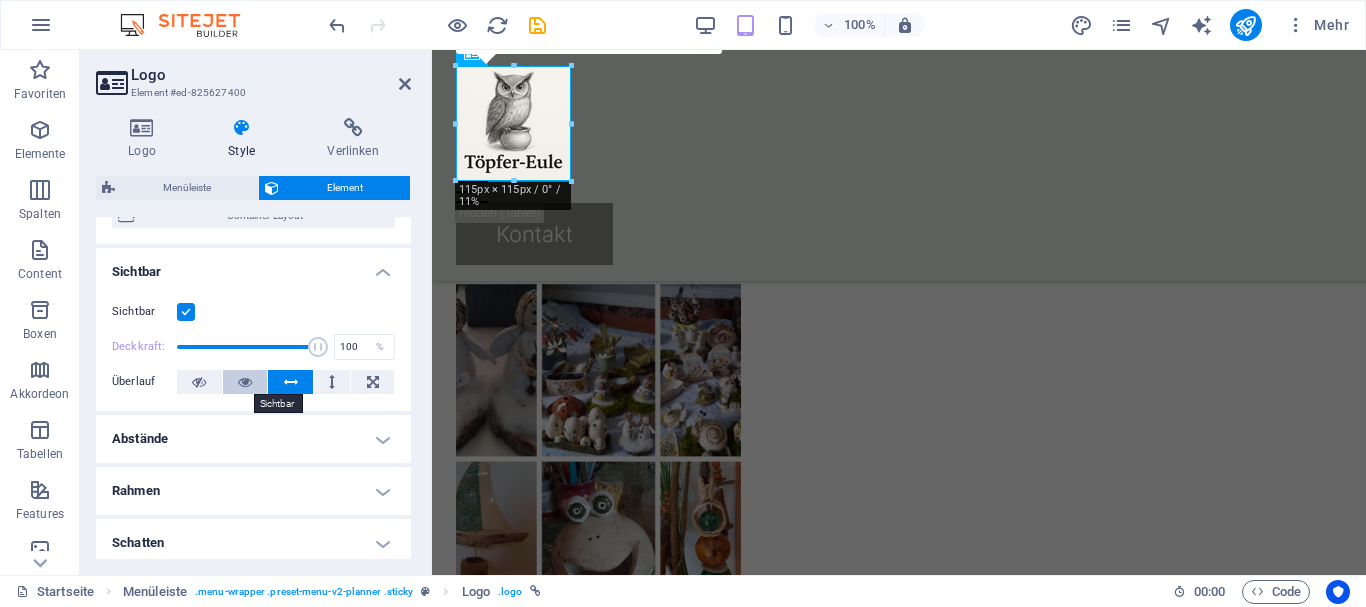 click at bounding box center (245, 382) 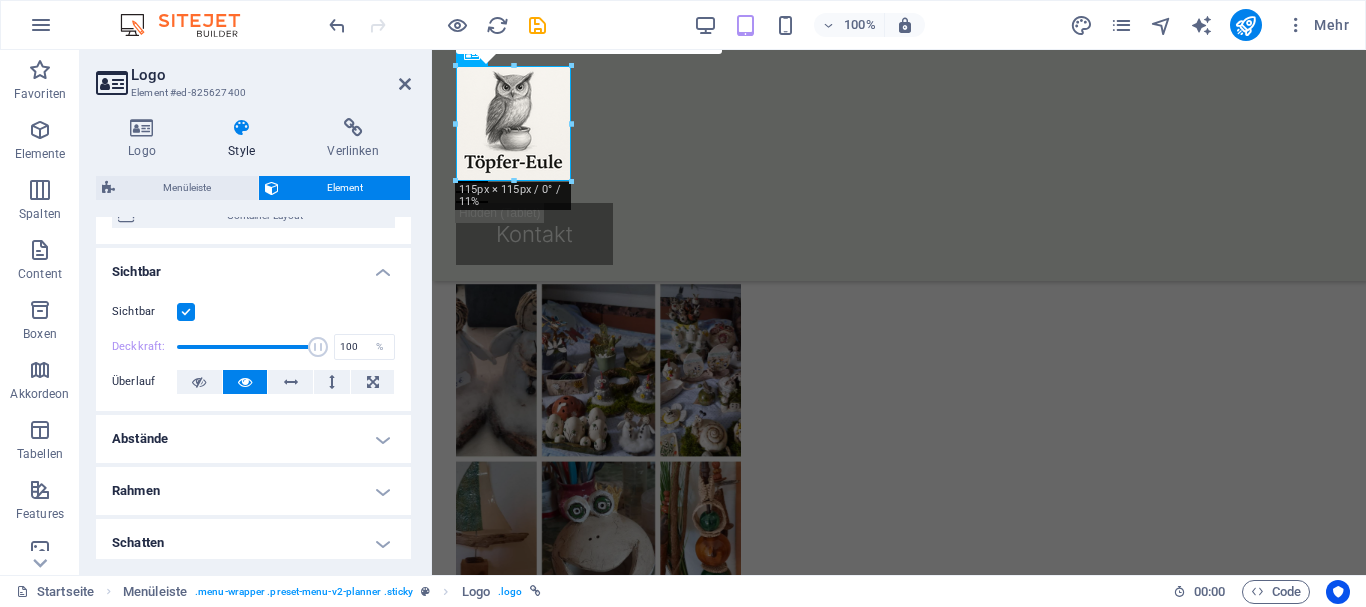 click on "Abstände" at bounding box center [253, 439] 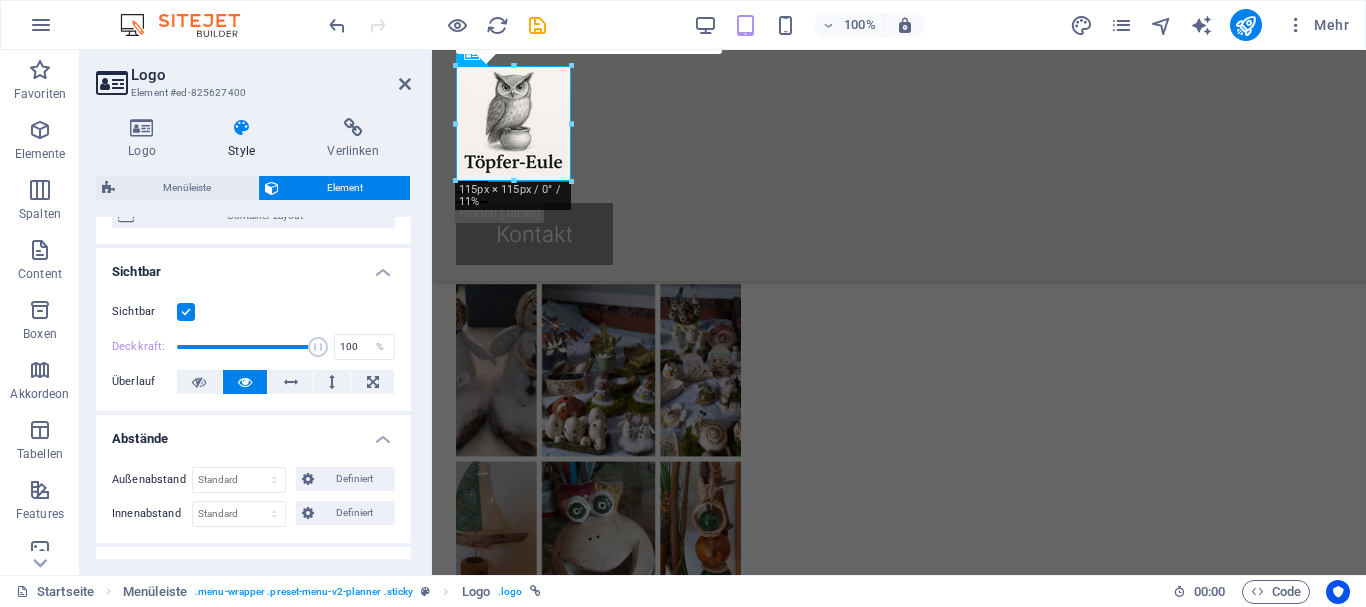 click on "Abstände" at bounding box center (253, 433) 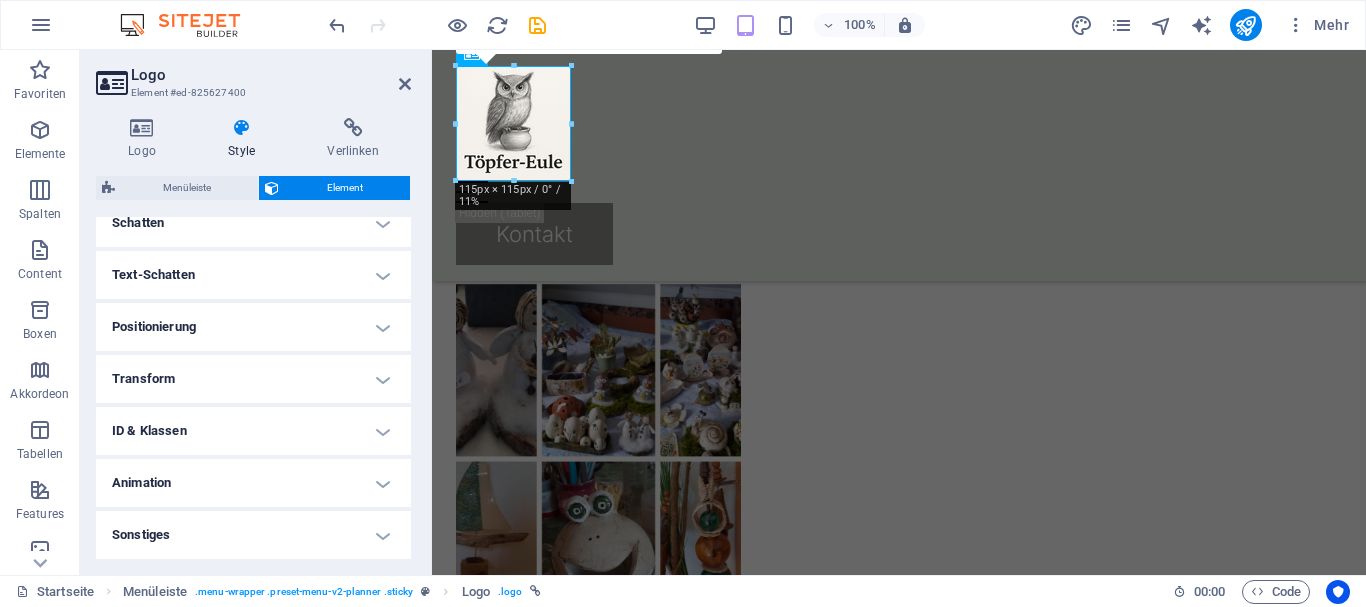 scroll, scrollTop: 0, scrollLeft: 0, axis: both 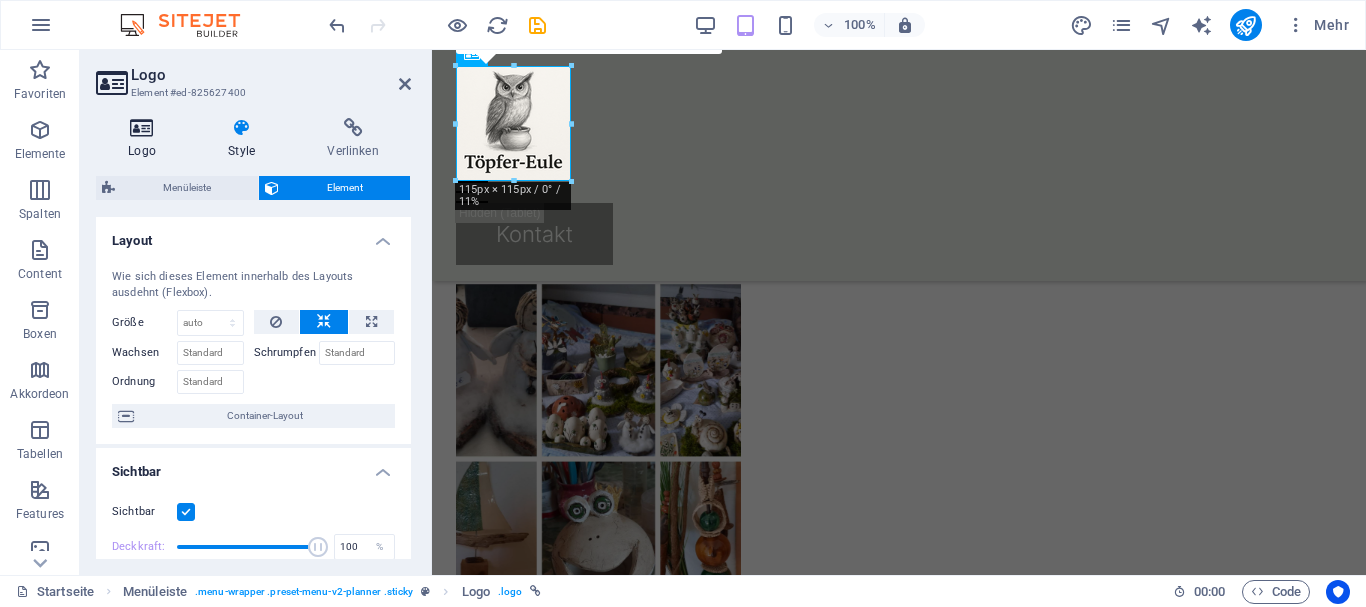 click at bounding box center [142, 128] 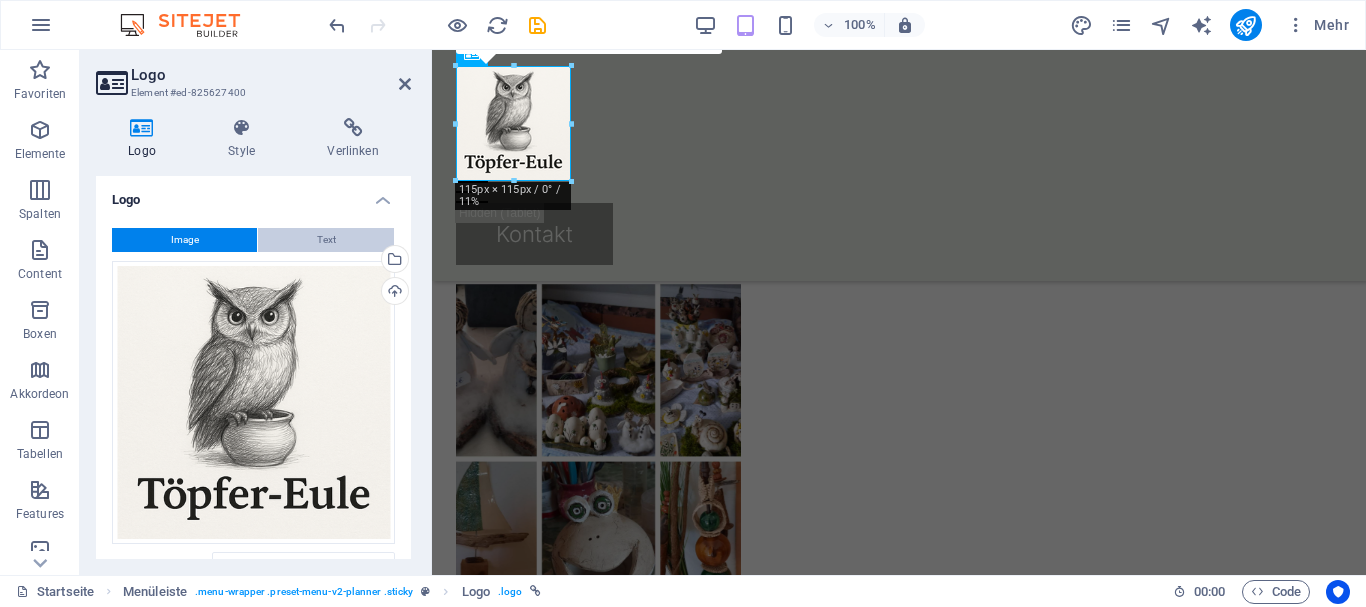 click on "Text" at bounding box center [326, 240] 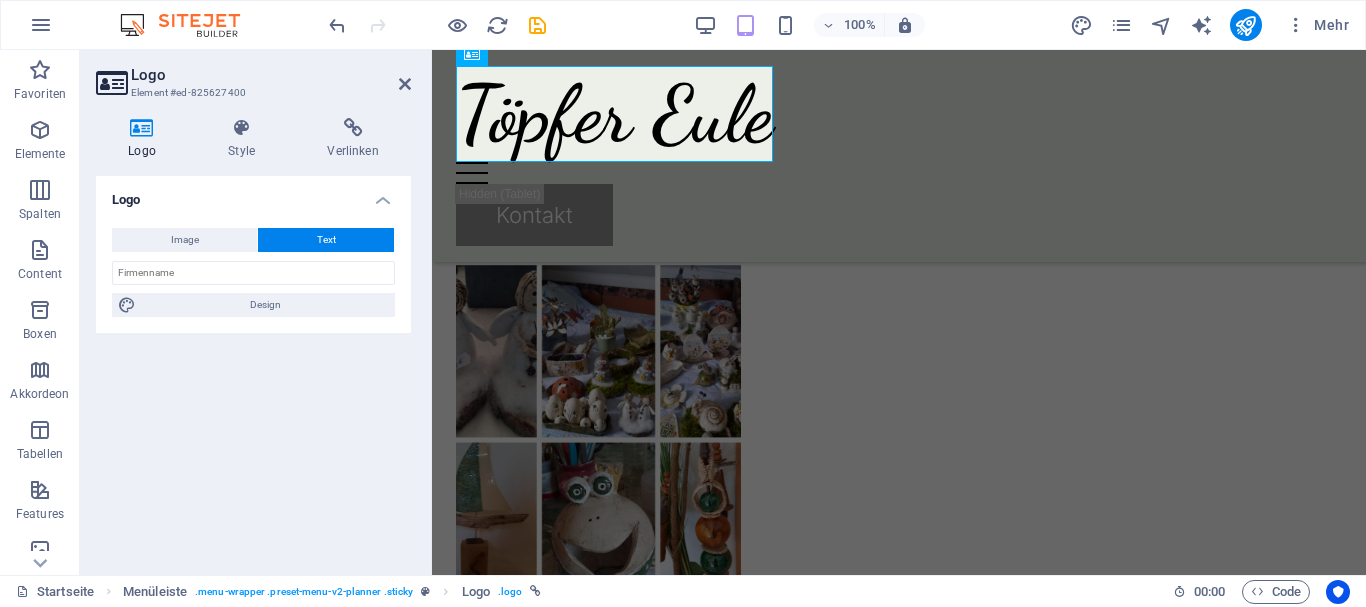click on "Image Text Ziehe Dateien zum Hochladen hierher oder  klicke hier, um aus Dateien oder kostenlosen Stockfotos & -videos zu wählen Wähle aus deinen Dateien, Stockfotos oder lade Dateien hoch Hochladen Breite 115 Standard auto px rem % em vh vw Bild einpassen Bild automatisch anhand einer fixen Breite und Höhe einpassen Höhe Standard auto px Ausrichtung Lazyload Bilder auf Seite nachträglich laden. Verbessert Ladezeit (Pagespeed). Responsive Automatisch Retina-Bilder und kleinere Bilder auf Smartphones laden Lightbox Als Überschrift Das Bild in eine H1-Überschrift einfügen. Nützlich, um dem Alternativtext die Gewichtung einer H1-Überschrift zu geben, z.B. für das Logo. Deaktiviert lassen, wenn unklar. Optimiert Bilder werden komprimiert für eine bessere Ladegeschwindigkeit der Website. Position Richtung Benutzerdefiniert X-Versatz 50 px rem % vh vw Y-Versatz 50 px rem % vh vw Design" at bounding box center (253, 272) 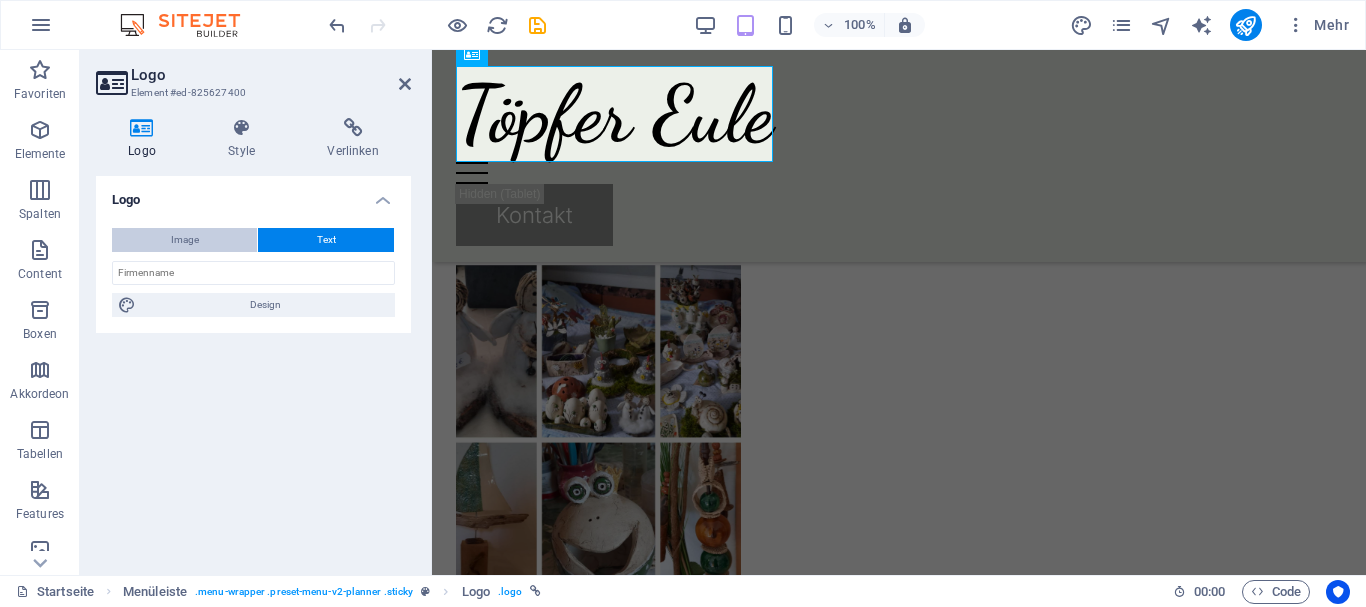 click on "Image" at bounding box center (184, 240) 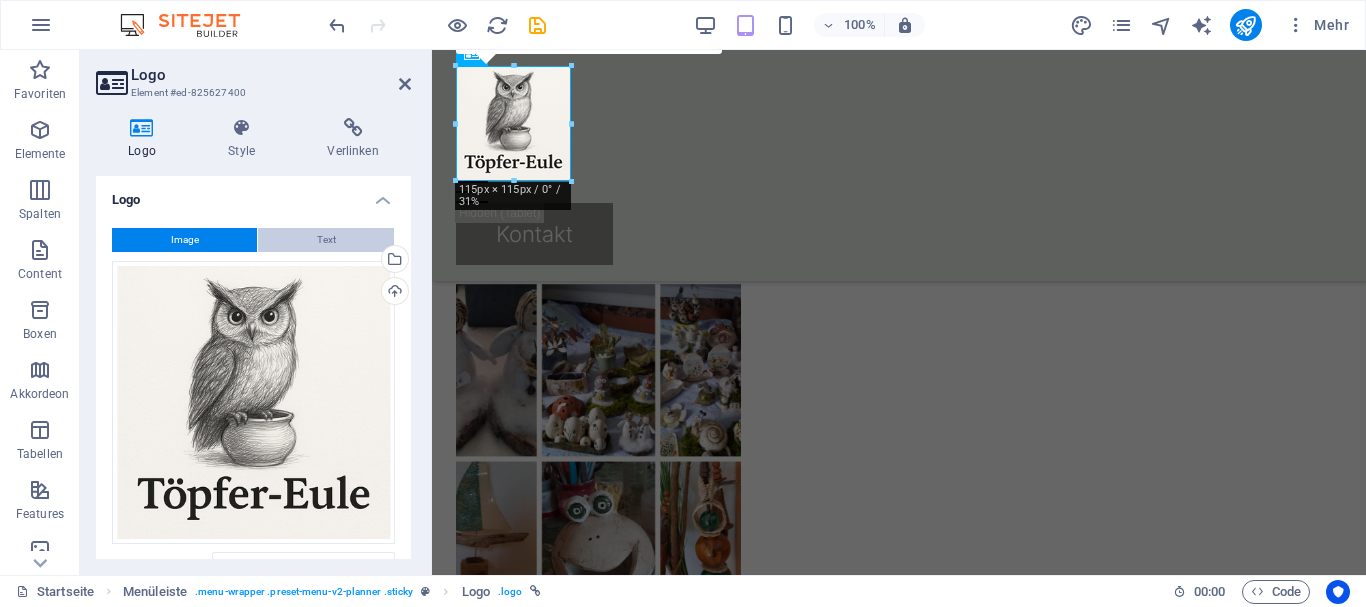 click on "Text" at bounding box center [326, 240] 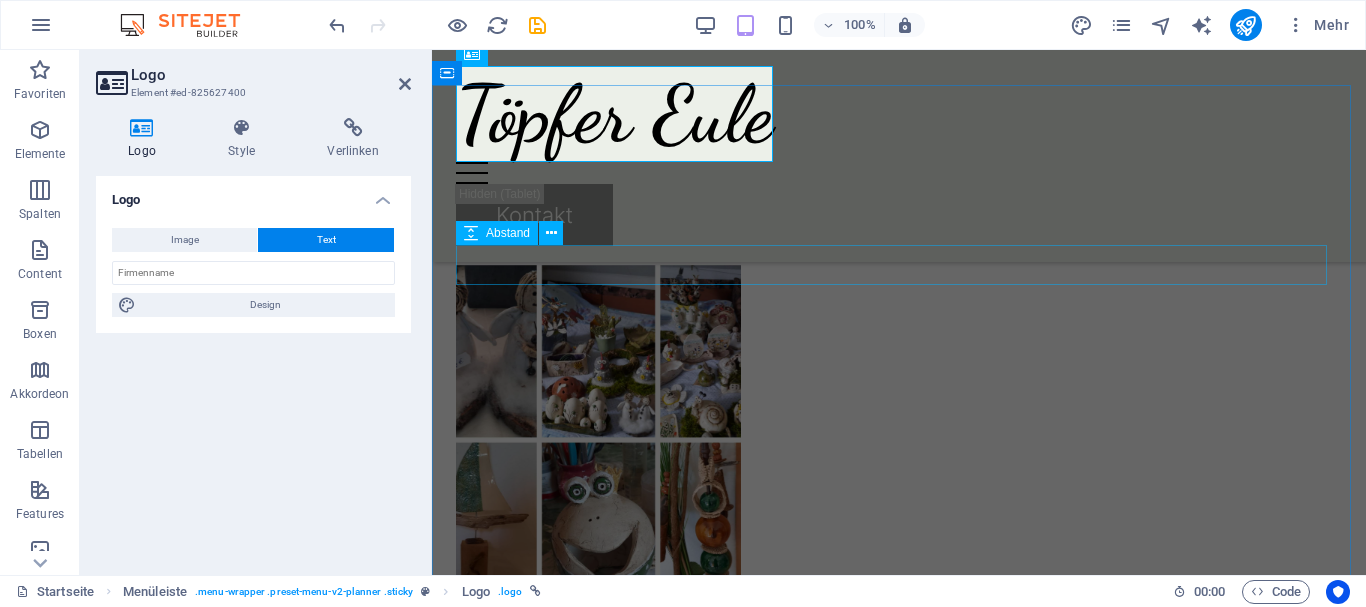 click at bounding box center [899, 240] 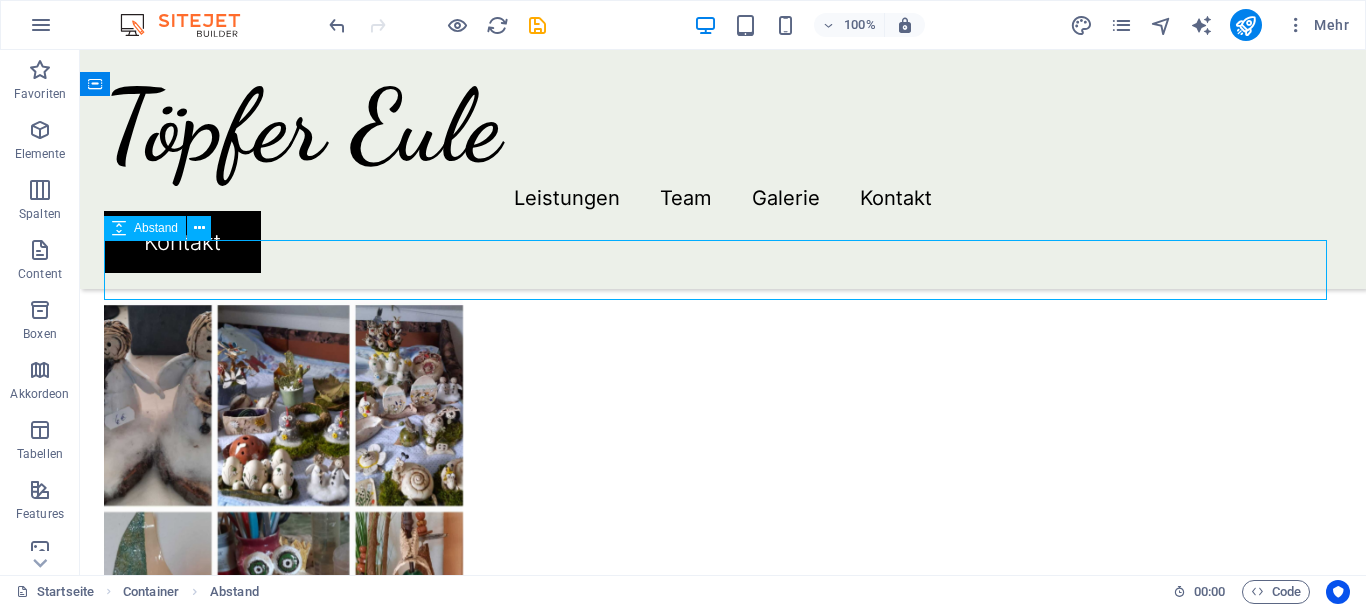 scroll, scrollTop: 653, scrollLeft: 0, axis: vertical 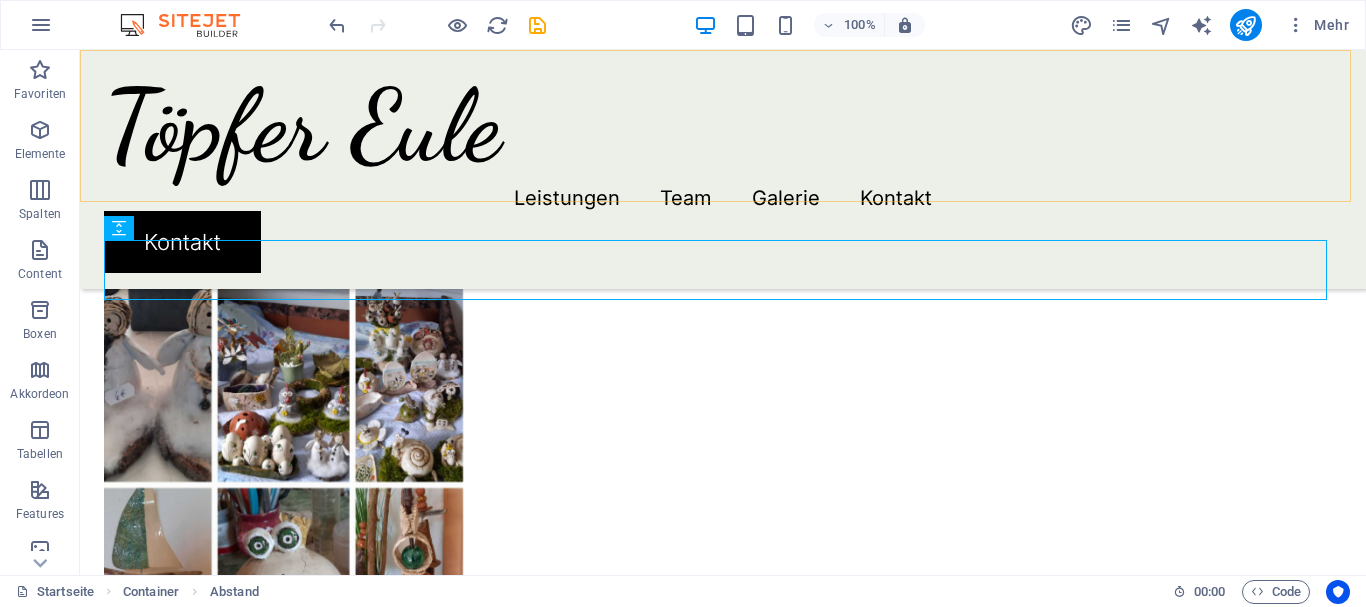click on "Was meine Töpferkunst auszeichnet" at bounding box center [723, 179] 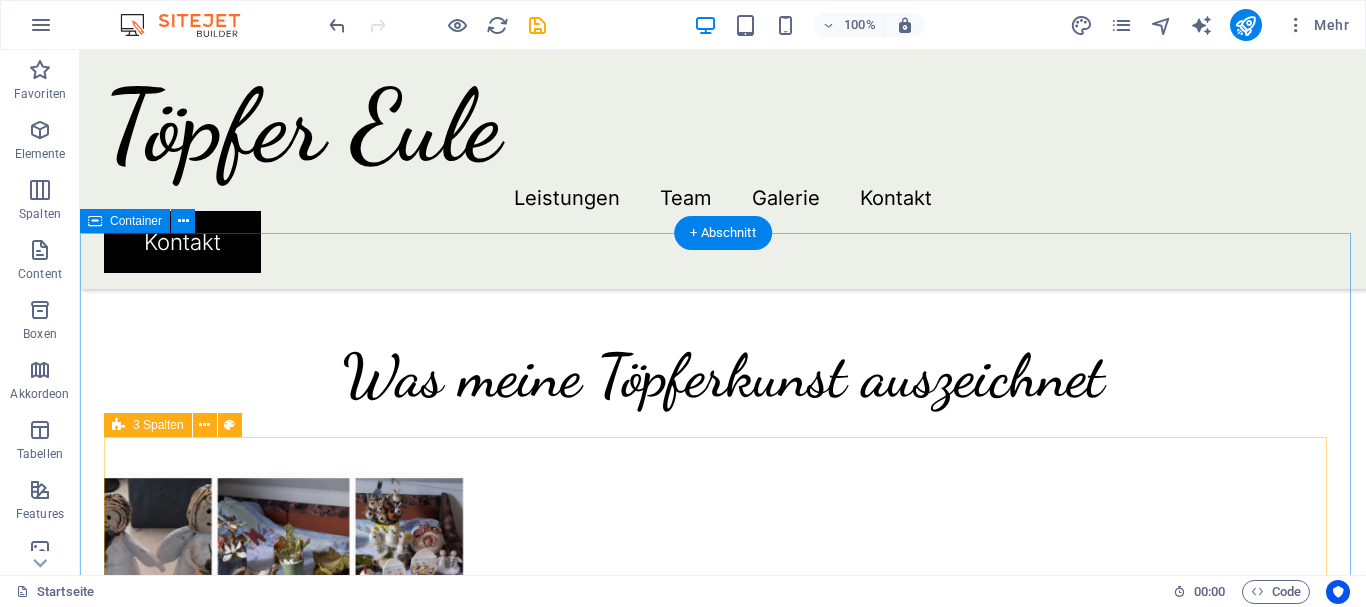 scroll, scrollTop: 553, scrollLeft: 0, axis: vertical 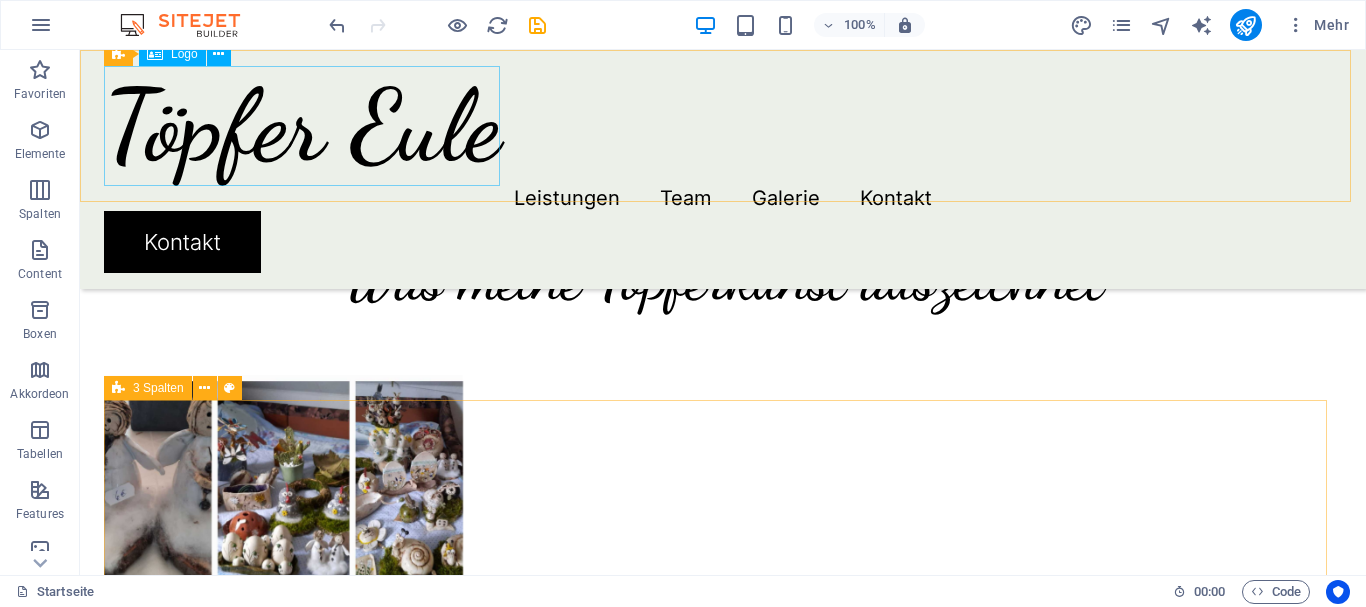 click on "Töpfer Eule" at bounding box center [723, 126] 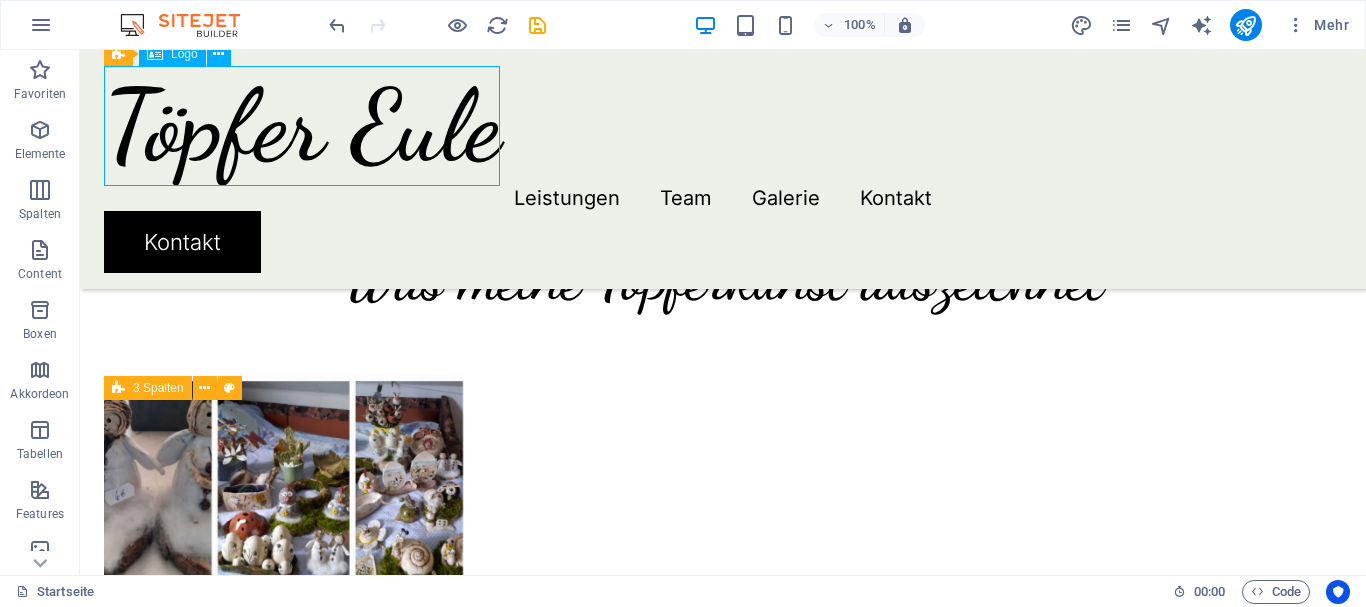 click on "Töpfer Eule" at bounding box center (723, 126) 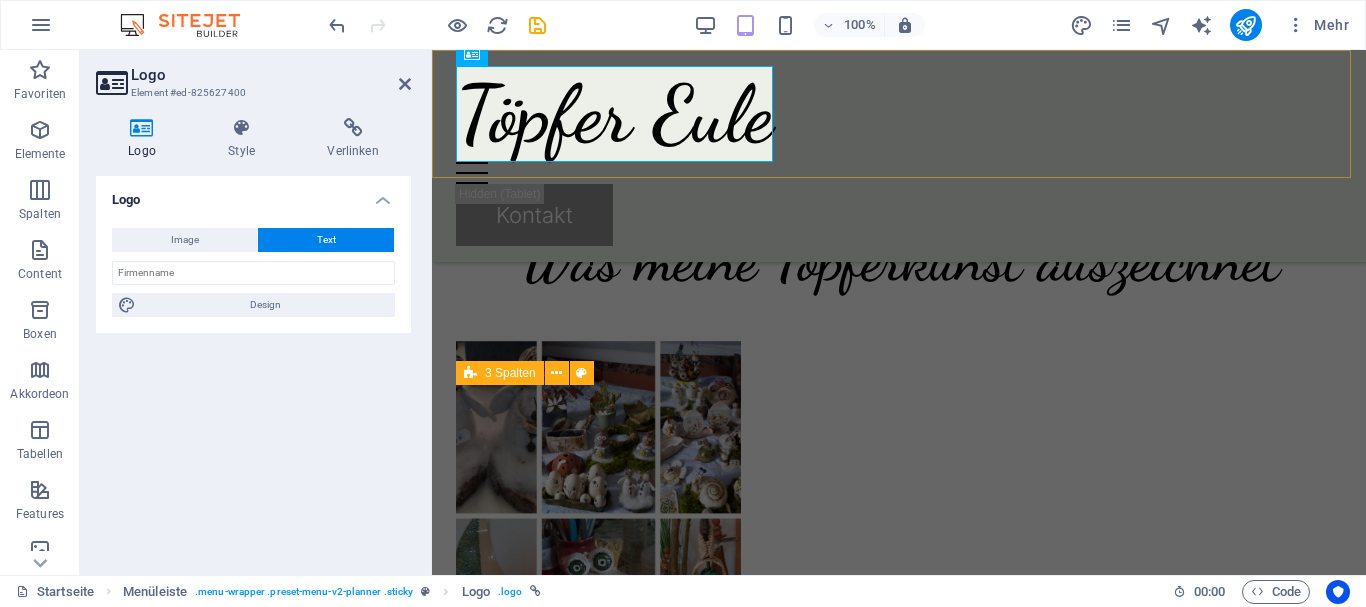 scroll, scrollTop: 529, scrollLeft: 0, axis: vertical 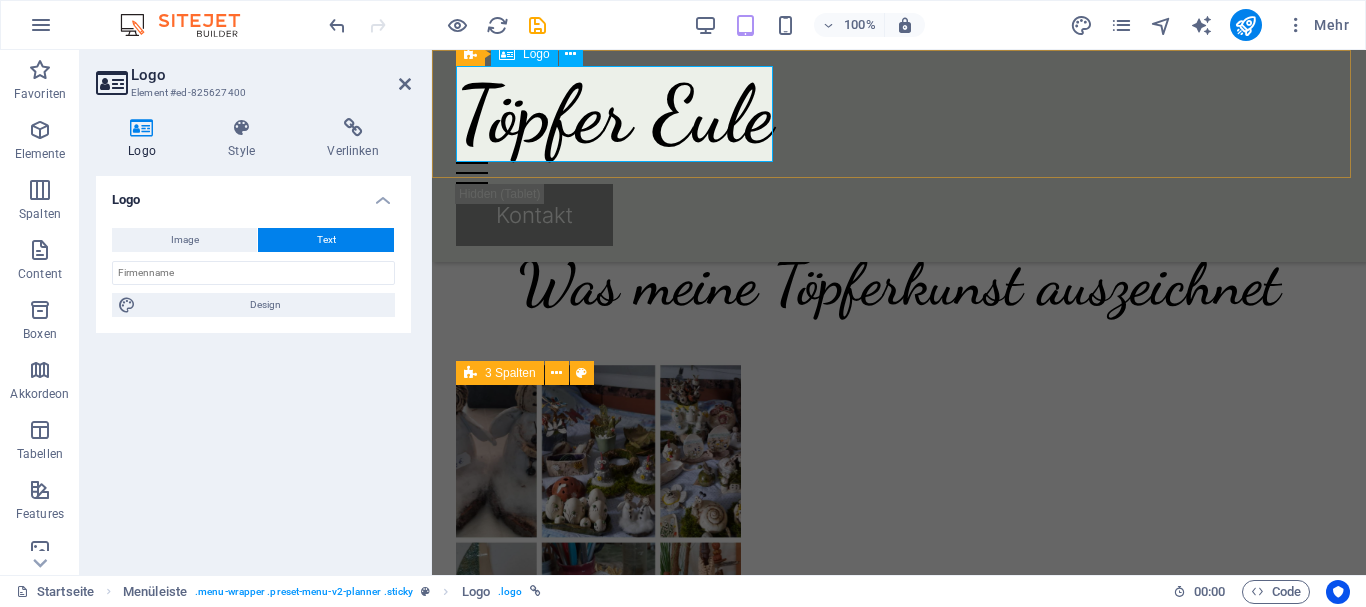click on "Töpfer Eule" at bounding box center [899, 114] 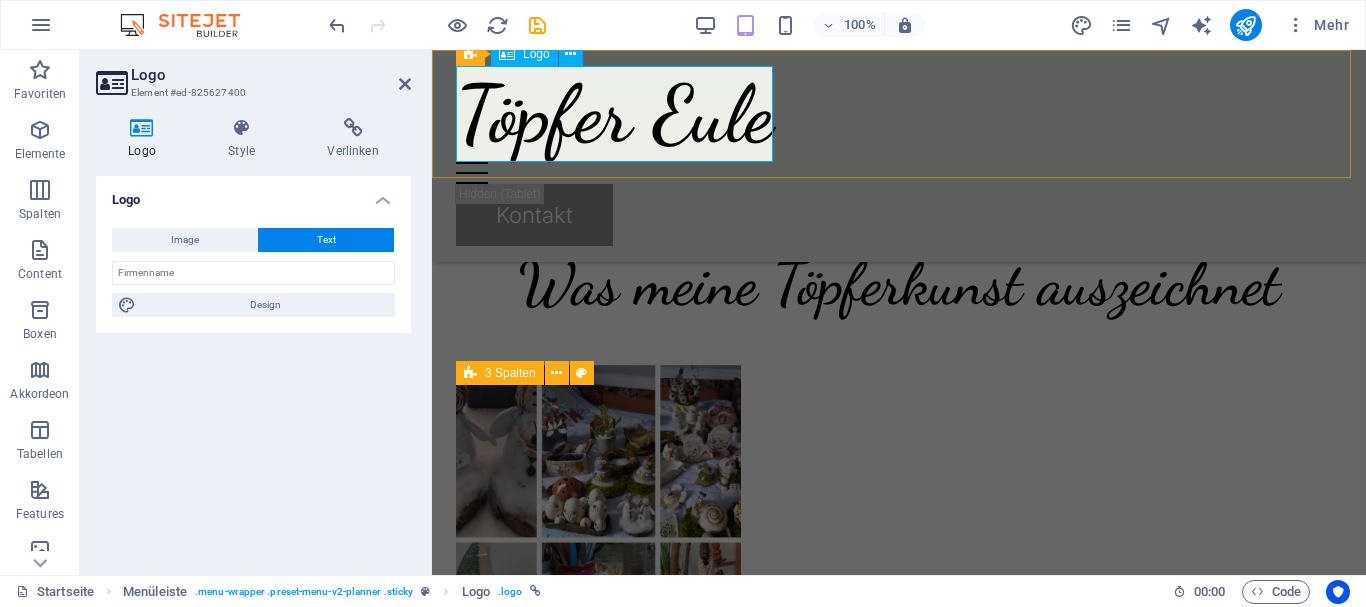 click on "Töpfer Eule" at bounding box center [899, 114] 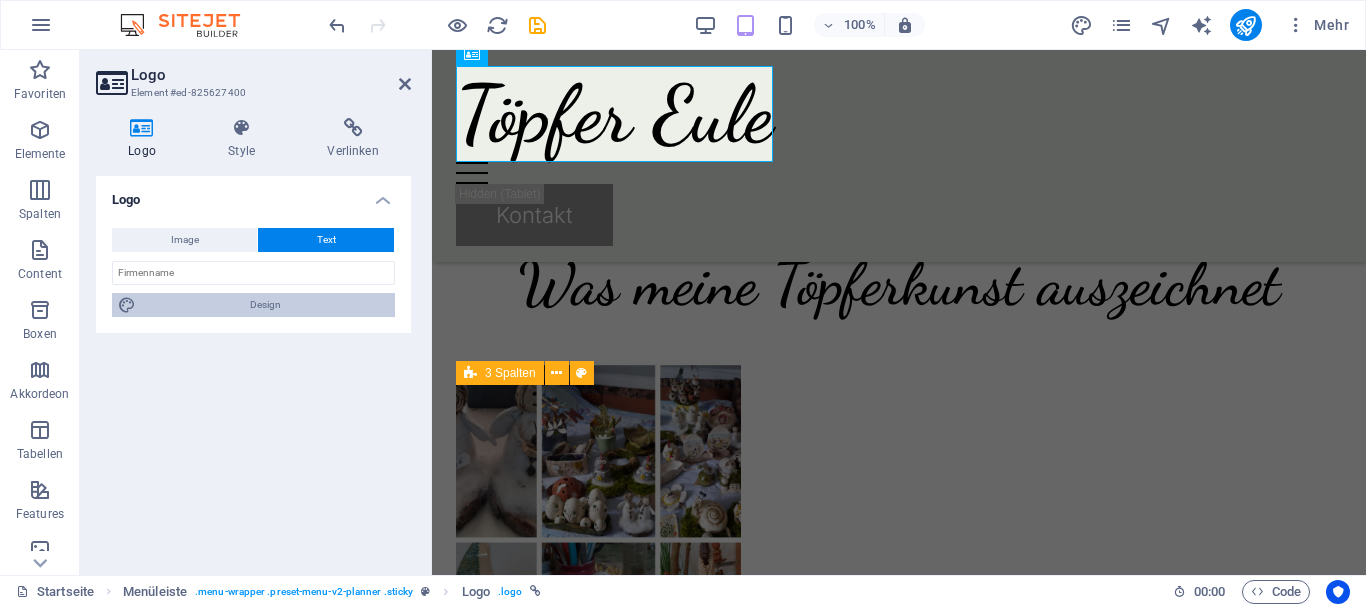 click on "Design" at bounding box center [265, 305] 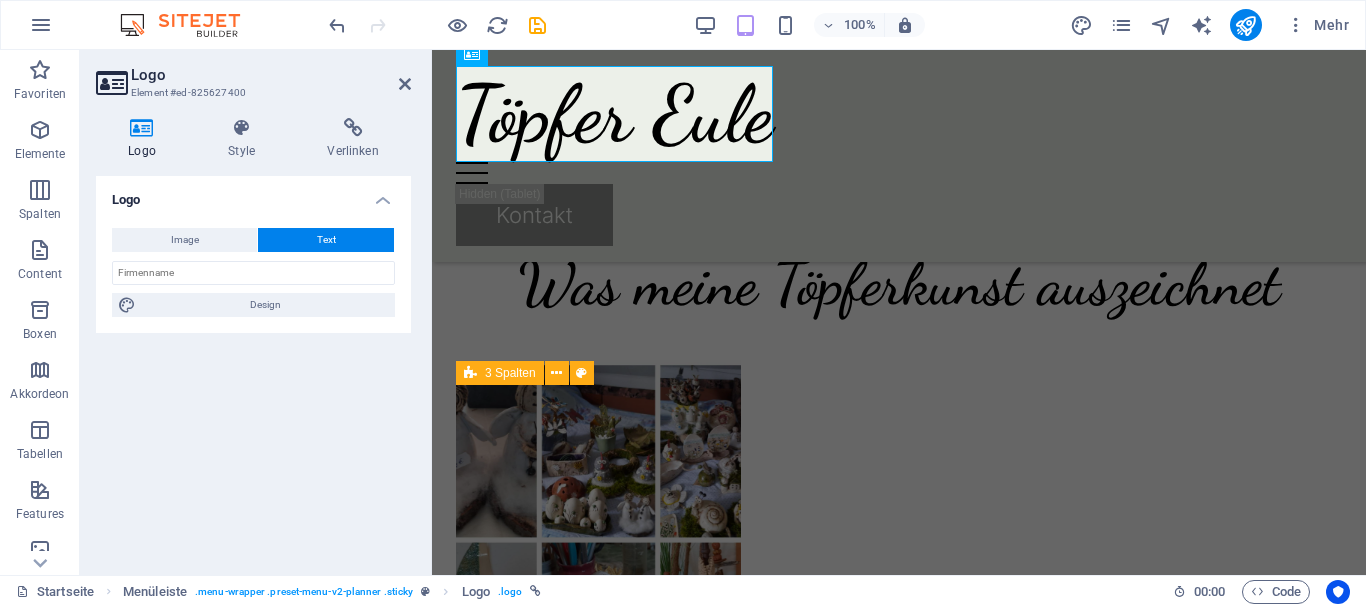 click on "Töpfer Eule" at bounding box center [899, 114] 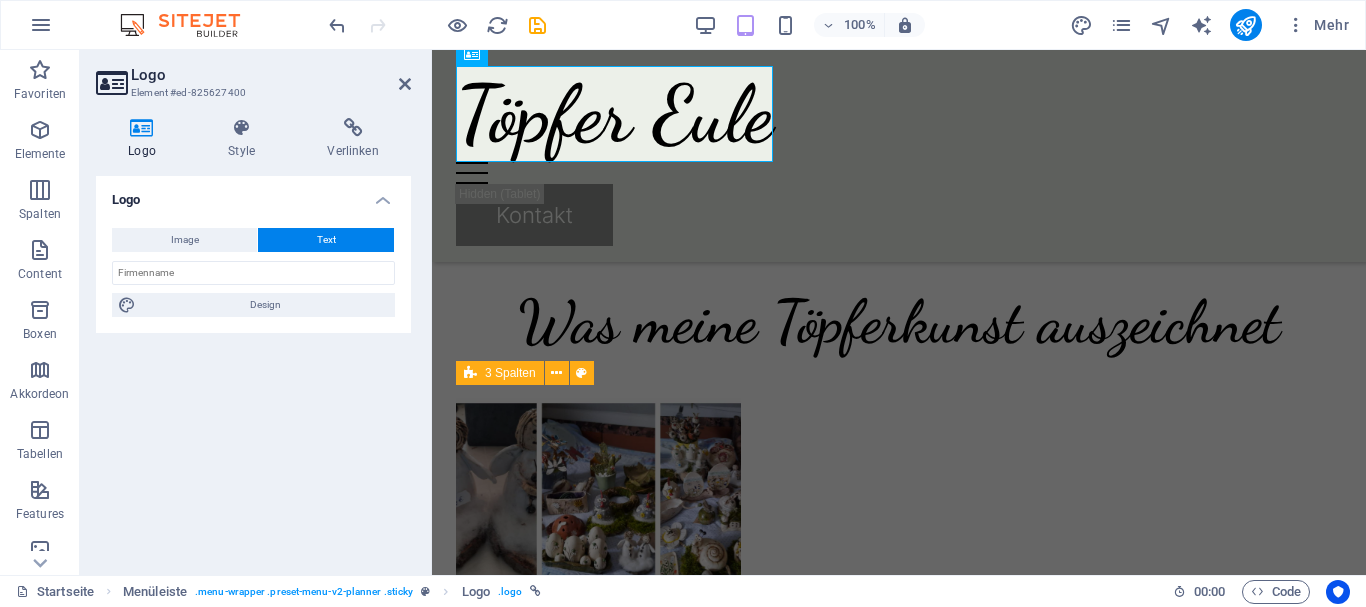 select on "px" 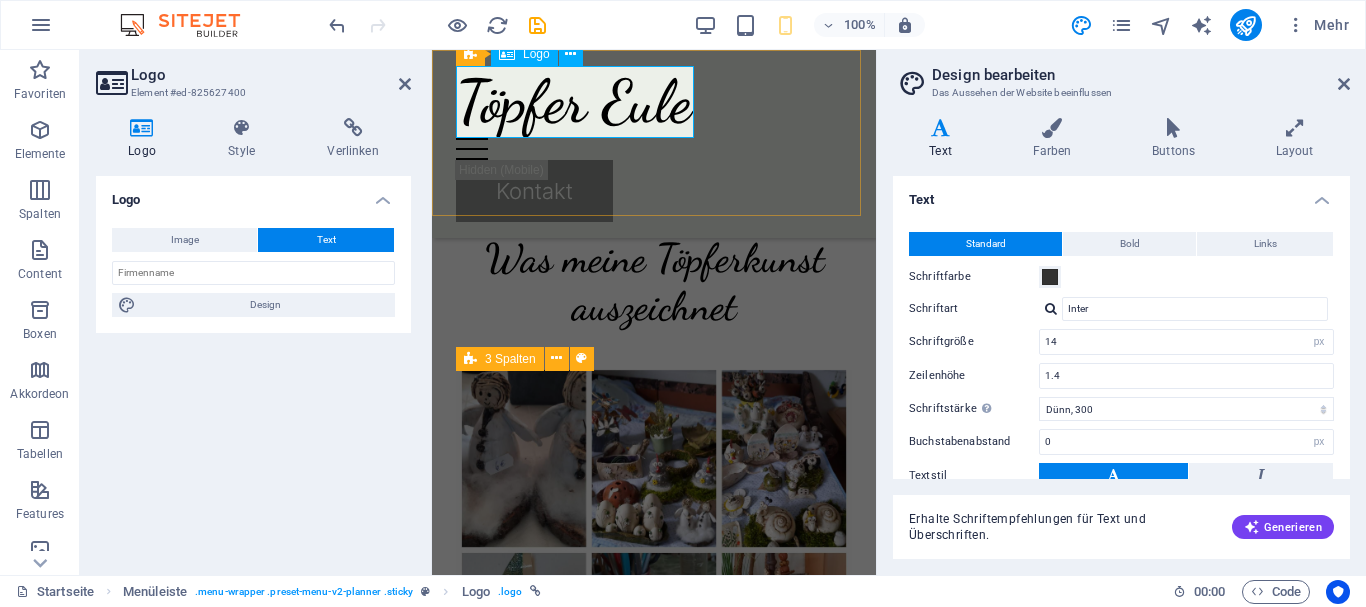scroll, scrollTop: 553, scrollLeft: 0, axis: vertical 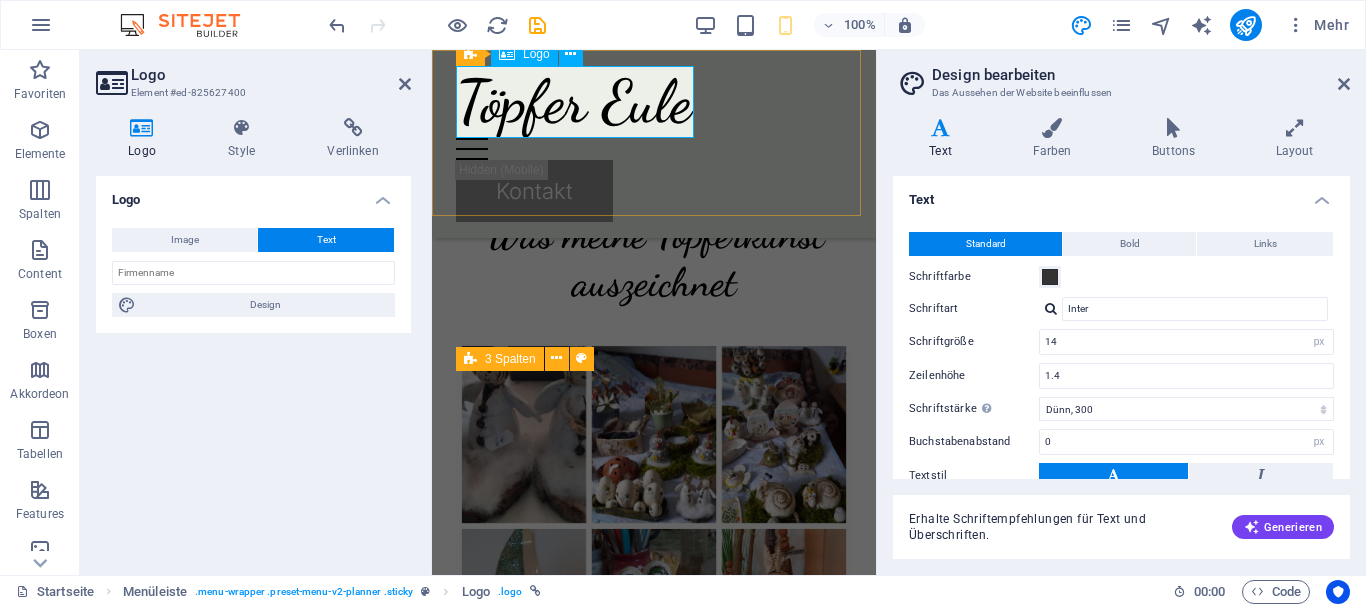 click on "Töpfer Eule" at bounding box center (654, 102) 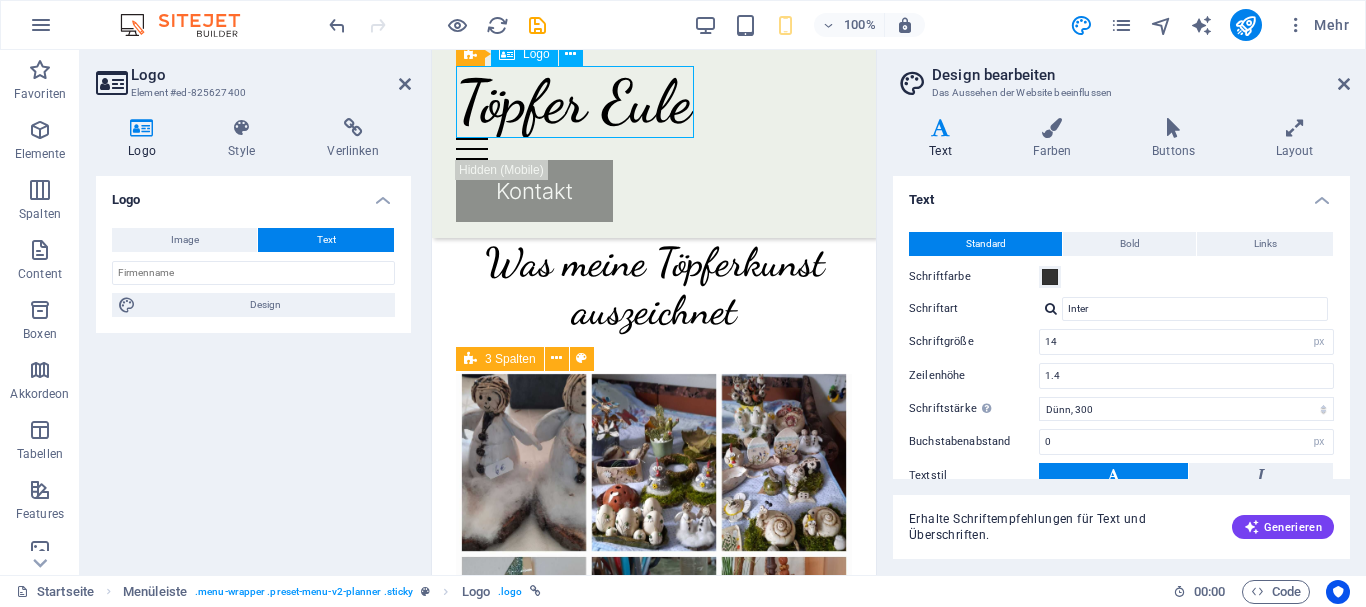 click on "Töpfer Eule" at bounding box center [654, 102] 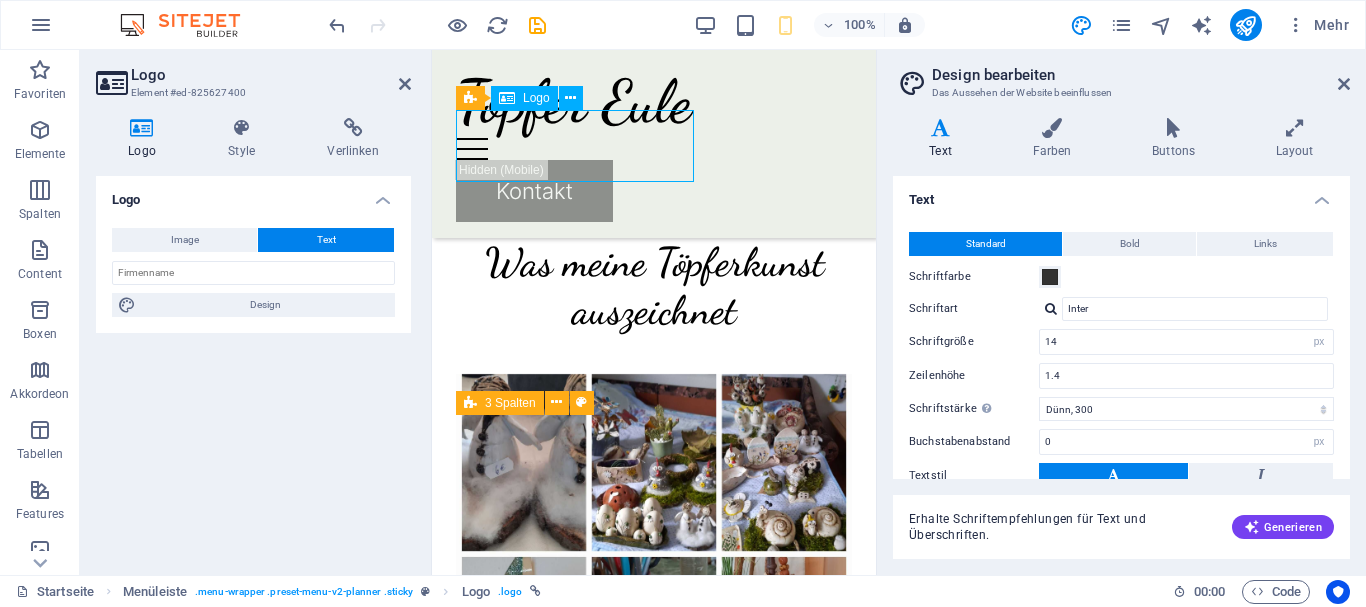 scroll, scrollTop: 509, scrollLeft: 0, axis: vertical 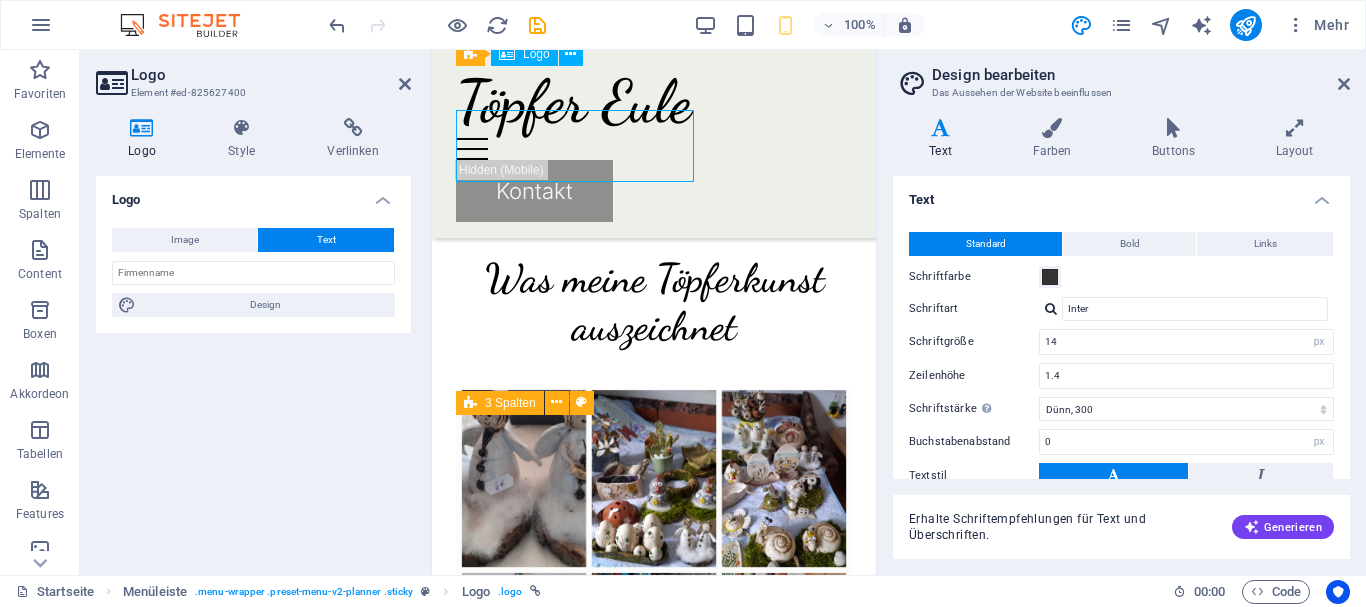 click on "Töpfer Eule" at bounding box center [654, 102] 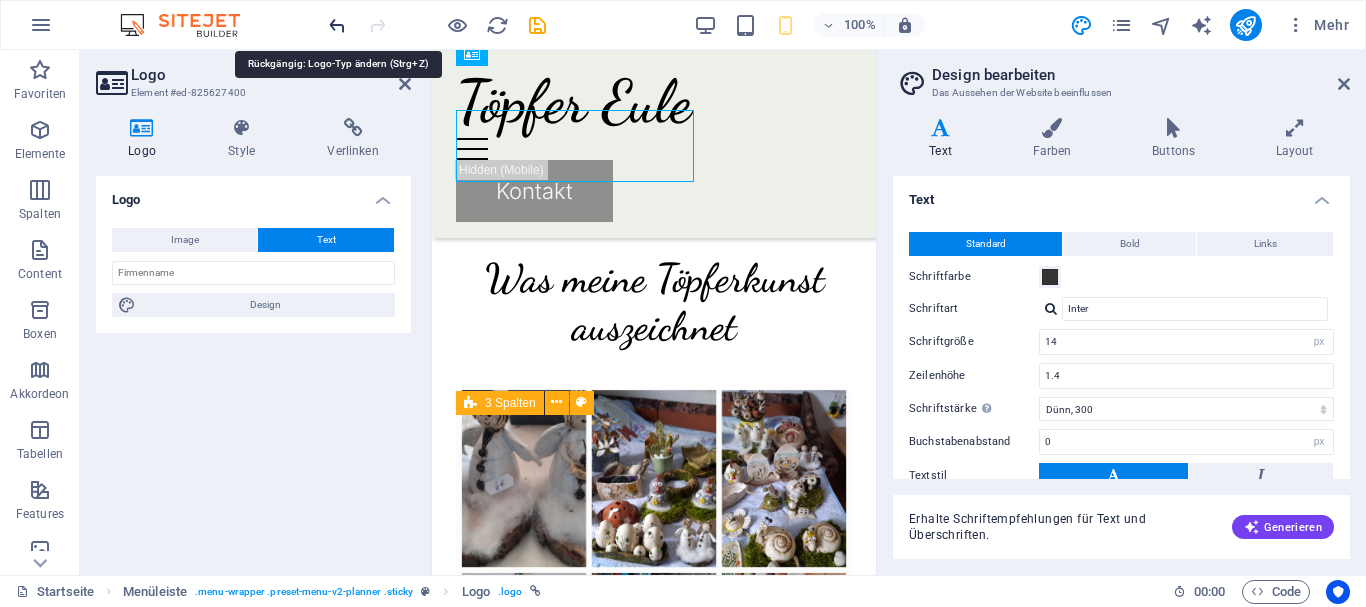 click at bounding box center [337, 25] 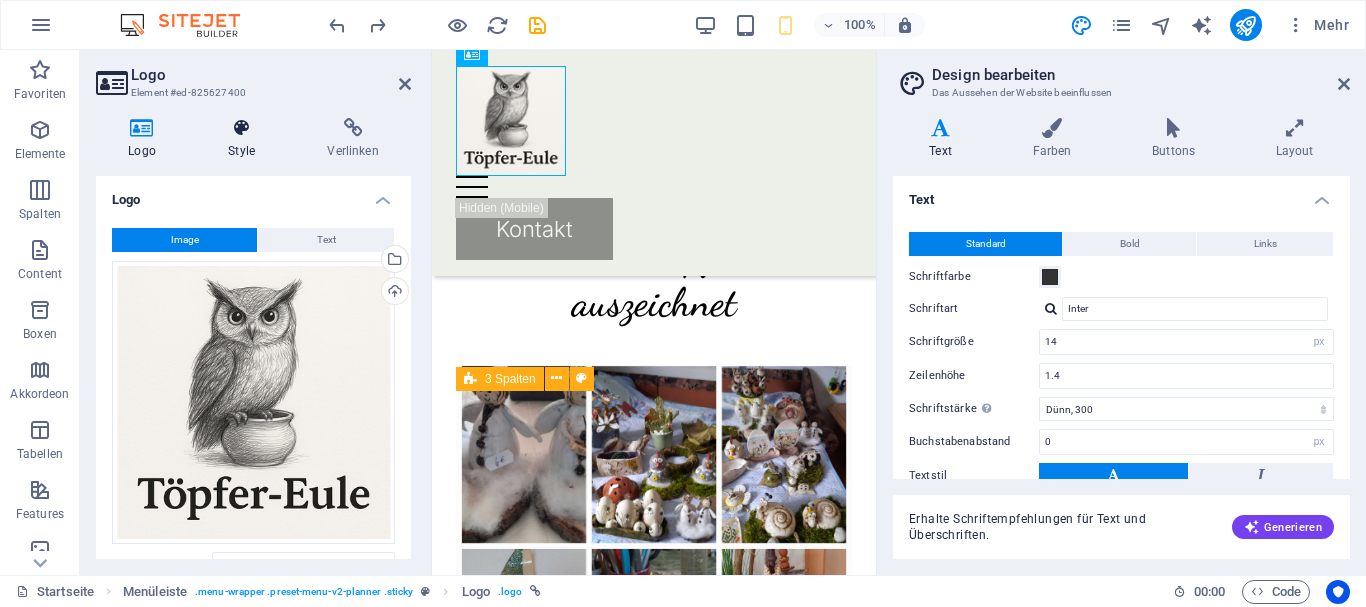 click on "Style" at bounding box center [245, 139] 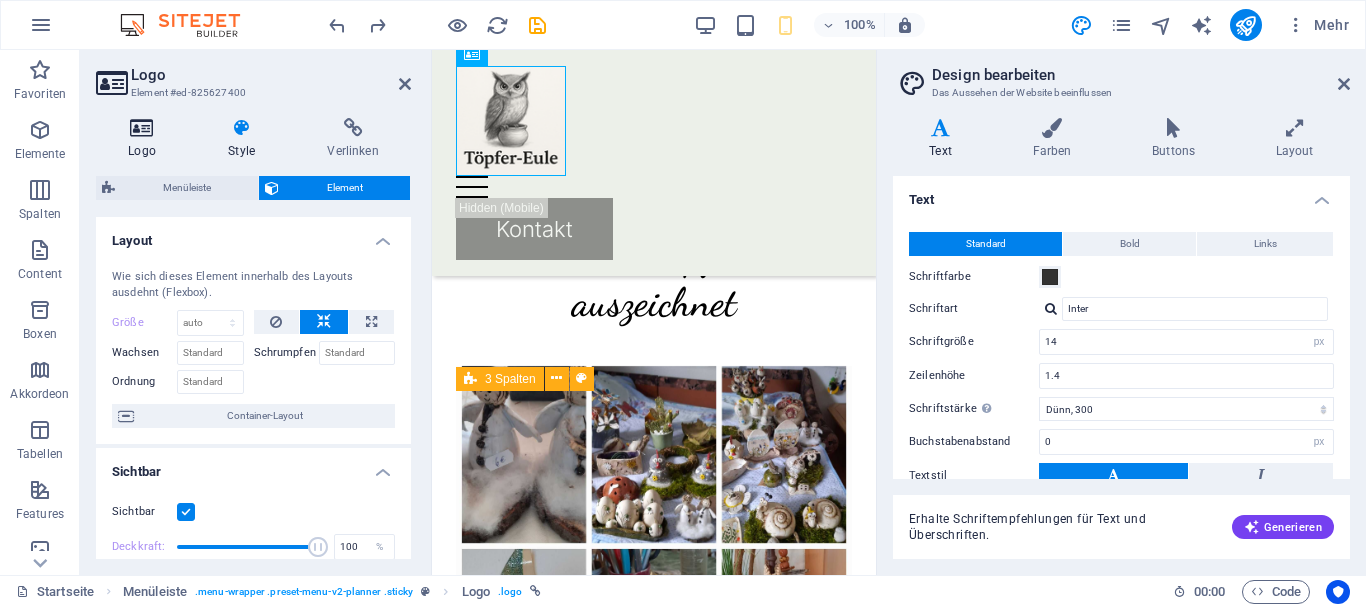 click on "Logo" at bounding box center [146, 139] 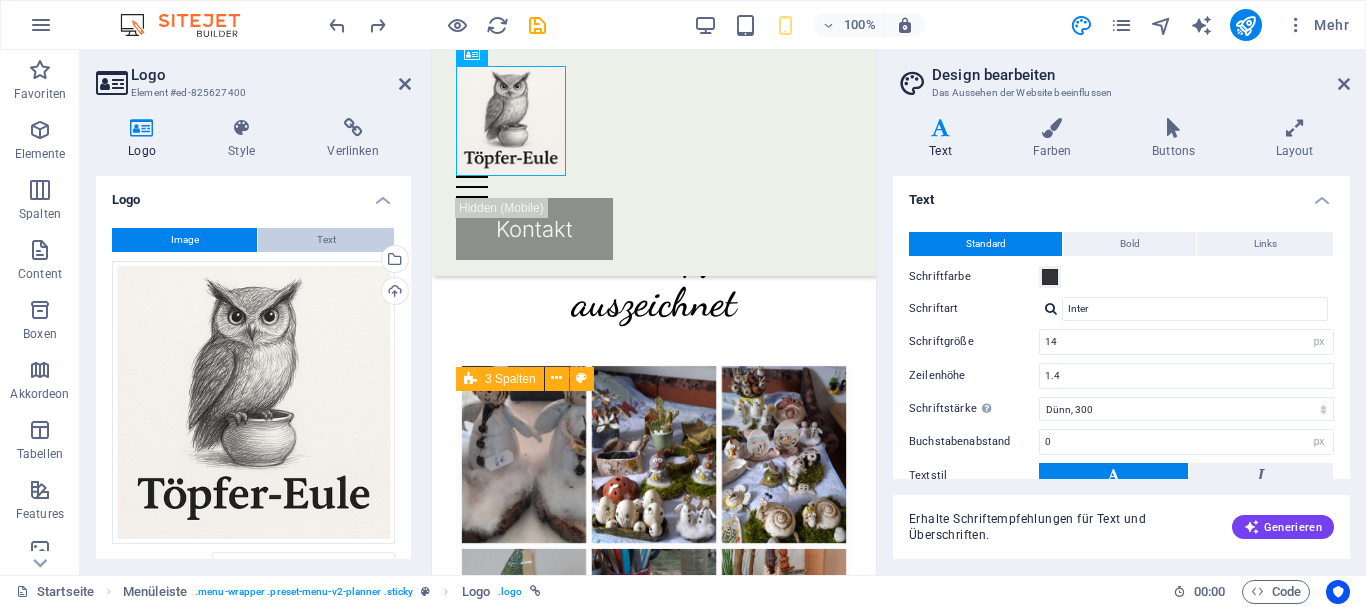 click on "Text" at bounding box center (326, 240) 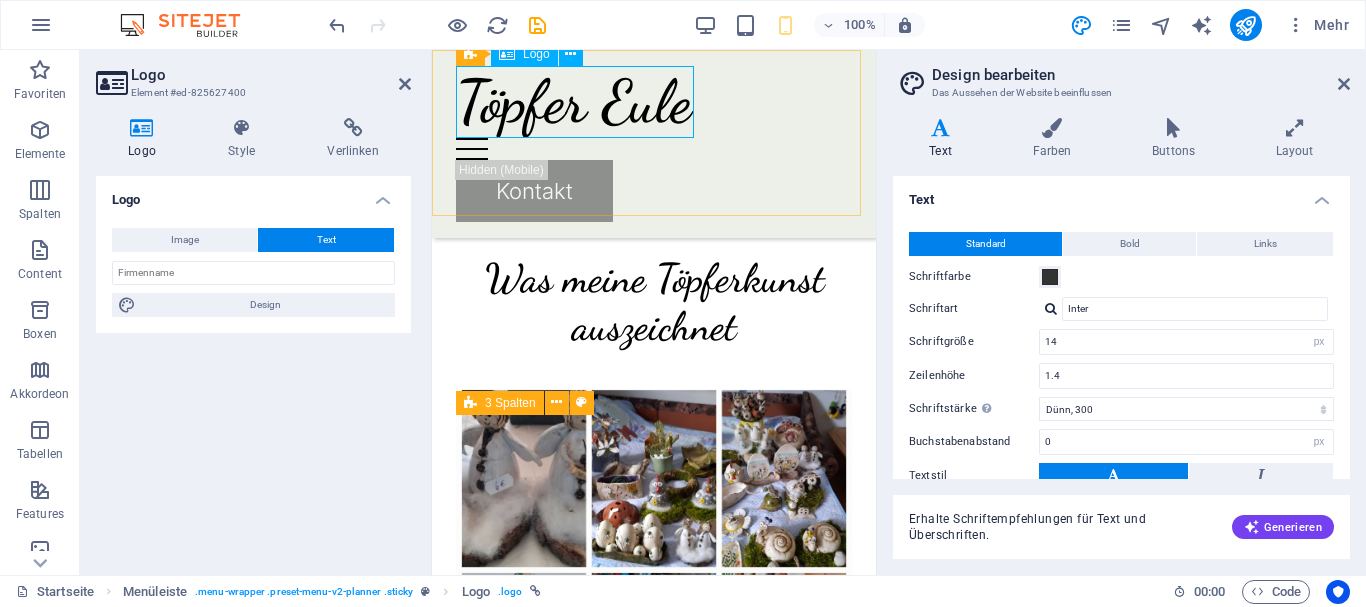 click on "Töpfer Eule" at bounding box center (654, 102) 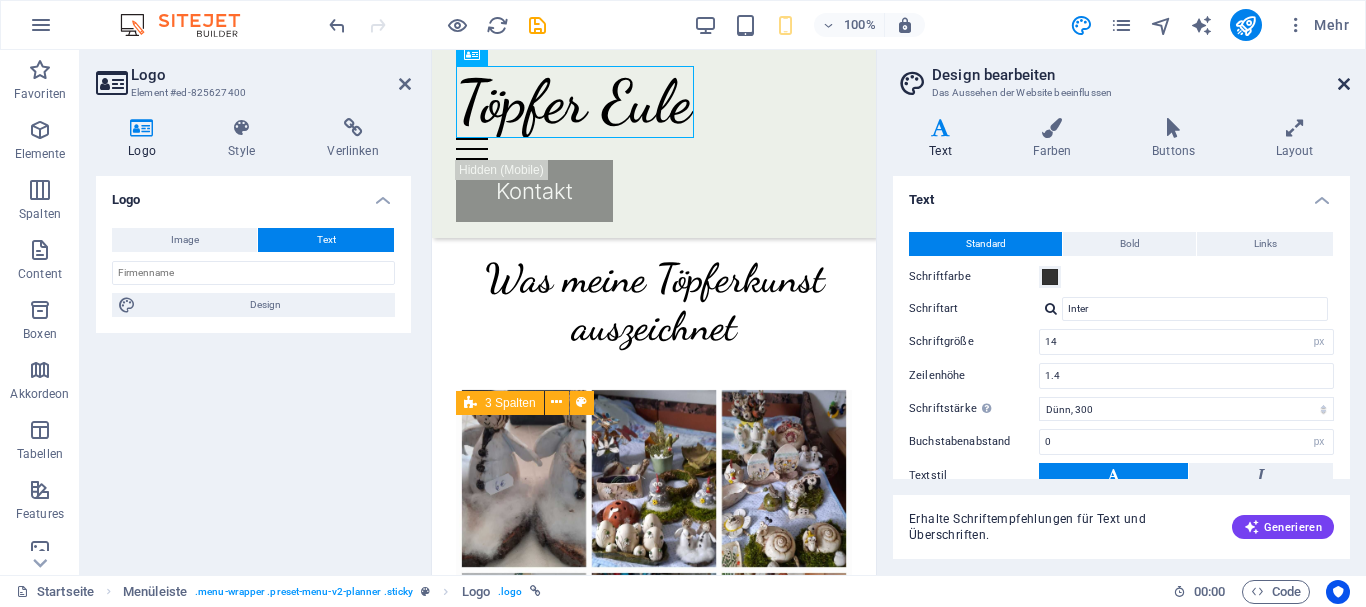 click at bounding box center [1344, 84] 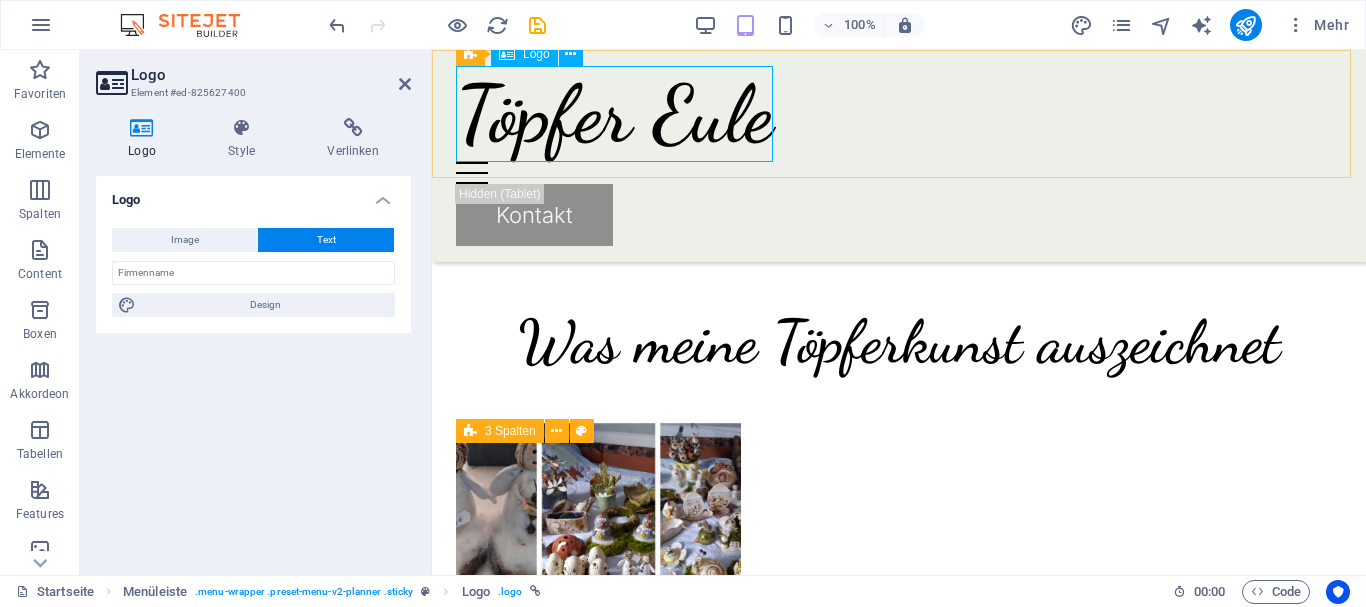 click on "Logo" at bounding box center [536, 54] 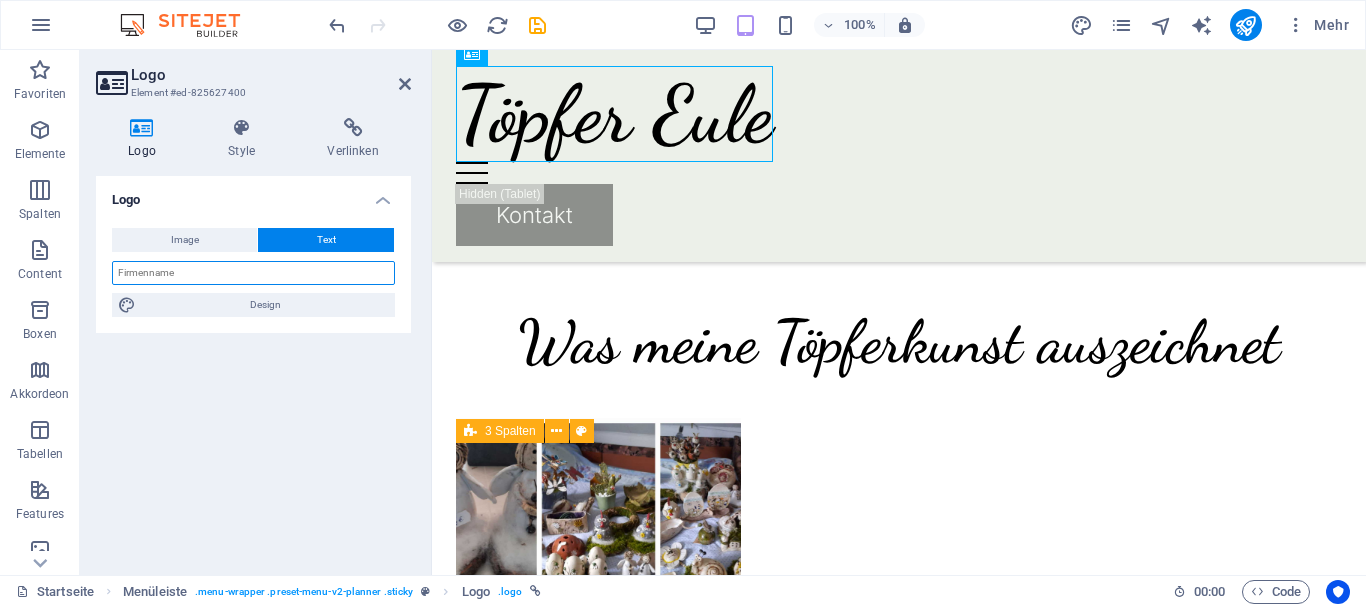 click at bounding box center (253, 273) 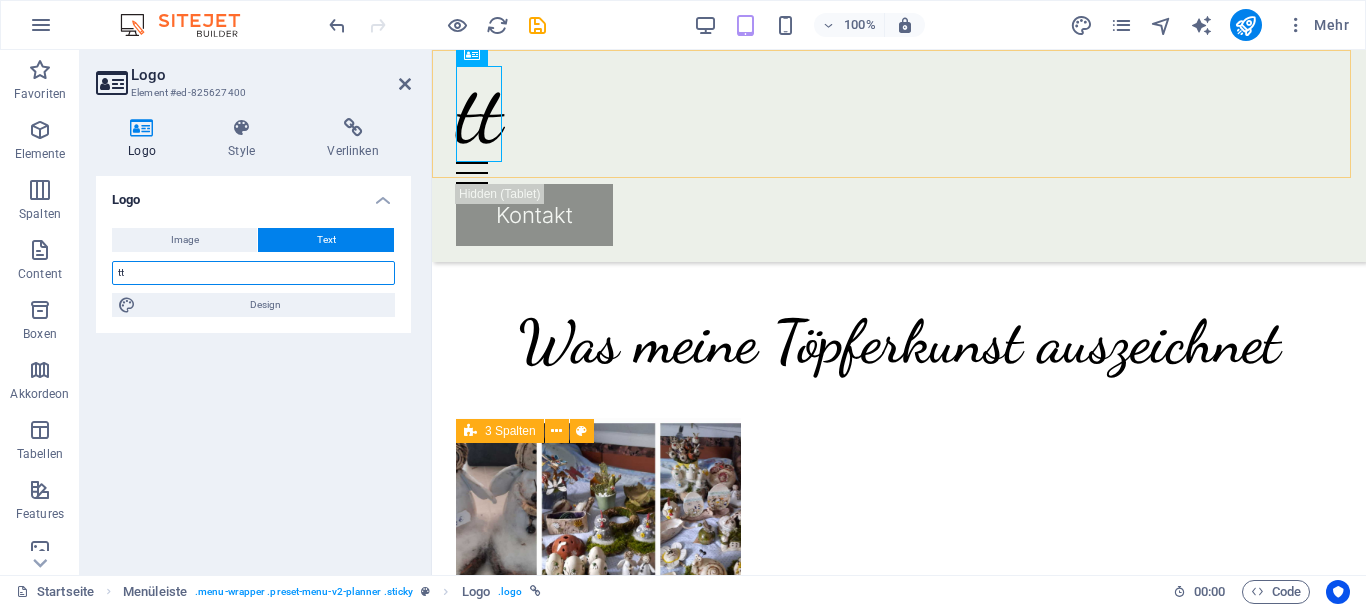 type on "t" 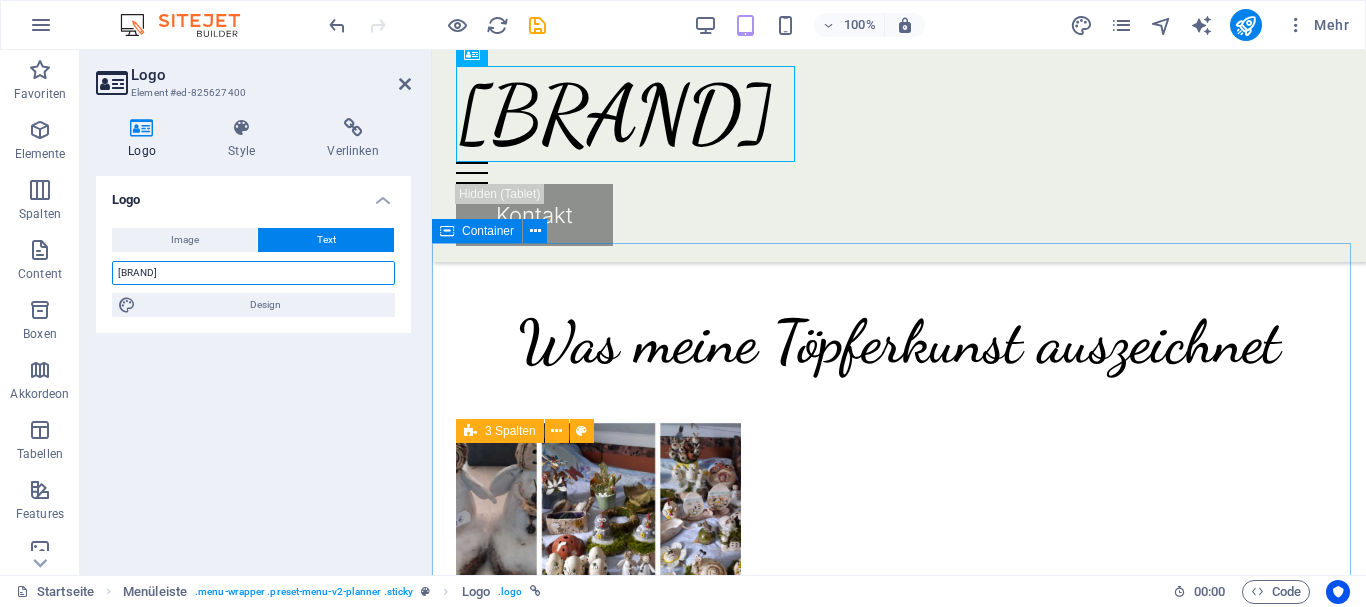 type on "[BRAND]" 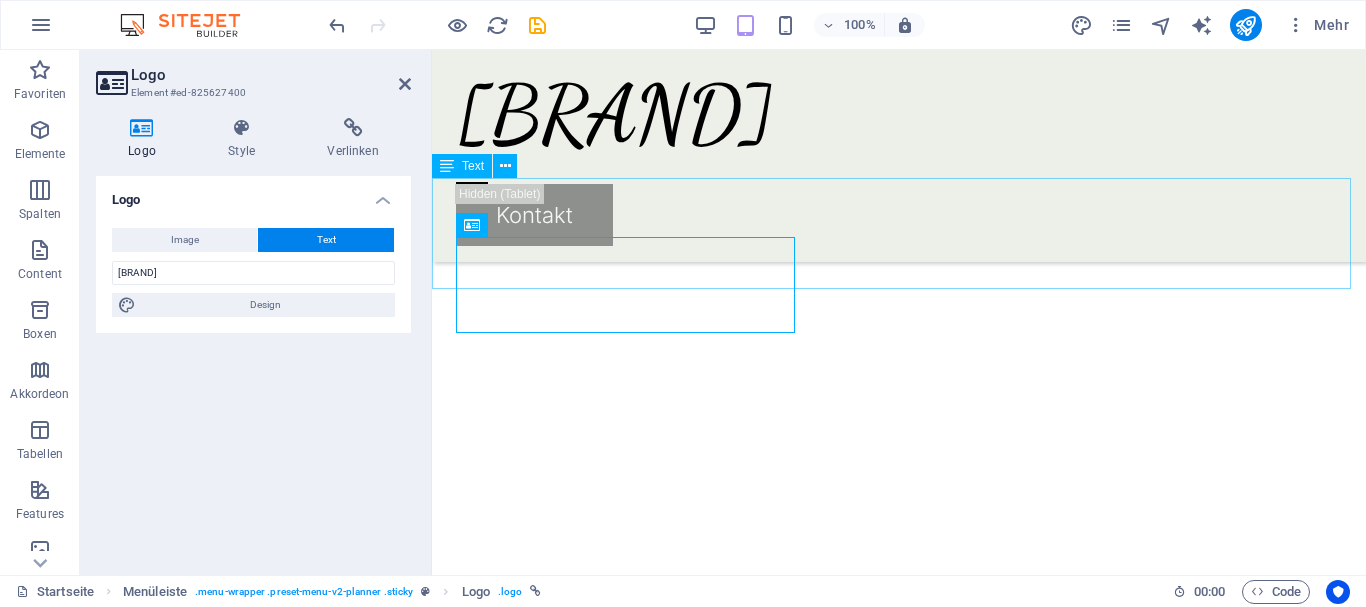 scroll, scrollTop: 0, scrollLeft: 0, axis: both 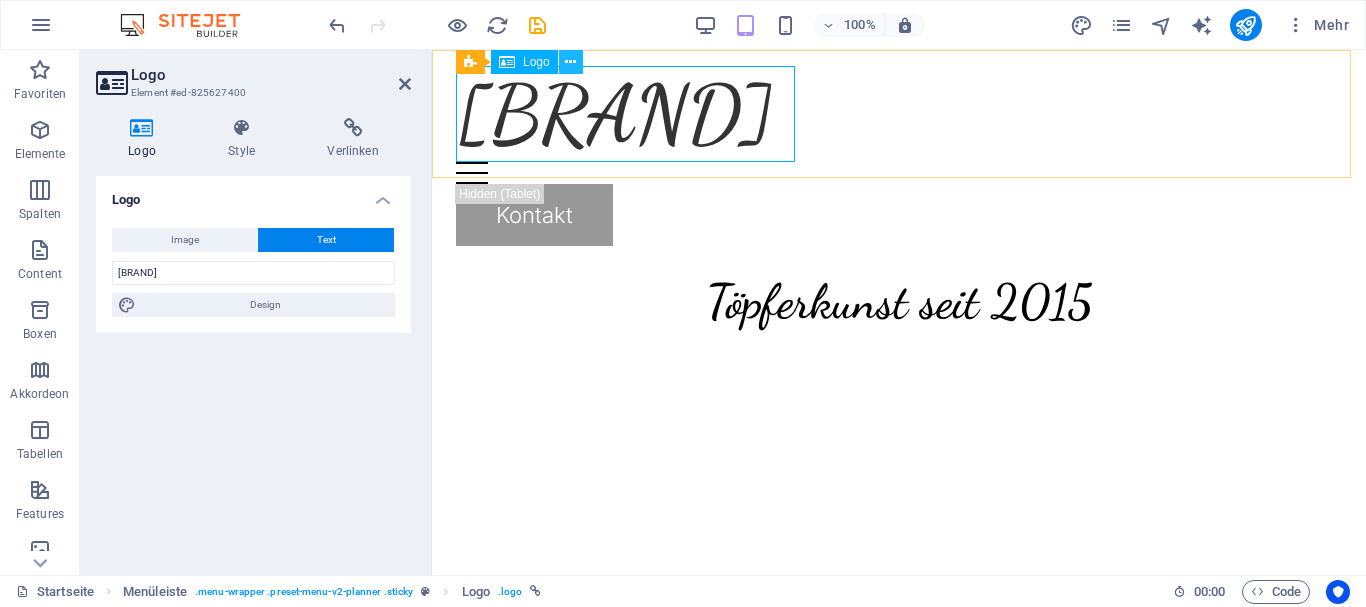 click at bounding box center [570, 62] 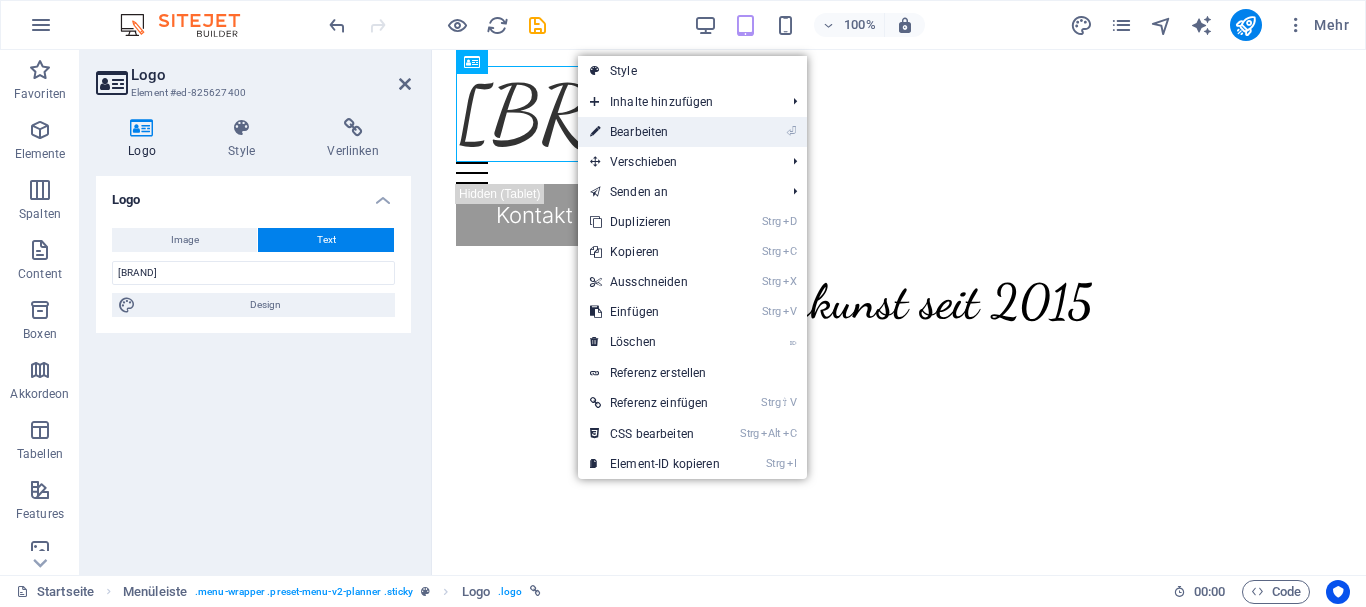 click on "⏎  Bearbeiten" at bounding box center (655, 132) 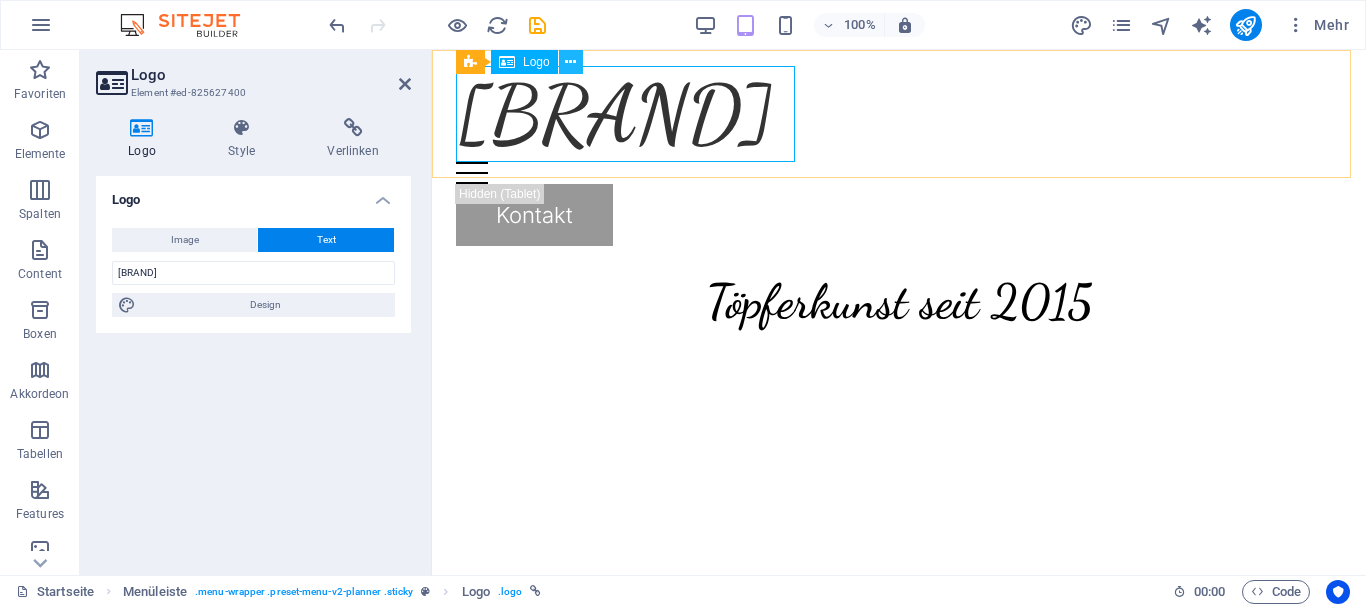 click at bounding box center [570, 62] 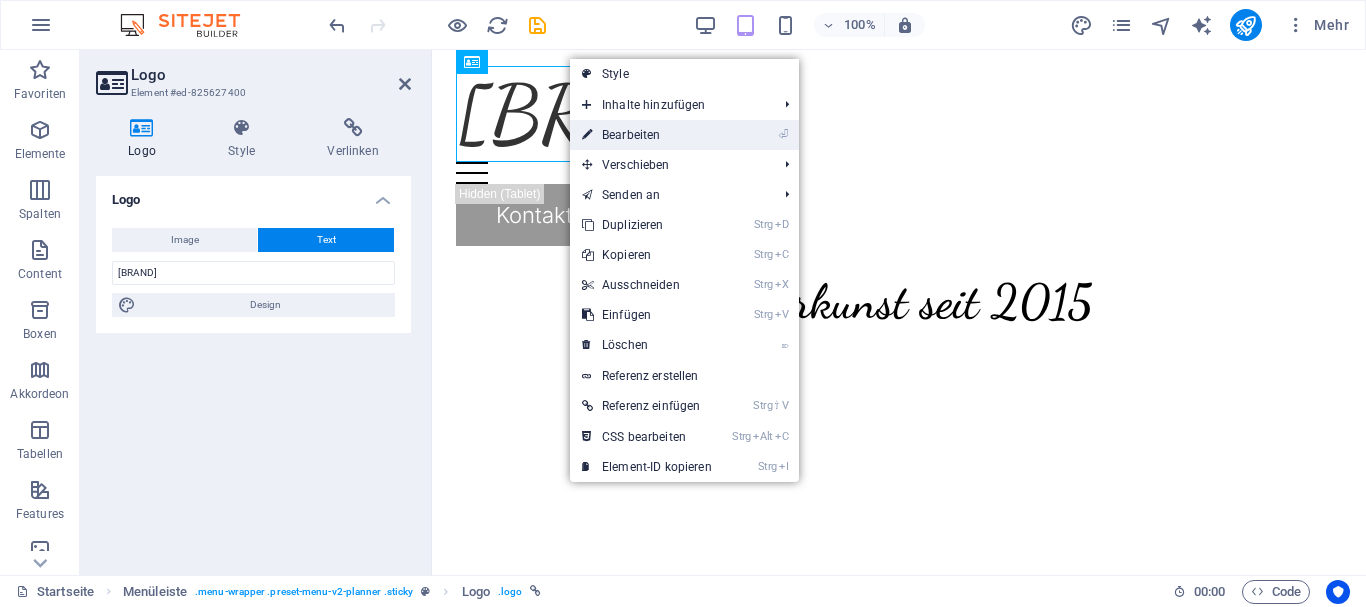 click on "⏎  Bearbeiten" at bounding box center [647, 135] 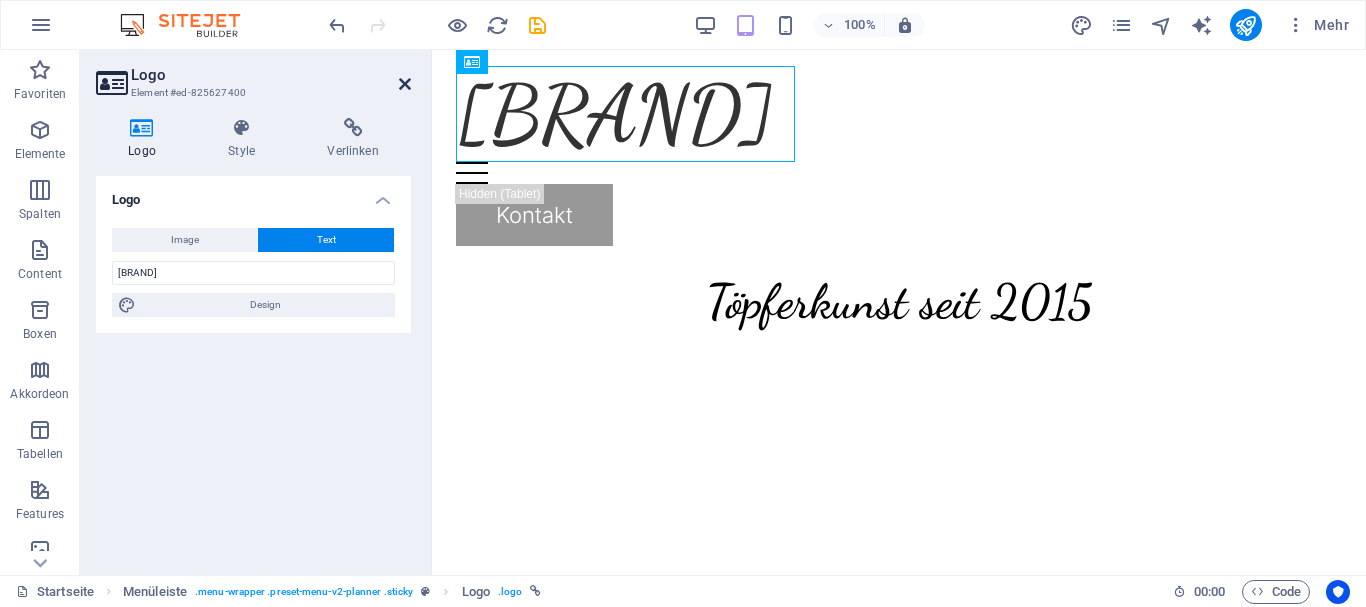 click at bounding box center [405, 84] 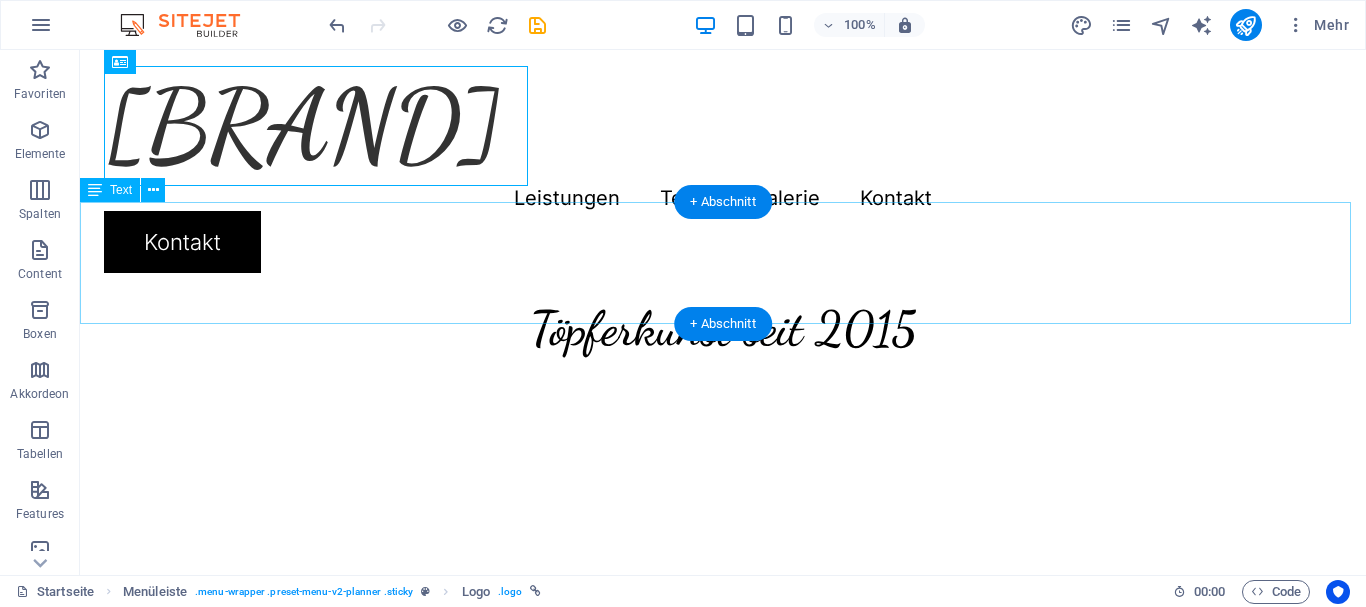 click on "Töpferkunst seit 2015" at bounding box center [723, 350] 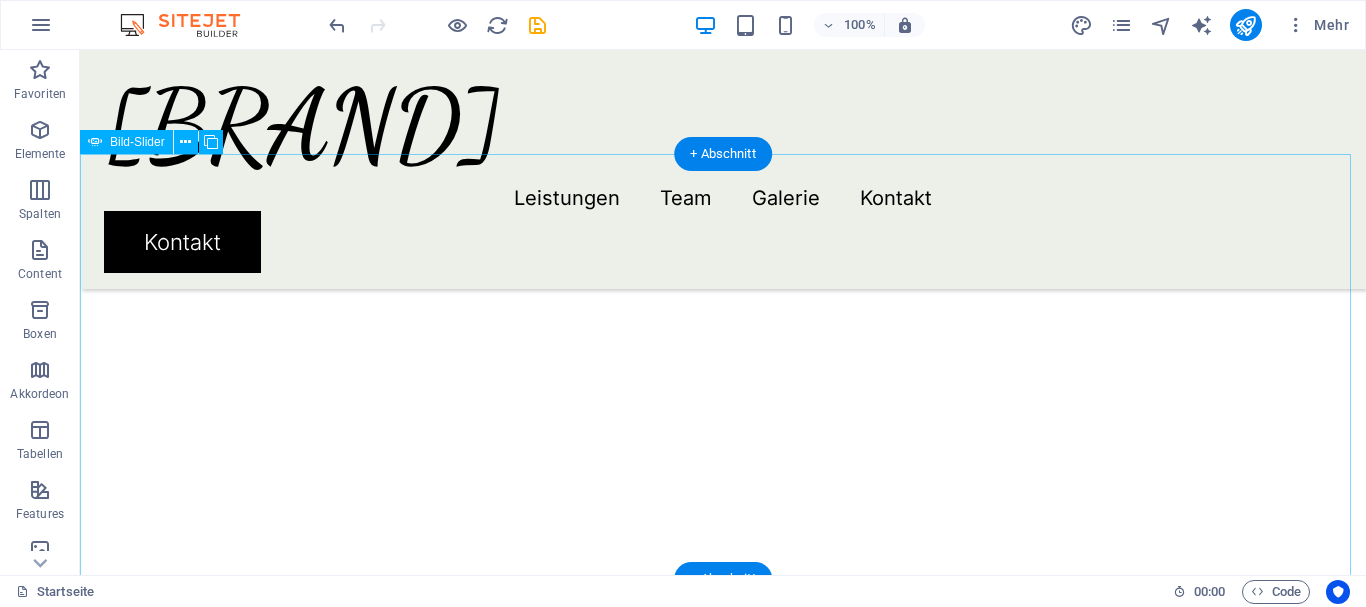 scroll, scrollTop: 170, scrollLeft: 0, axis: vertical 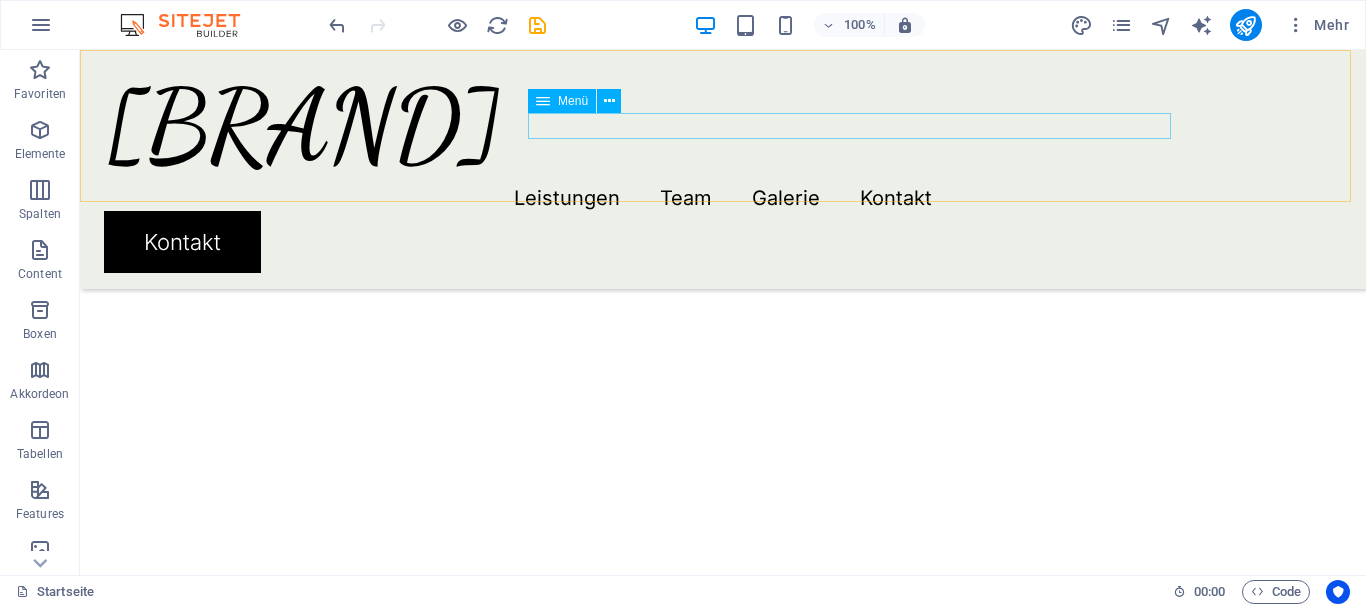 click on "Leistungen Team Galerie Kontakt" at bounding box center [723, 198] 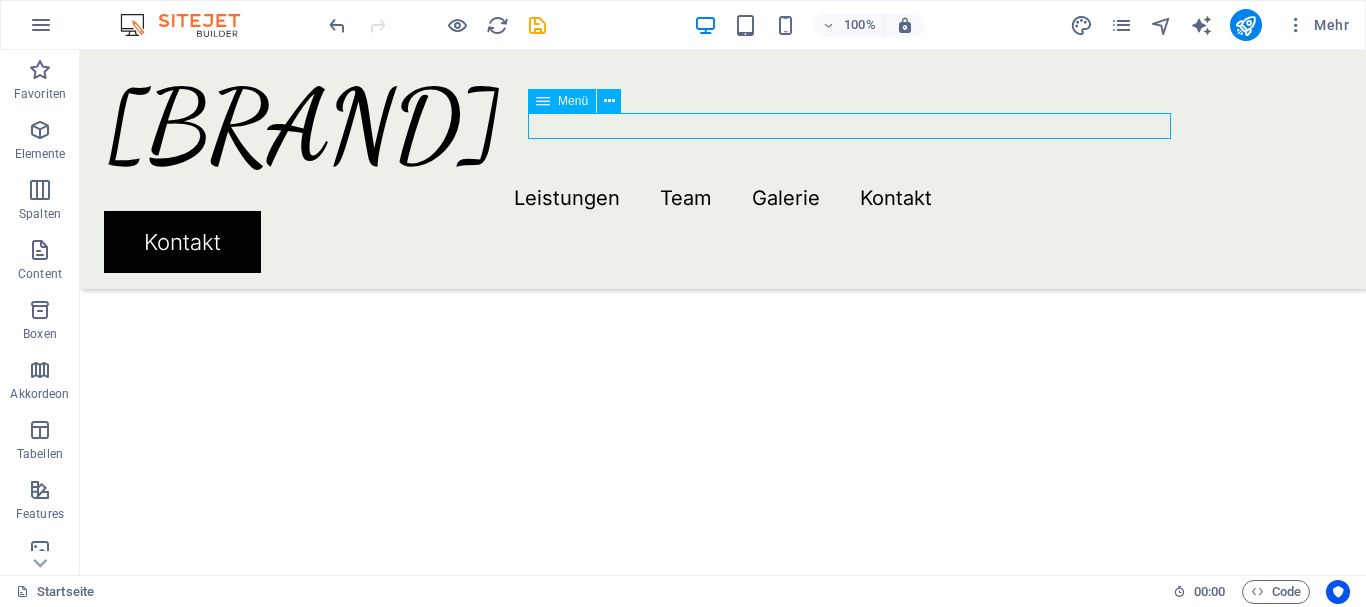 click on "Leistungen Team Galerie Kontakt" at bounding box center (723, 198) 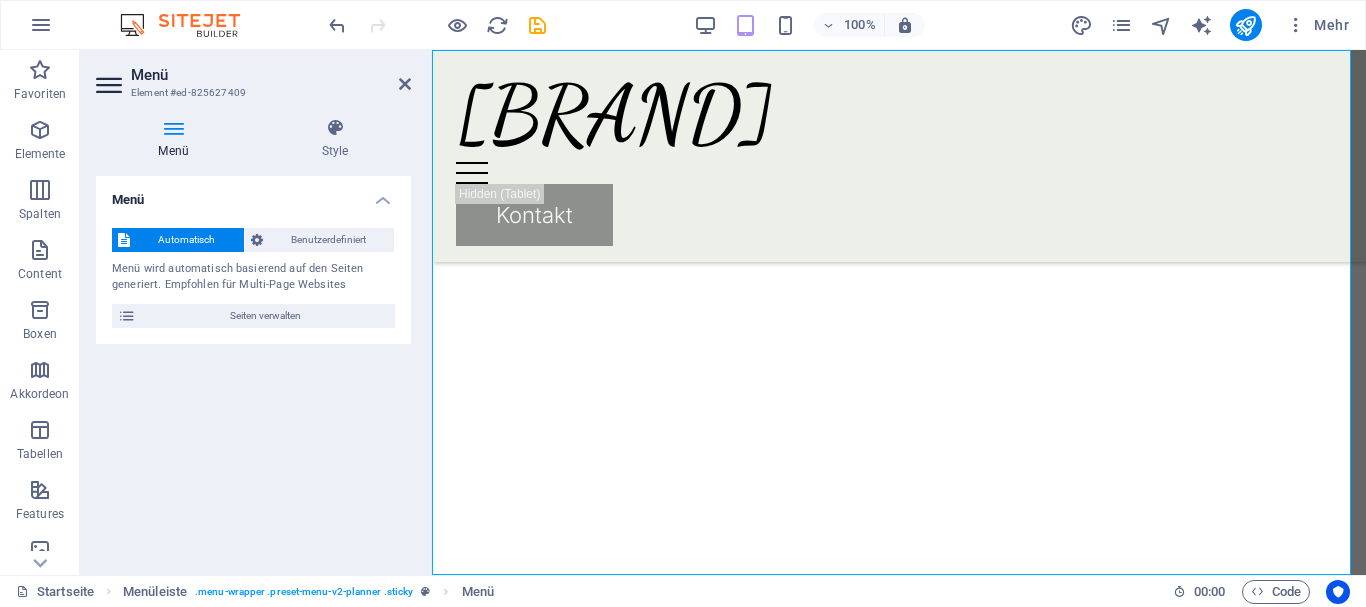 scroll, scrollTop: 146, scrollLeft: 0, axis: vertical 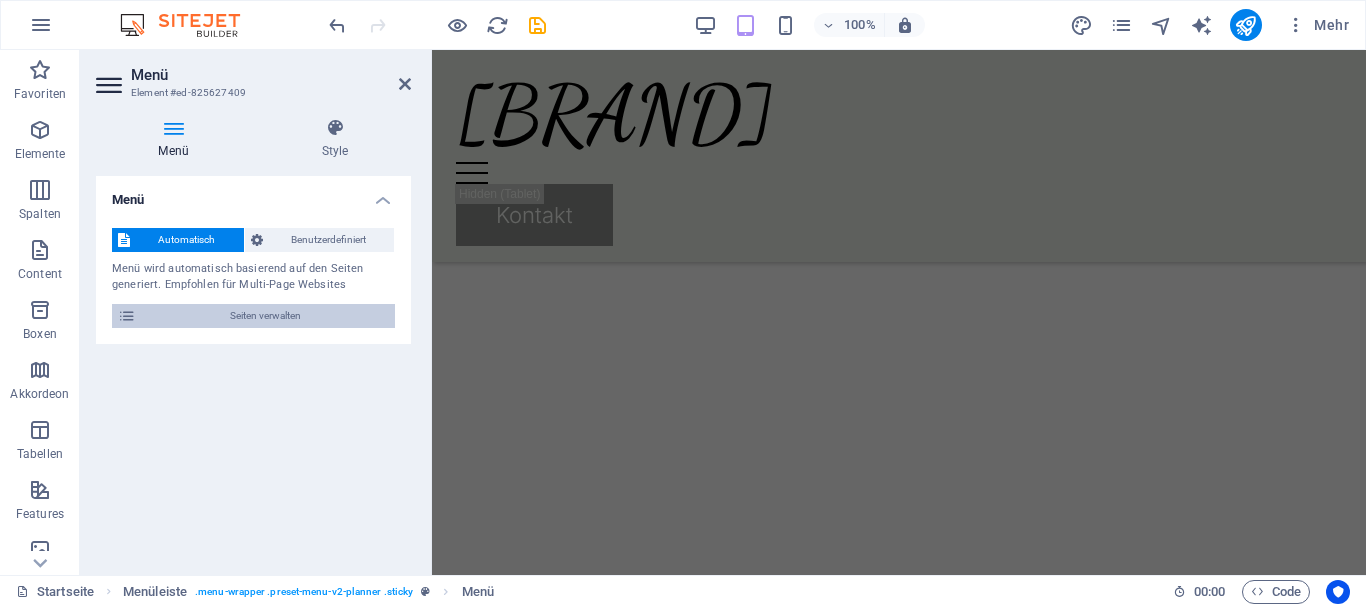 click at bounding box center (127, 316) 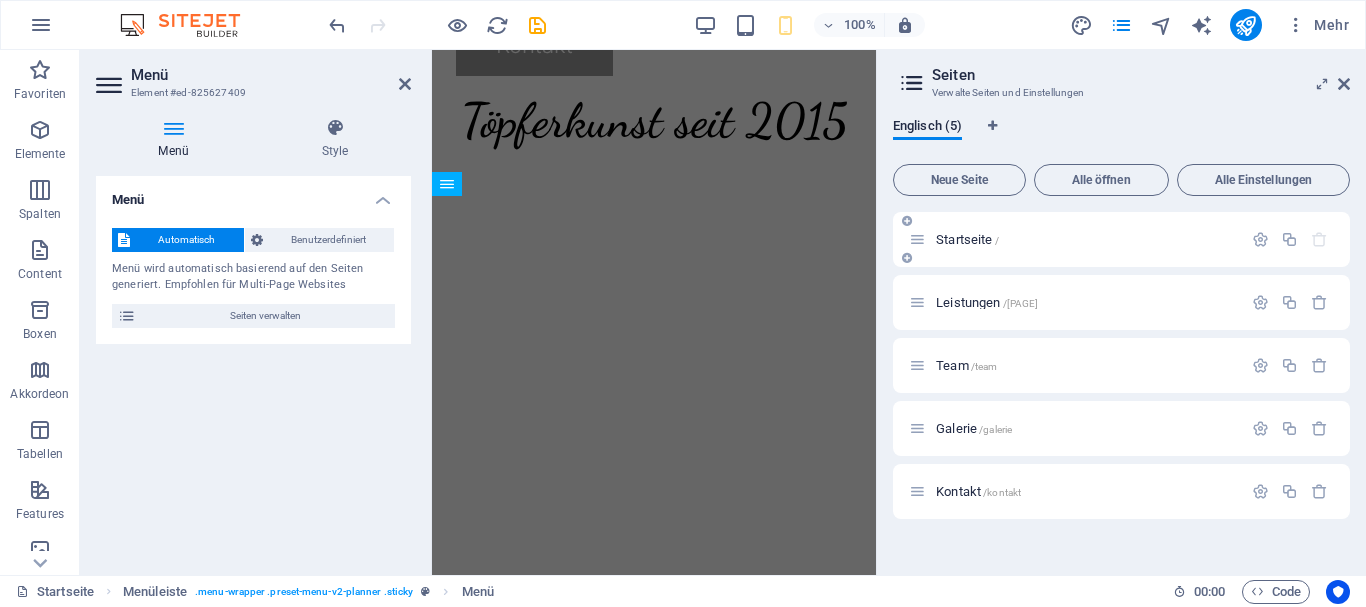 scroll, scrollTop: 0, scrollLeft: 0, axis: both 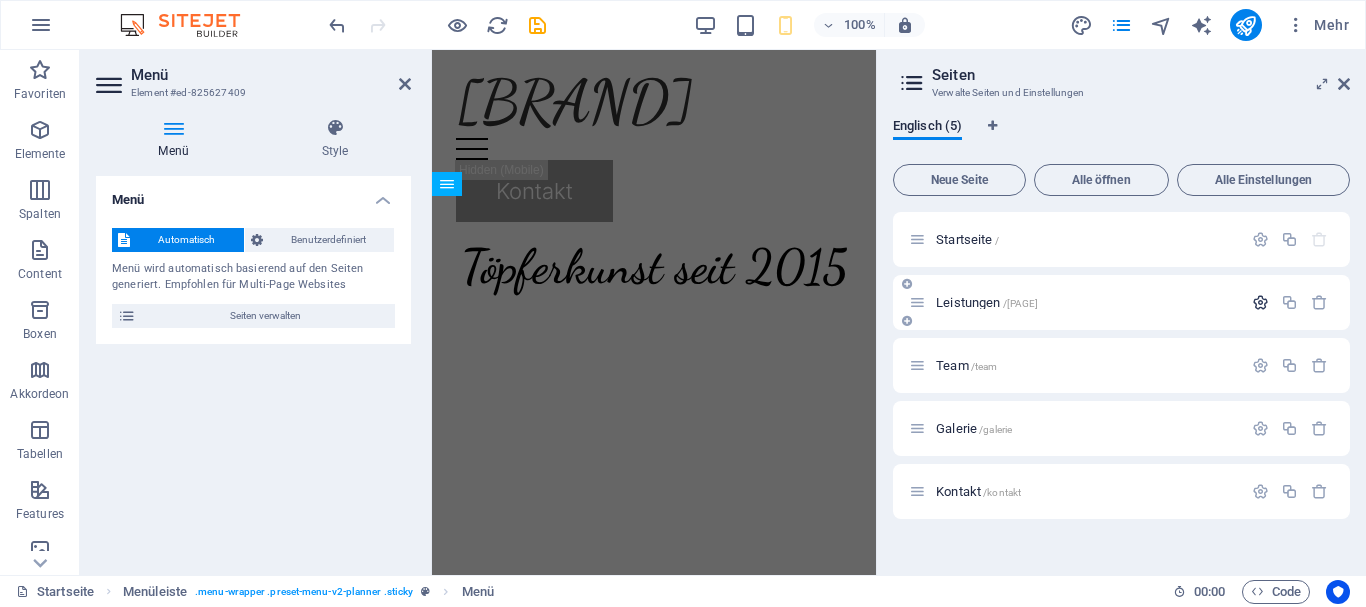 click at bounding box center (1260, 302) 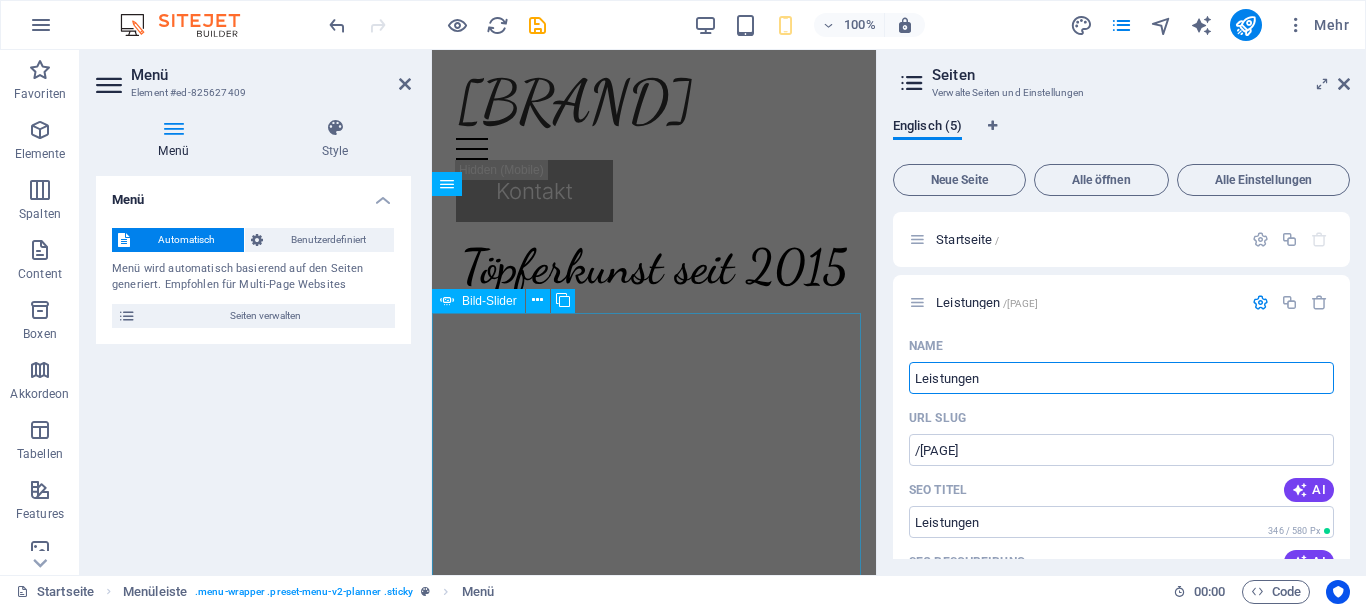 drag, startPoint x: 1430, startPoint y: 421, endPoint x: 837, endPoint y: 371, distance: 595.1042 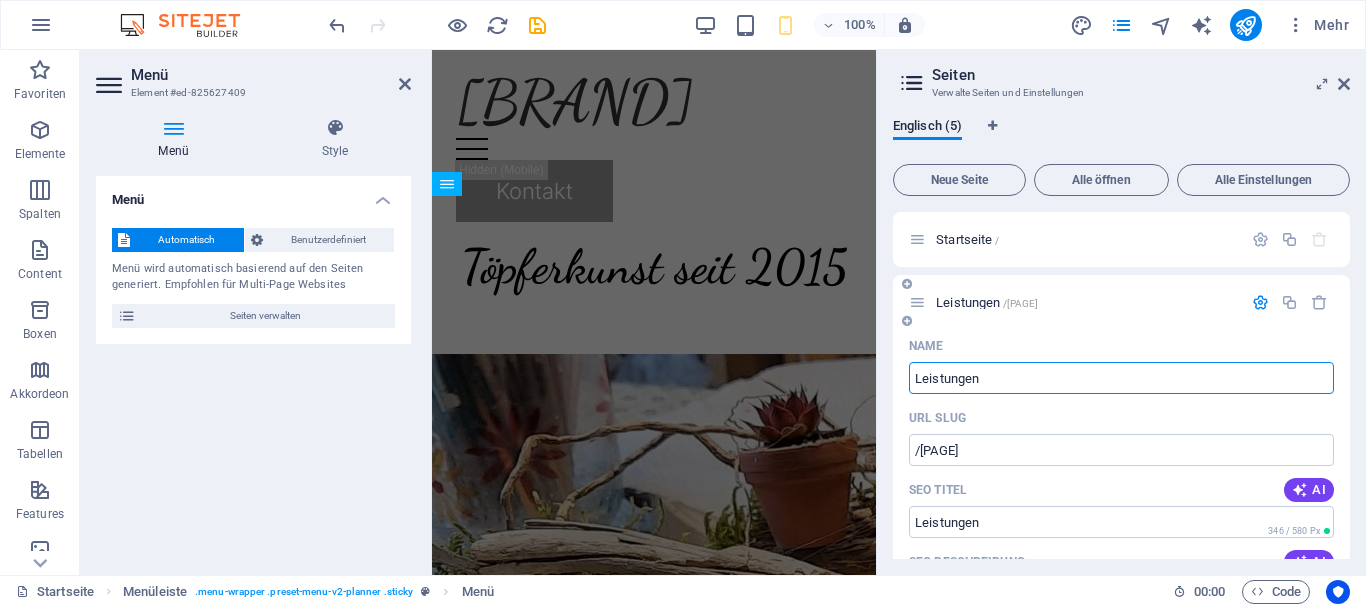 click on "Leistungen" at bounding box center [1121, 378] 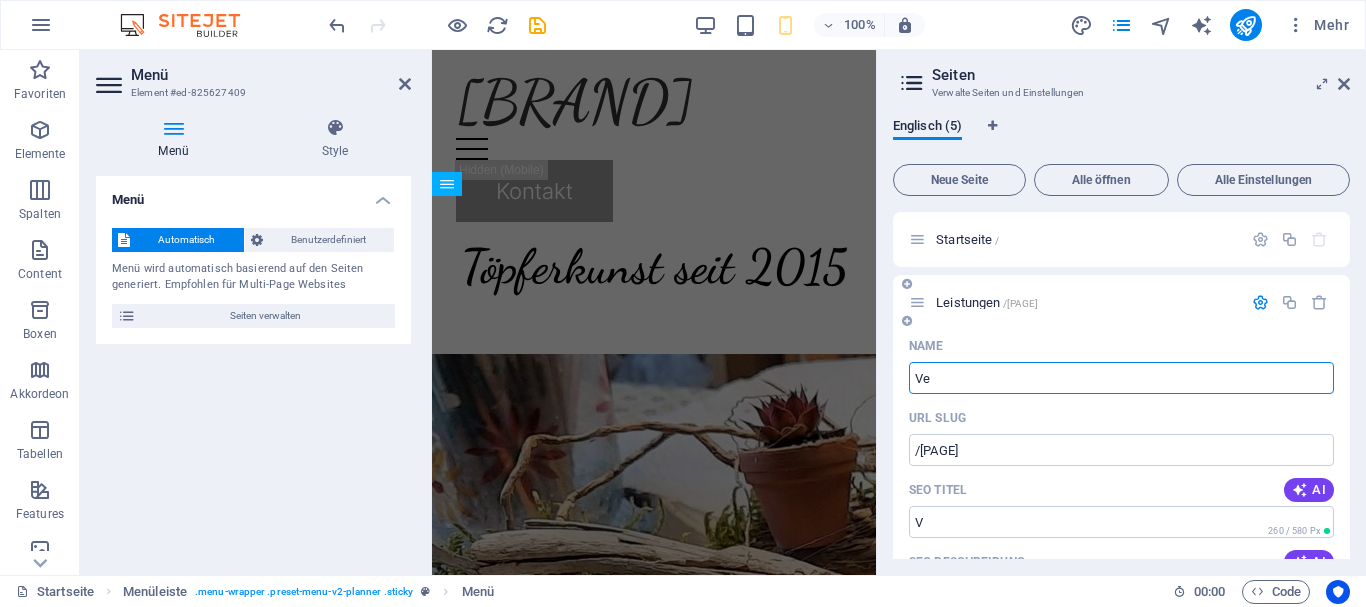 type on "Ver" 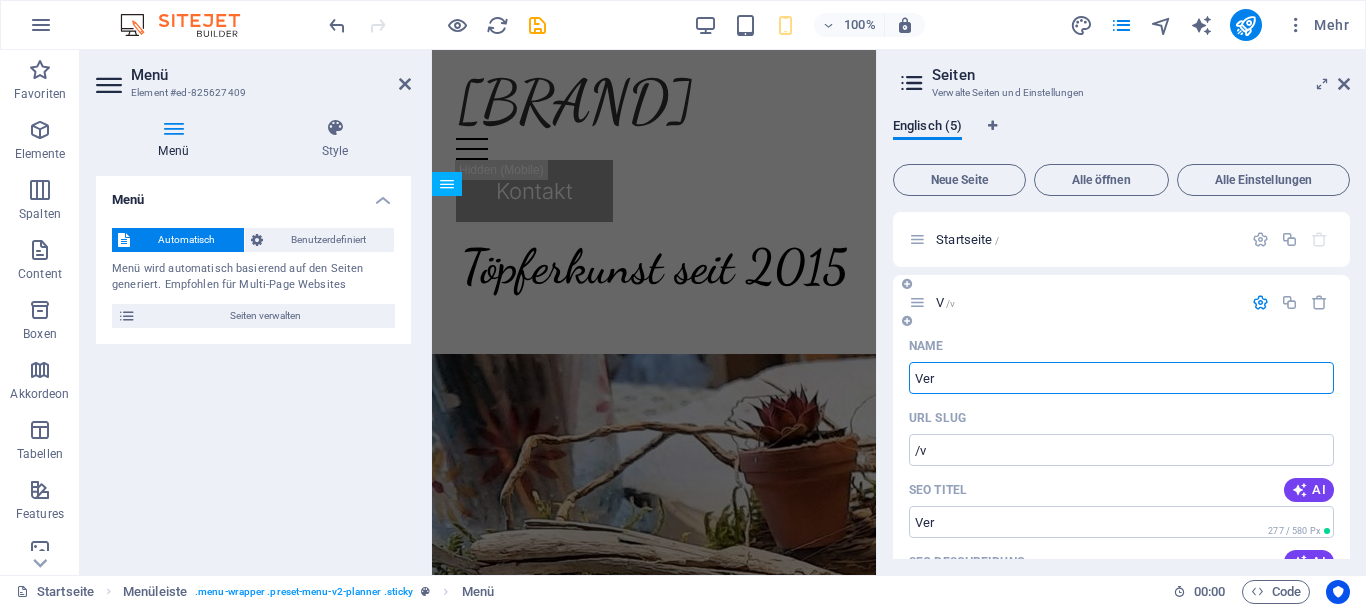 type on "/v" 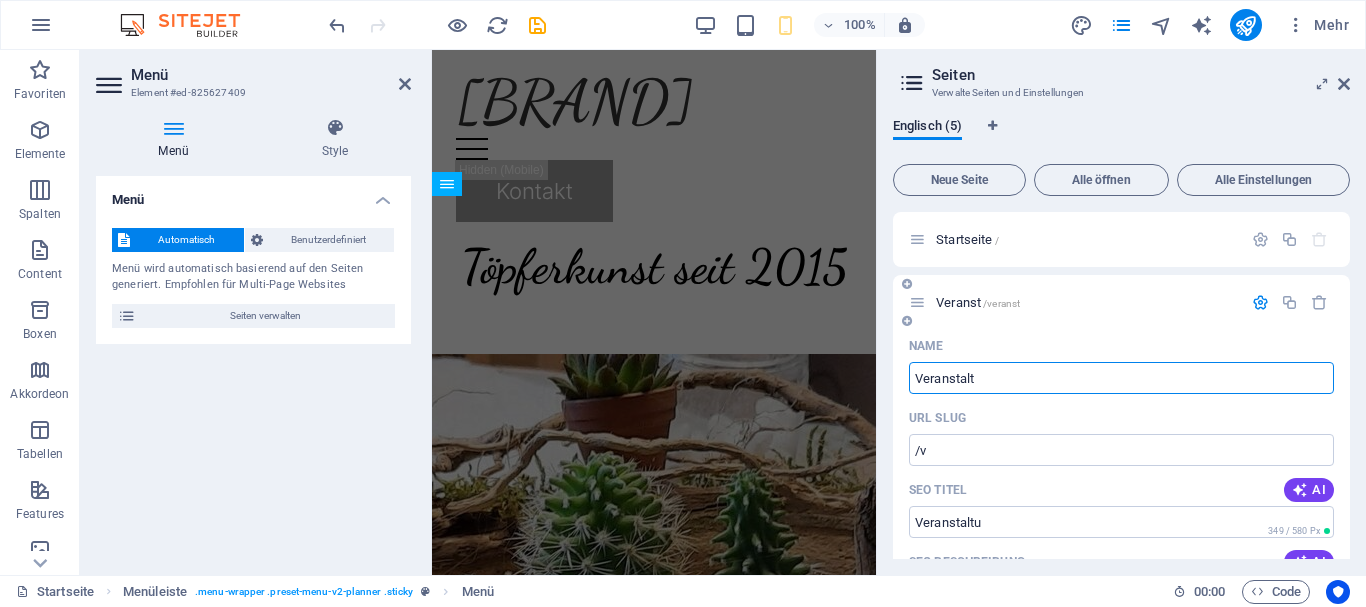 type on "Veranstaltu" 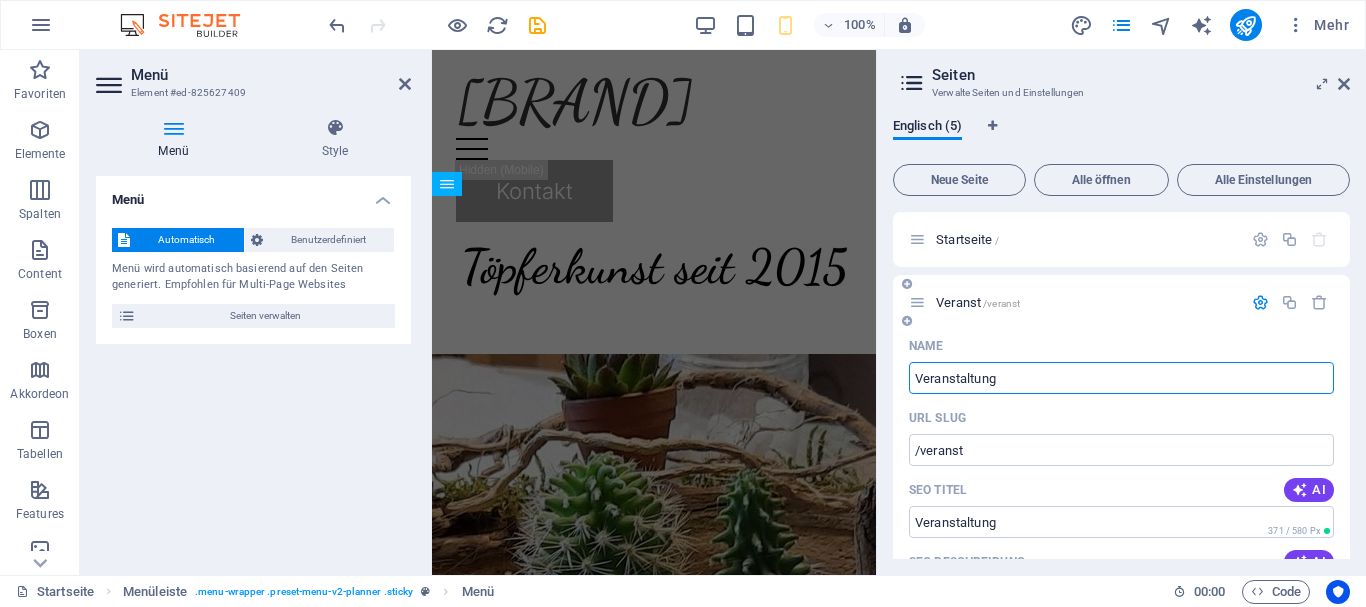 type on "Veranstaltung" 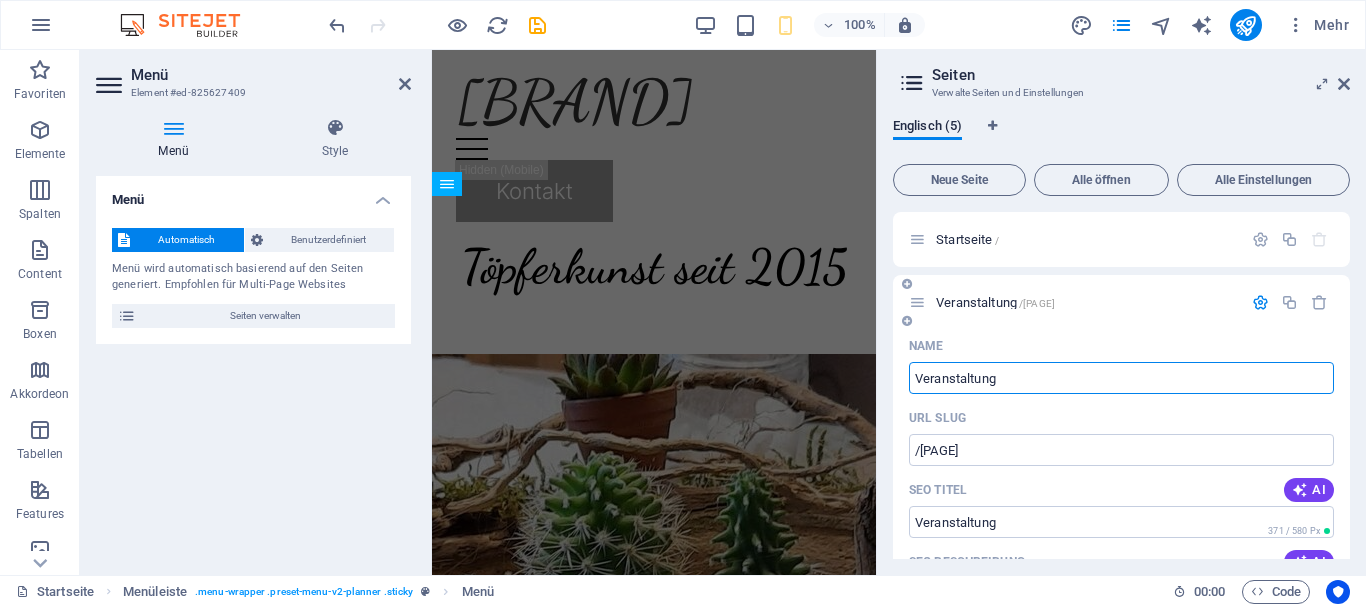 click at bounding box center [917, 302] 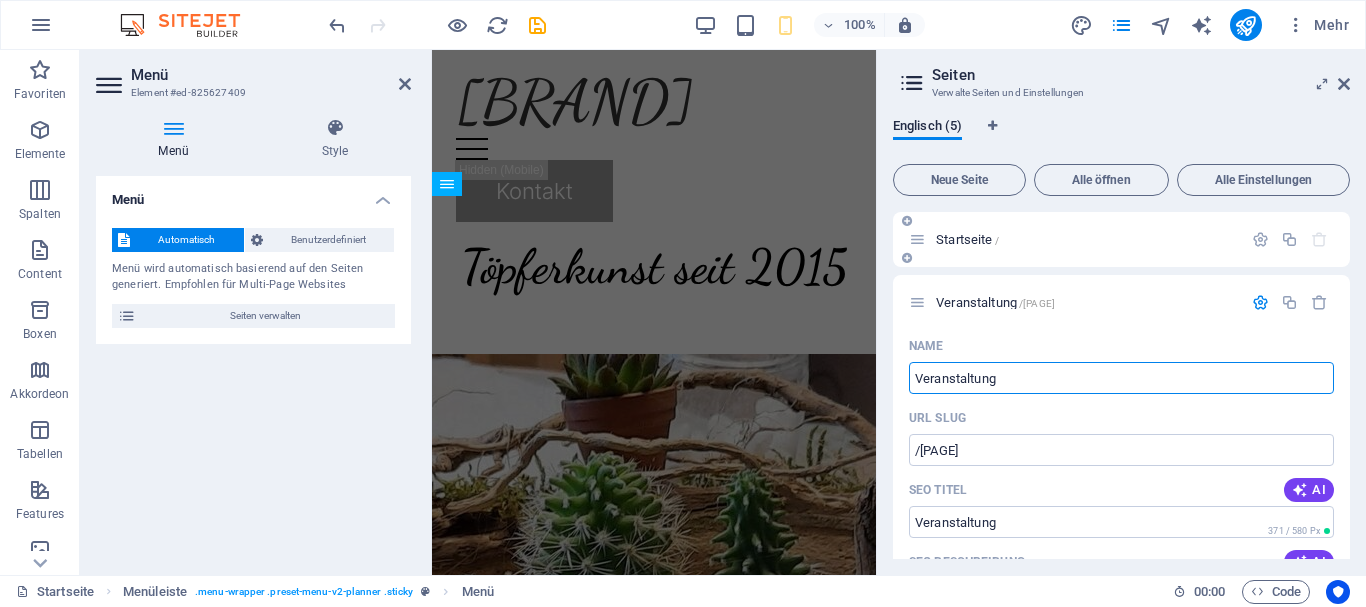 type on "Veranstaltung" 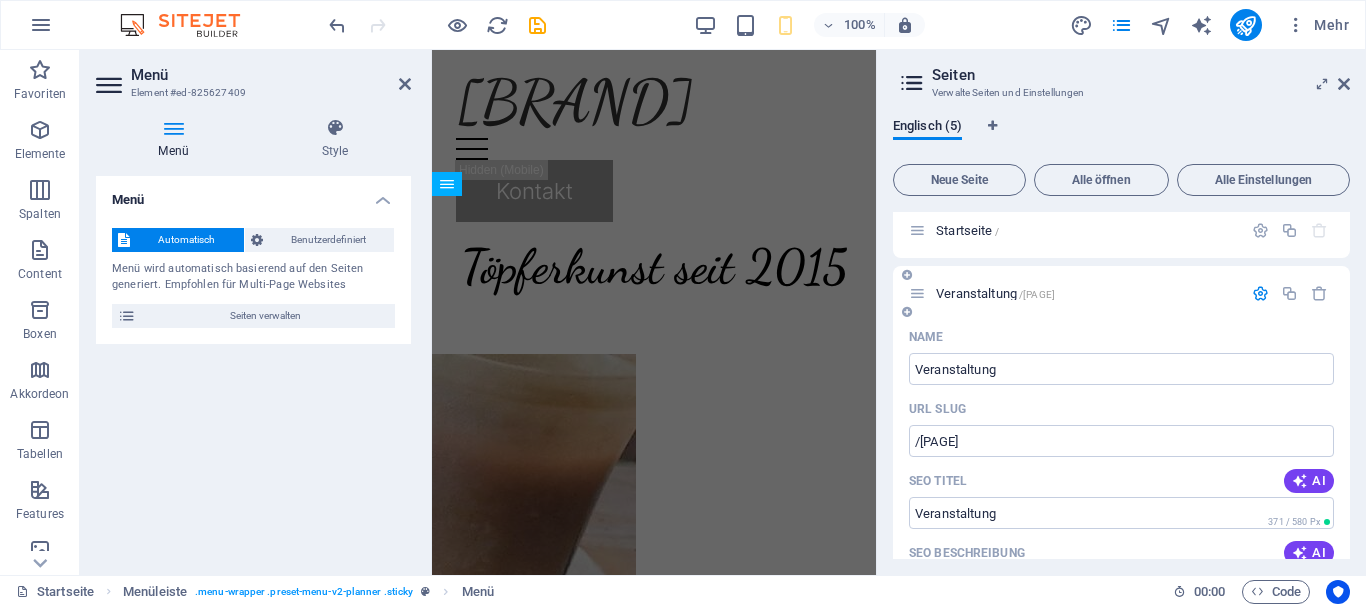 scroll, scrollTop: 0, scrollLeft: 0, axis: both 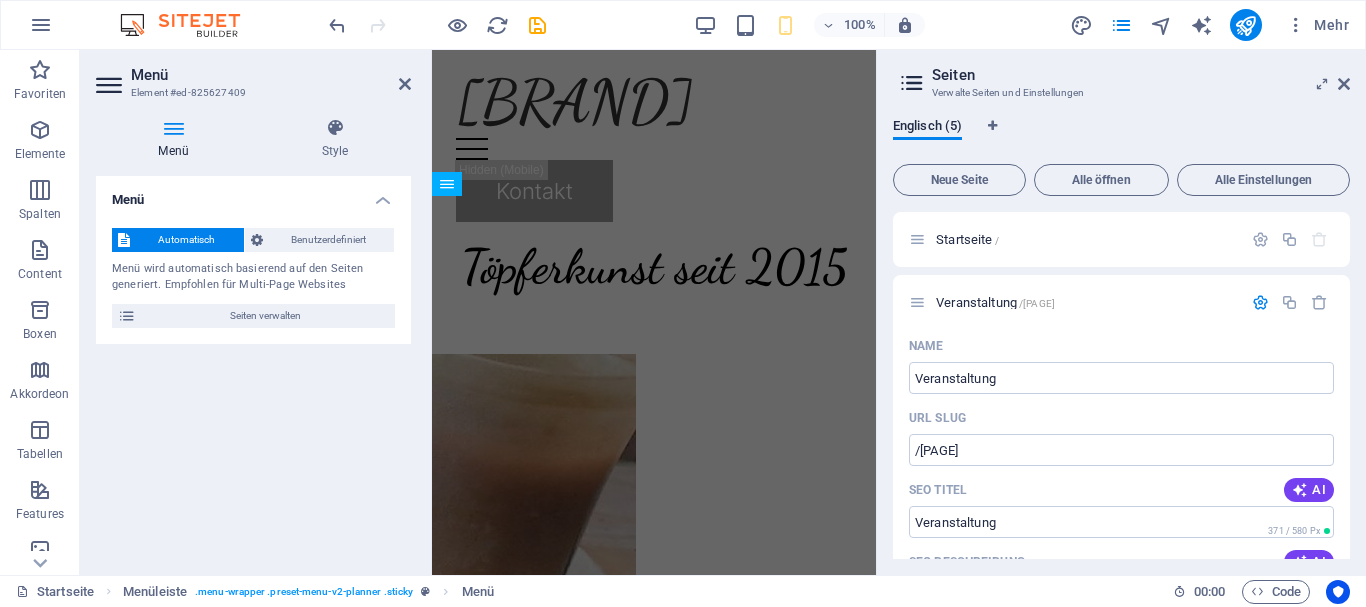 click on "Englisch (5)" at bounding box center (1121, 137) 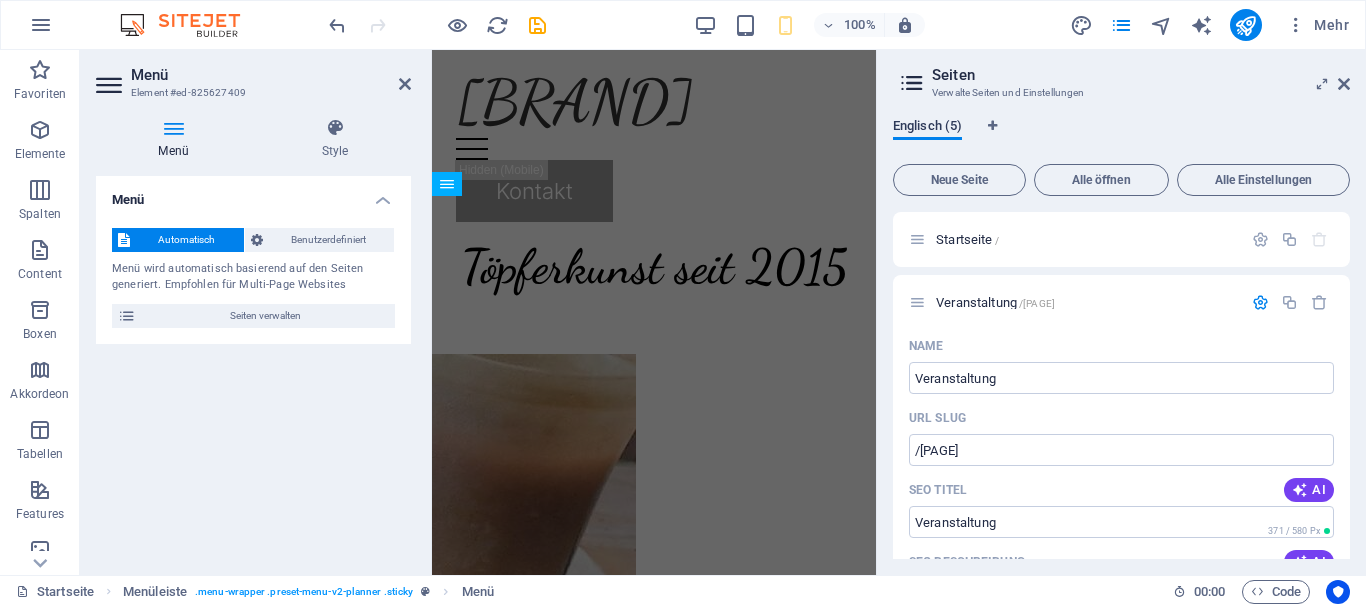 click on "Englisch (5)" at bounding box center (927, 128) 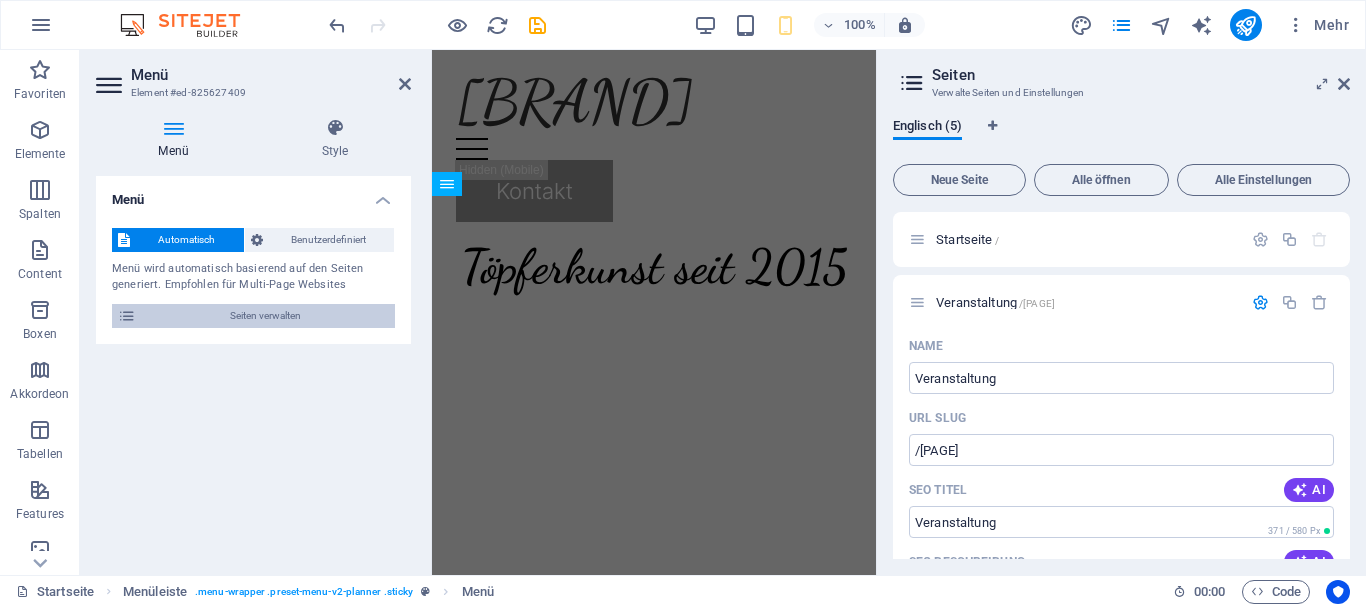 click on "Seiten verwalten" at bounding box center (265, 316) 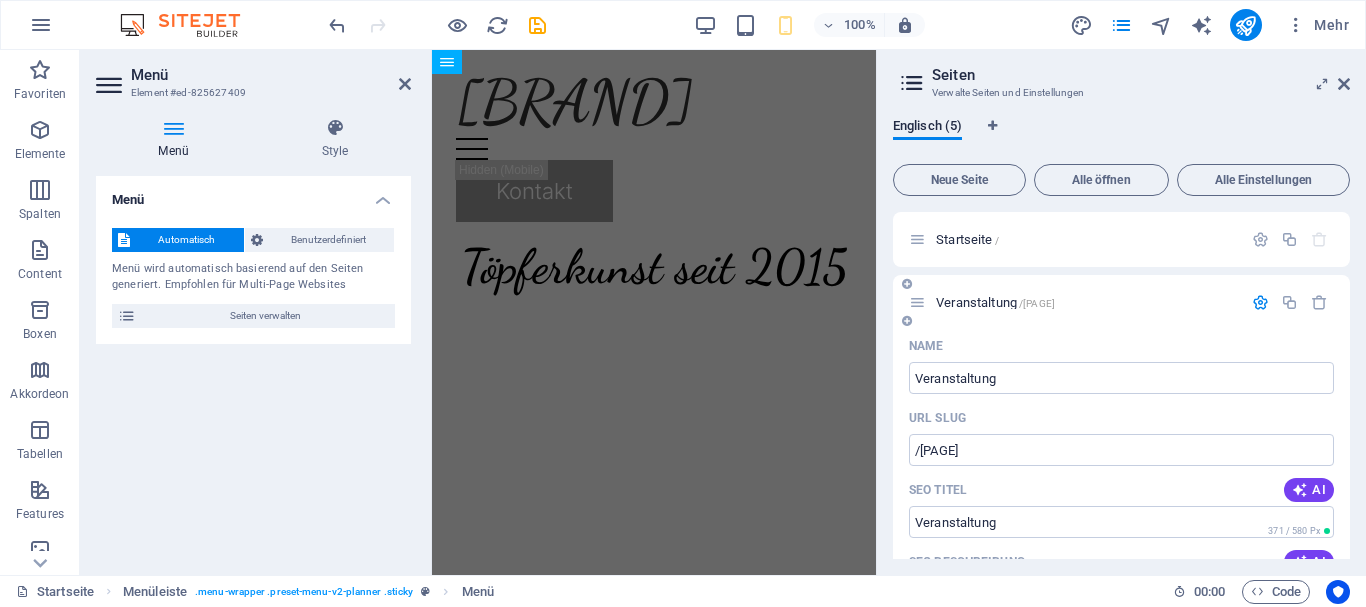 click at bounding box center (917, 302) 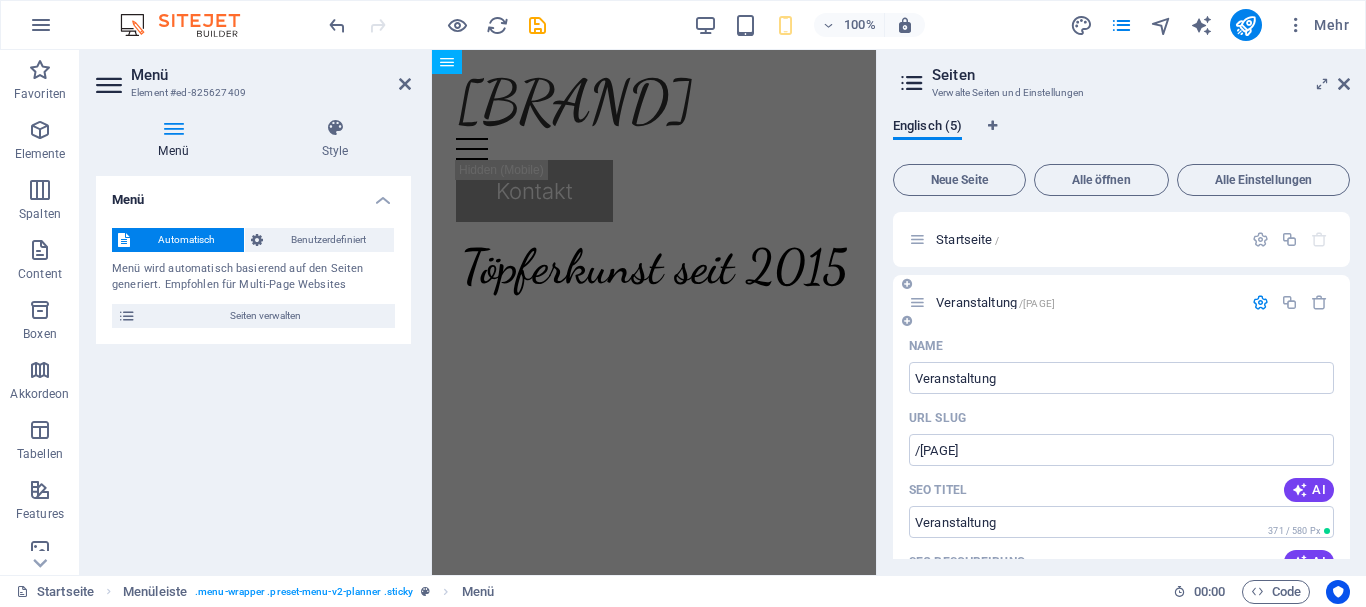 click at bounding box center (1290, 303) 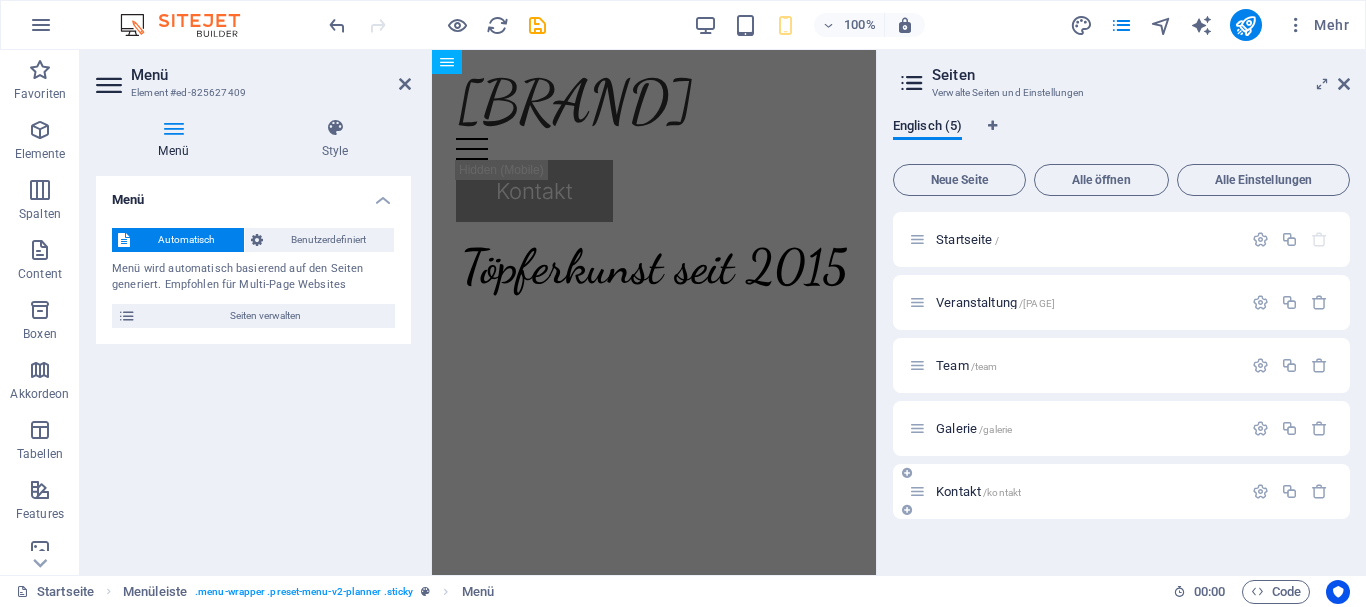 click on "Kontakt /kontakt" at bounding box center [1075, 491] 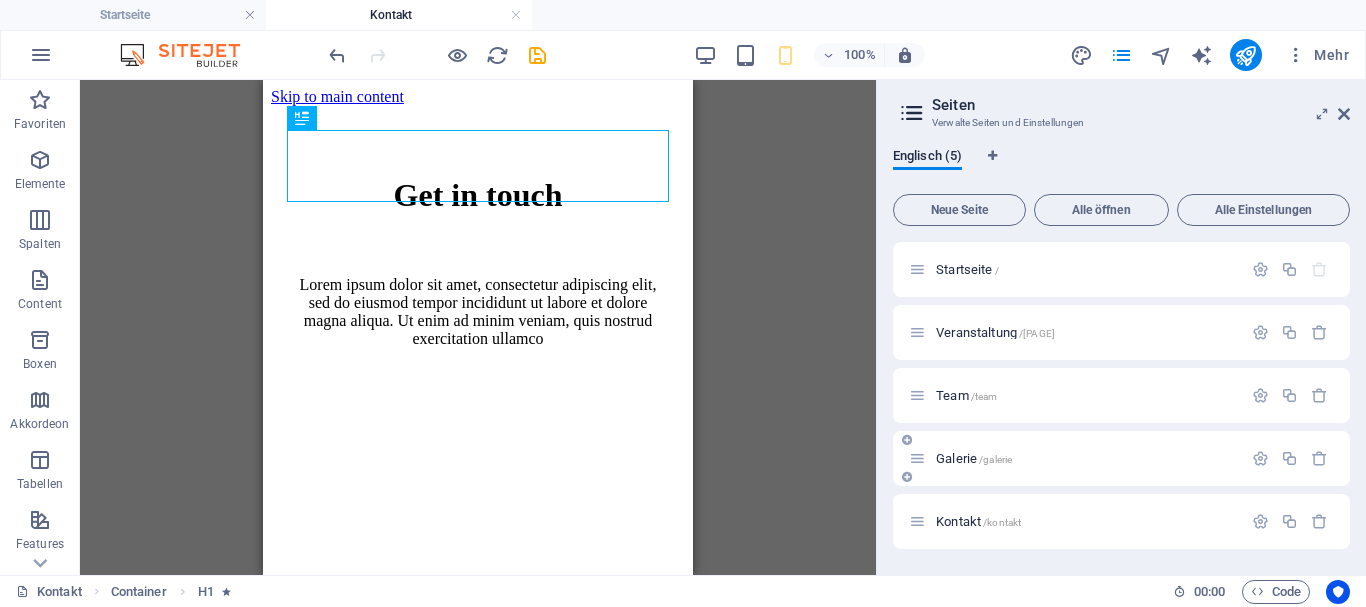 scroll, scrollTop: 0, scrollLeft: 0, axis: both 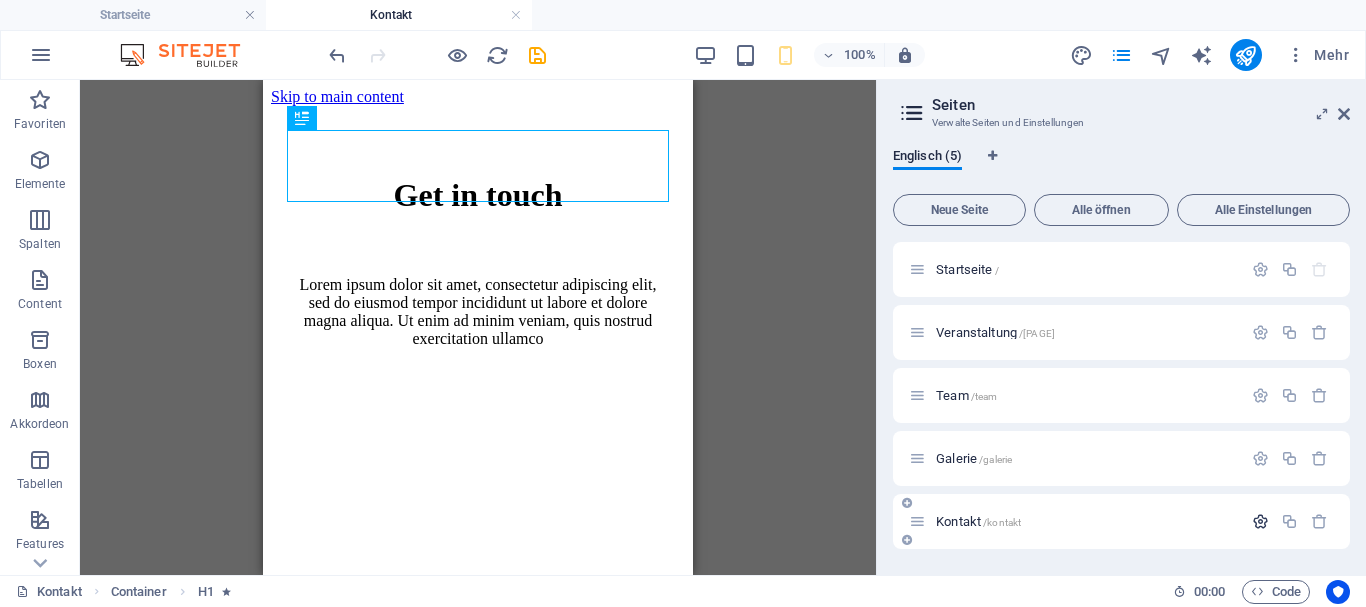 click at bounding box center [1260, 521] 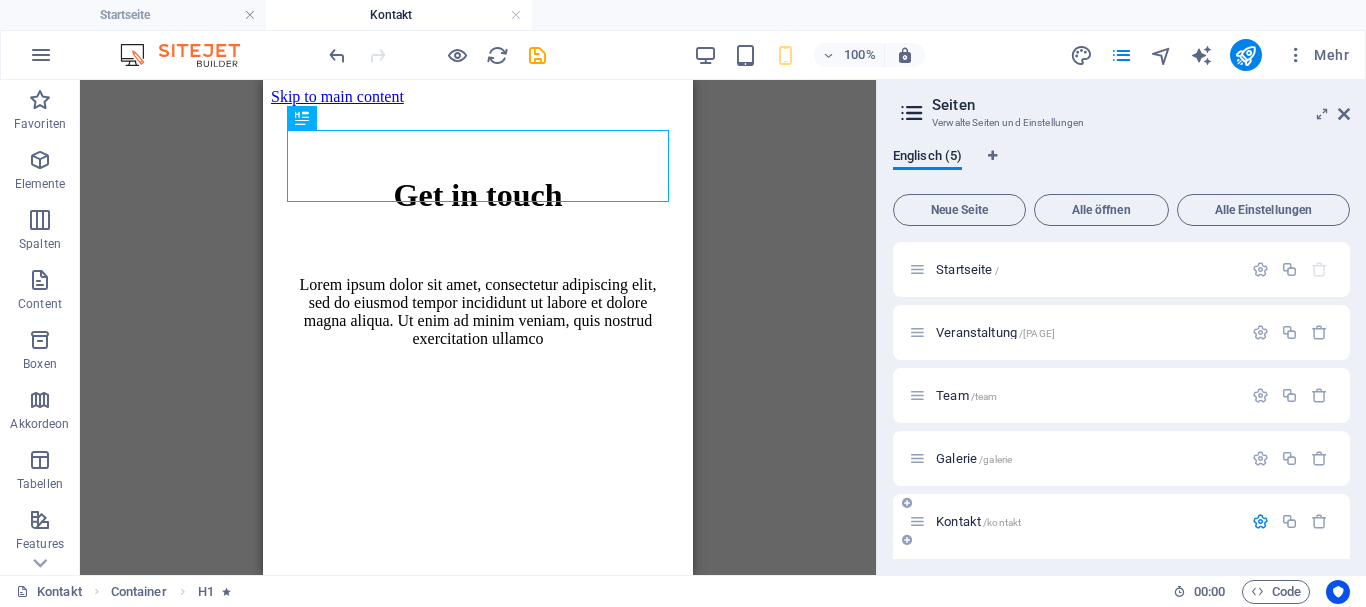 scroll, scrollTop: 197, scrollLeft: 0, axis: vertical 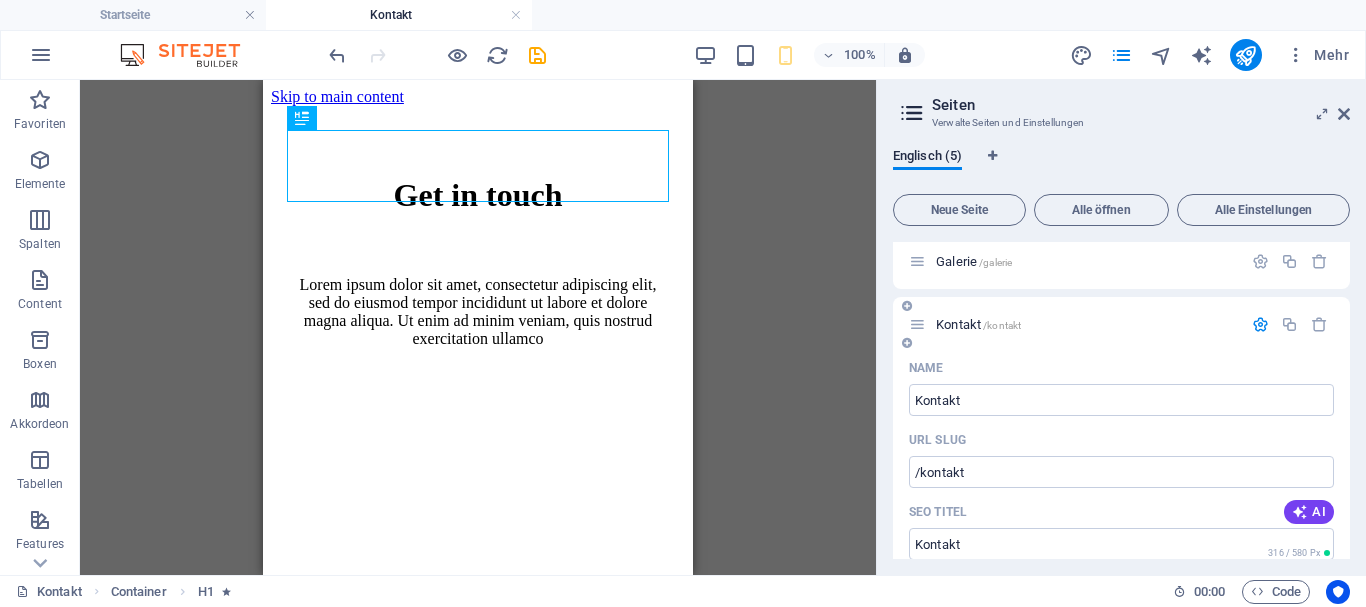 click at bounding box center [1260, 324] 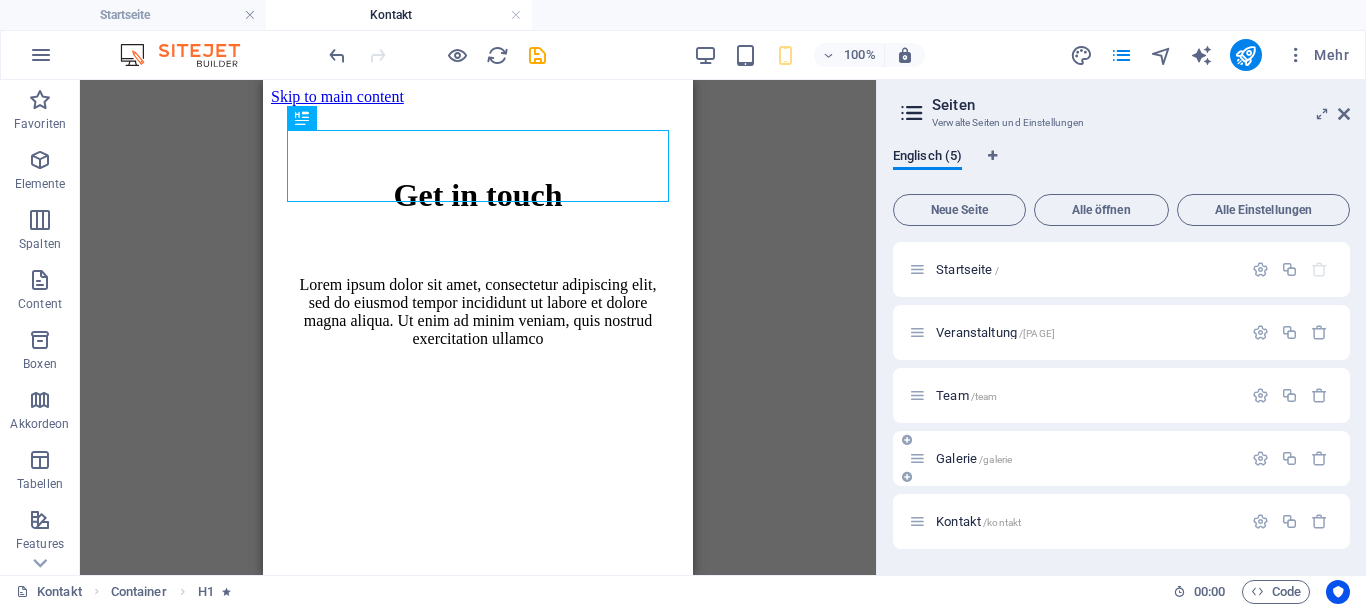 click at bounding box center (917, 458) 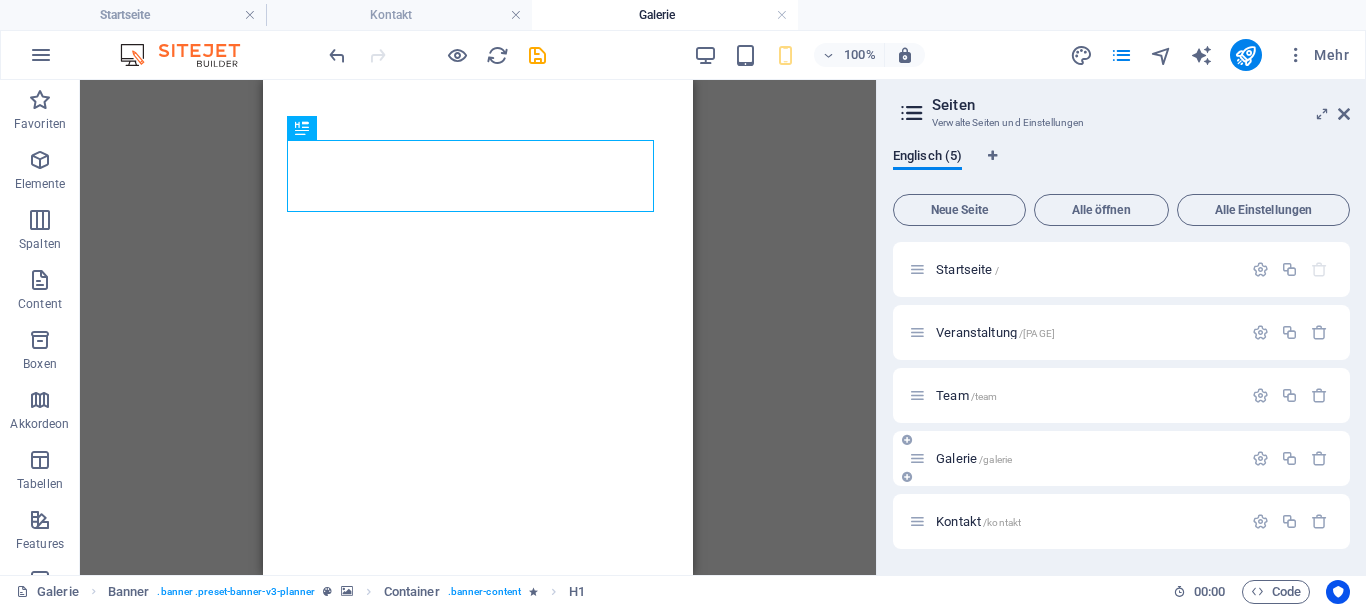 click on "/[PAGE]" at bounding box center (1037, 333) 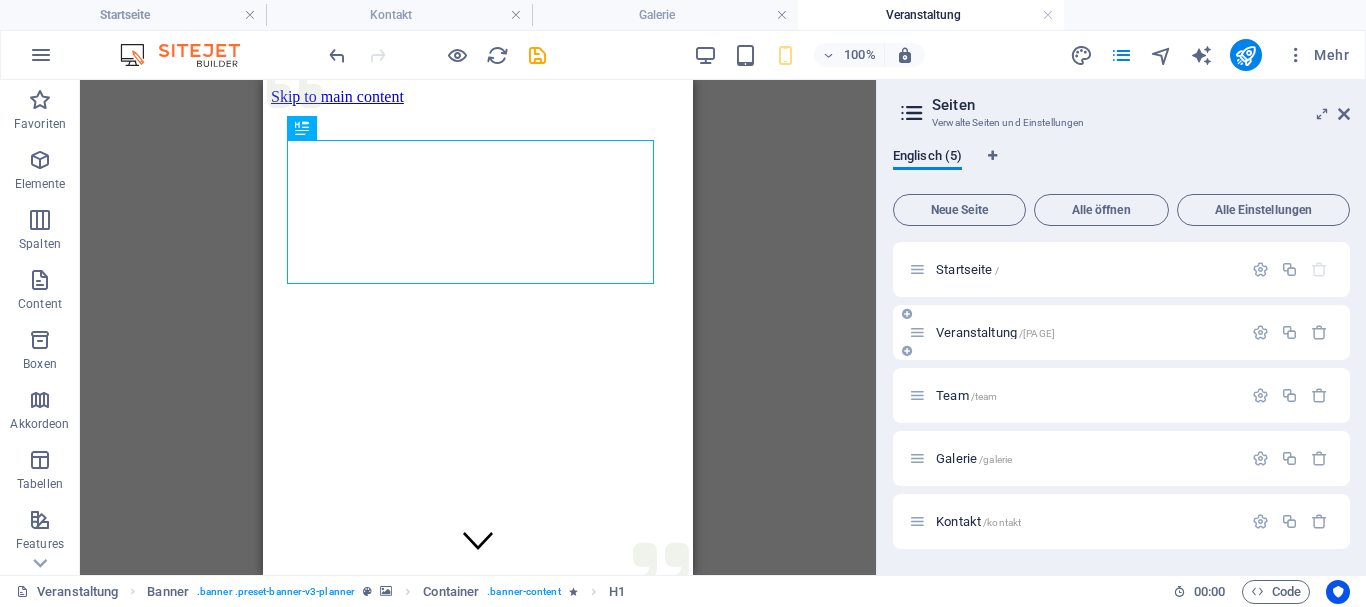 scroll, scrollTop: 0, scrollLeft: 0, axis: both 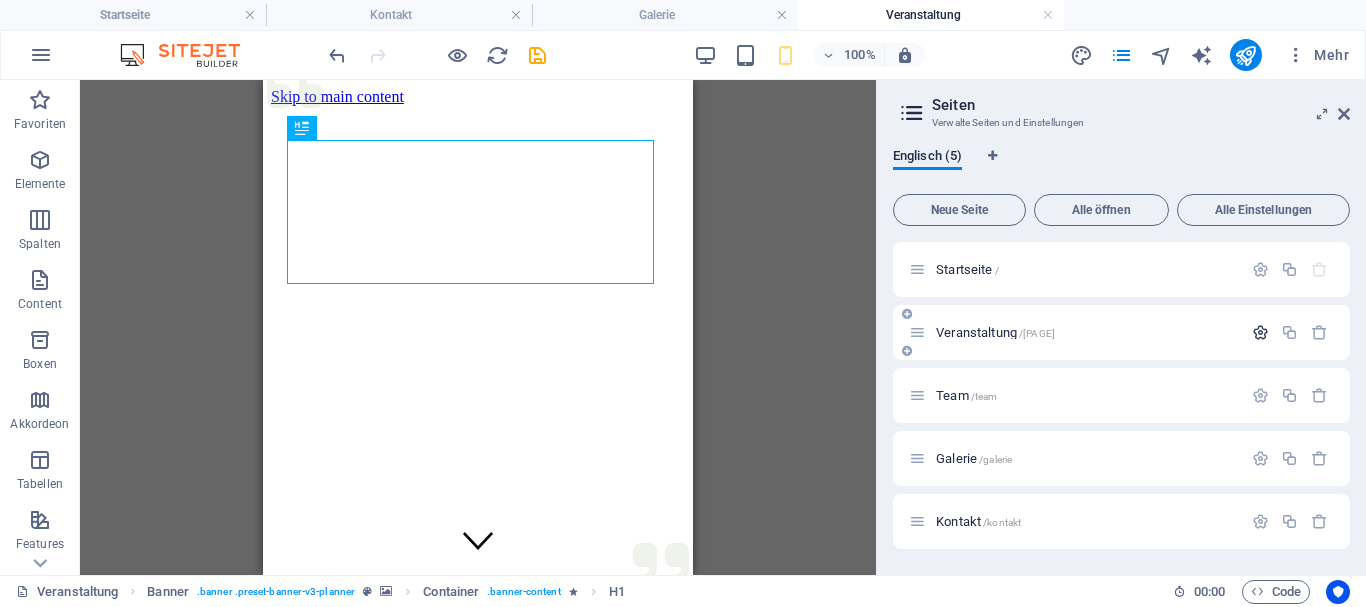 click at bounding box center [1260, 332] 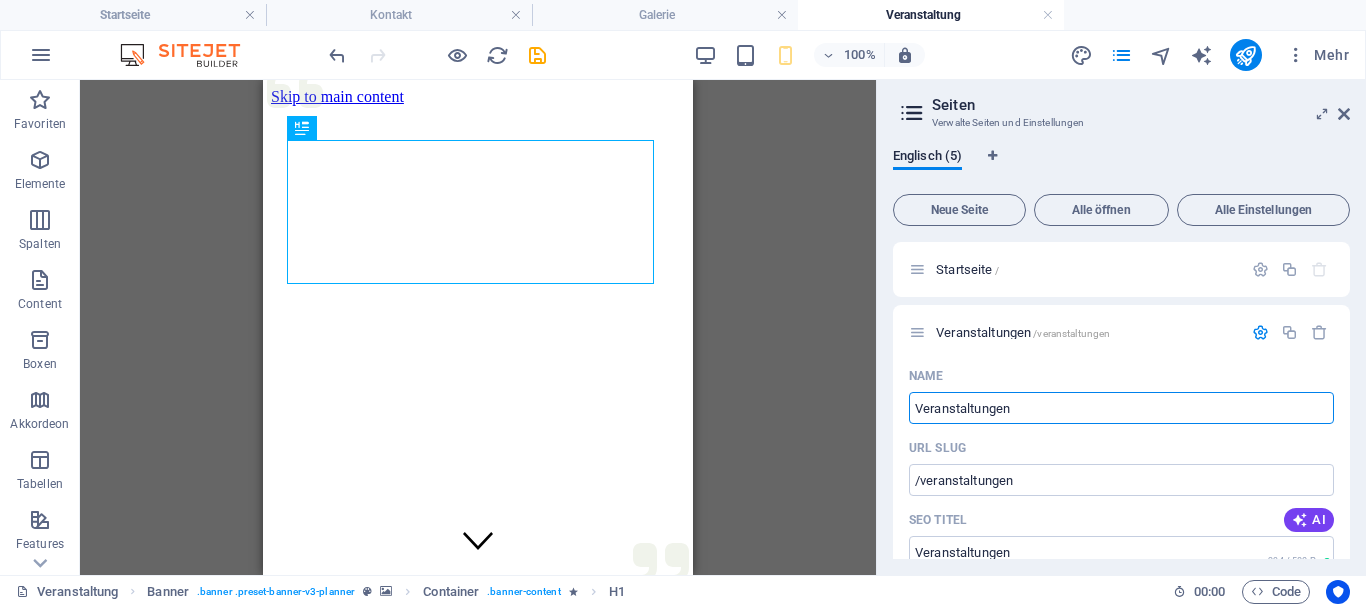 type on "Veranstaltungen" 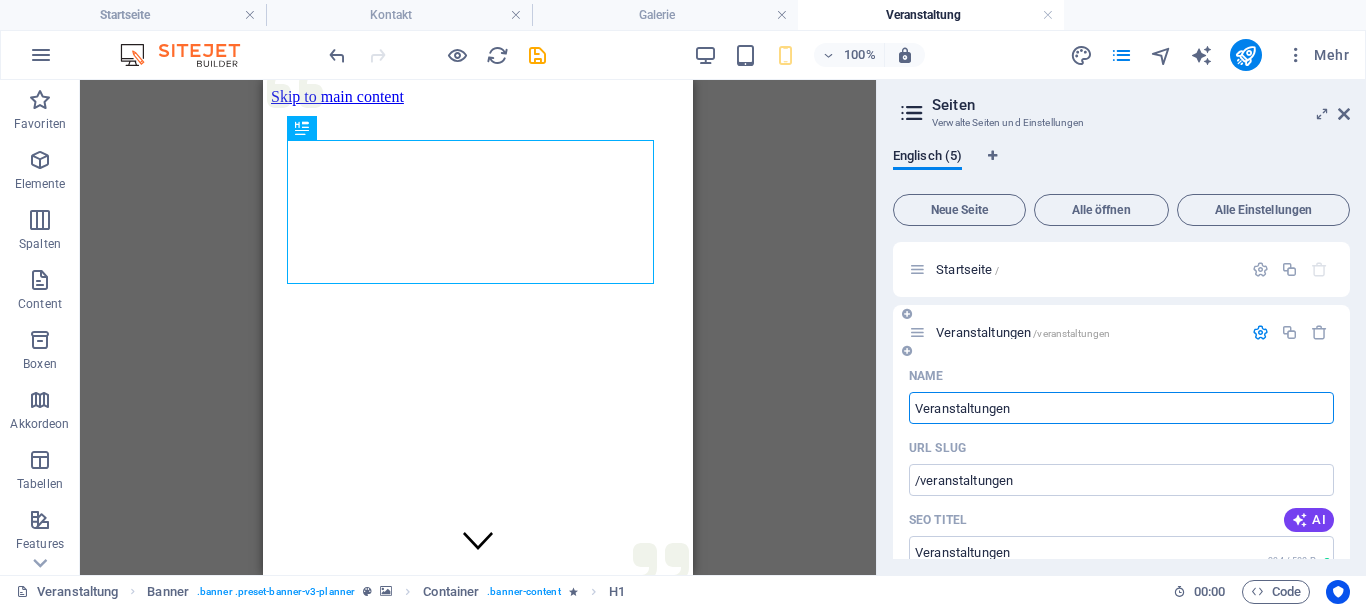 type on "Veranstaltungen" 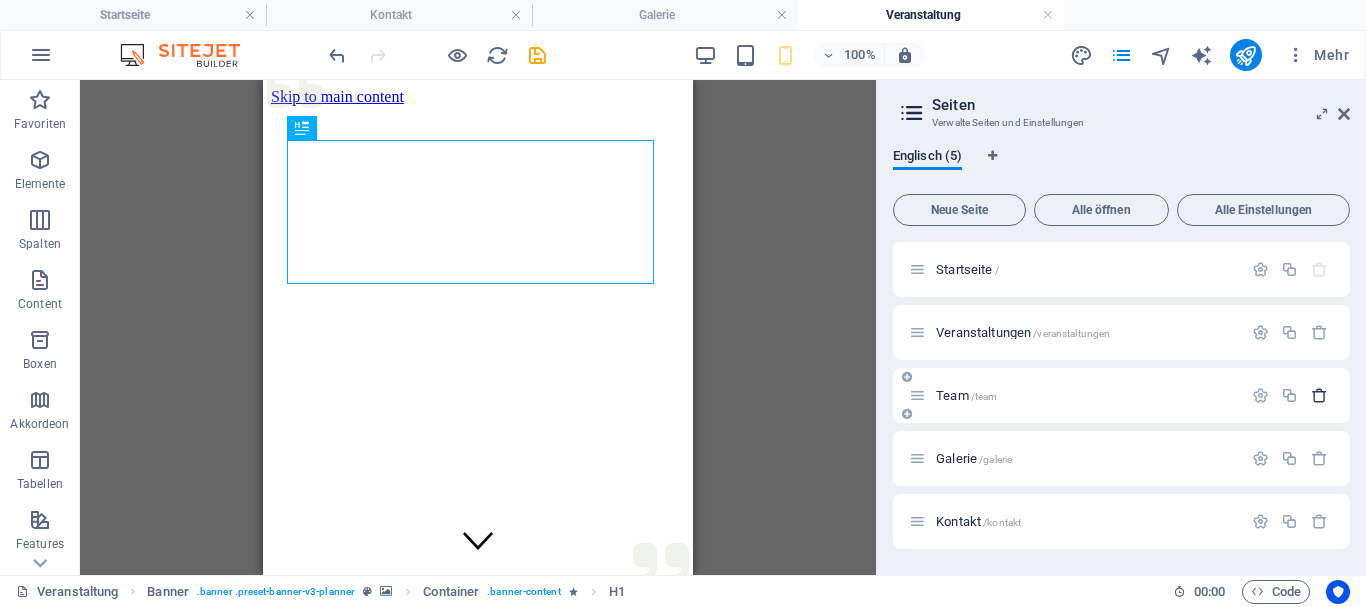 click at bounding box center (1319, 395) 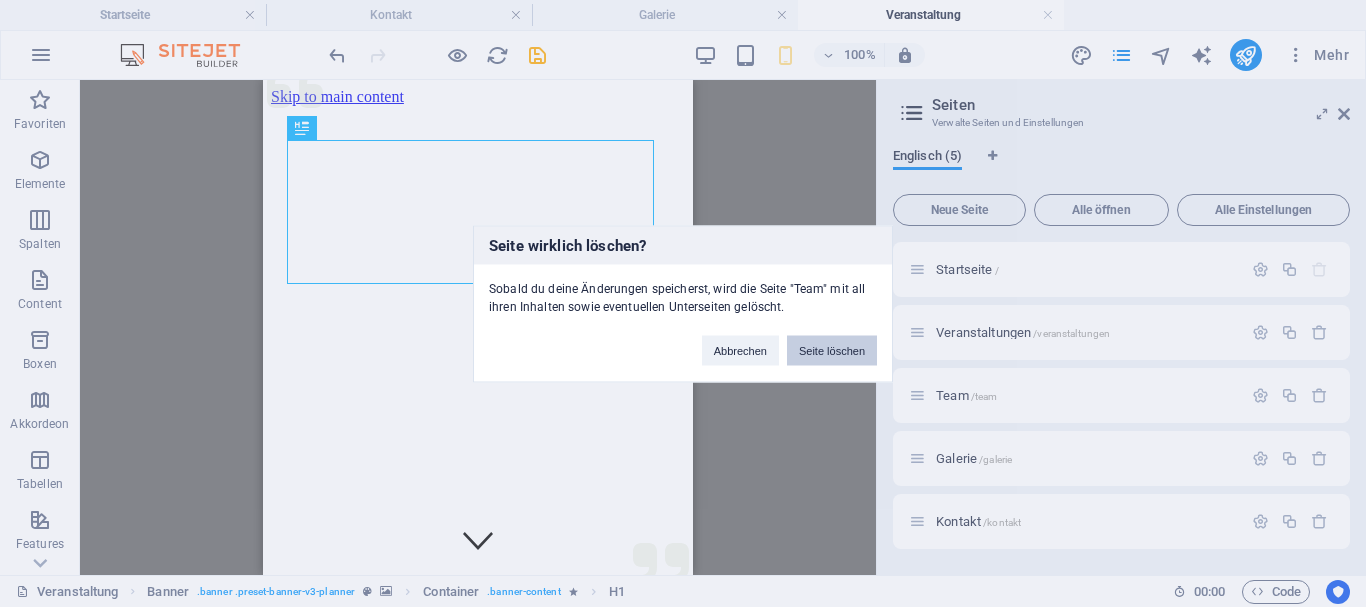 click on "Seite löschen" at bounding box center [832, 350] 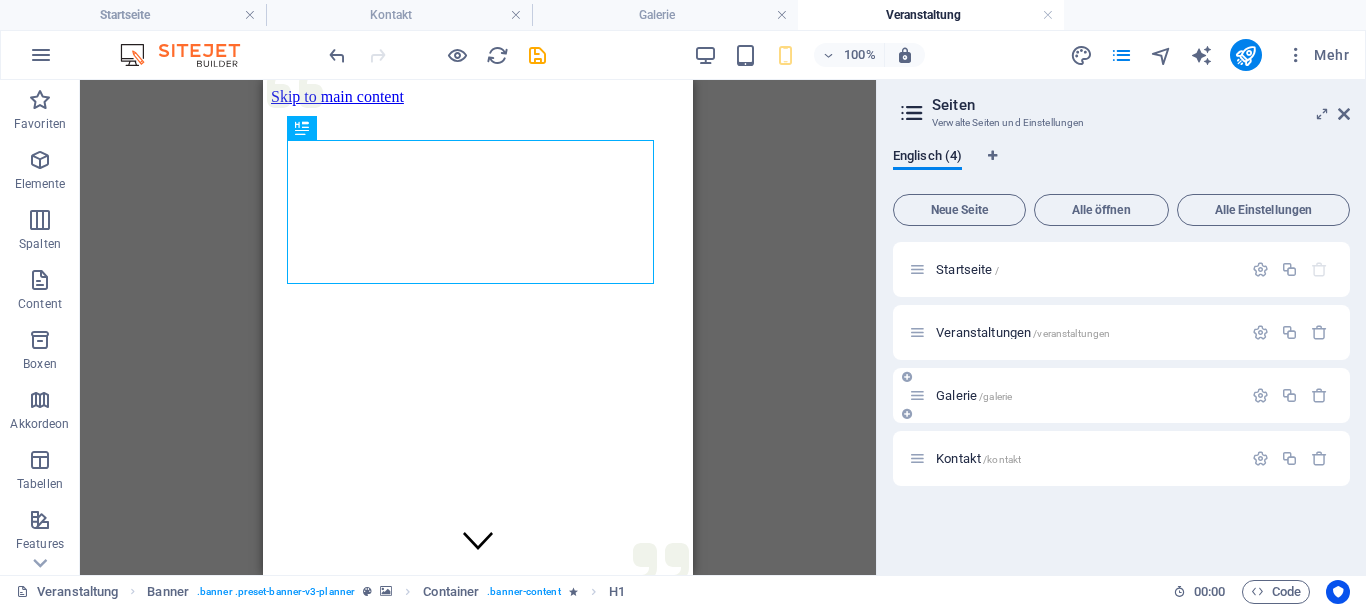 click on "Galerie /[PAGE]" at bounding box center (1075, 395) 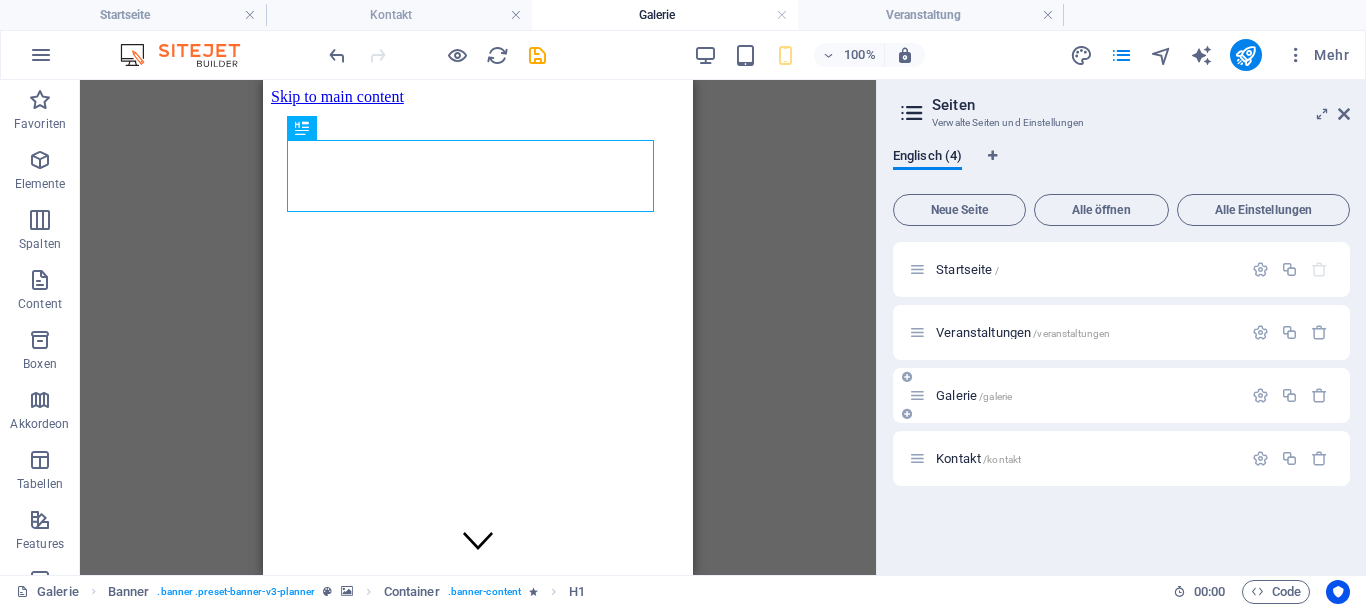 click on "Galerie /[PAGE]" at bounding box center (1121, 395) 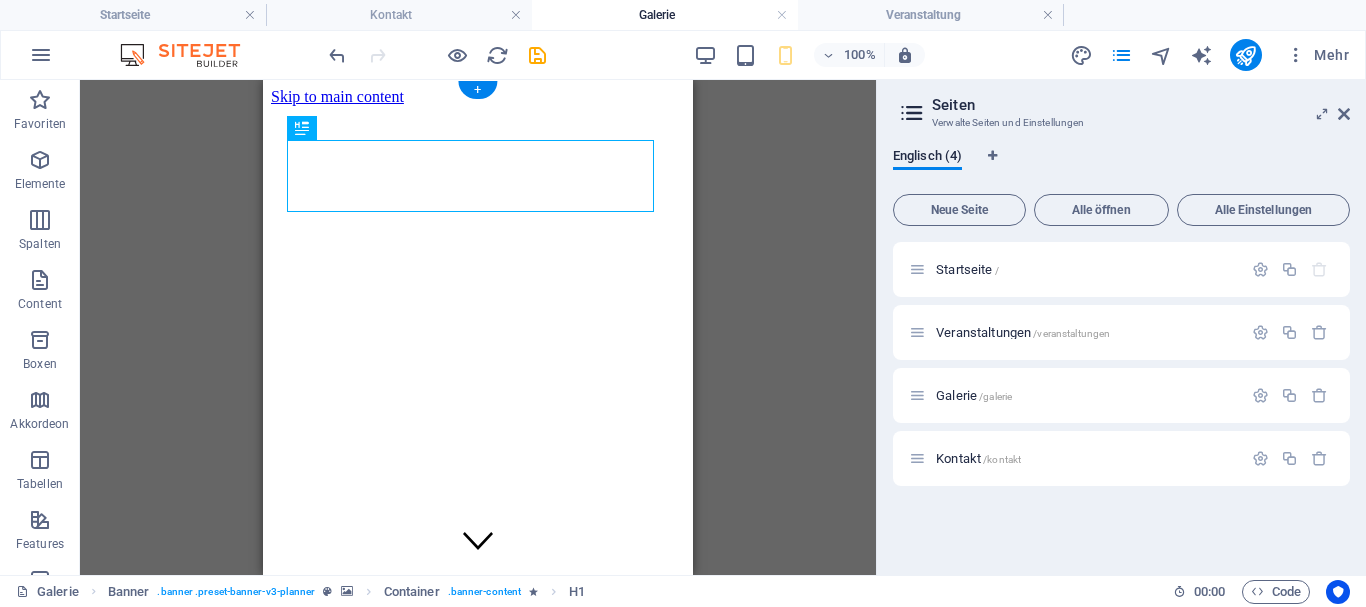 click at bounding box center [478, 106] 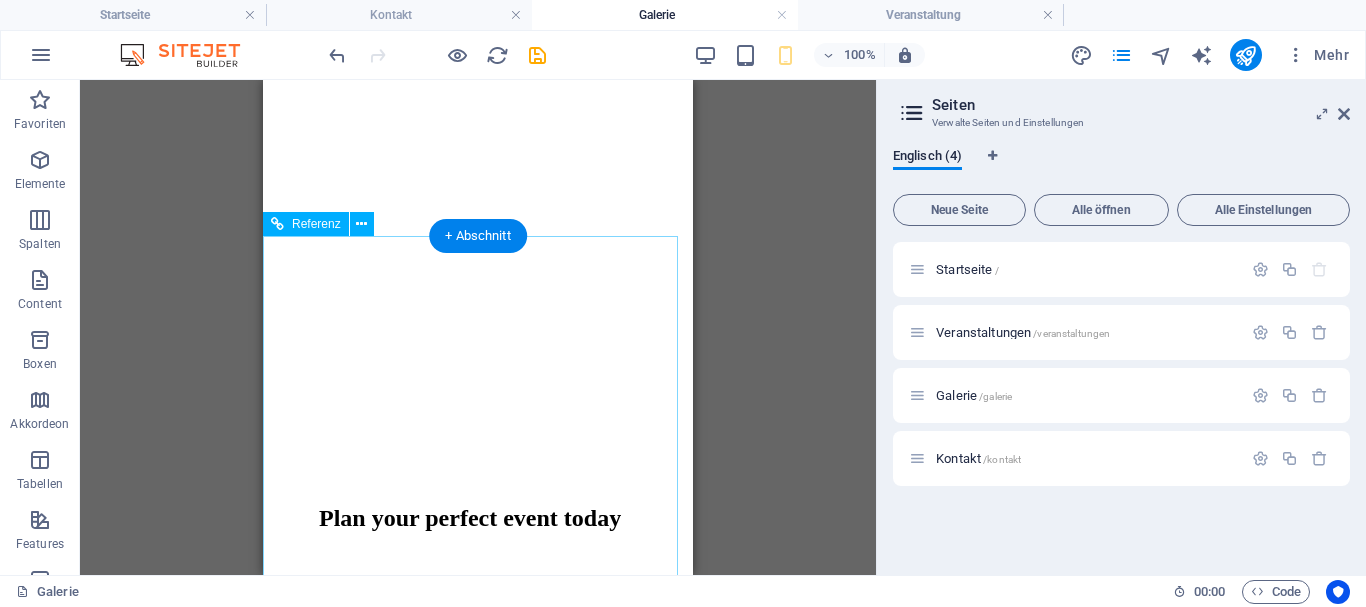 scroll, scrollTop: 7300, scrollLeft: 0, axis: vertical 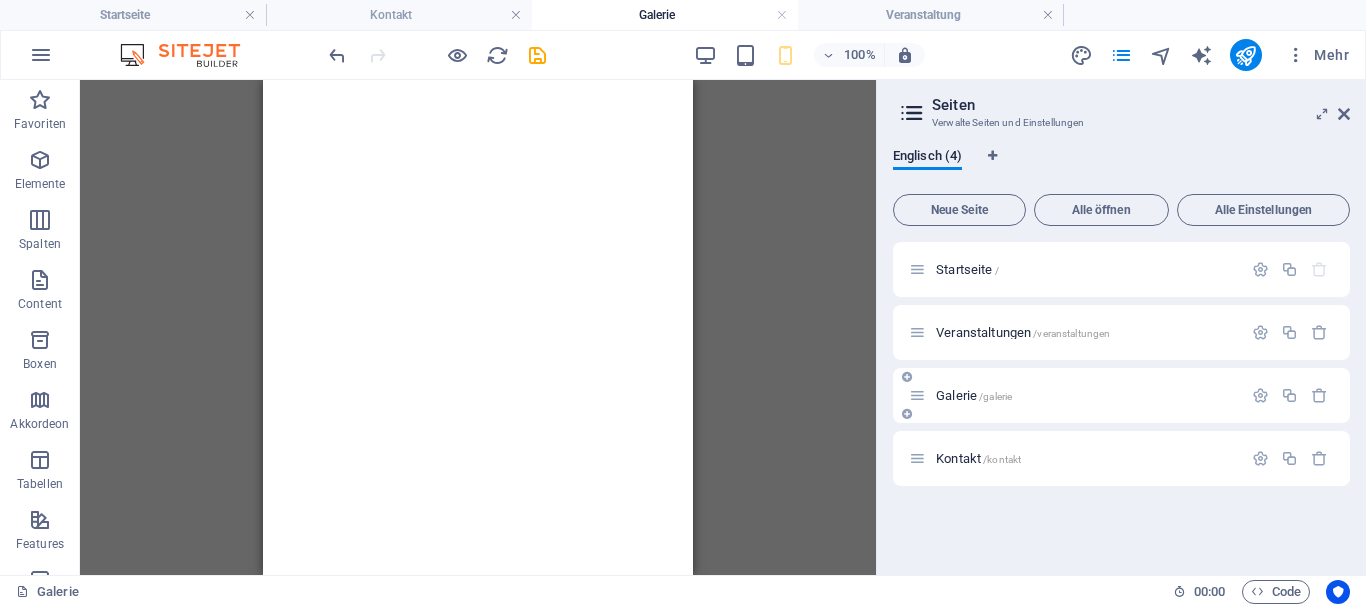 click on "Galerie /[PAGE]" at bounding box center (1075, 395) 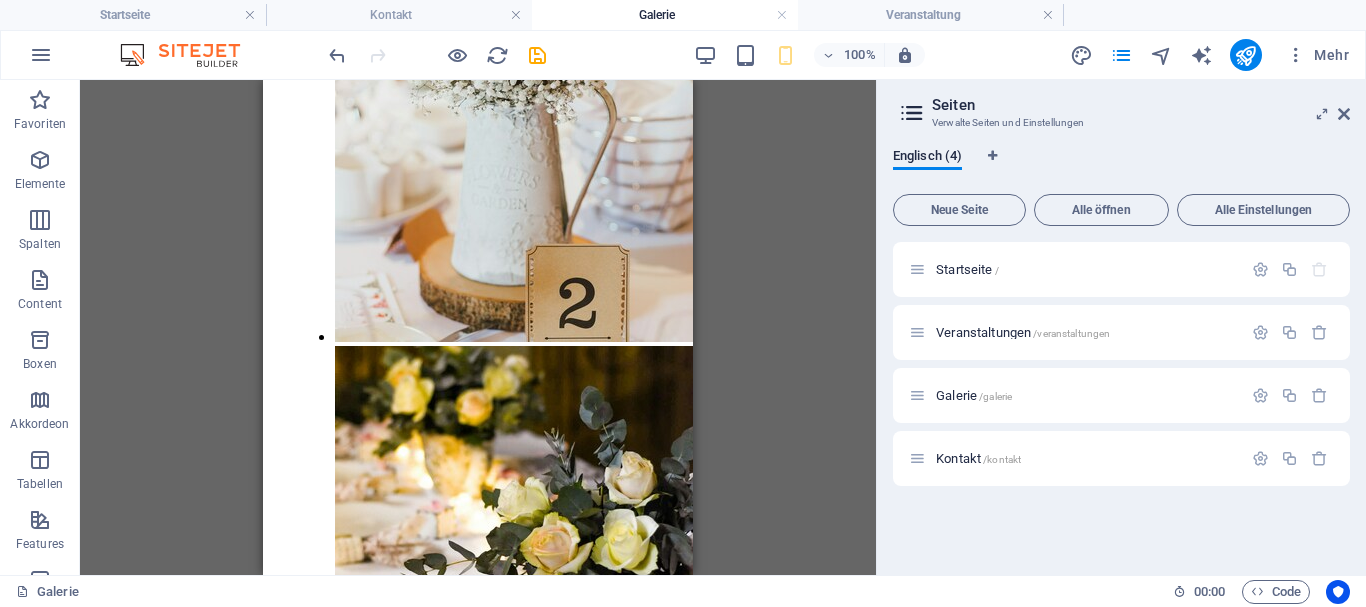 scroll, scrollTop: 0, scrollLeft: 0, axis: both 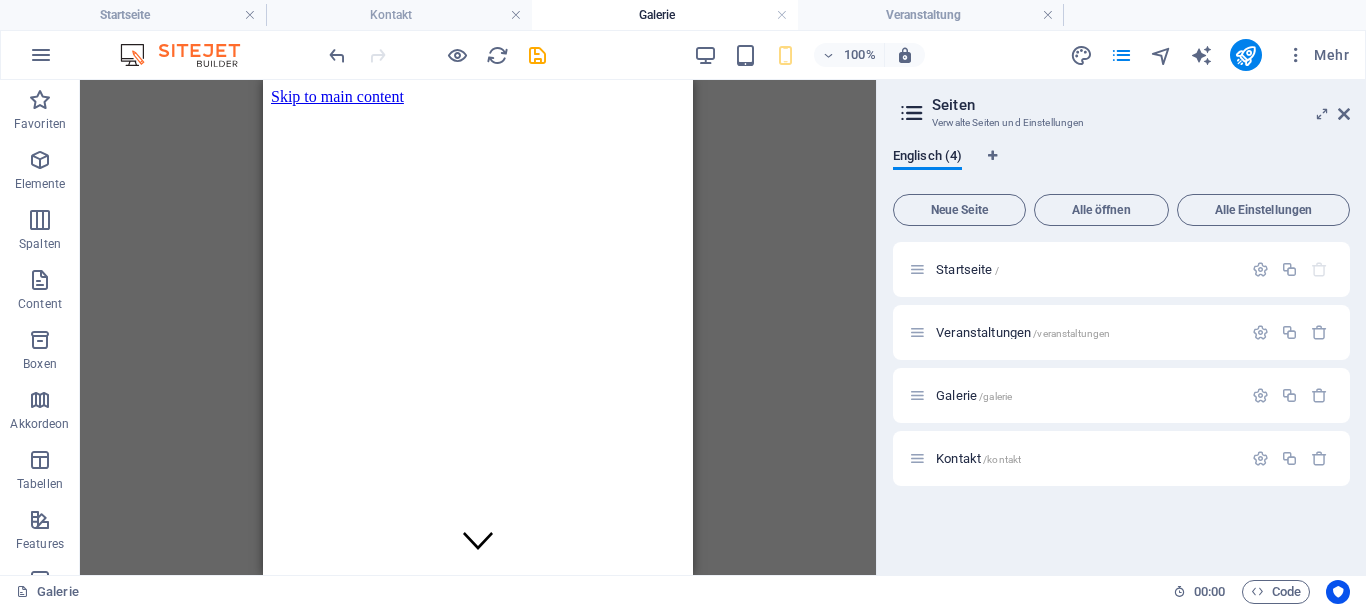 drag, startPoint x: 688, startPoint y: 414, endPoint x: 957, endPoint y: 190, distance: 350.05286 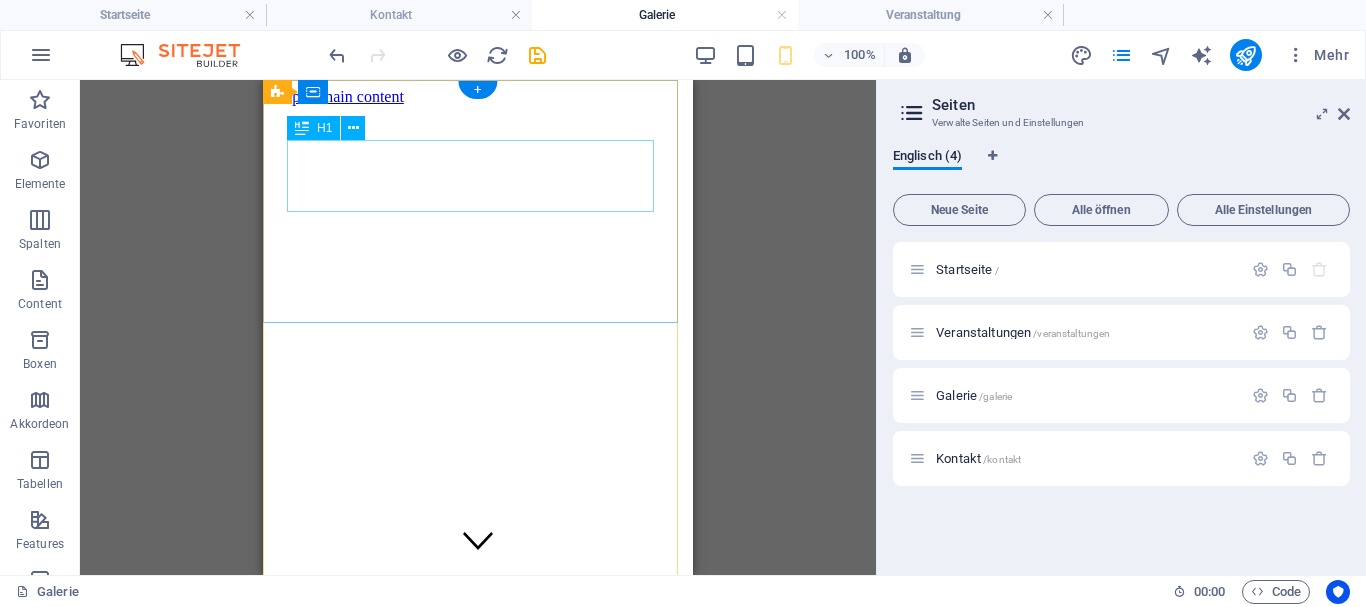 click on "Events portfolio" at bounding box center [478, 965] 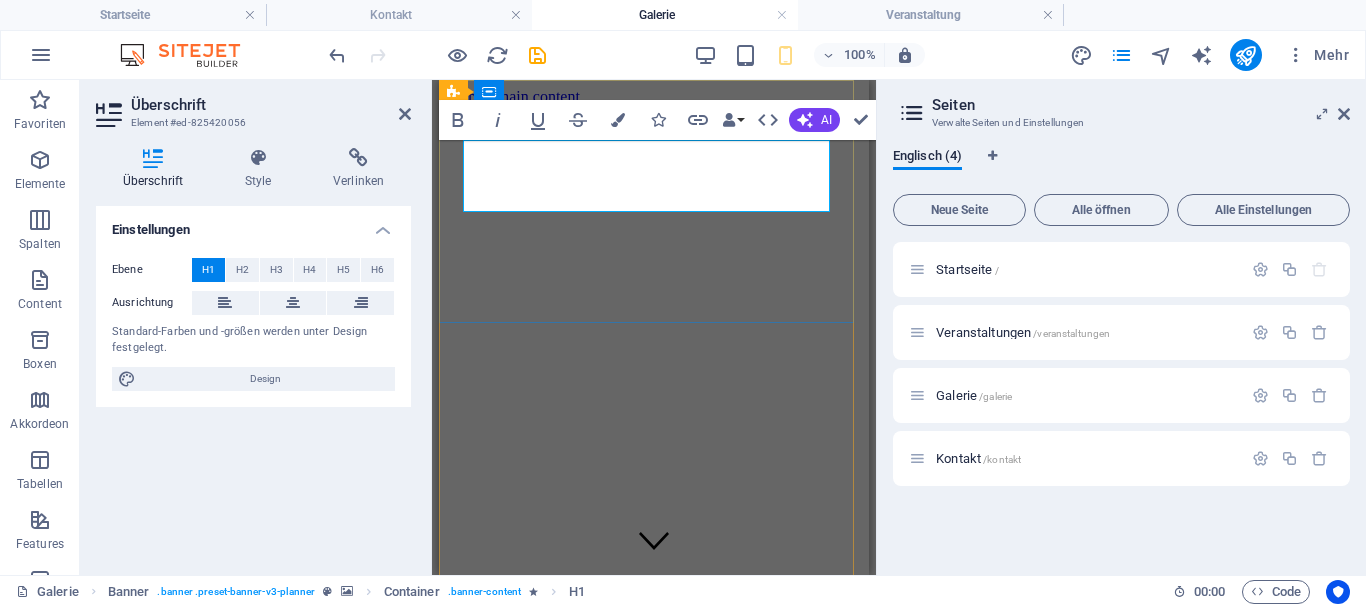 type 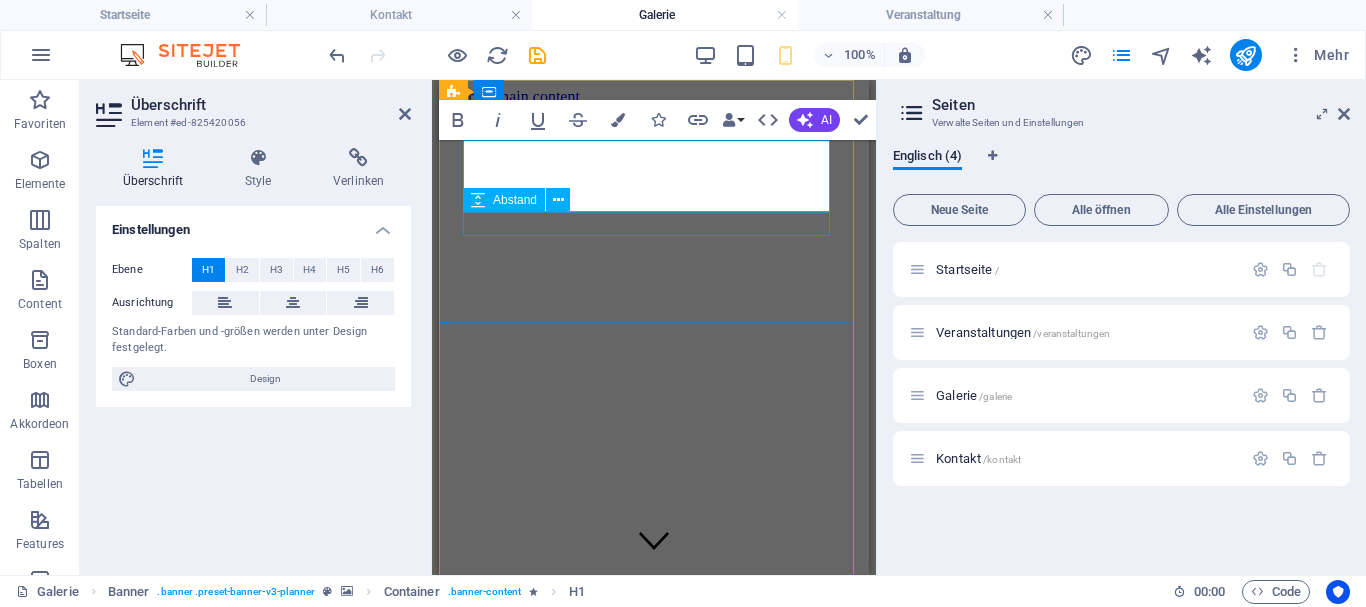click at bounding box center (654, 1018) 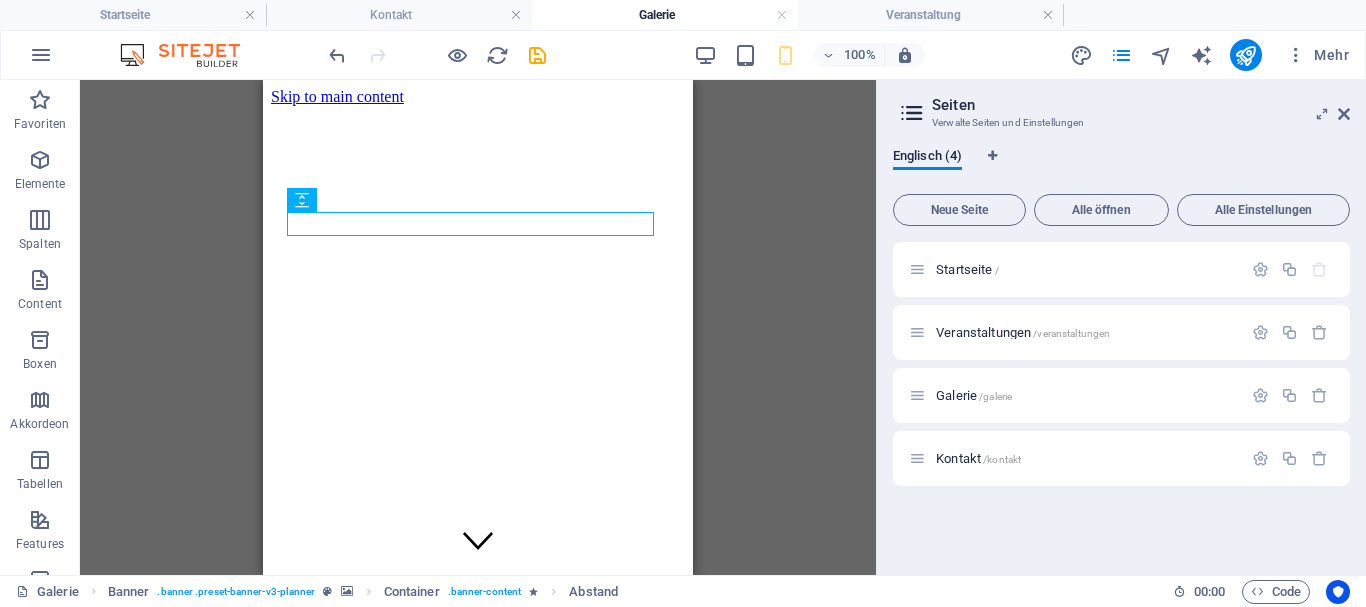 click on "H1   Banner   Banner   Container   Text   Abstand   H2   Container   Abstand   Bild-Tabs   Bild   Container   Bild-Tabs   Container   Galerie   Bild-Tabs   Container   Container   Bild-Tabs   Container   Container   Galerie   Abstand   Bild-Tabs   Container   Container   Container   Galerie   Container   Galerie   Bild-Tabs   Container   Container   Galerie   Abstand   Container   Galerie   Galerie   Galerie   Referenz" at bounding box center (478, 327) 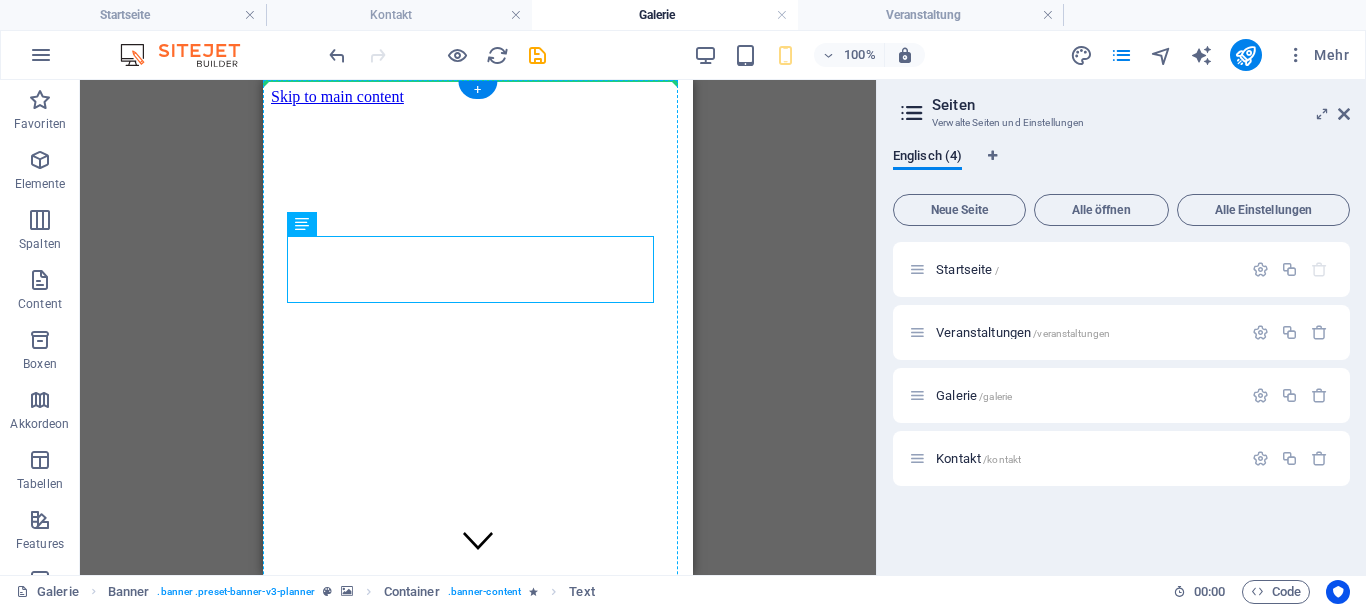 drag, startPoint x: 575, startPoint y: 293, endPoint x: 315, endPoint y: 256, distance: 262.6195 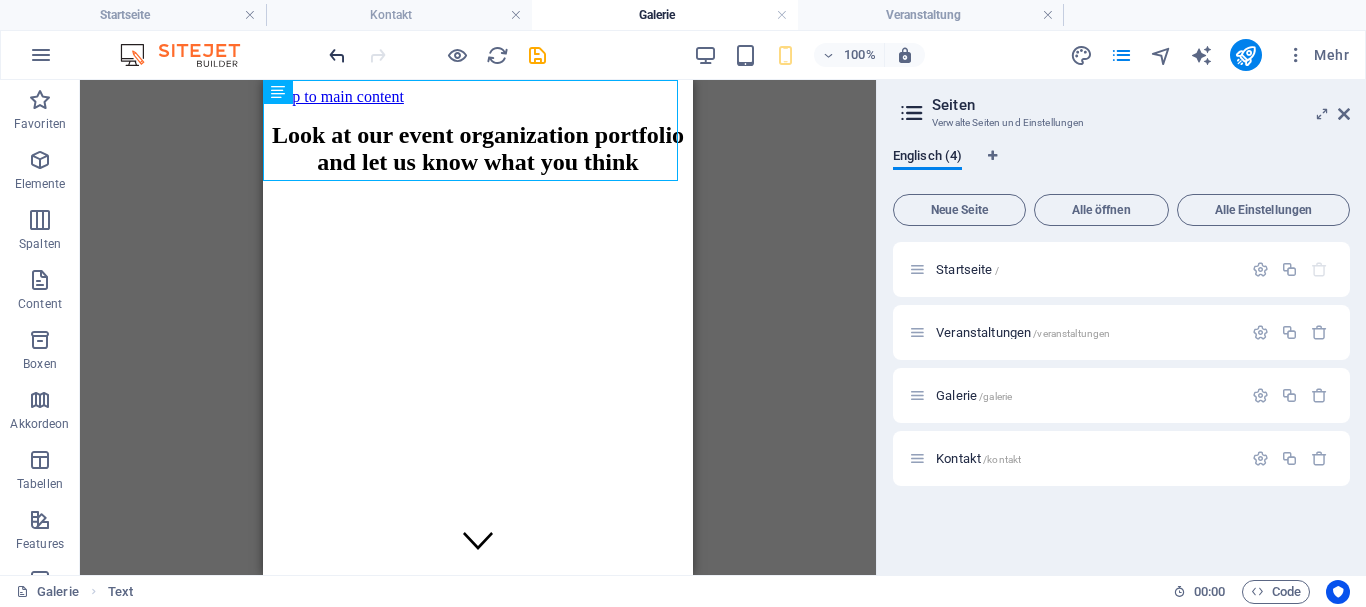 click at bounding box center [337, 55] 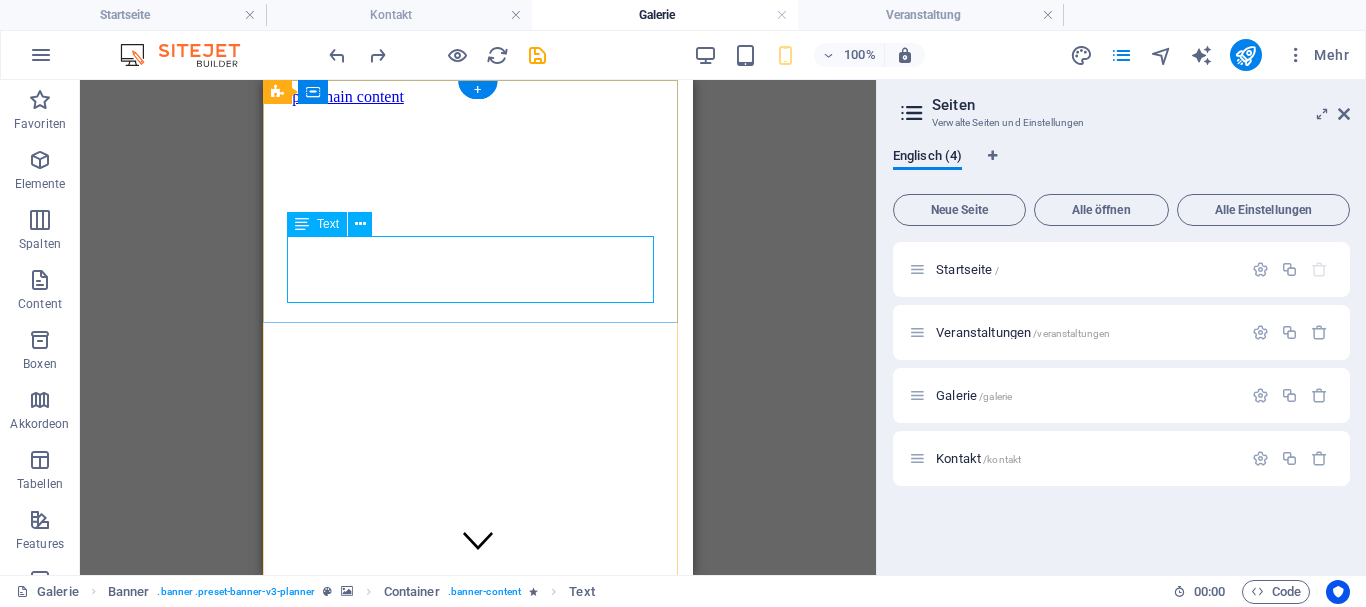 click on "Look at our event organization portfolio and let us know what you think" at bounding box center [478, 1086] 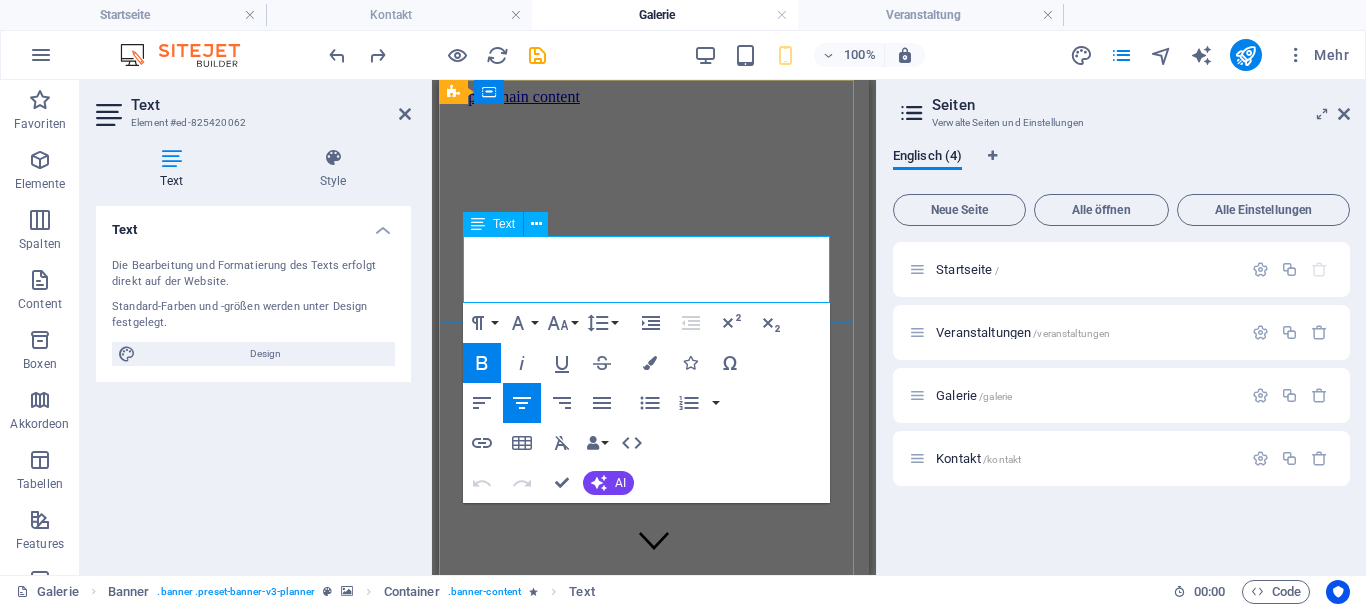 drag, startPoint x: 764, startPoint y: 285, endPoint x: 468, endPoint y: 259, distance: 297.1397 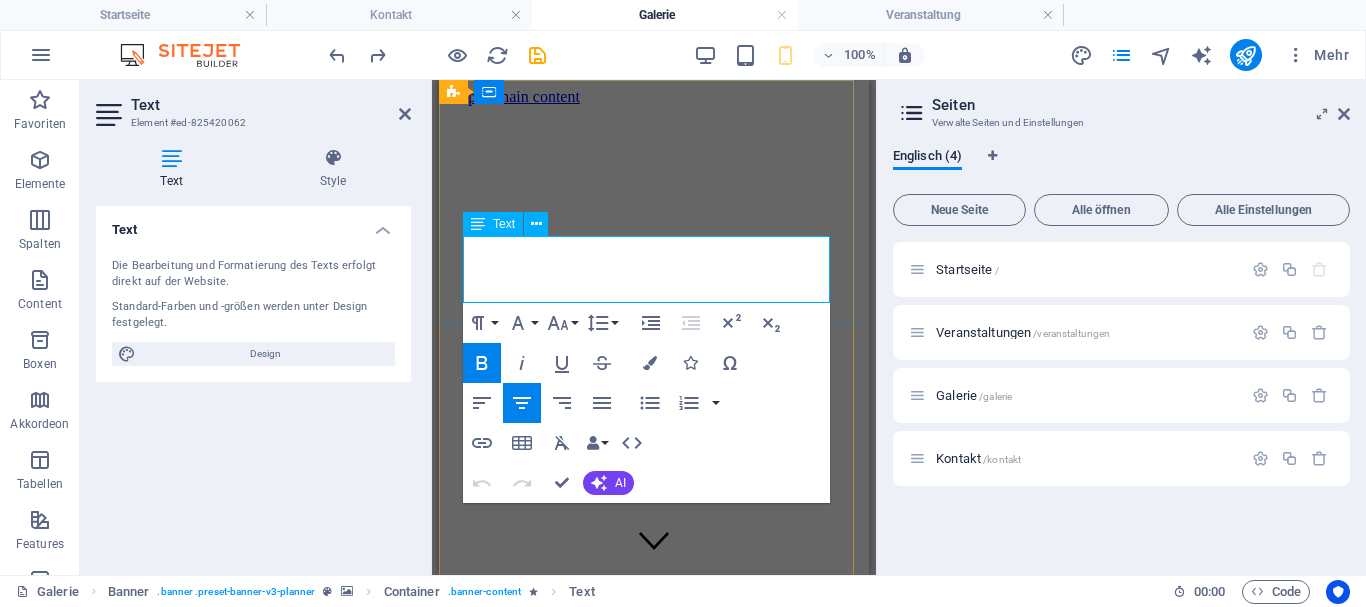 type 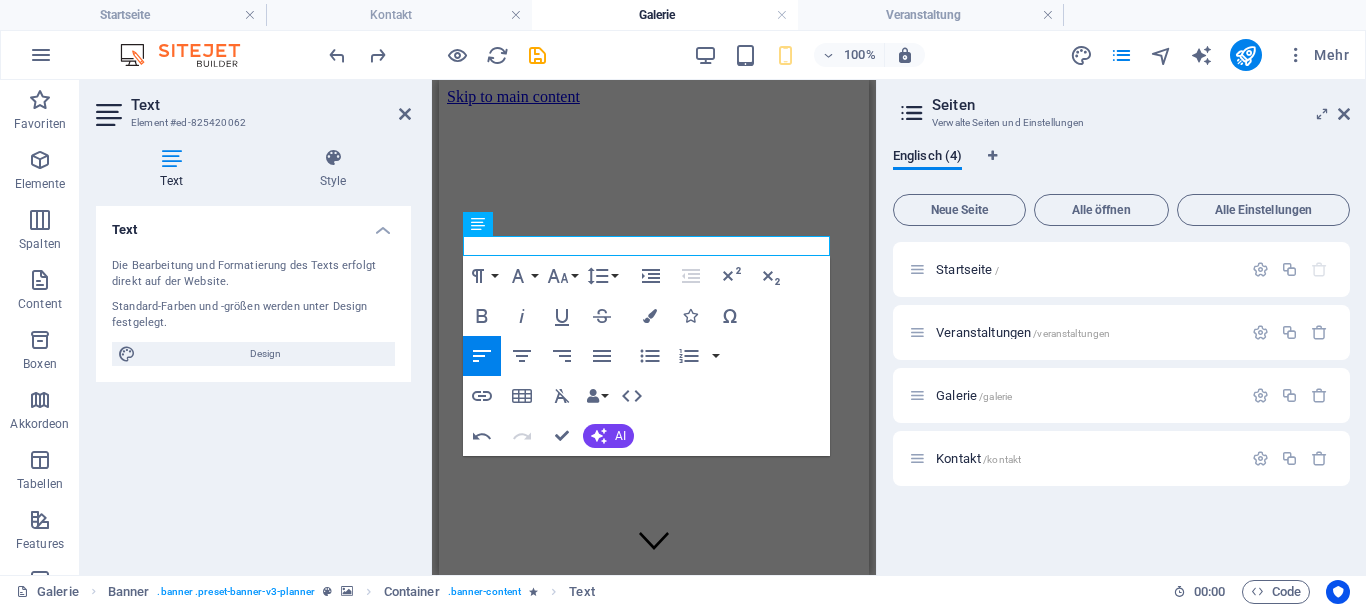 click at bounding box center [654, 106] 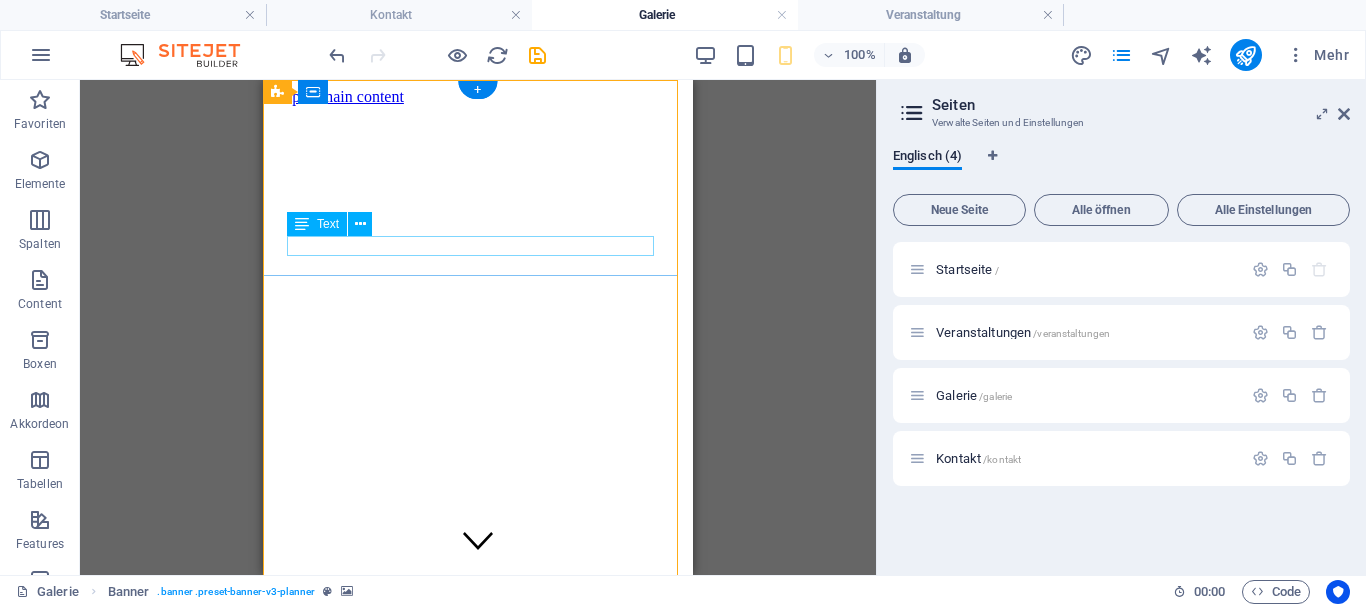 click on "Die schönsten Bilder über die Jahre gesammelt" at bounding box center (478, 1055) 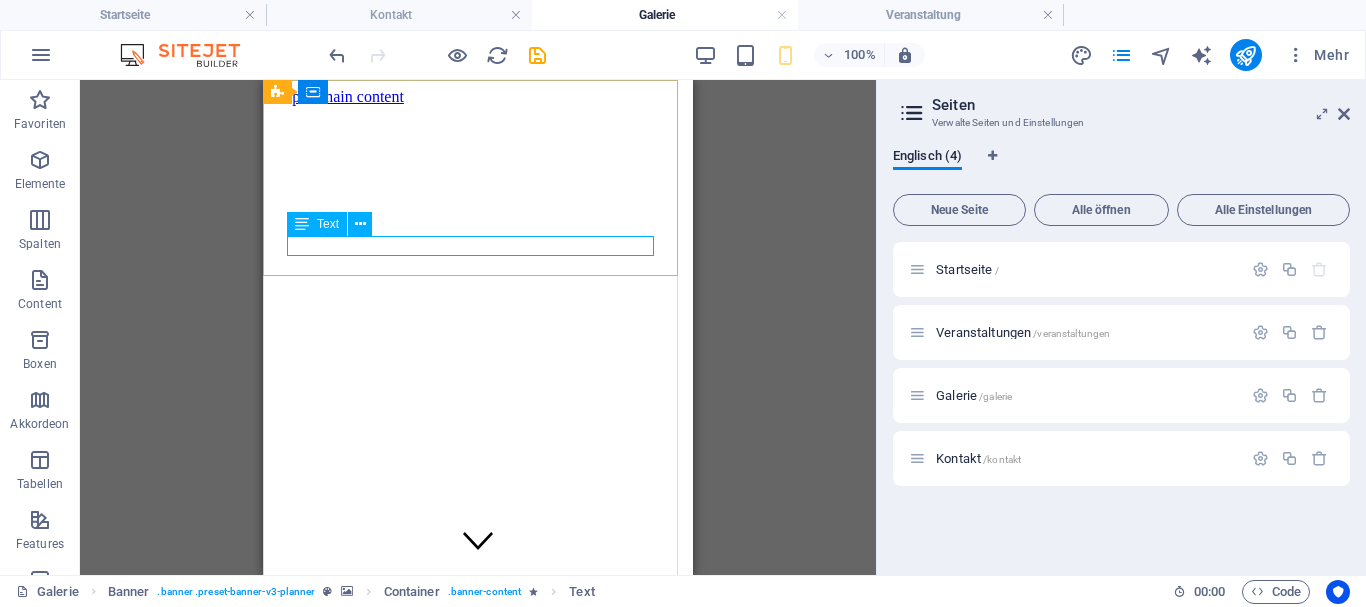 click on "Text" at bounding box center [328, 224] 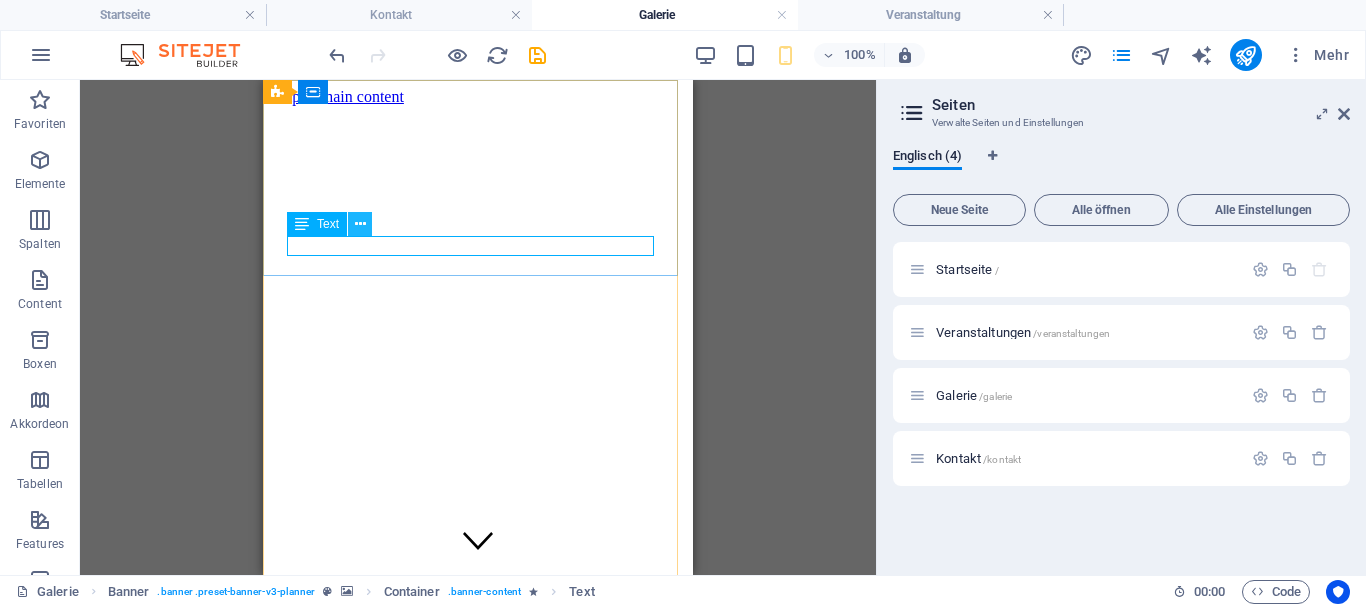 click at bounding box center (360, 224) 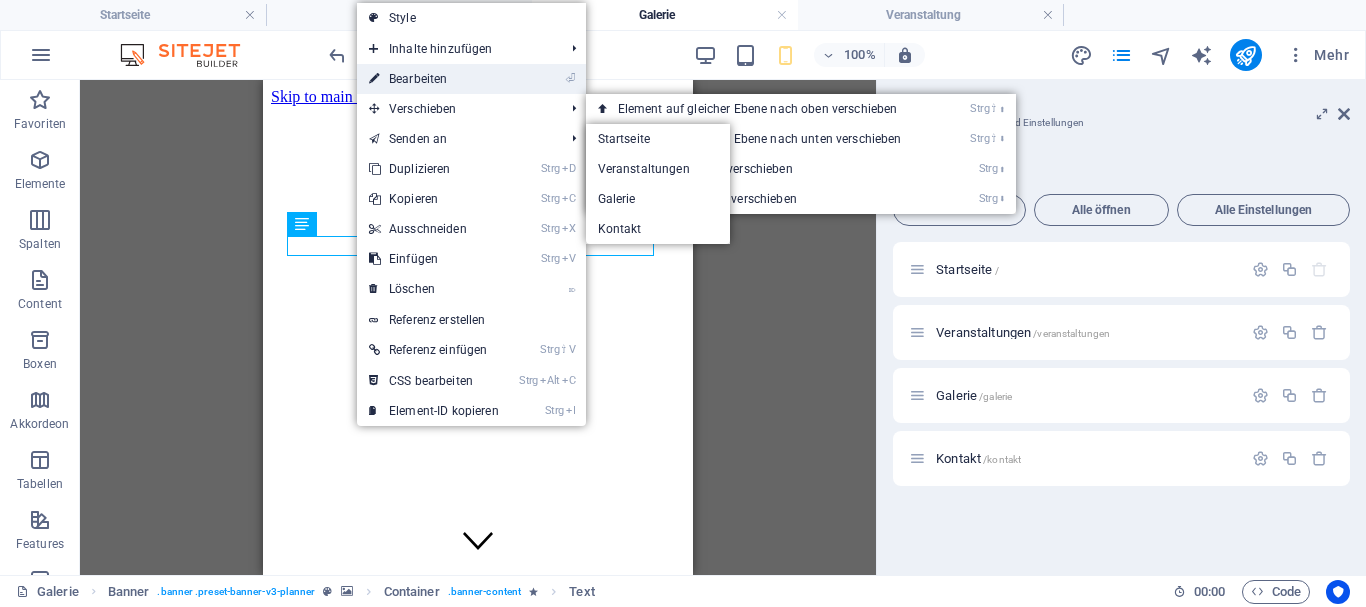 click on "⏎  Bearbeiten" at bounding box center [434, 79] 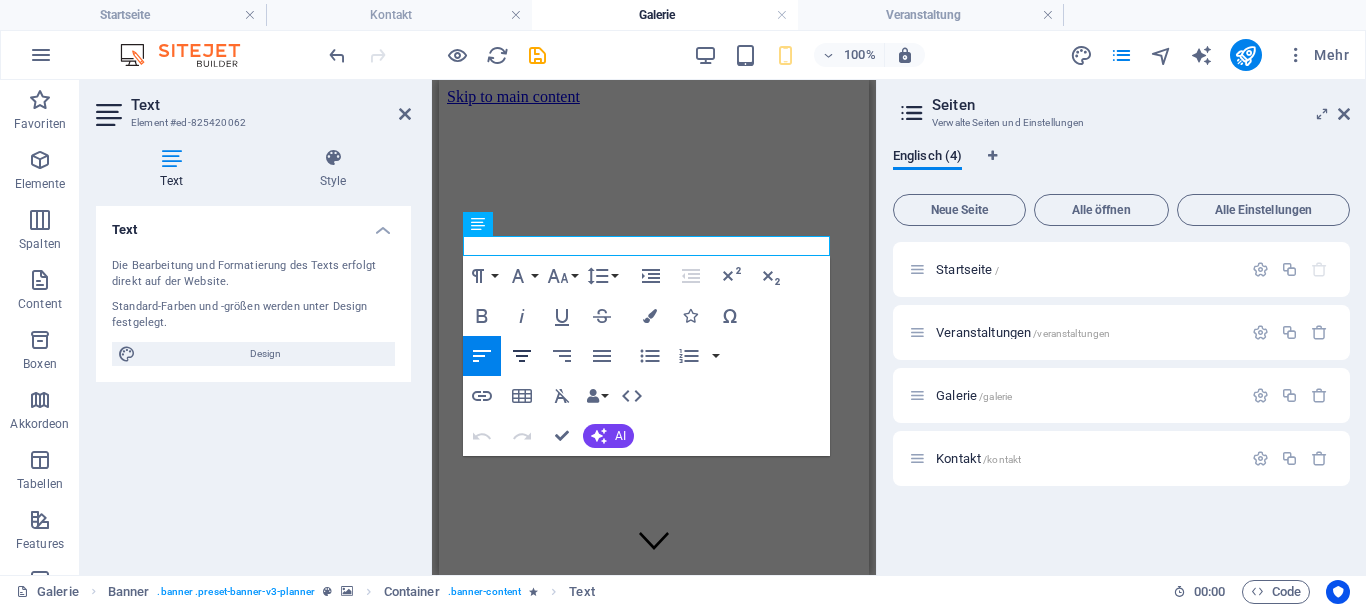 click 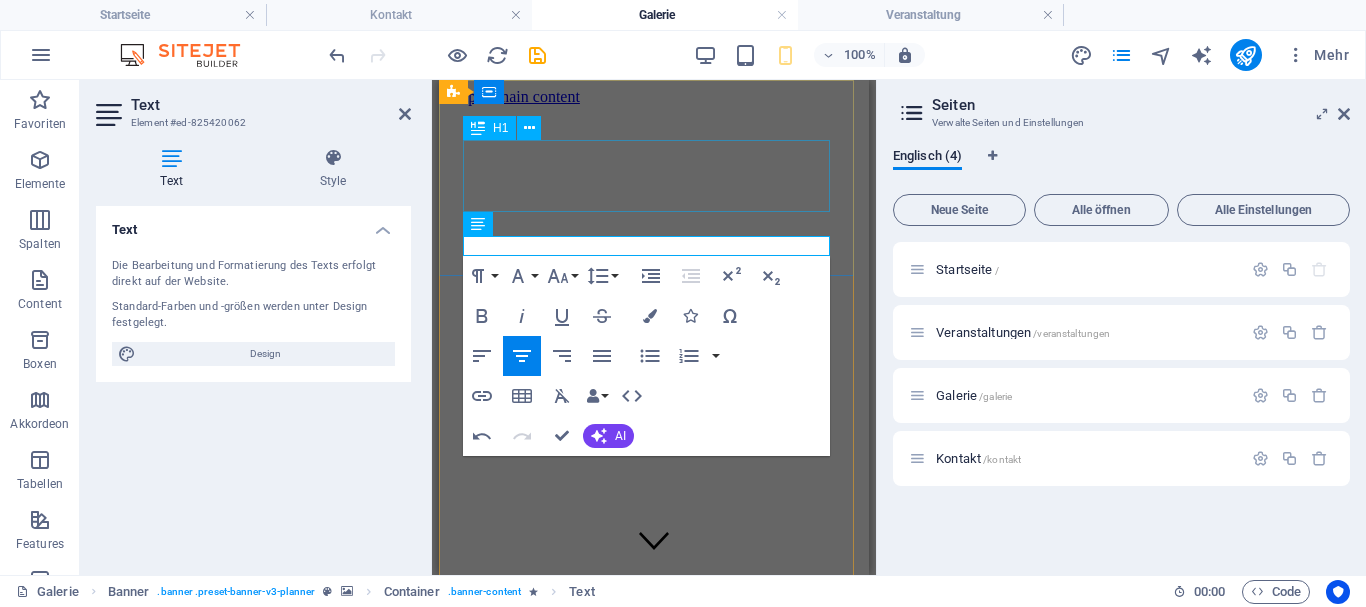 click on "Bilder Galerie" at bounding box center (654, 965) 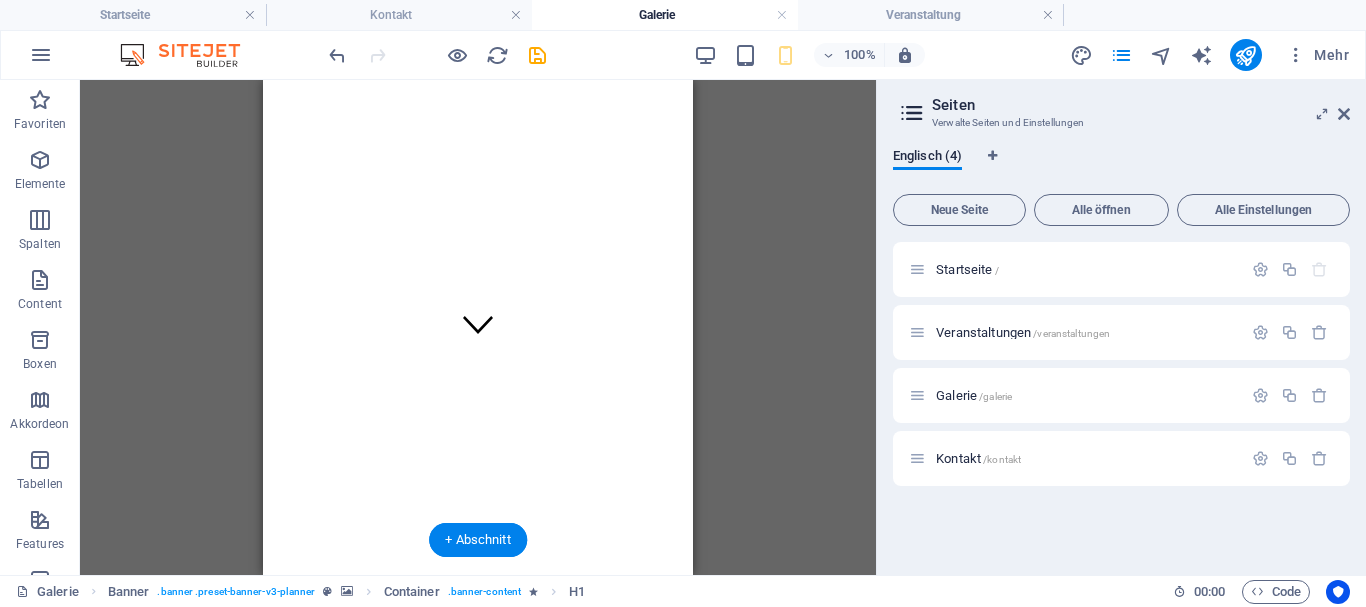 scroll, scrollTop: 0, scrollLeft: 0, axis: both 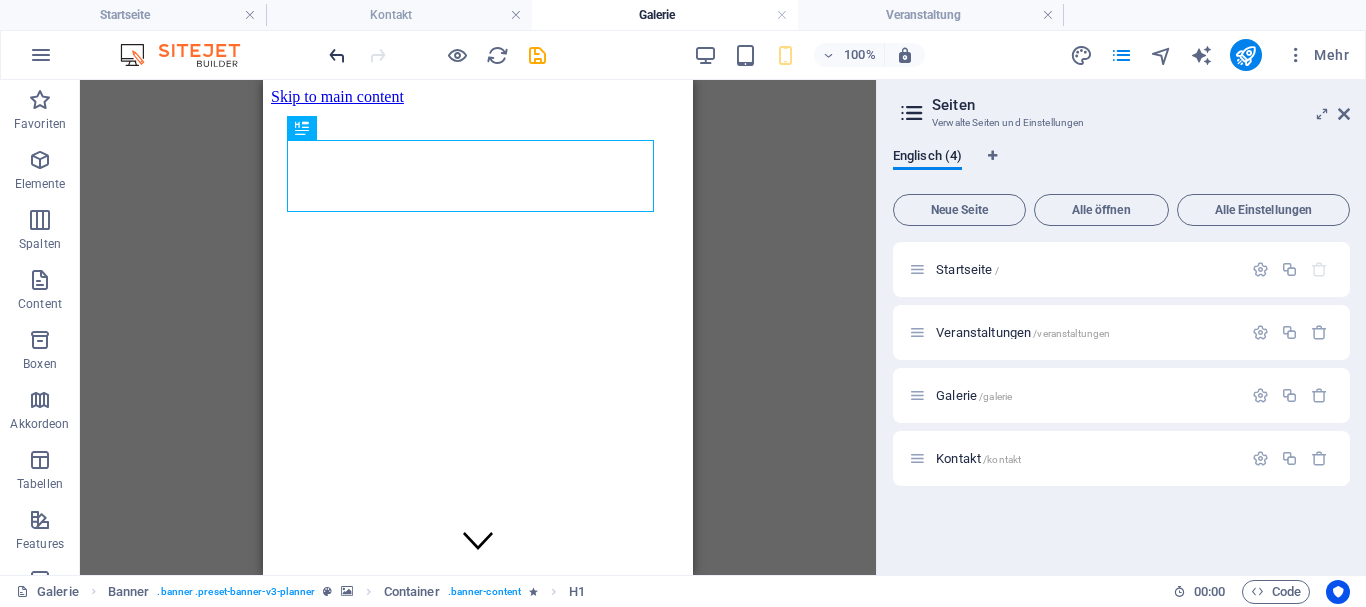 click at bounding box center (337, 55) 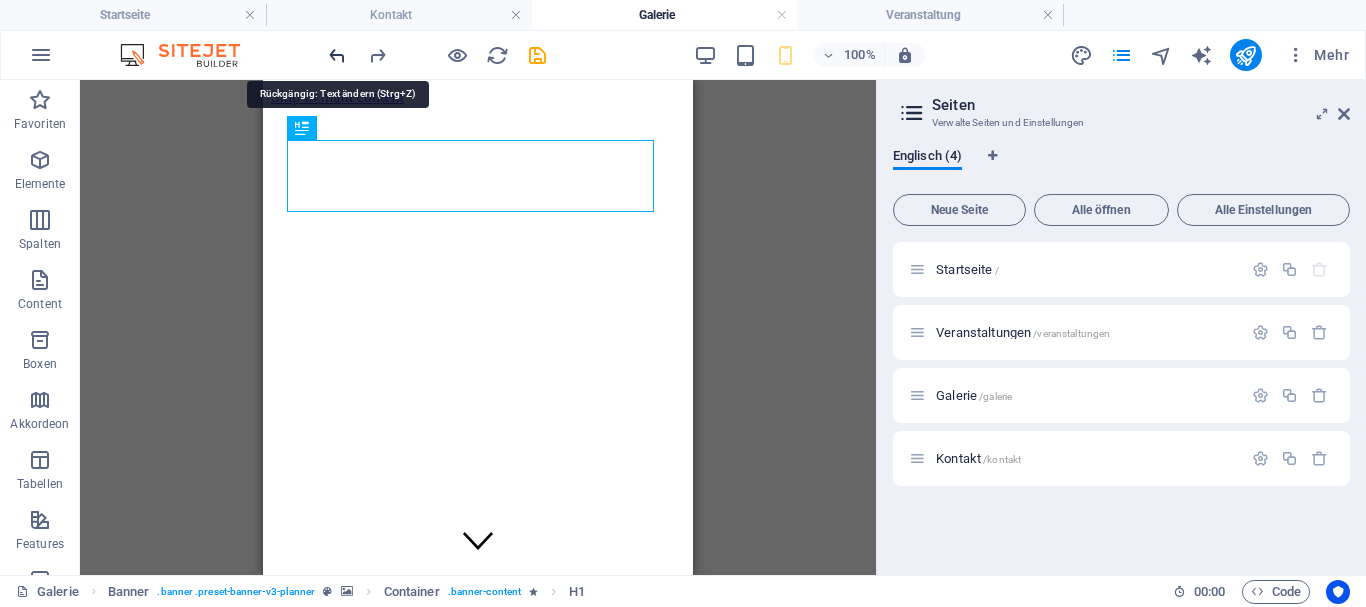 click at bounding box center (337, 55) 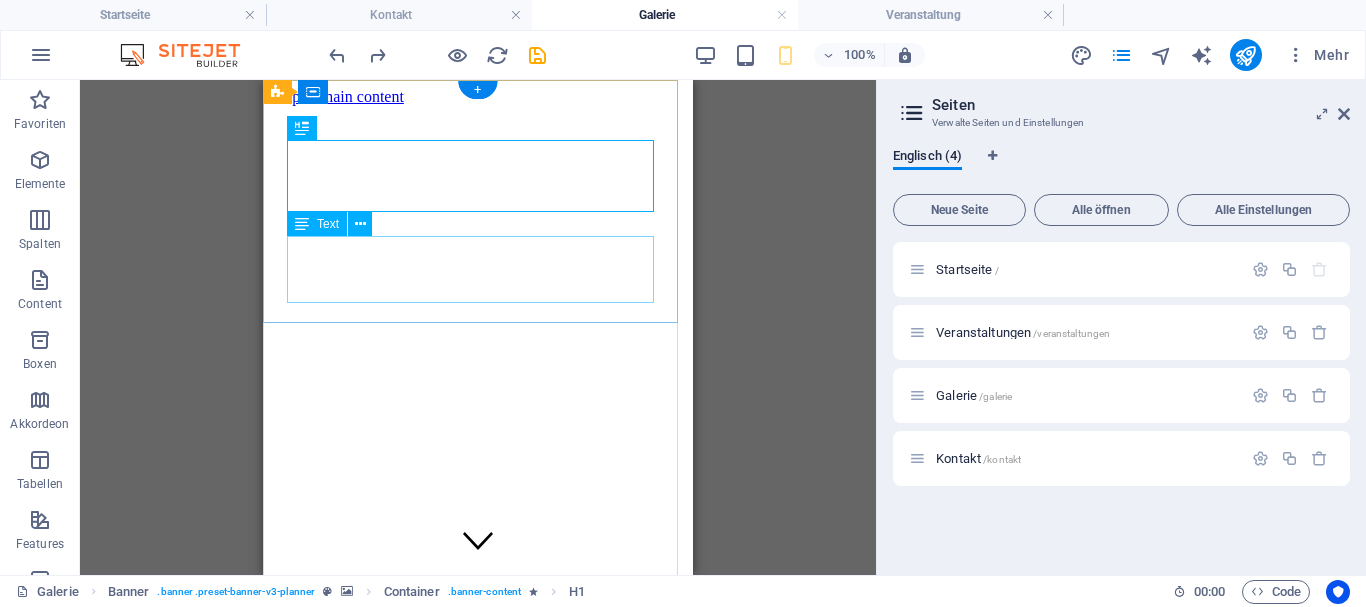 click on "Look at our event organization portfolio and let us know what you think" at bounding box center (478, 1086) 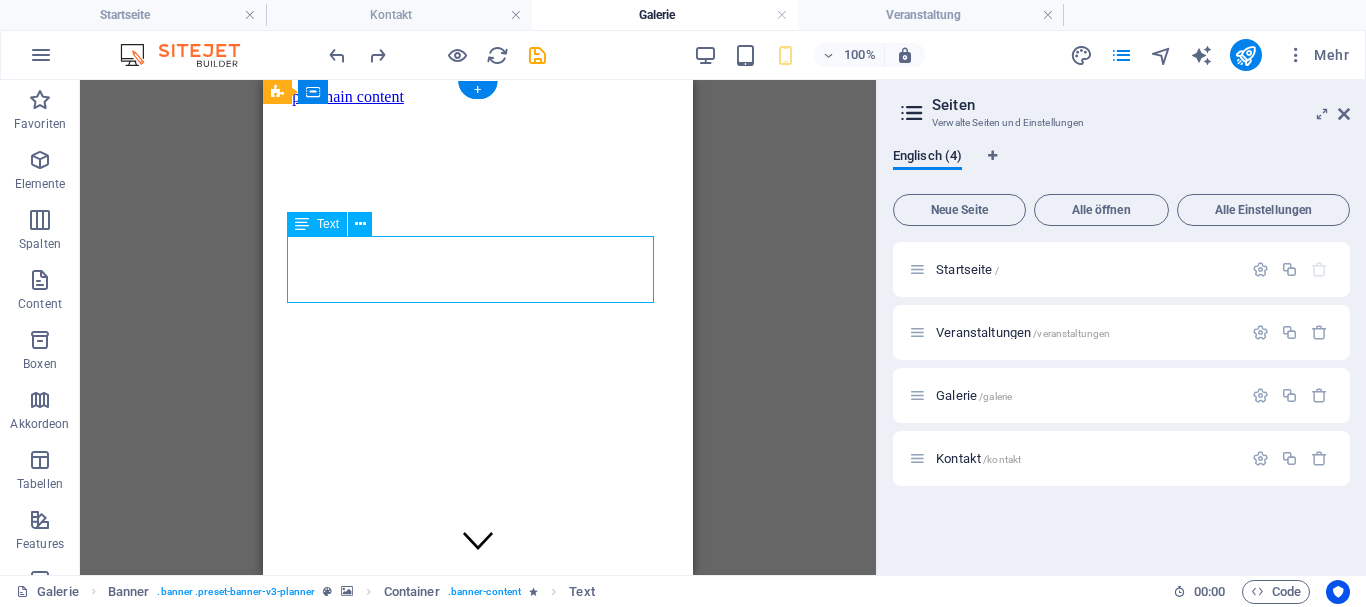 click on "Look at our event organization portfolio and let us know what you think" at bounding box center [478, 1086] 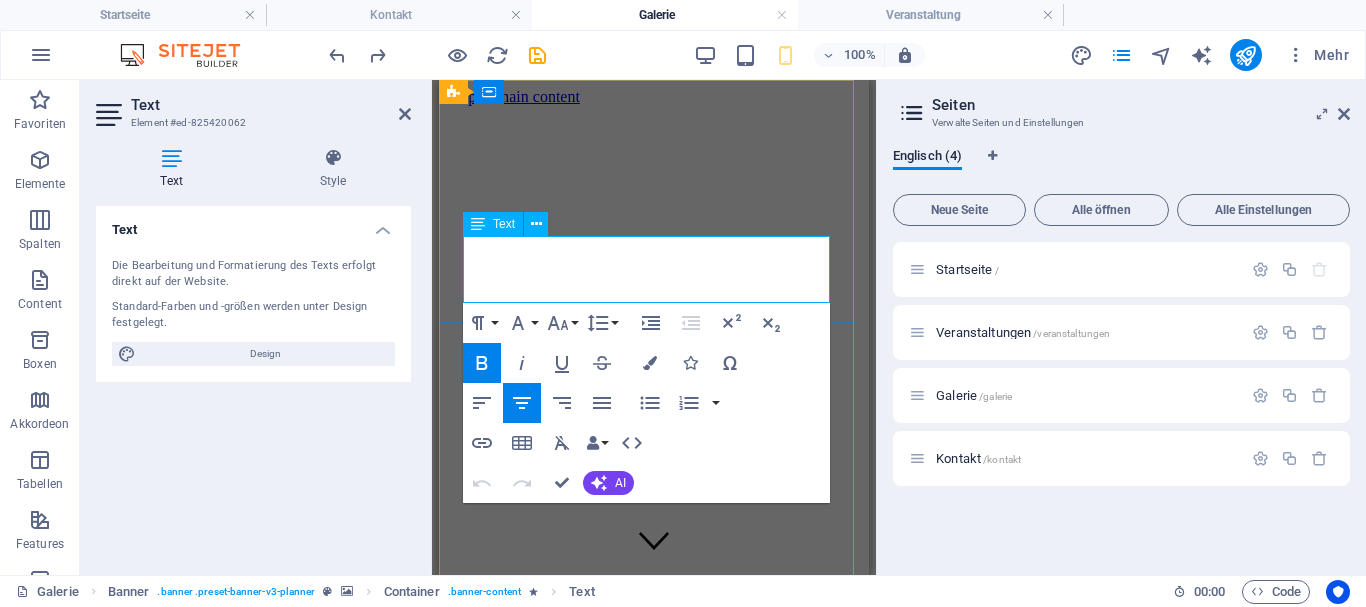 type 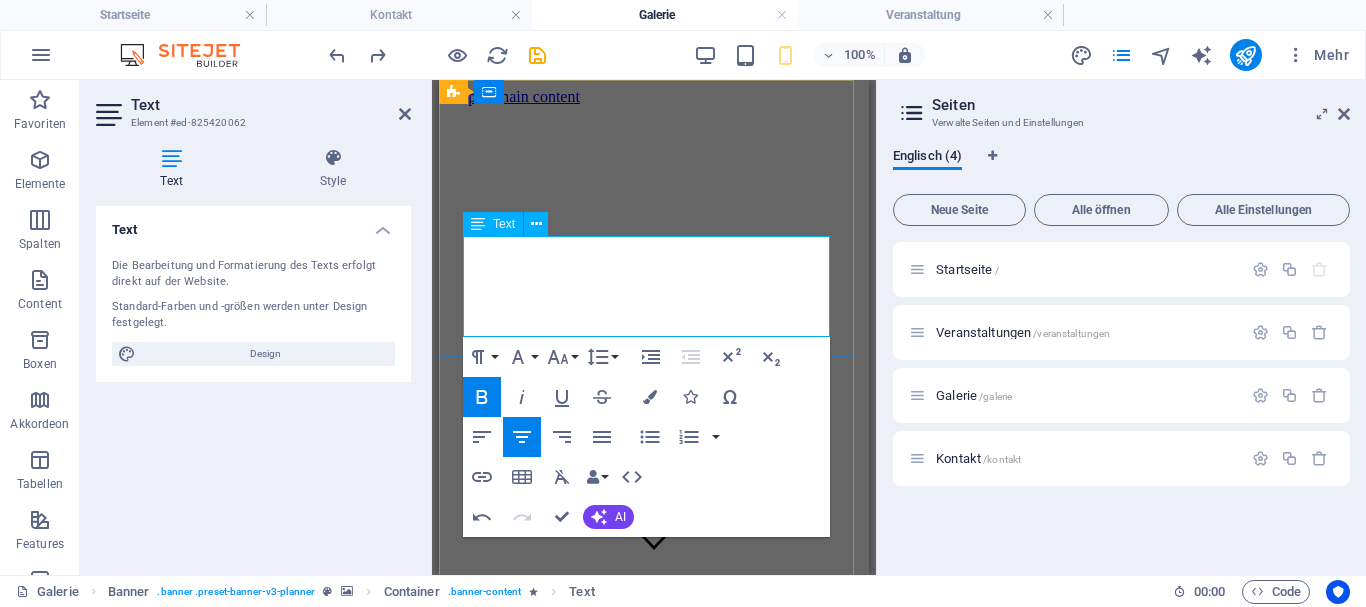 drag, startPoint x: 574, startPoint y: 285, endPoint x: 828, endPoint y: 329, distance: 257.78287 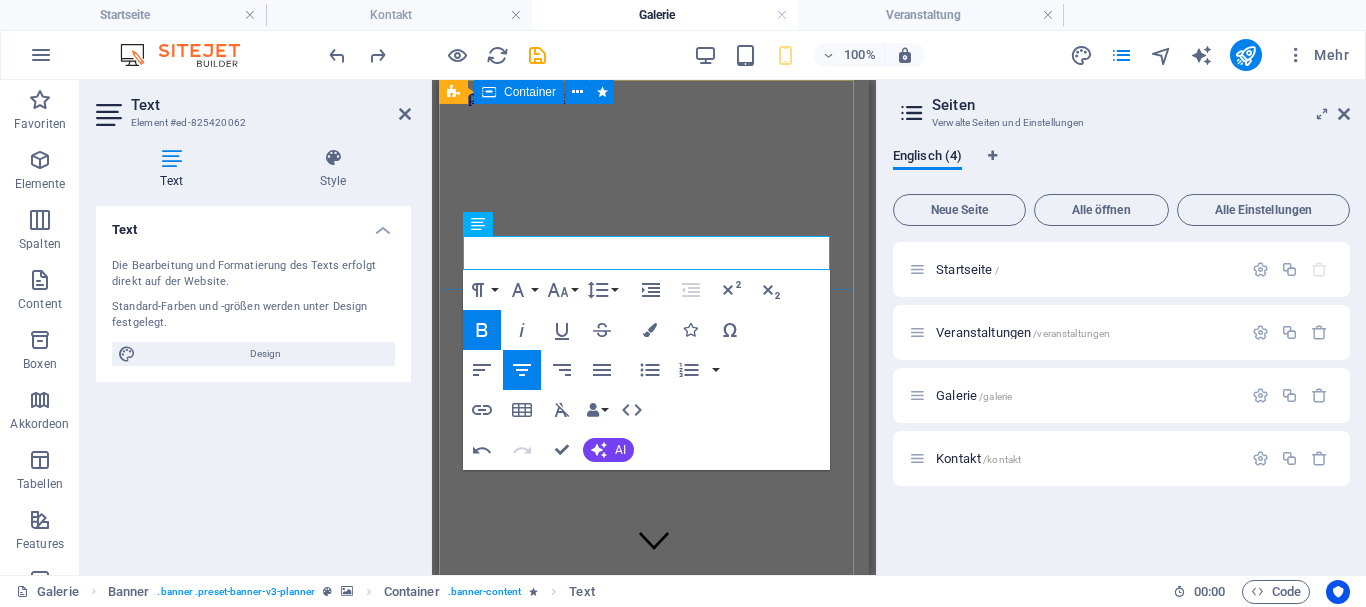 click on "Bilder Galerie Die schönsten Bilder über die Jahre gesammelt" at bounding box center [654, 1001] 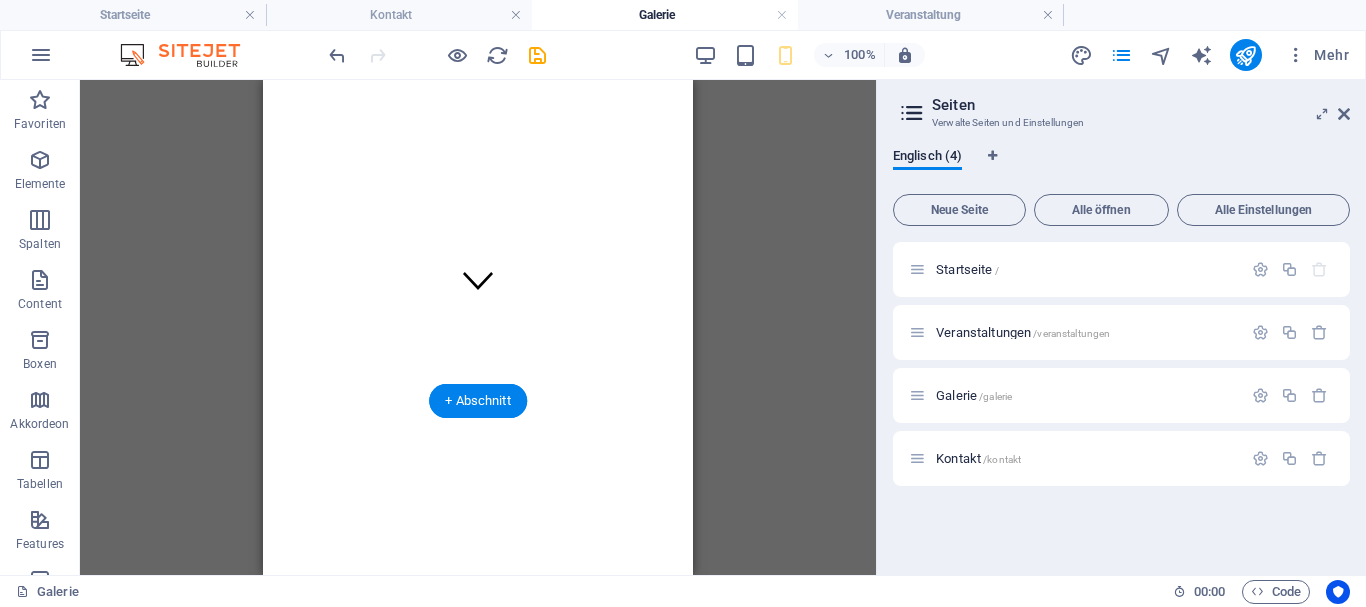 scroll, scrollTop: 200, scrollLeft: 0, axis: vertical 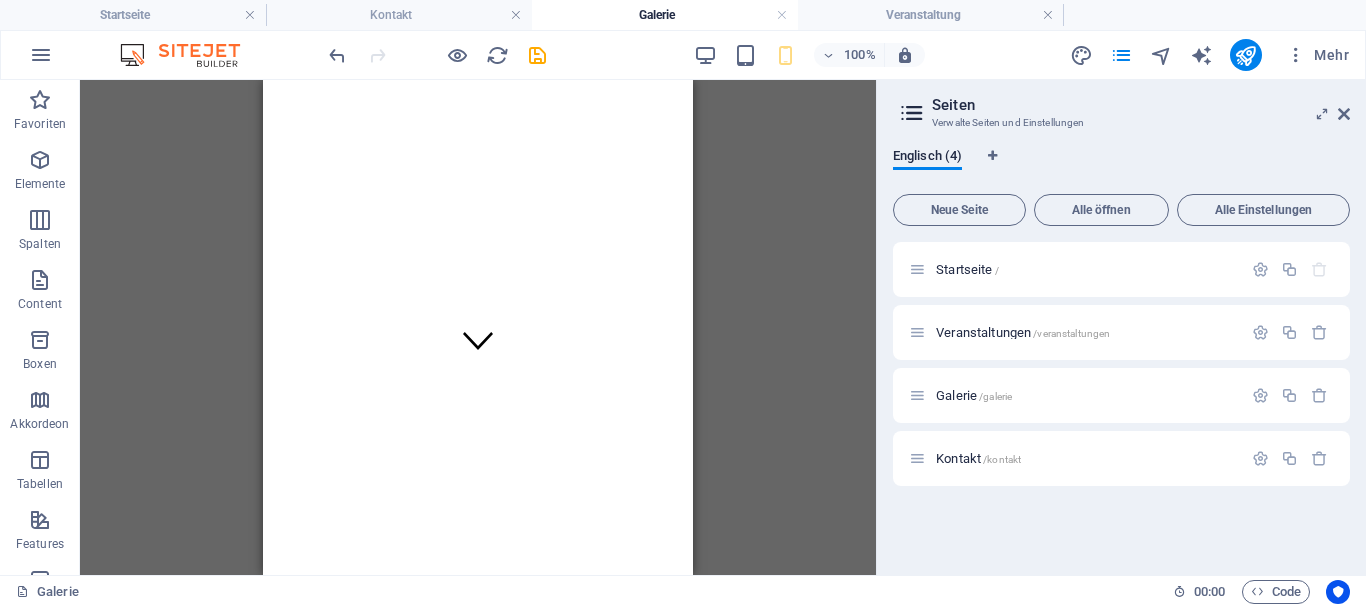 click at bounding box center [478, -94] 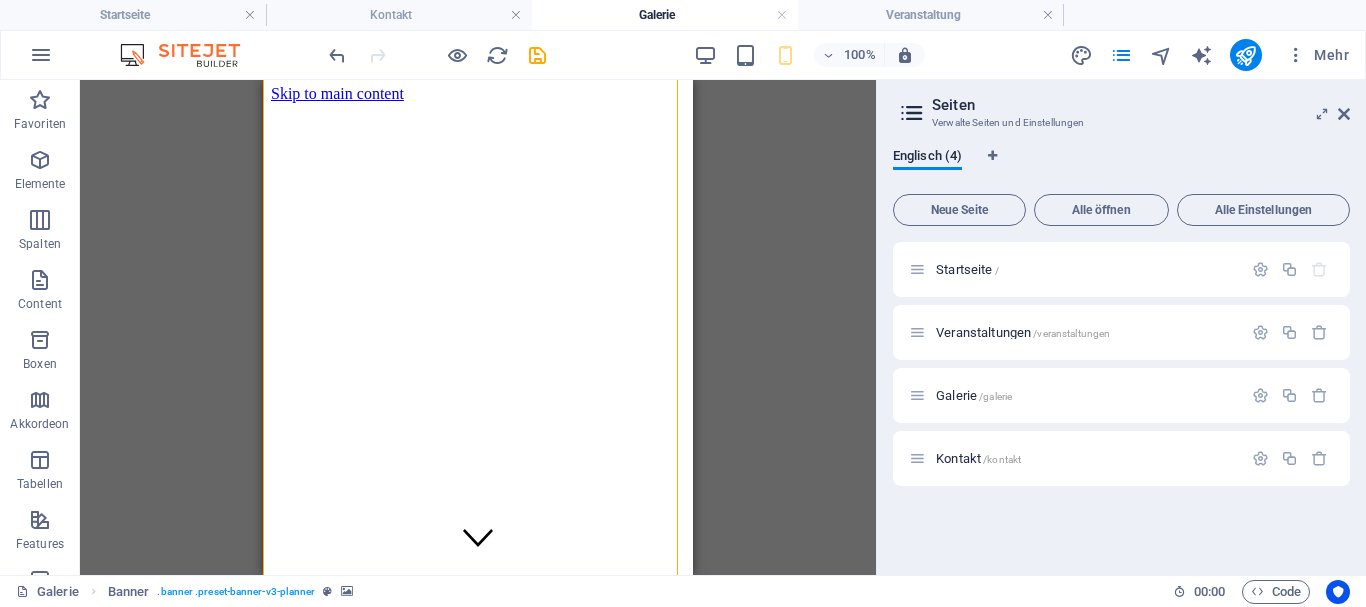 scroll, scrollTop: 0, scrollLeft: 0, axis: both 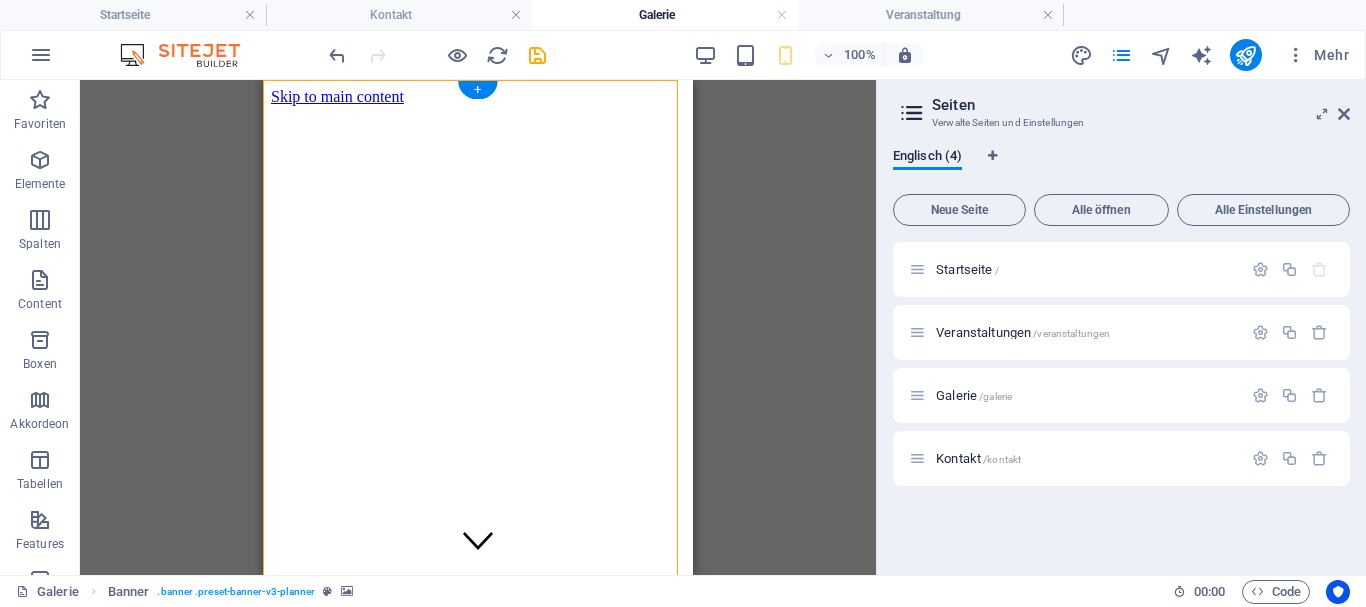 click at bounding box center (478, 106) 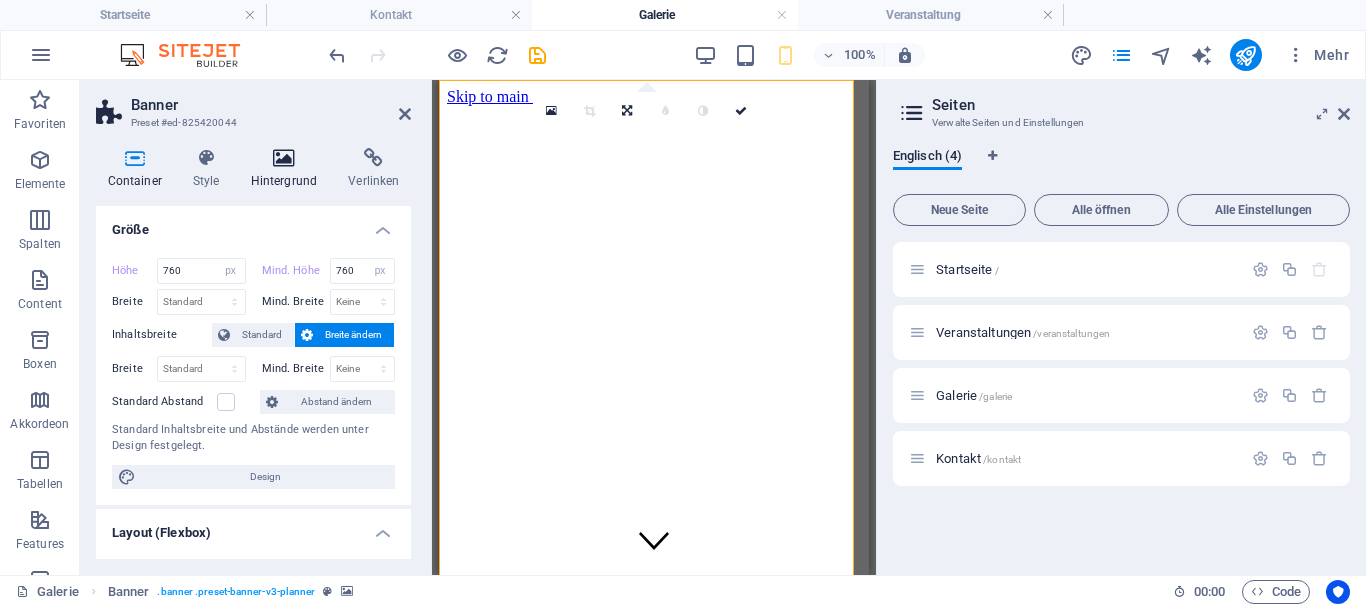 click at bounding box center [284, 158] 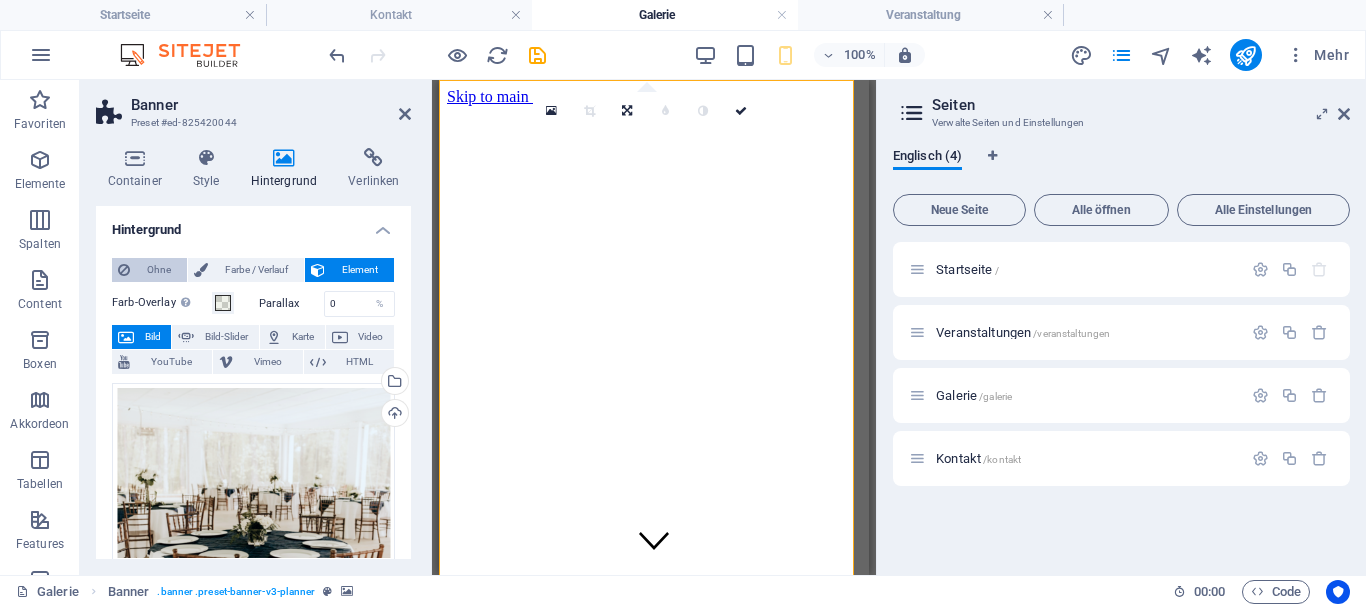 click on "Ohne" at bounding box center [149, 270] 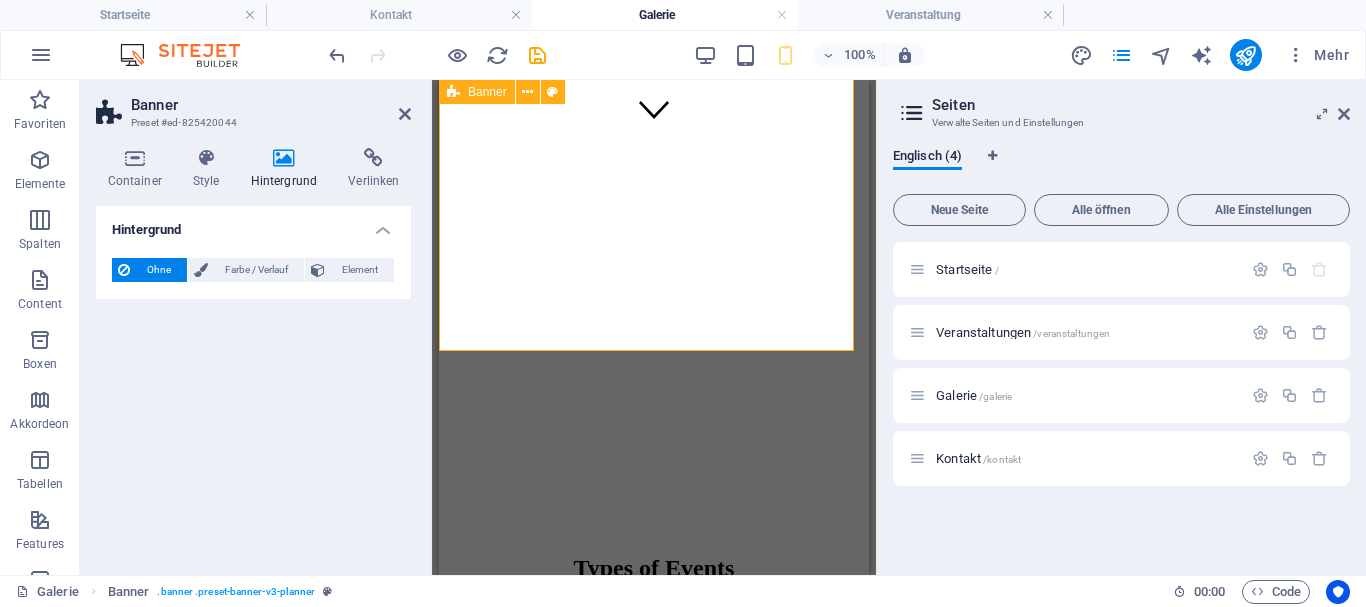 scroll, scrollTop: 800, scrollLeft: 0, axis: vertical 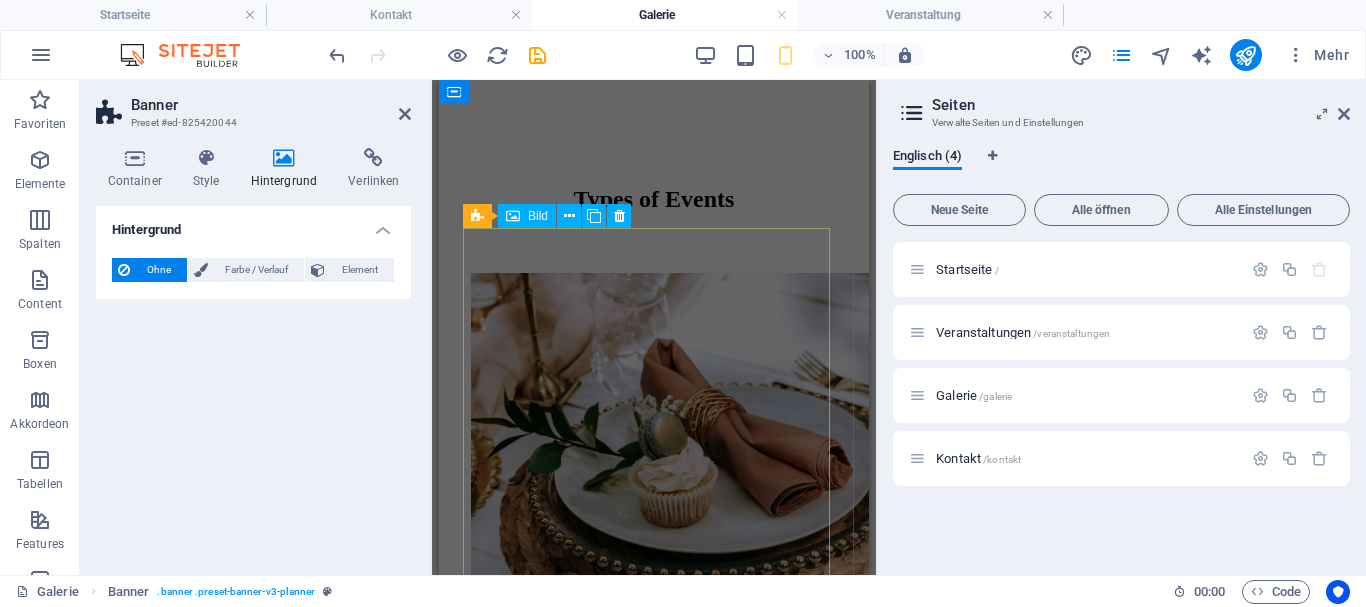 click on "Decor and styling" at bounding box center [654, 475] 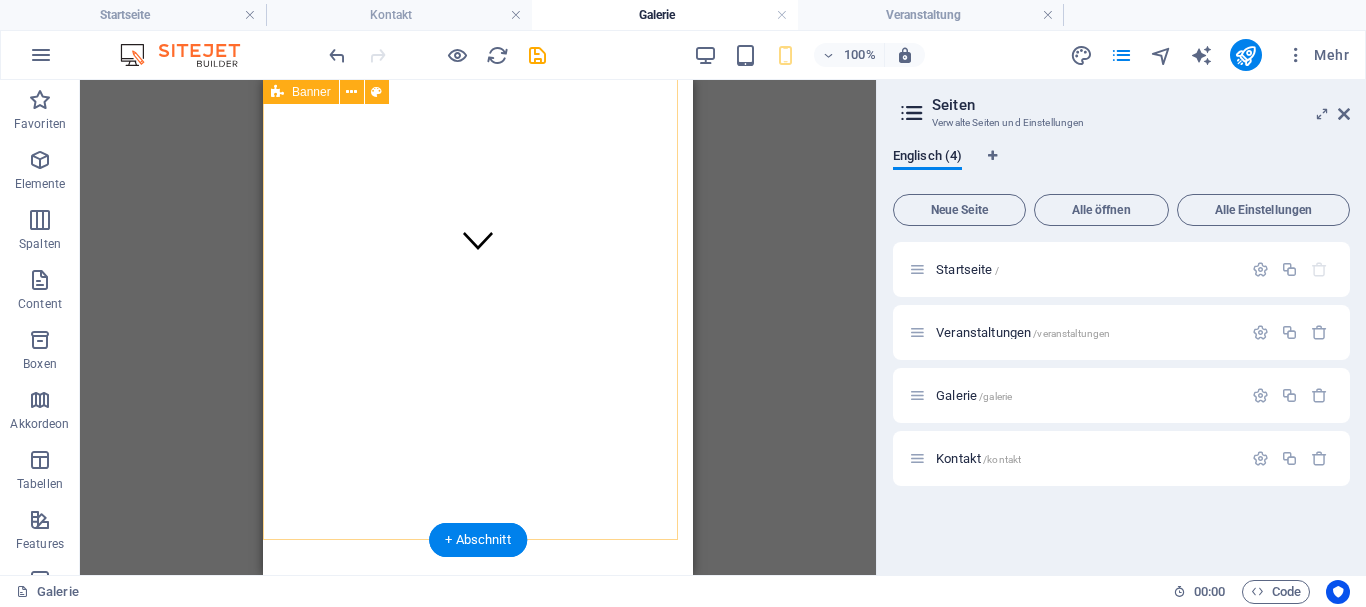 scroll, scrollTop: 500, scrollLeft: 0, axis: vertical 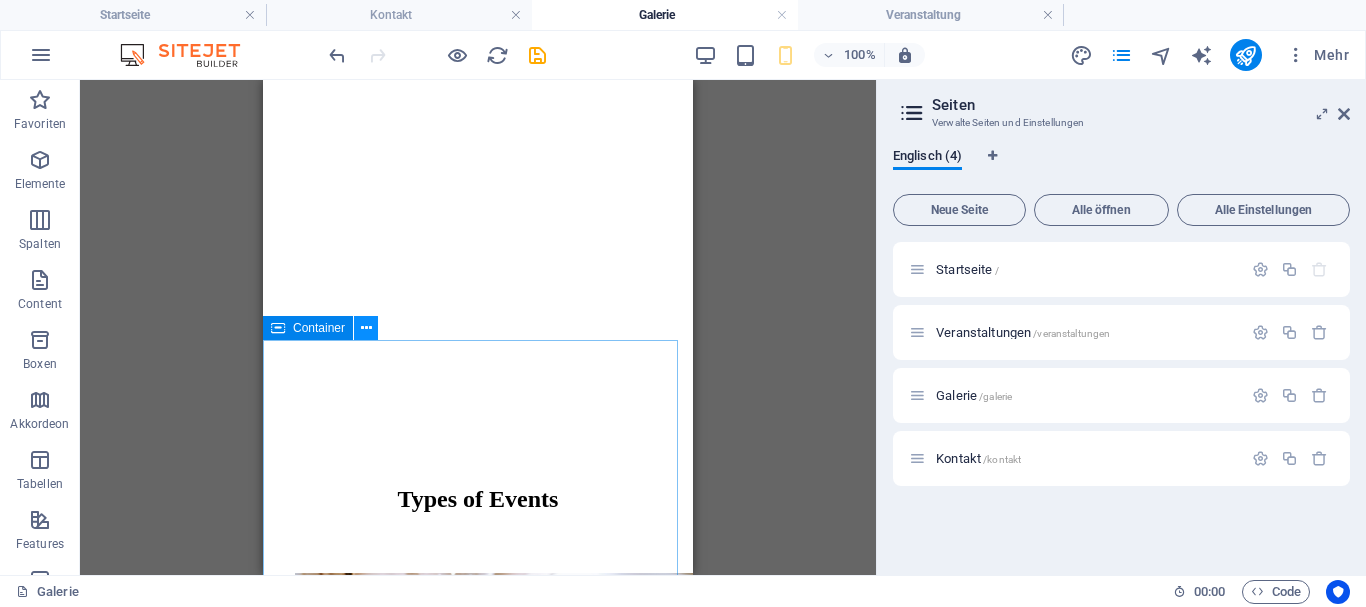 click at bounding box center (366, 328) 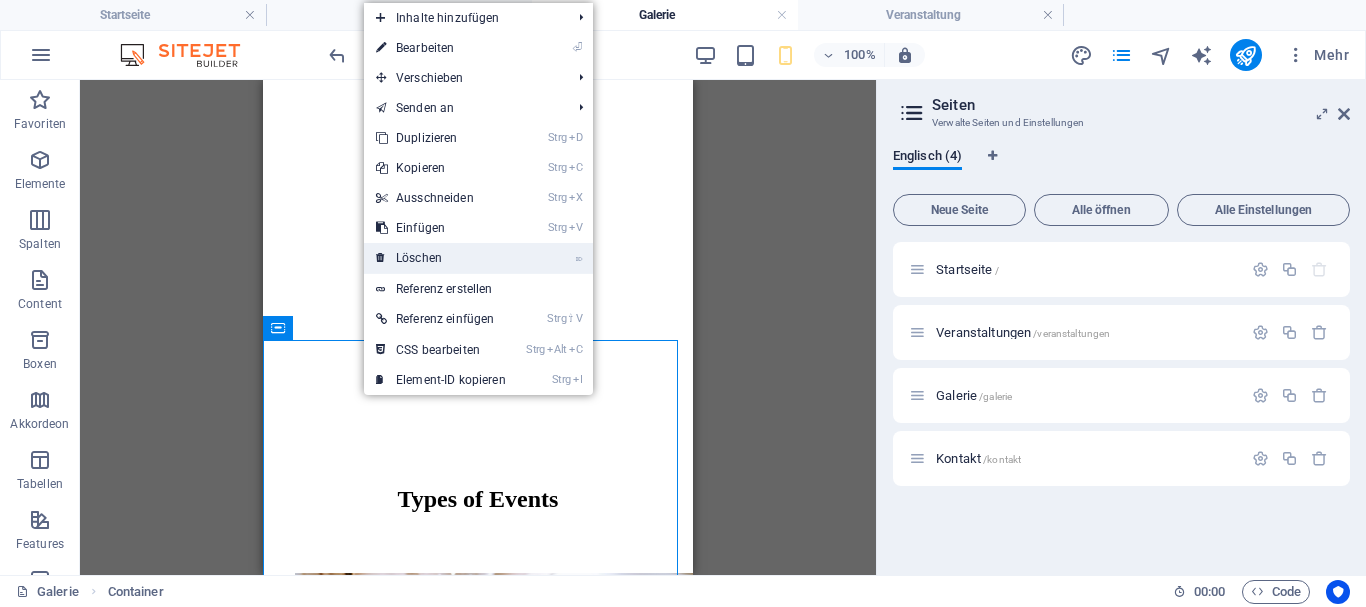 click on "⌦  Löschen" at bounding box center (441, 258) 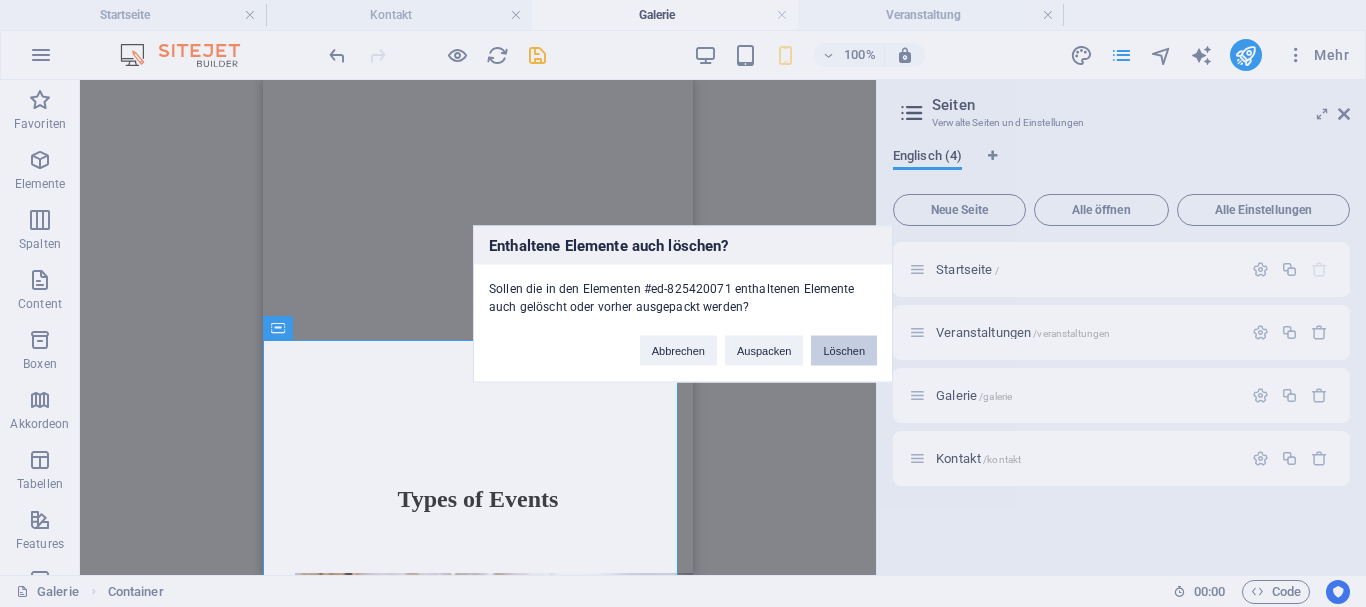 click on "Löschen" at bounding box center (844, 350) 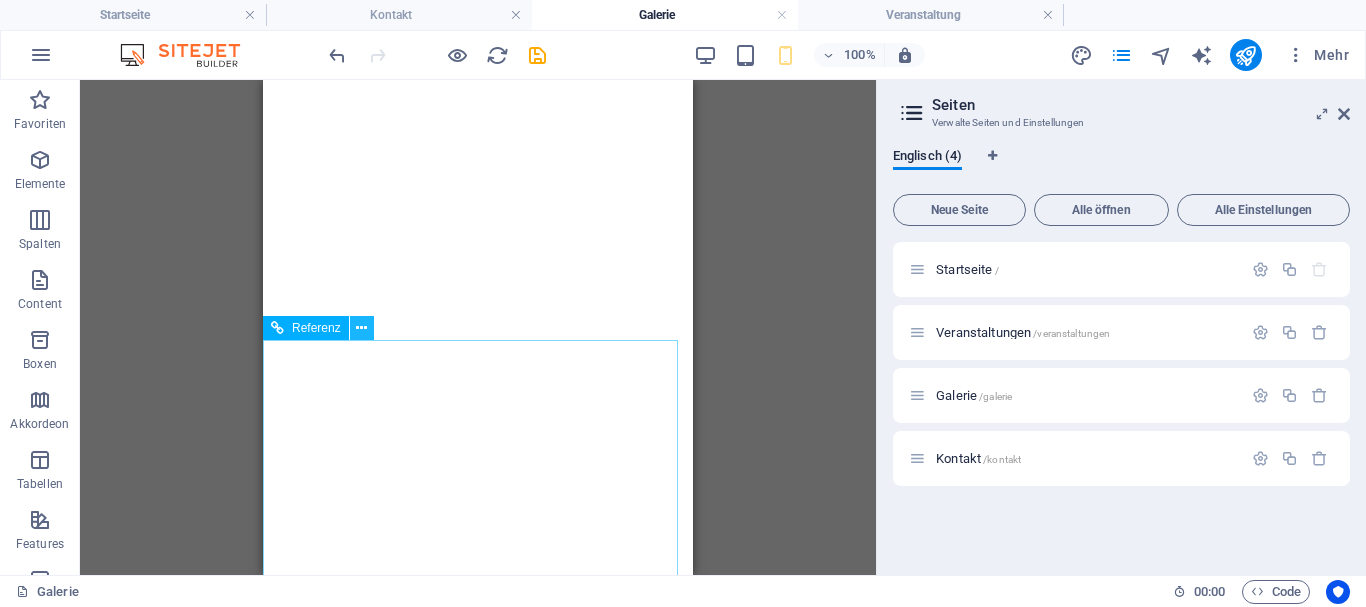 click at bounding box center [361, 328] 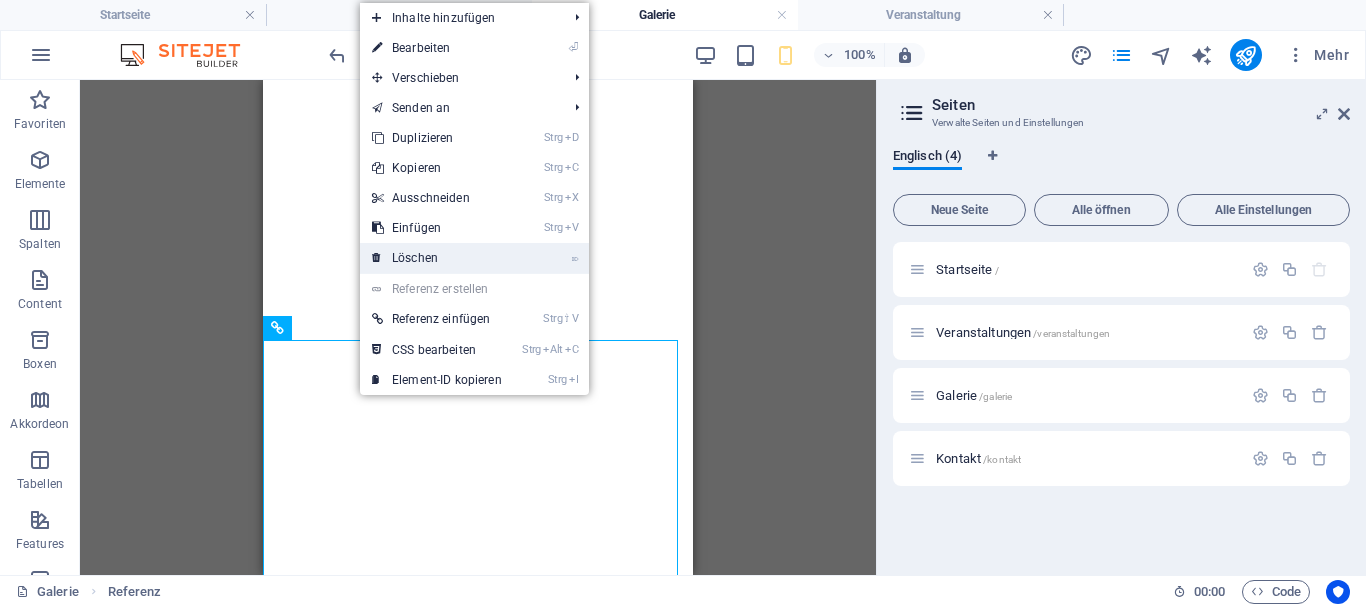 click on "⌦  Löschen" at bounding box center (437, 258) 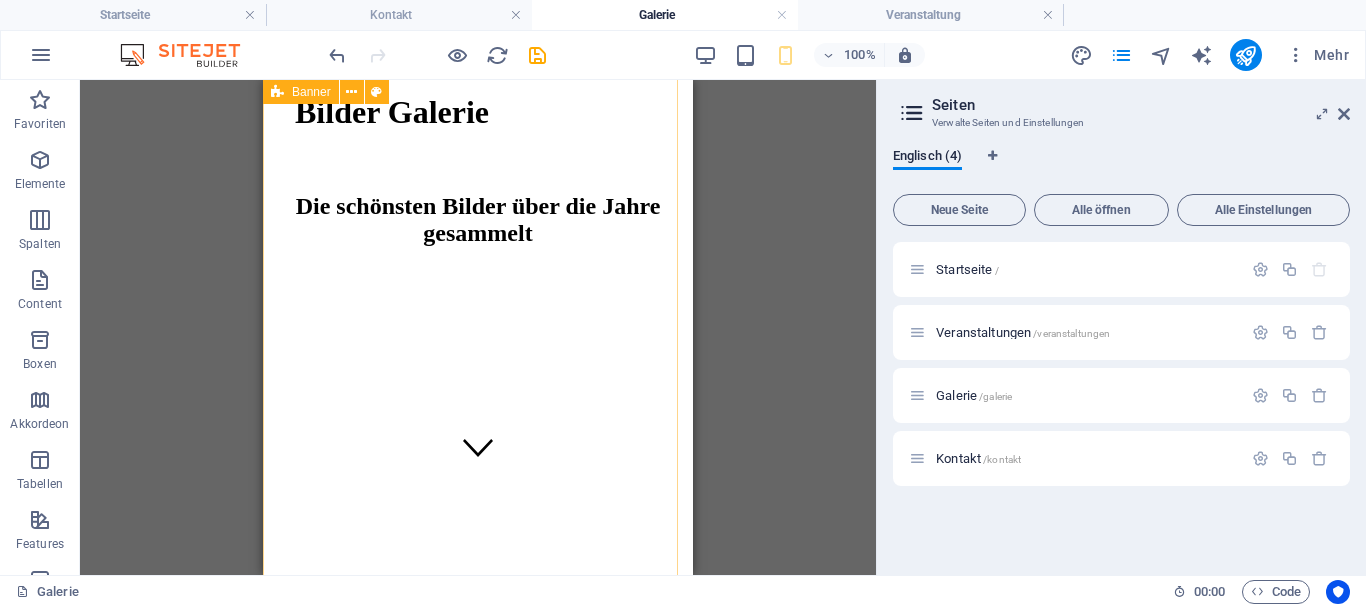 scroll, scrollTop: 0, scrollLeft: 0, axis: both 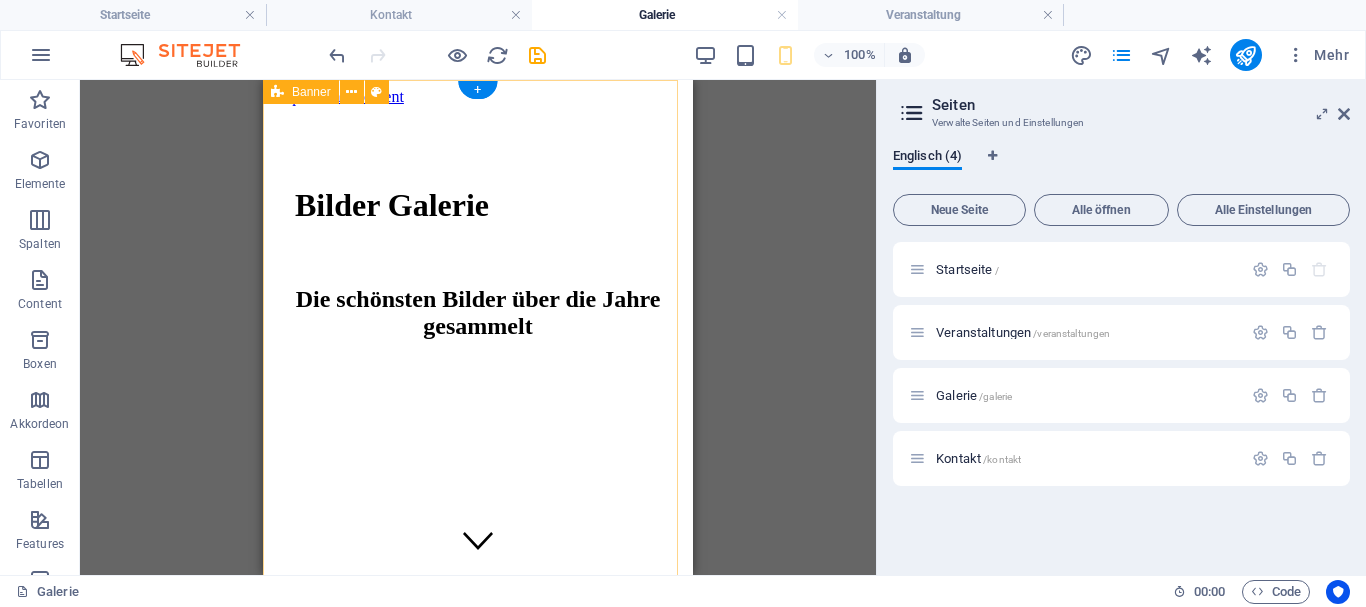 click on "Bilder Galerie Die schönsten Bilder über die Jahre gesammelt" at bounding box center [478, 486] 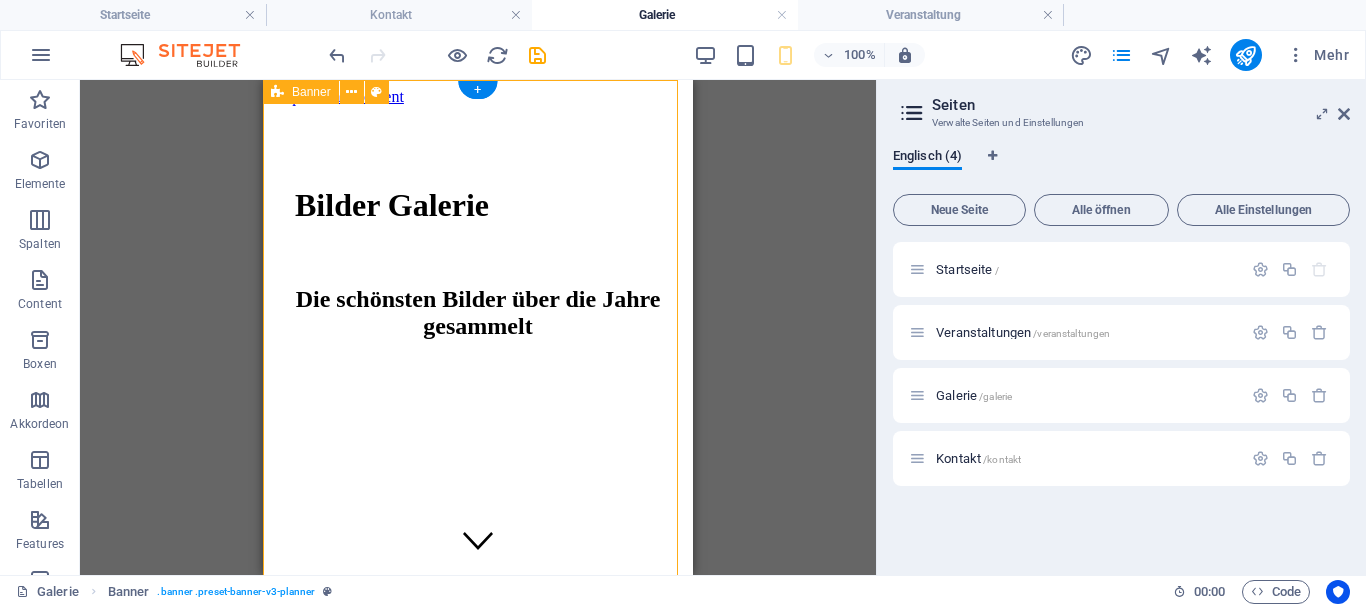 click on "Bilder Galerie Die schönsten Bilder über die Jahre gesammelt" at bounding box center [478, 486] 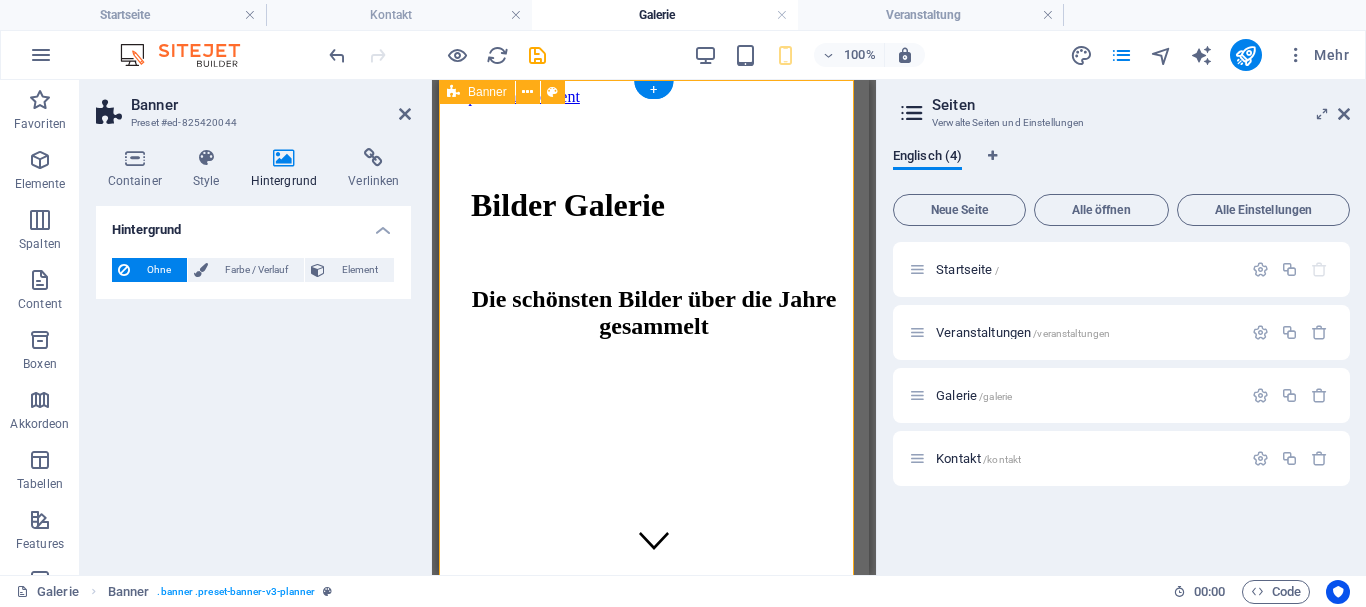 click on "Bilder Galerie Die schönsten Bilder über die Jahre gesammelt" at bounding box center (654, 486) 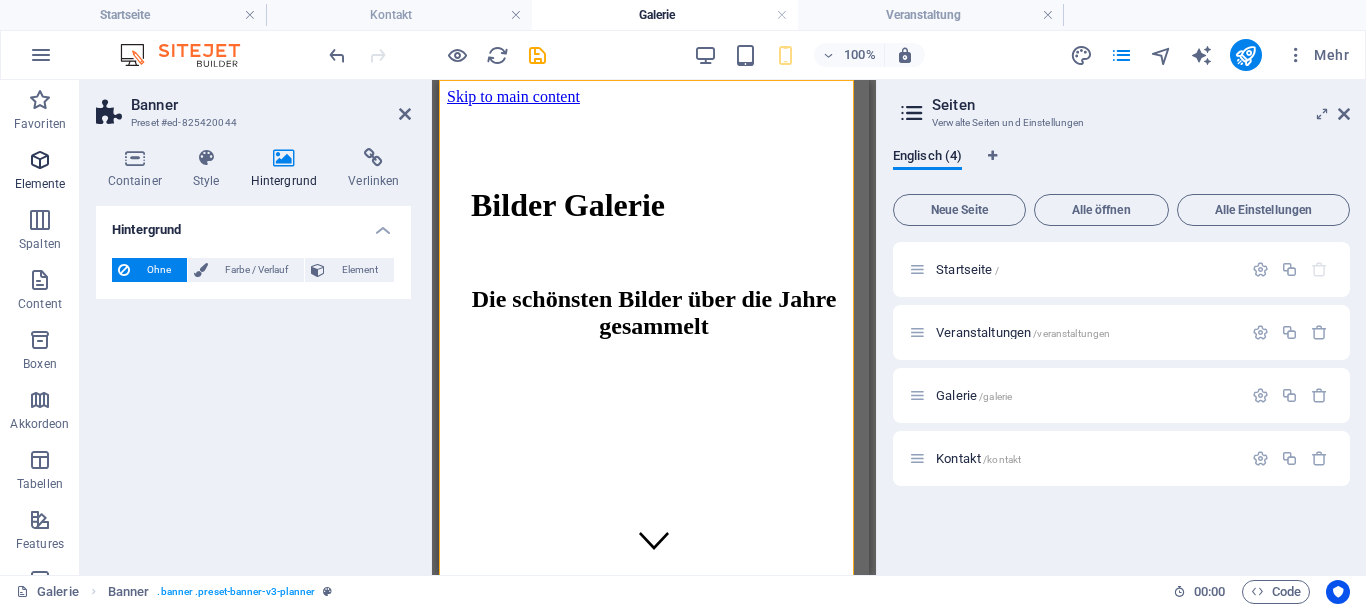 click at bounding box center (40, 160) 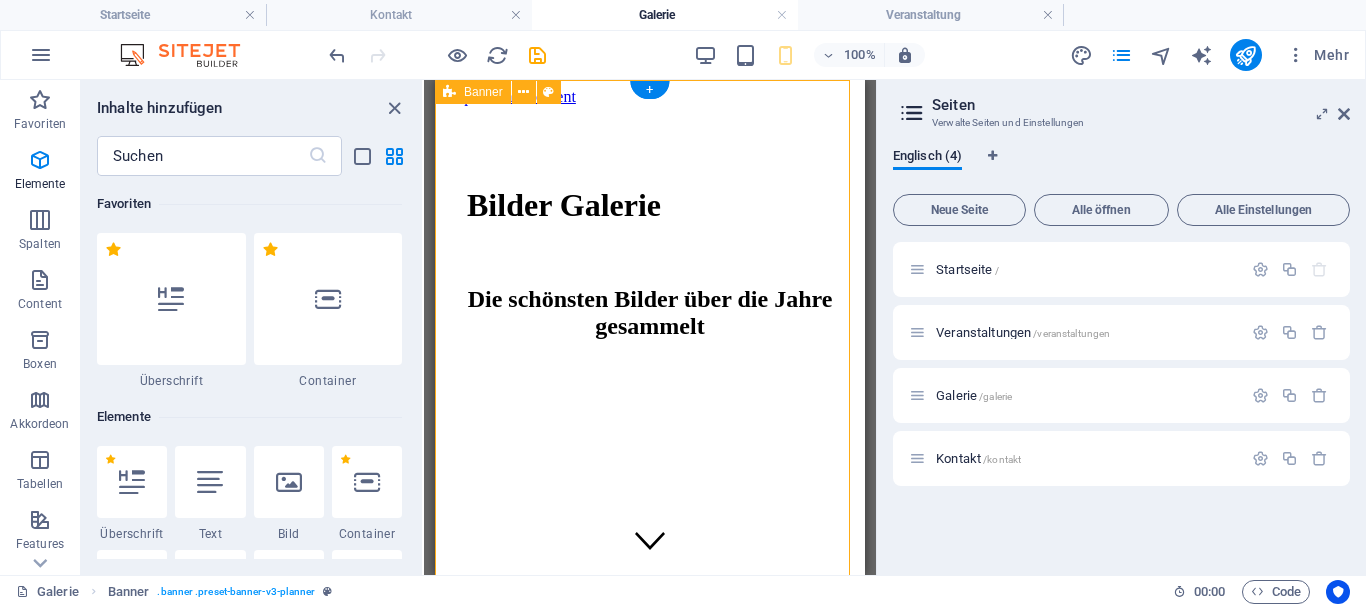 click on "Bilder Galerie Die schönsten Bilder über die Jahre gesammelt" at bounding box center (650, 486) 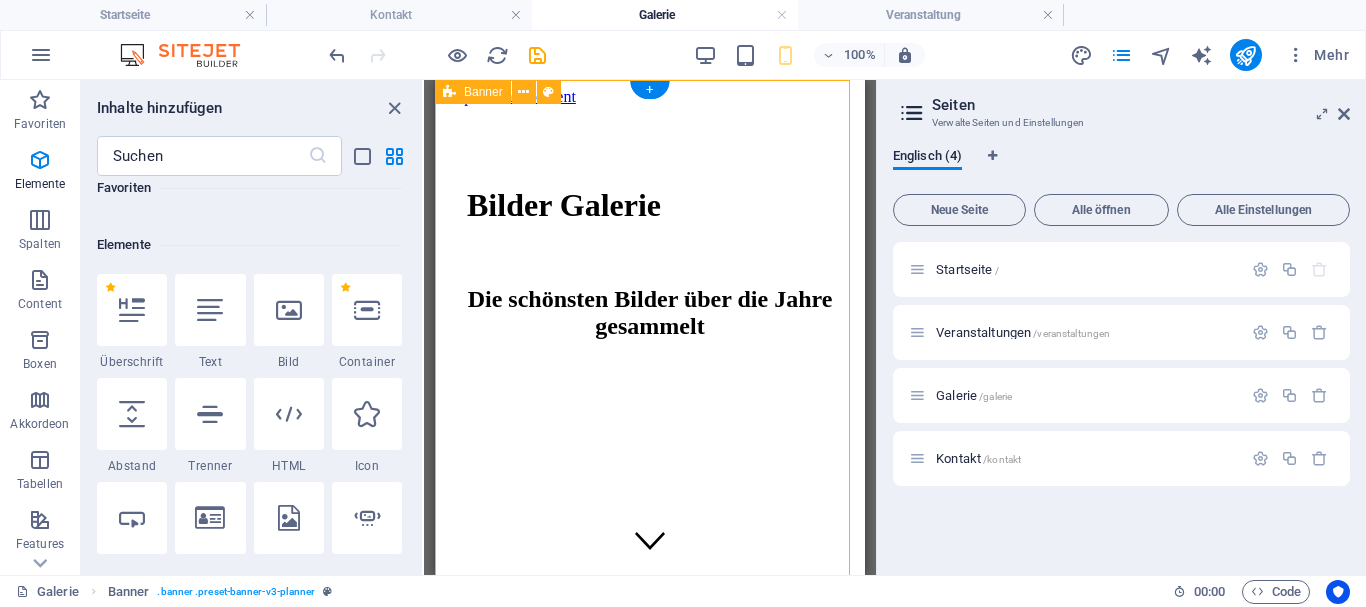 scroll, scrollTop: 213, scrollLeft: 0, axis: vertical 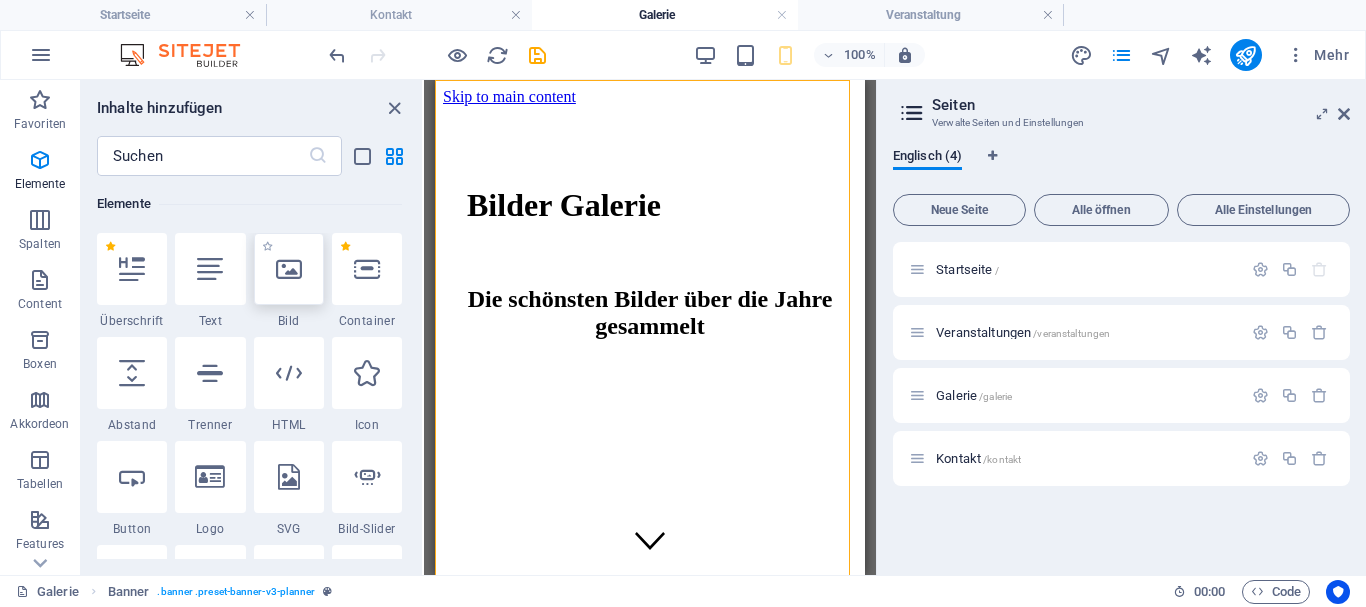 click at bounding box center [289, 269] 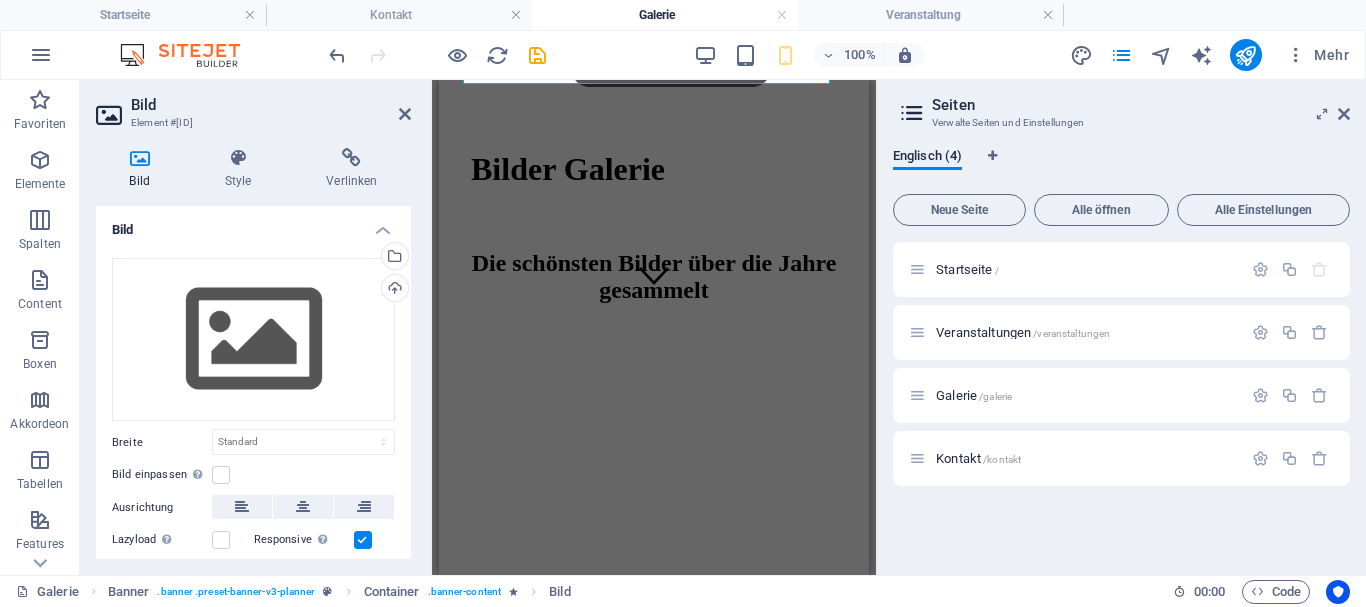 scroll, scrollTop: 0, scrollLeft: 0, axis: both 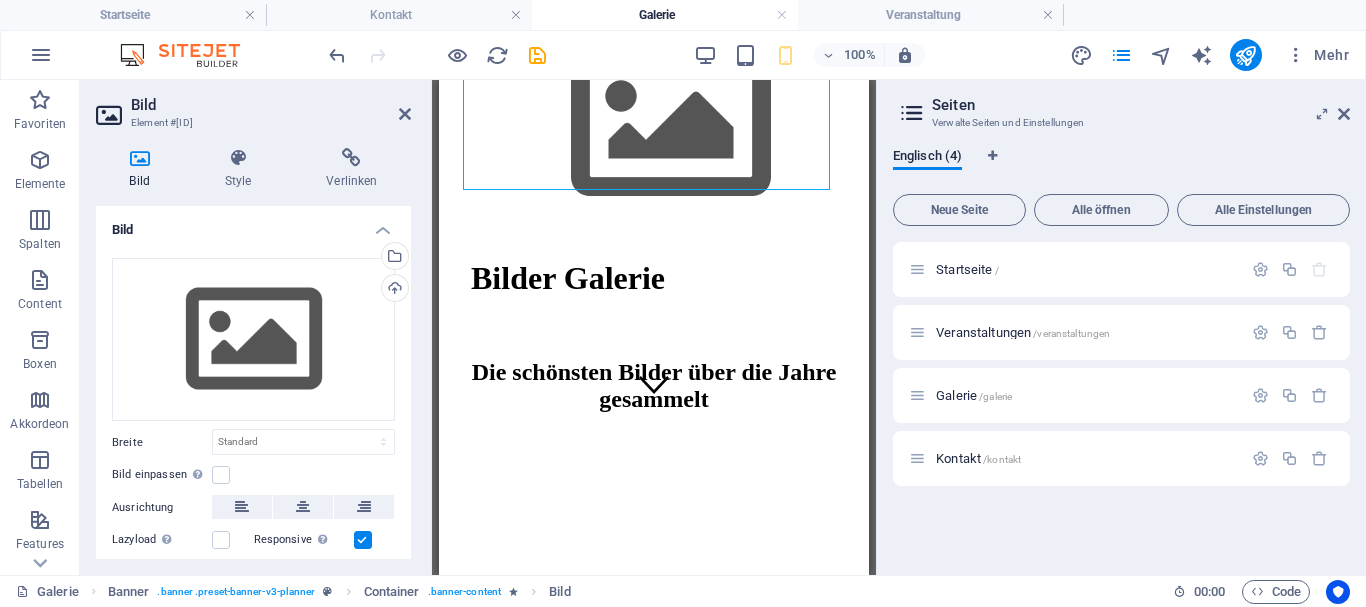 drag, startPoint x: 606, startPoint y: 224, endPoint x: 558, endPoint y: 400, distance: 182.42807 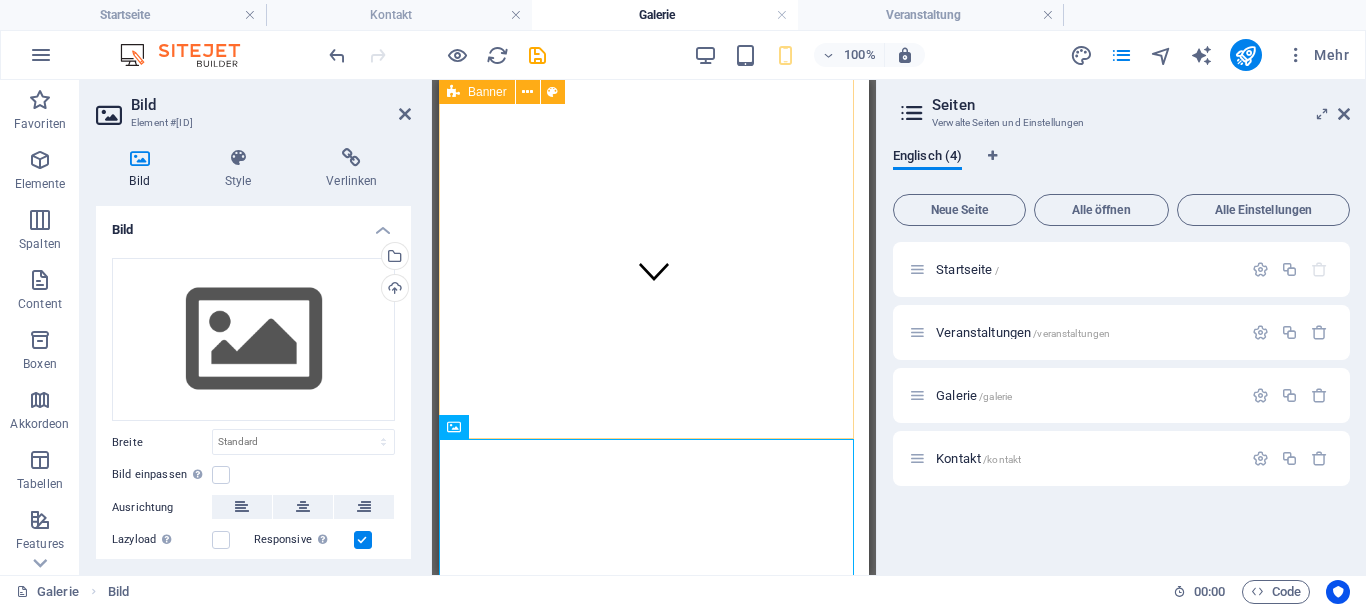 scroll, scrollTop: 0, scrollLeft: 0, axis: both 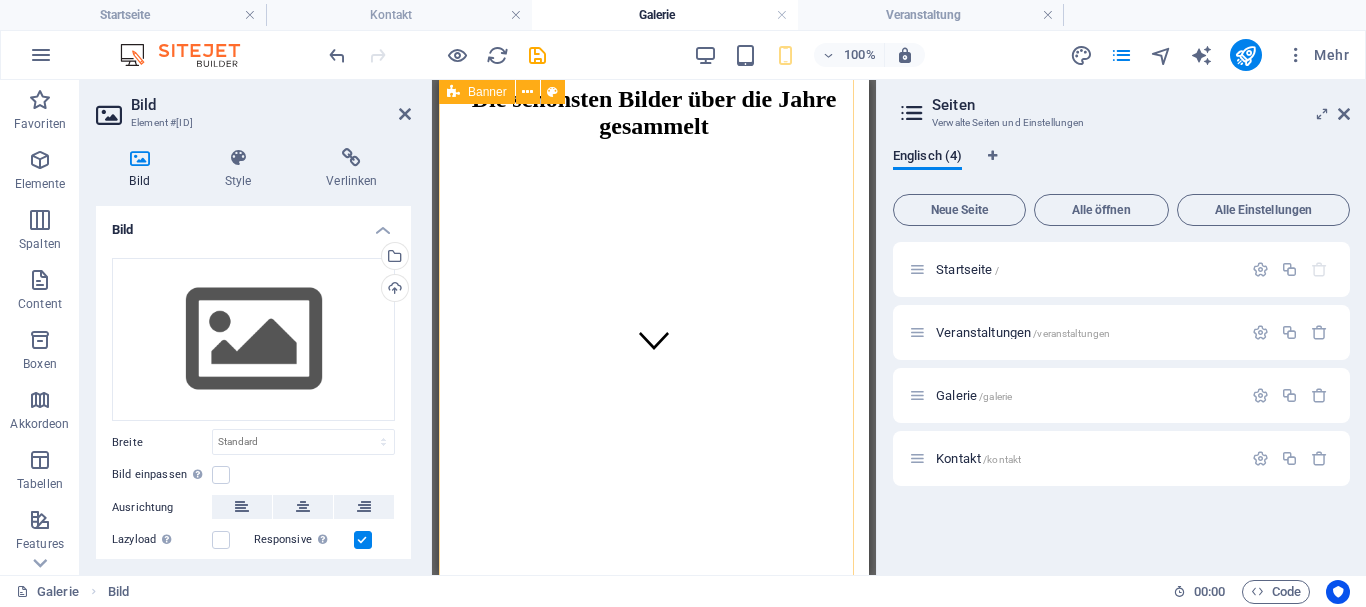 click on "Bilder Galerie Die schönsten Bilder über die Jahre gesammelt" at bounding box center (654, 286) 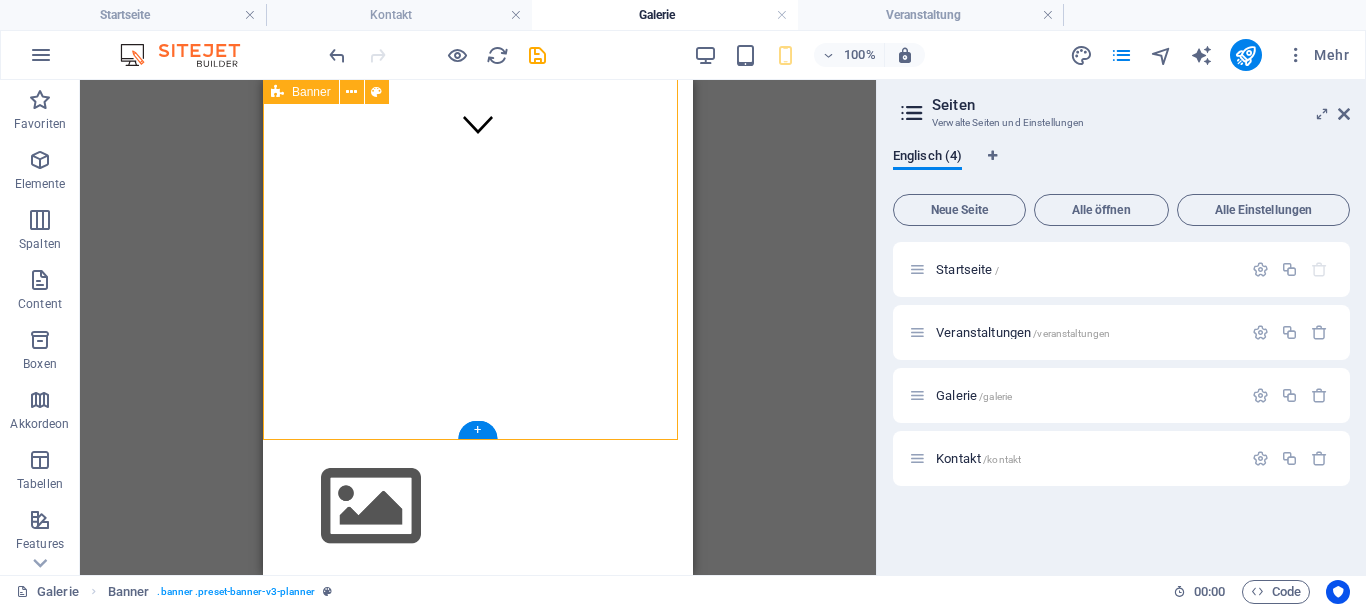 scroll, scrollTop: 0, scrollLeft: 0, axis: both 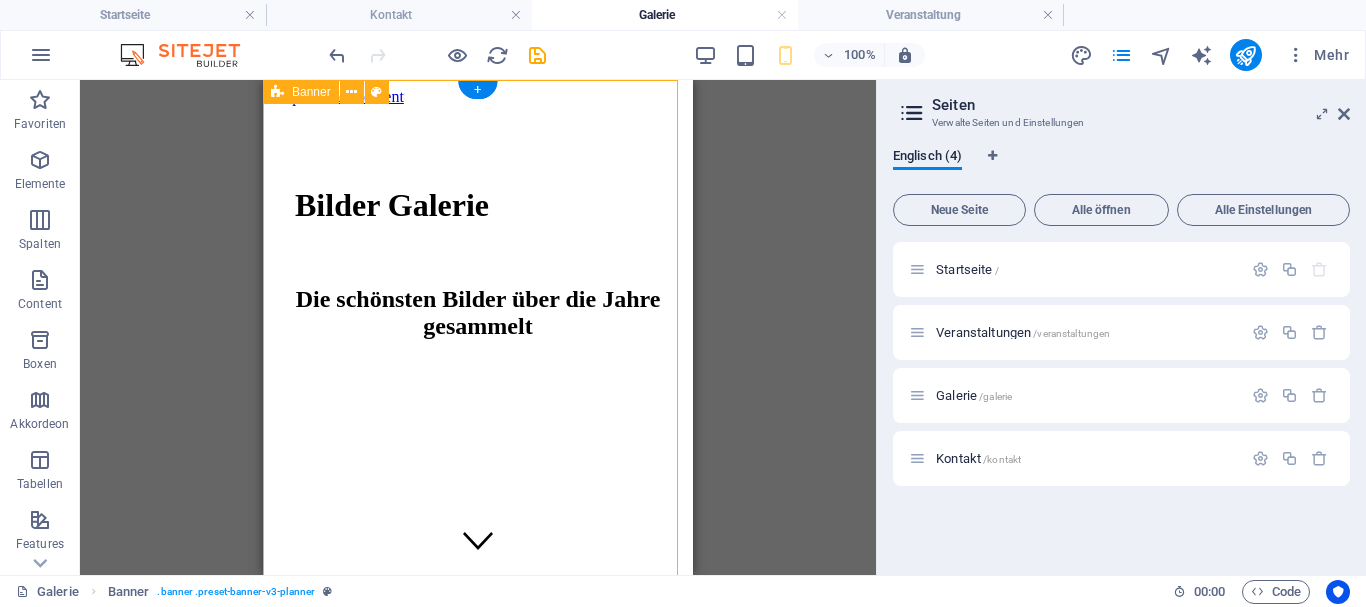 click on "Bilder Galerie Die schönsten Bilder über die Jahre gesammelt" at bounding box center (478, 486) 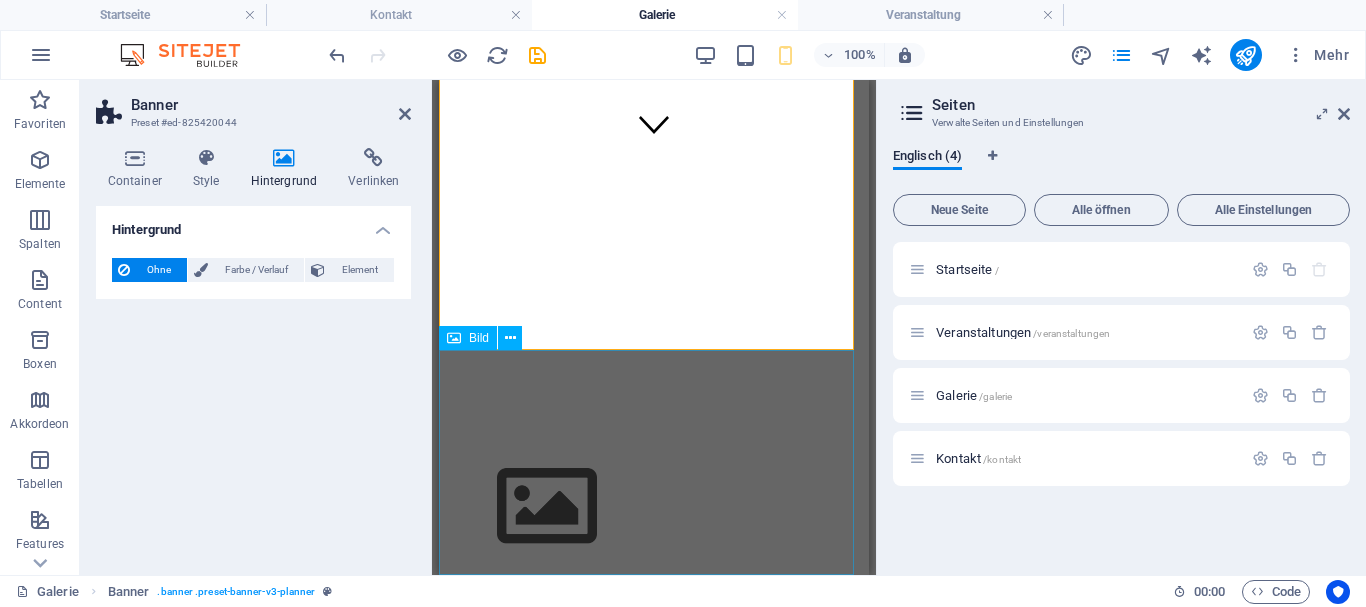 scroll, scrollTop: 490, scrollLeft: 0, axis: vertical 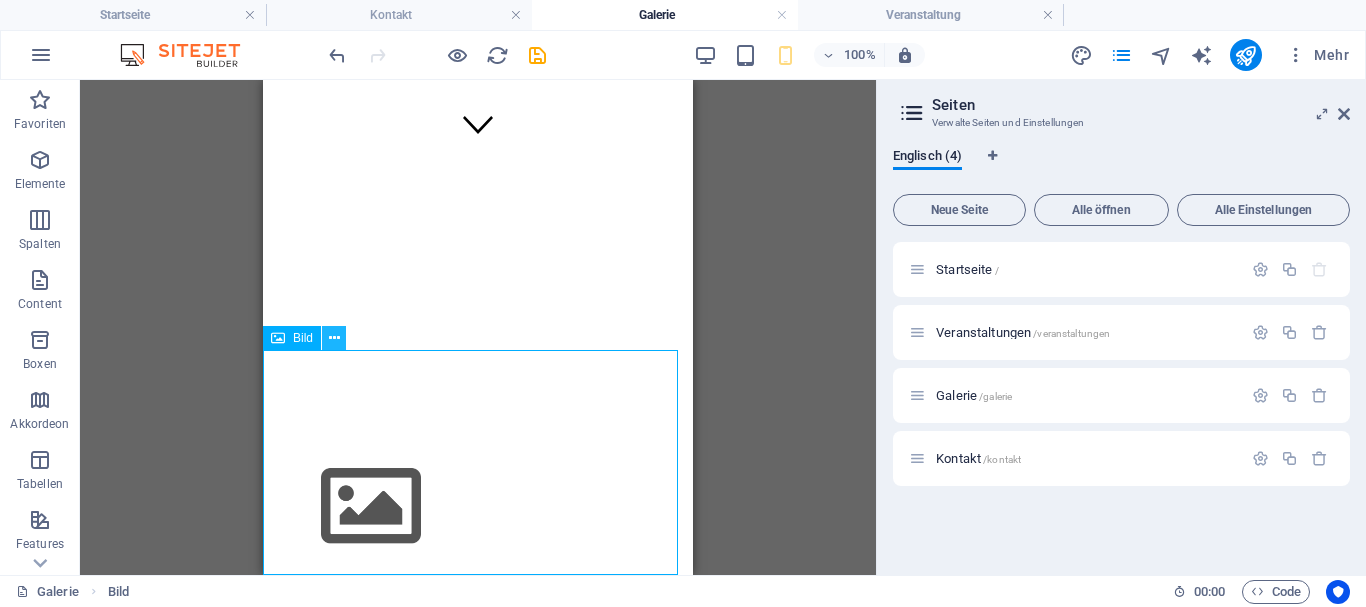 click at bounding box center (334, 338) 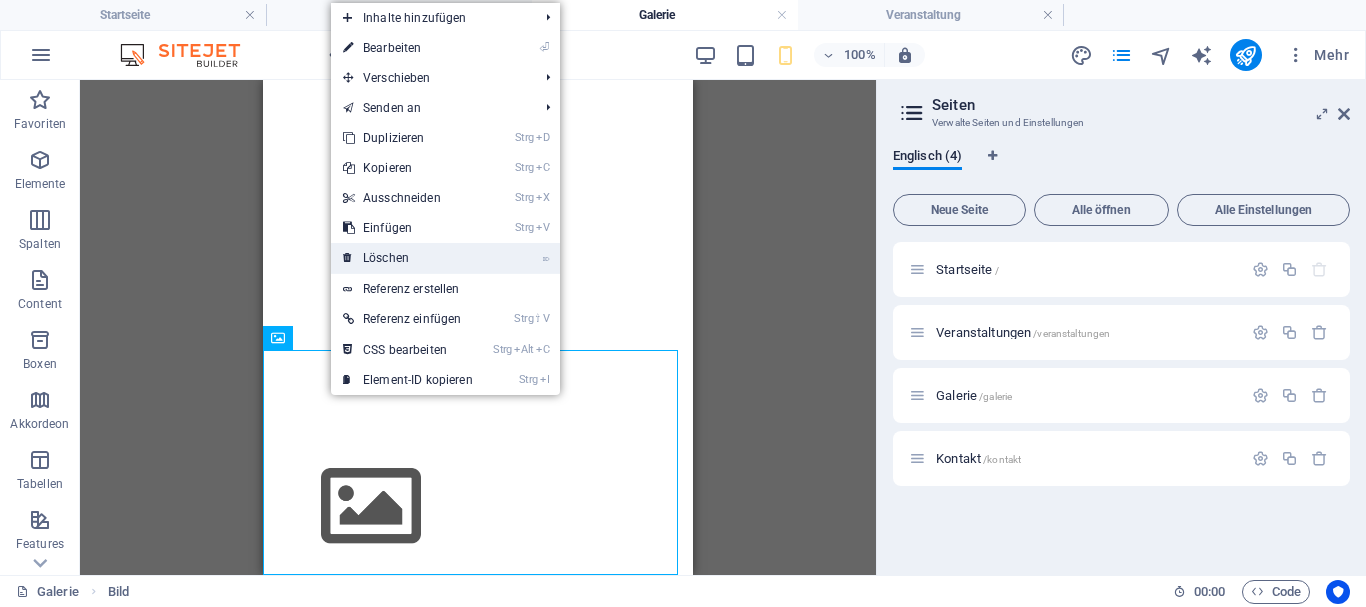 click on "⌦  Löschen" at bounding box center (408, 258) 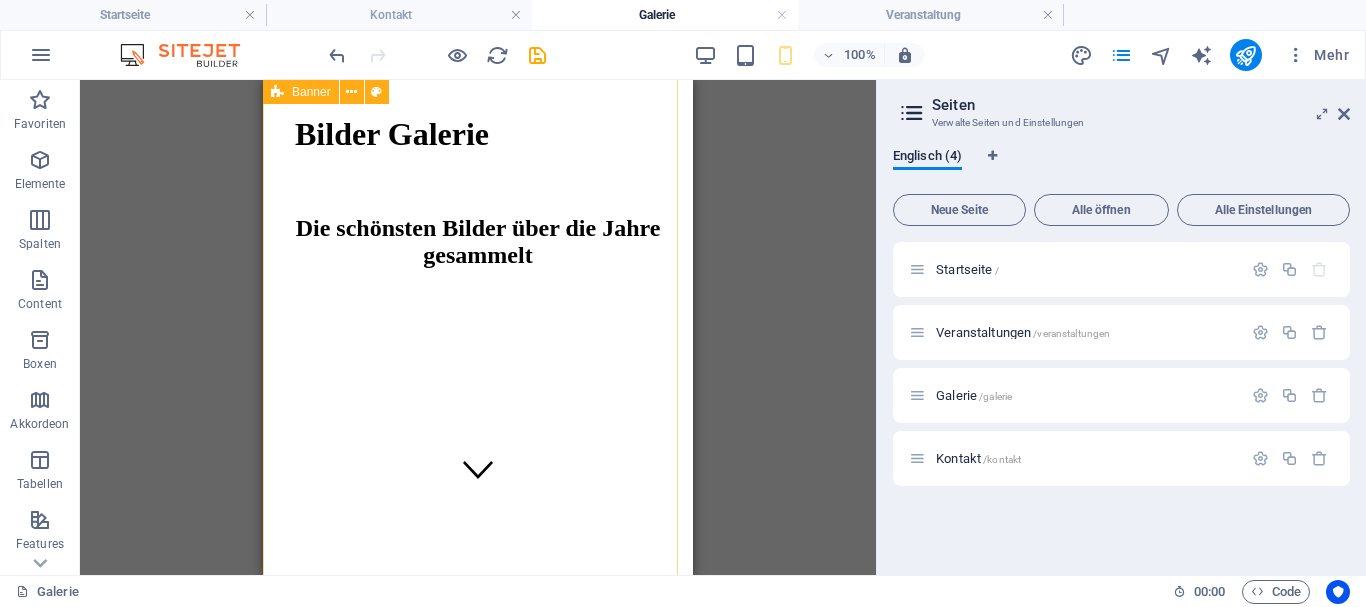 scroll, scrollTop: 0, scrollLeft: 0, axis: both 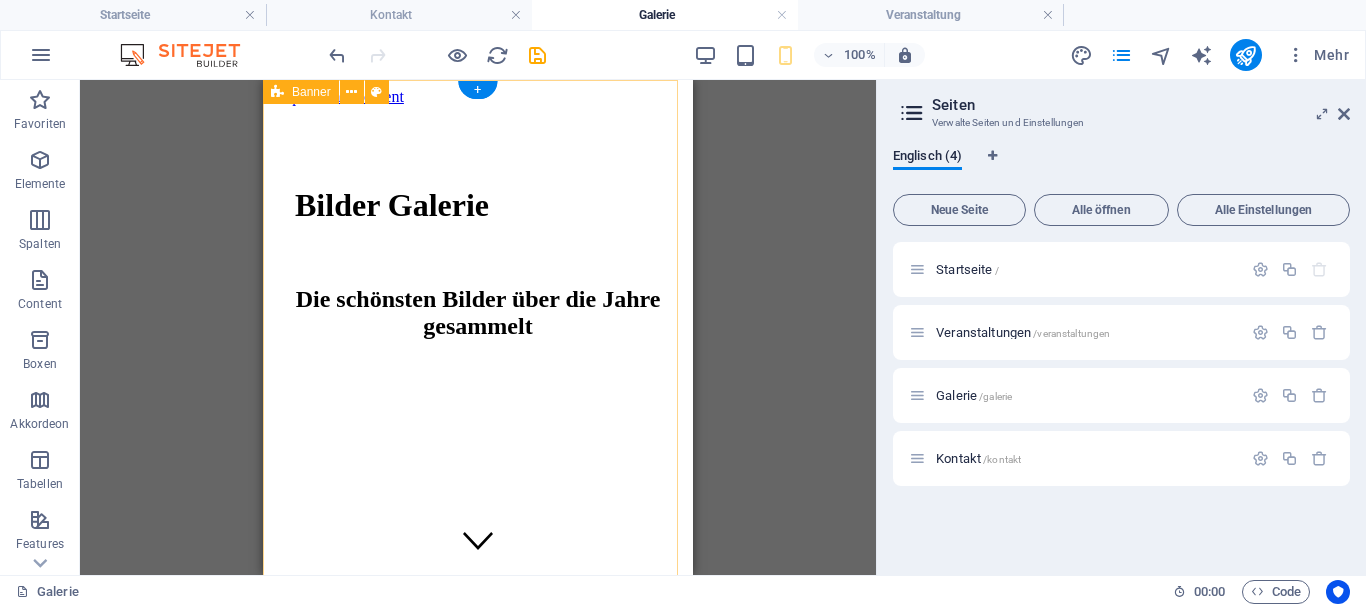 click on "Bilder Galerie Die schönsten Bilder über die Jahre gesammelt" at bounding box center [478, 486] 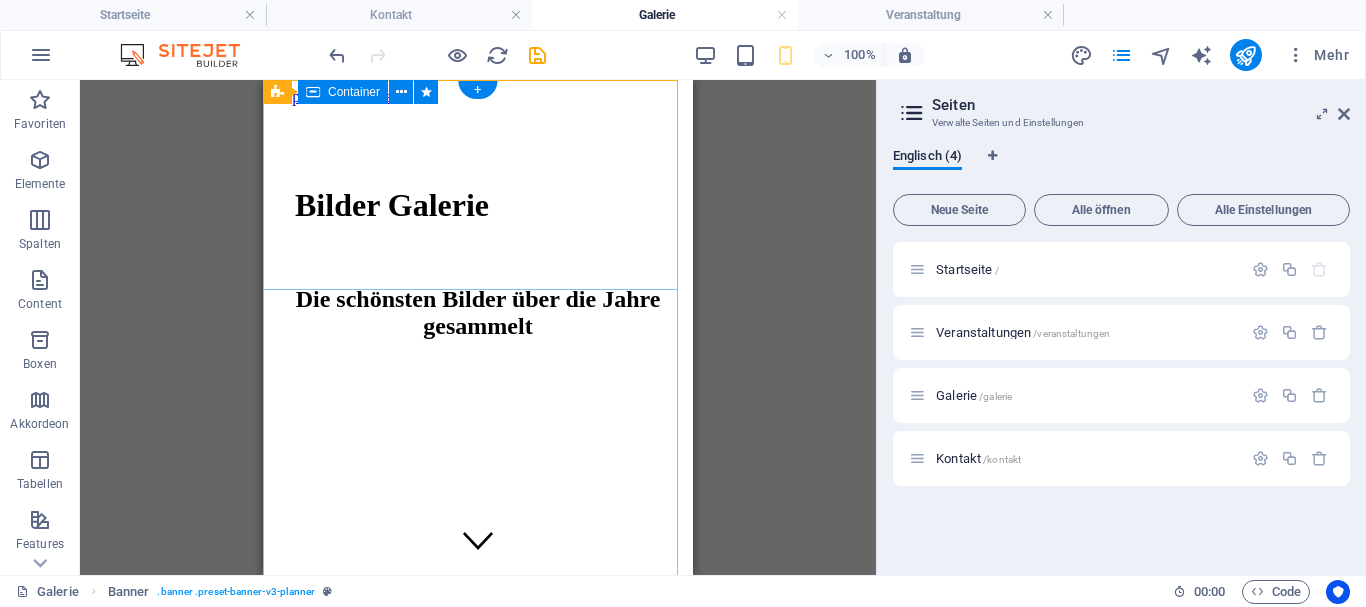 click on "Bilder Galerie Die schönsten Bilder über die Jahre gesammelt" at bounding box center (478, 241) 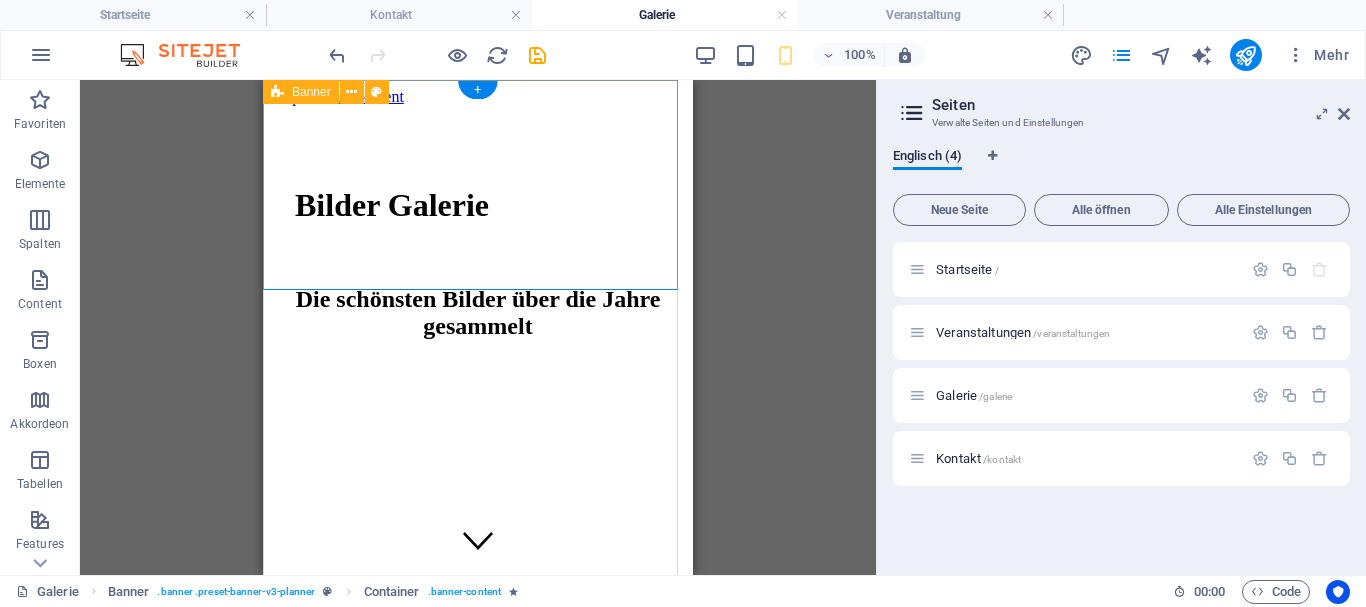 click on "Bilder Galerie Die schönsten Bilder über die Jahre gesammelt" at bounding box center (478, 486) 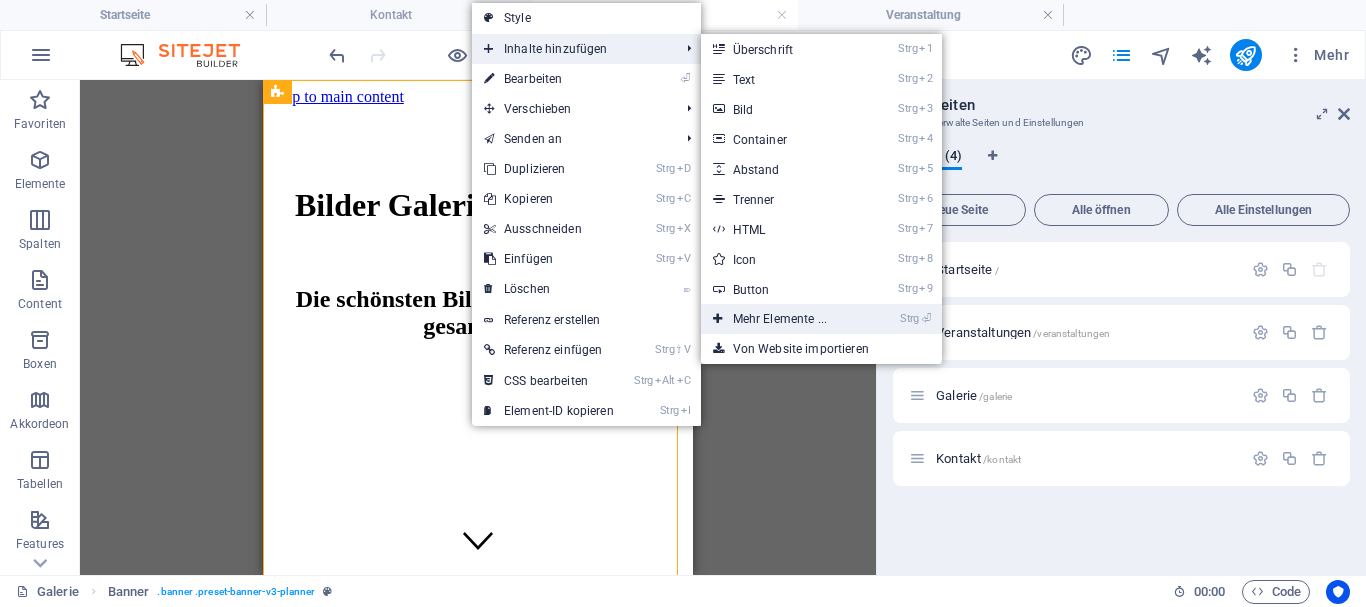 click on "Strg ⏎  Mehr Elemente ..." at bounding box center [784, 319] 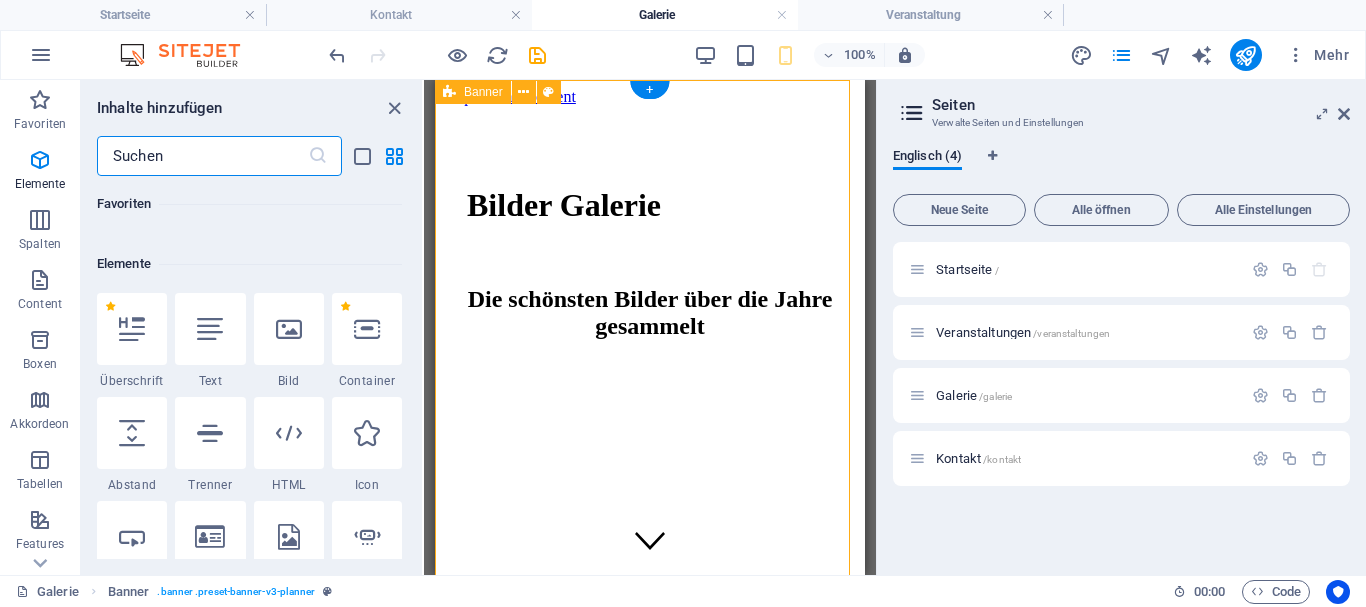 scroll, scrollTop: 213, scrollLeft: 0, axis: vertical 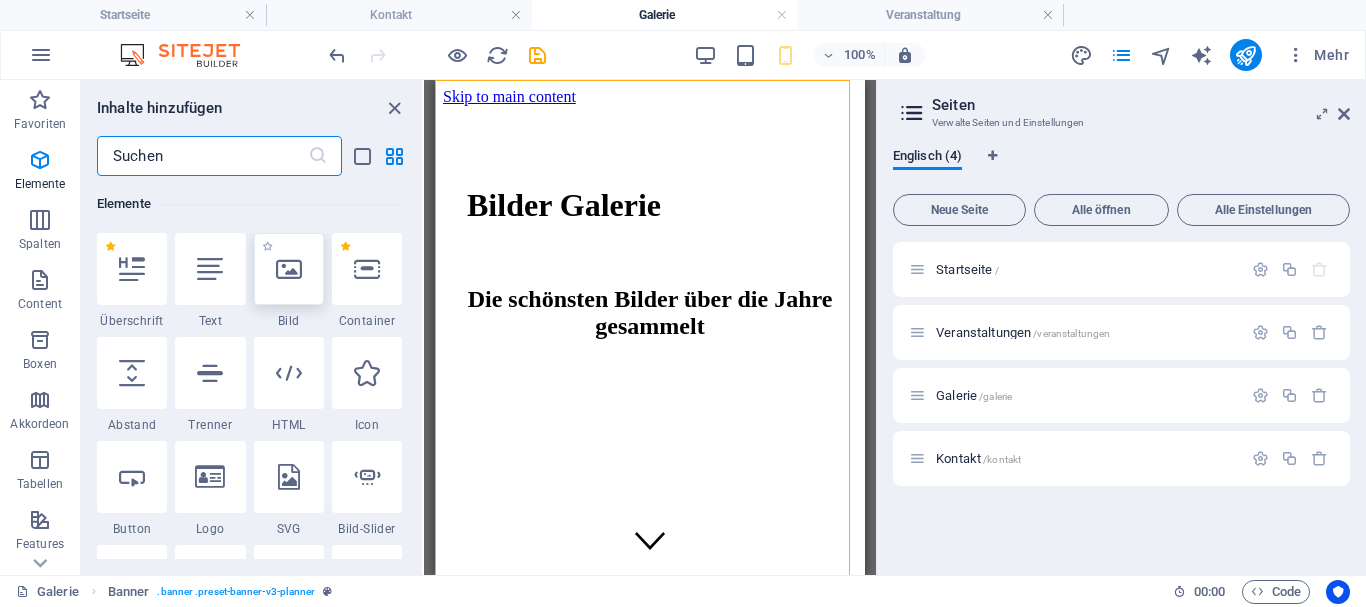 click at bounding box center [289, 269] 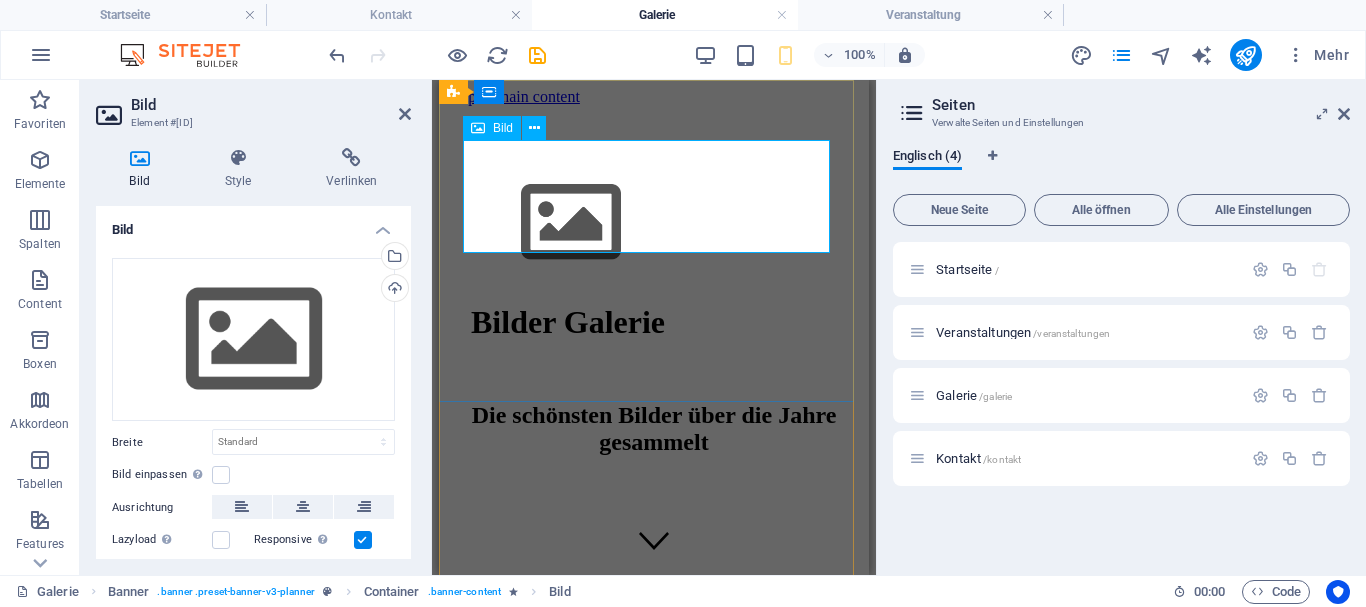 click at bounding box center (654, 224) 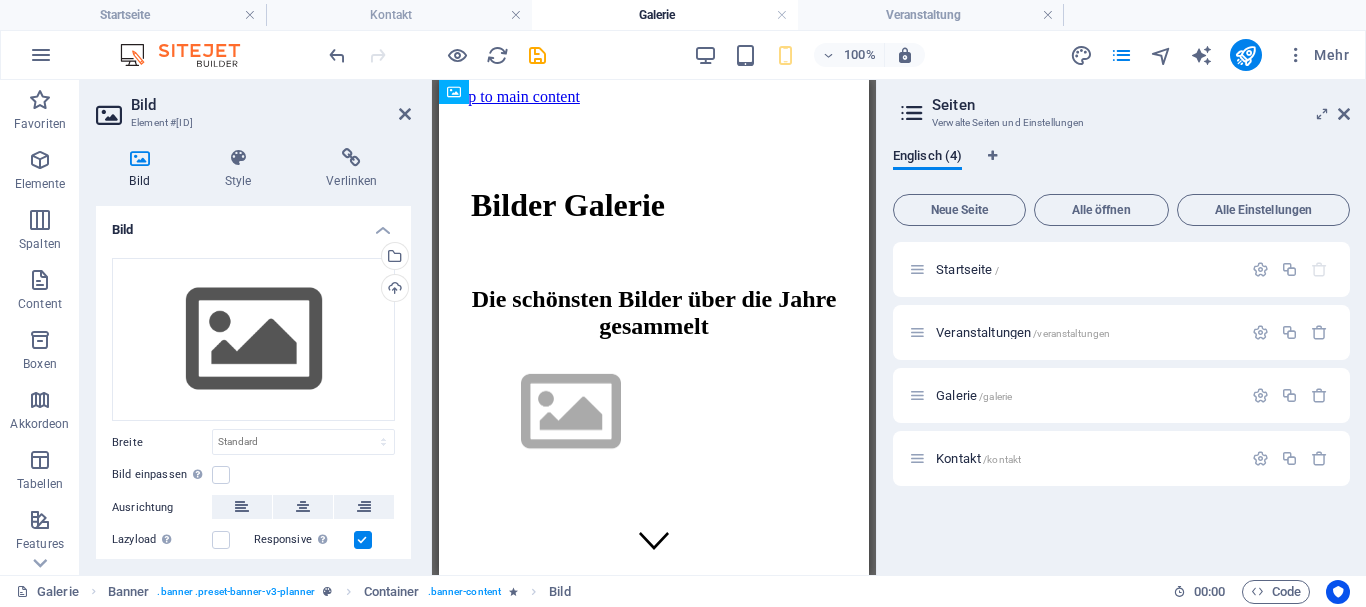 drag, startPoint x: 944, startPoint y: 213, endPoint x: 513, endPoint y: 381, distance: 462.5851 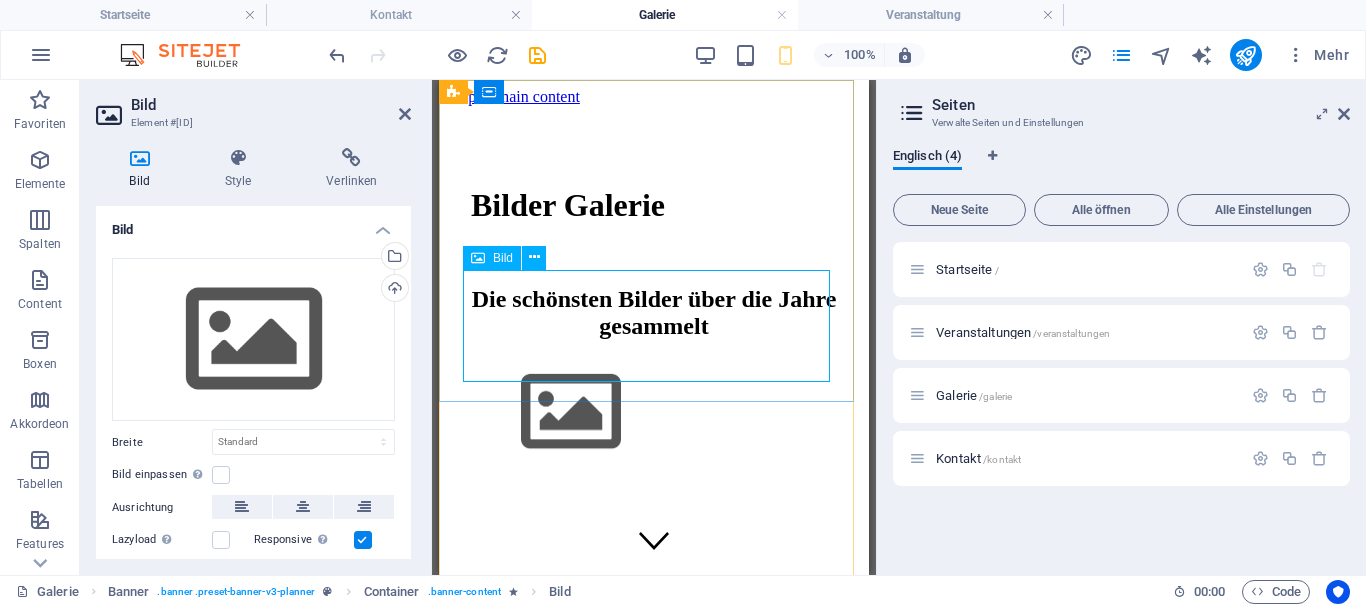 click at bounding box center [654, 414] 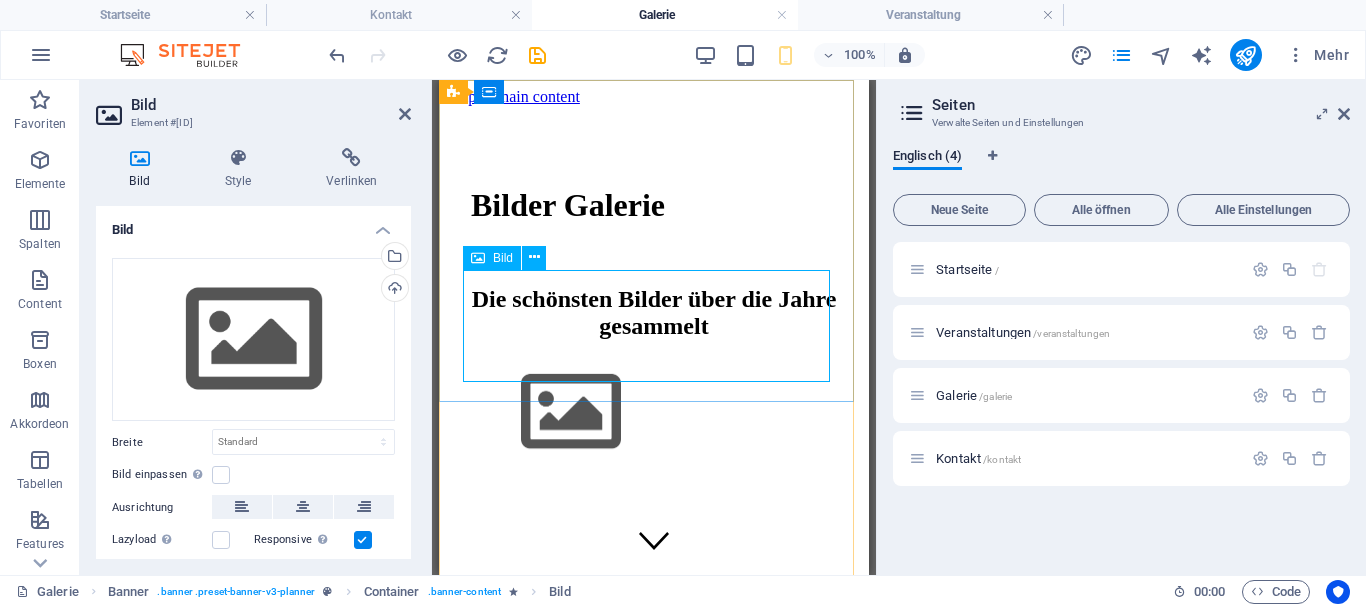 click at bounding box center [654, 414] 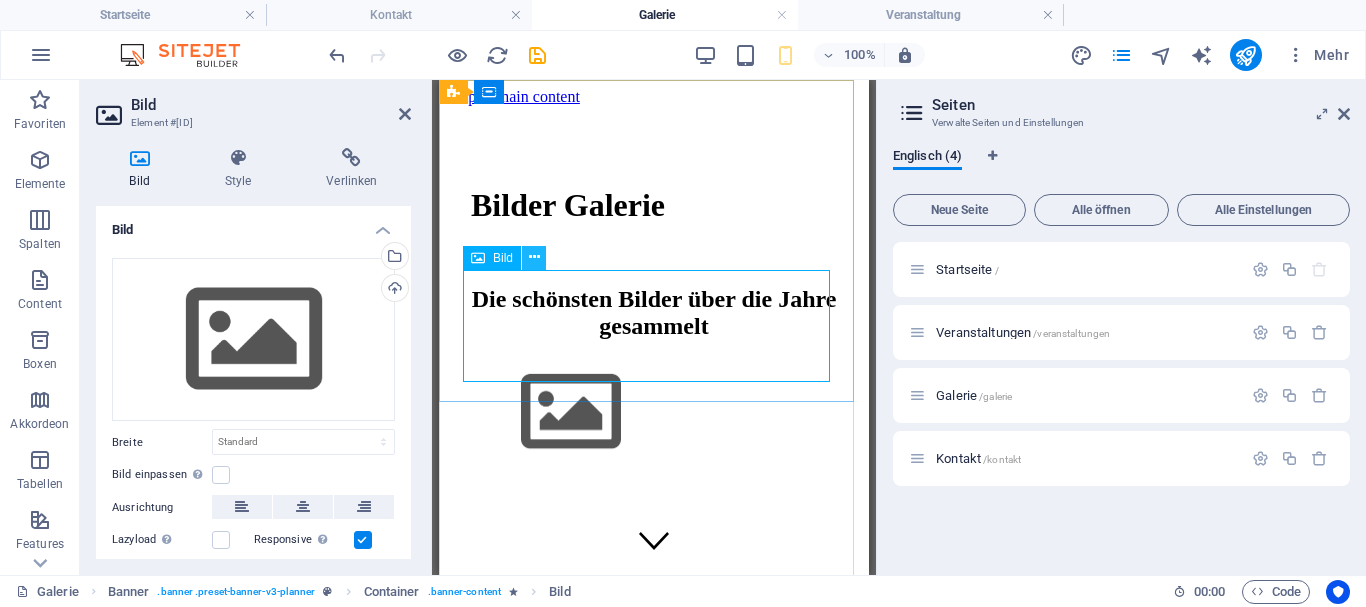 click at bounding box center [534, 257] 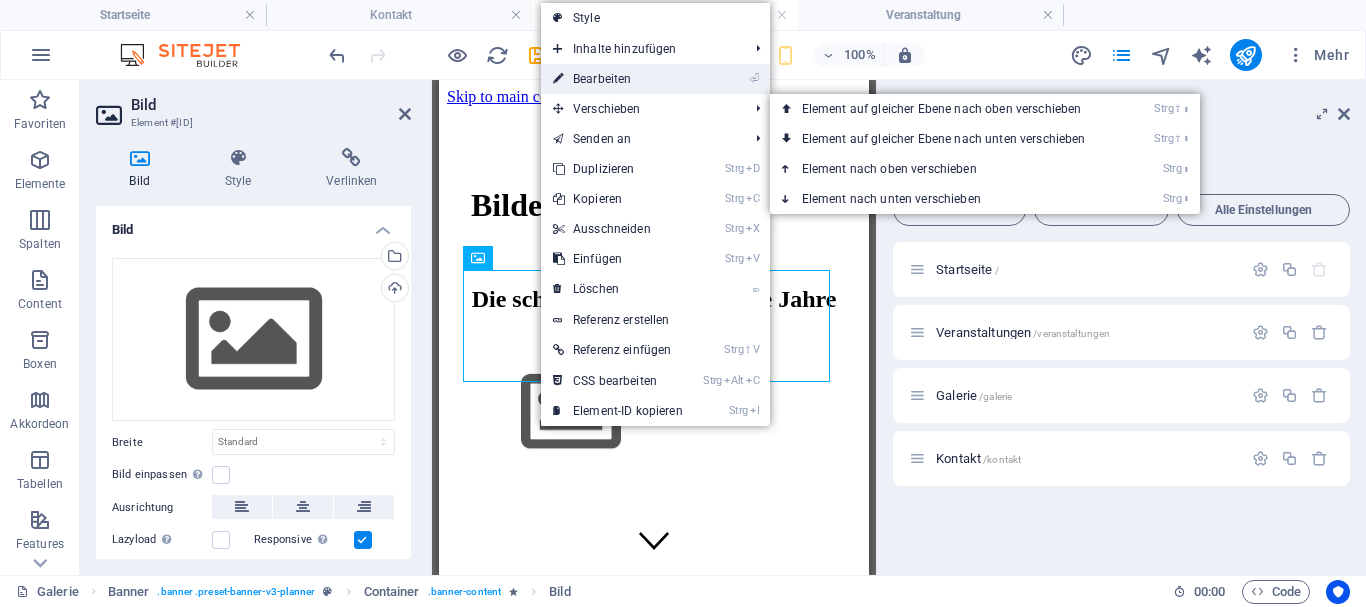click on "⏎  Bearbeiten" at bounding box center (618, 79) 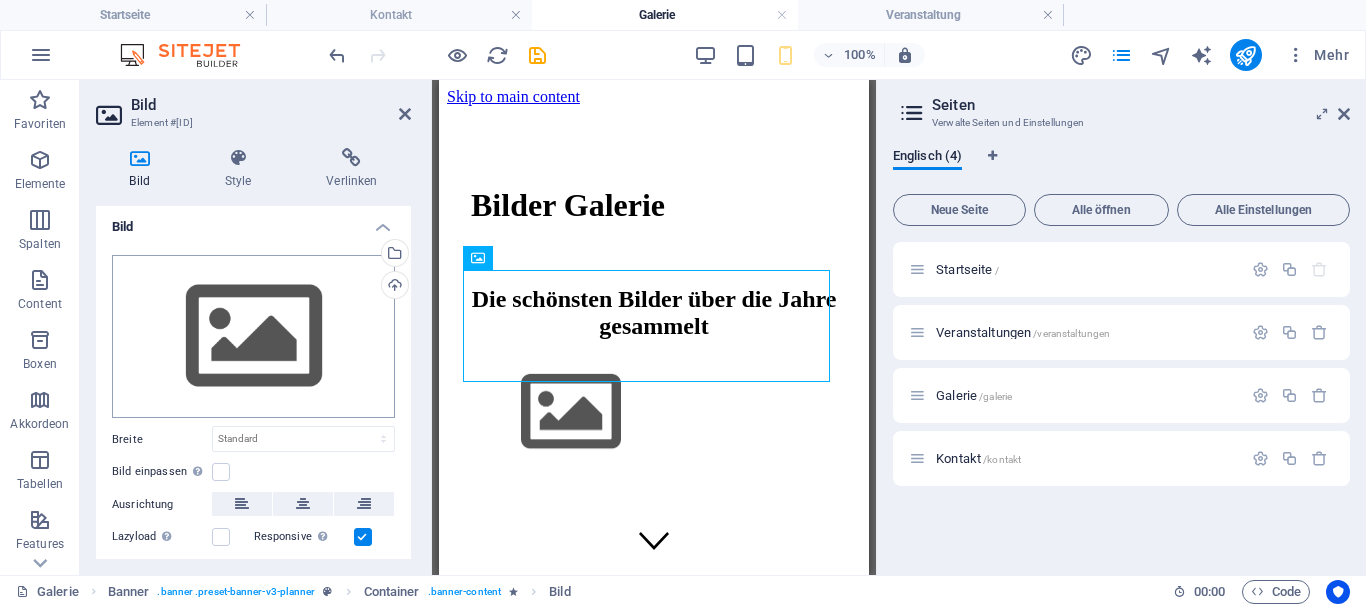 scroll, scrollTop: 0, scrollLeft: 0, axis: both 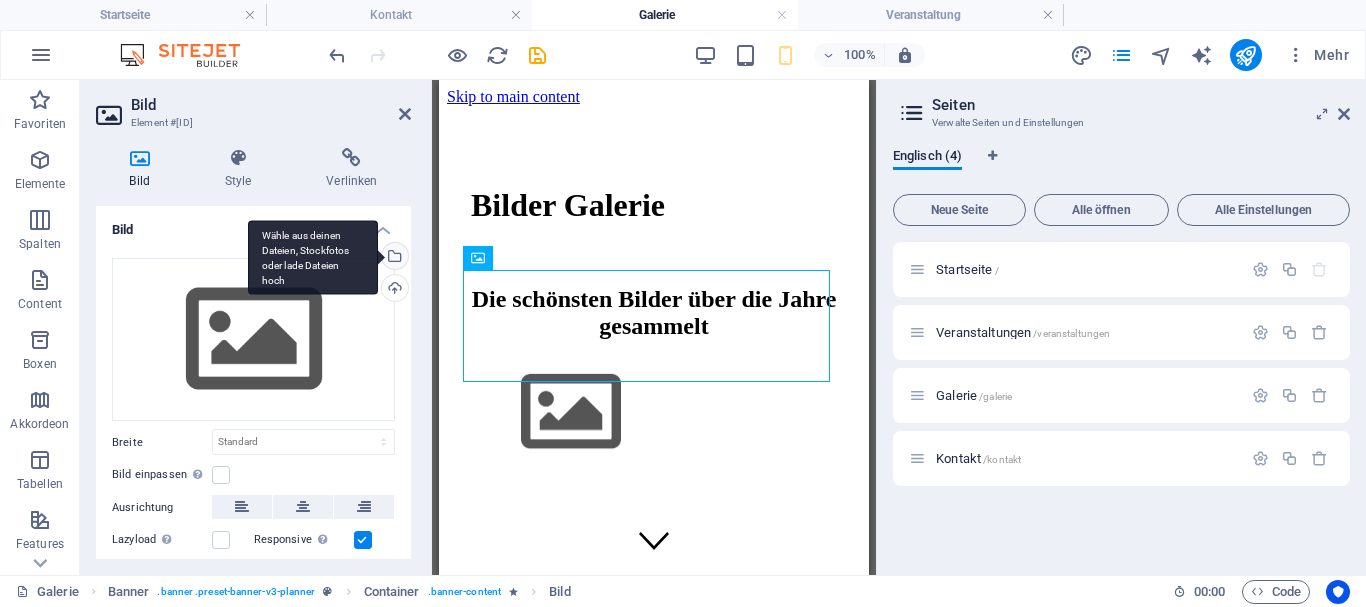 click on "Wähle aus deinen Dateien, Stockfotos oder lade Dateien hoch" at bounding box center [393, 258] 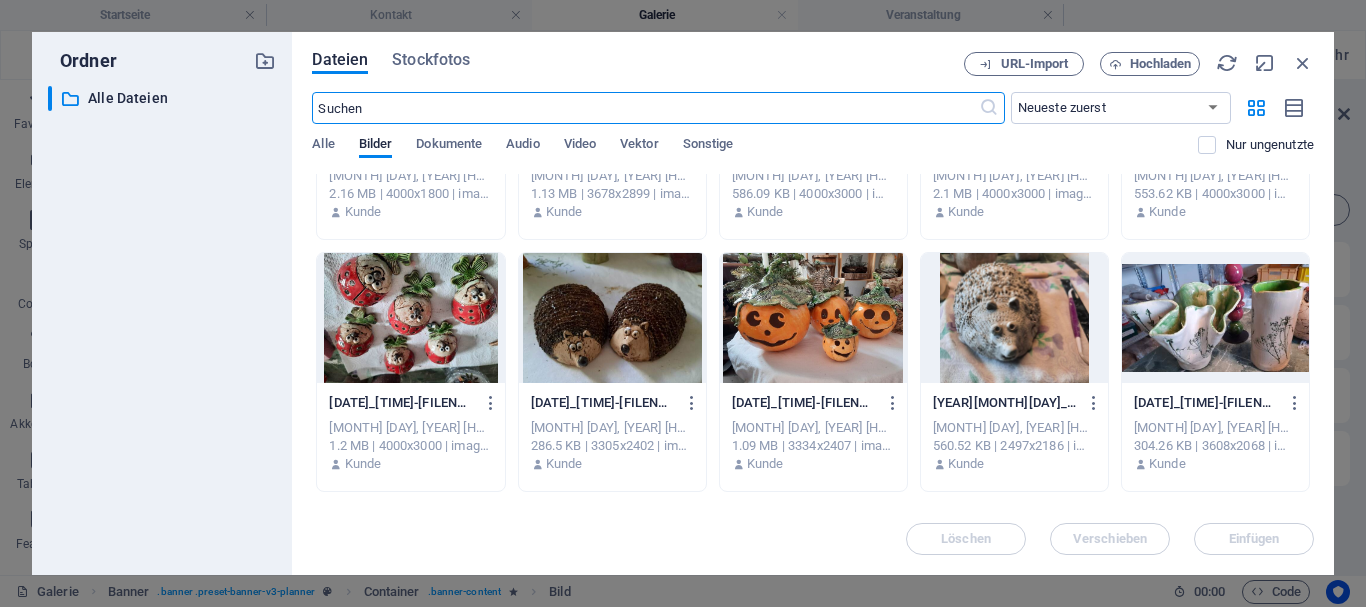 scroll, scrollTop: 900, scrollLeft: 0, axis: vertical 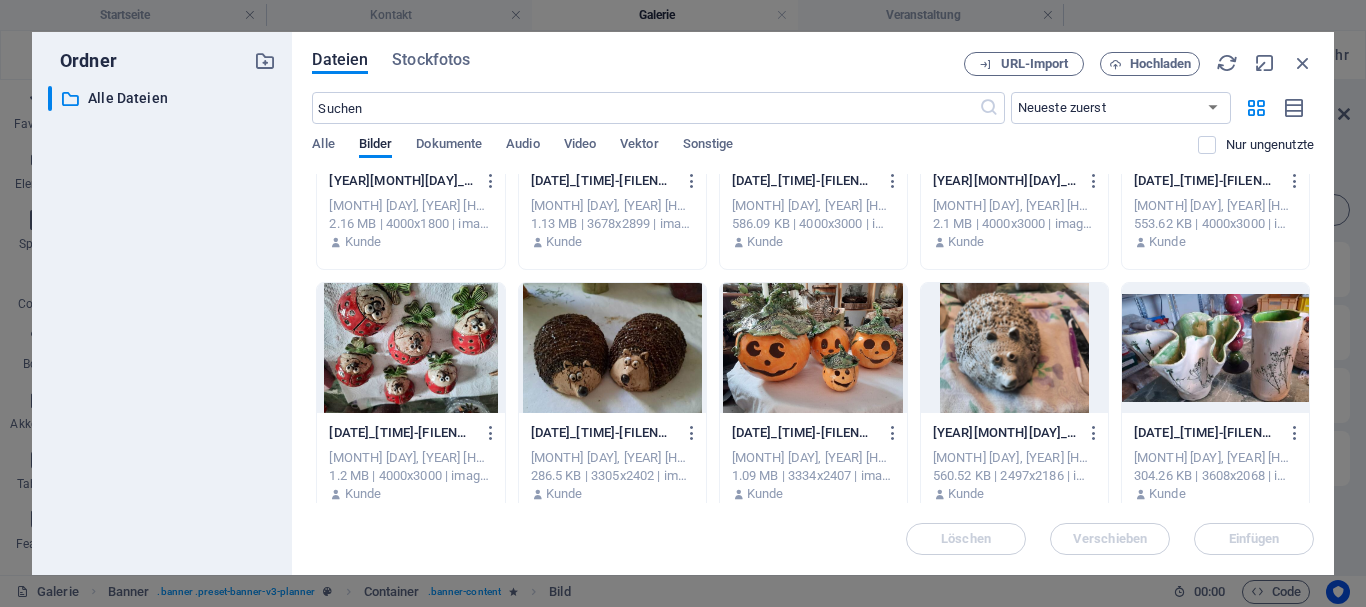 click at bounding box center [813, 348] 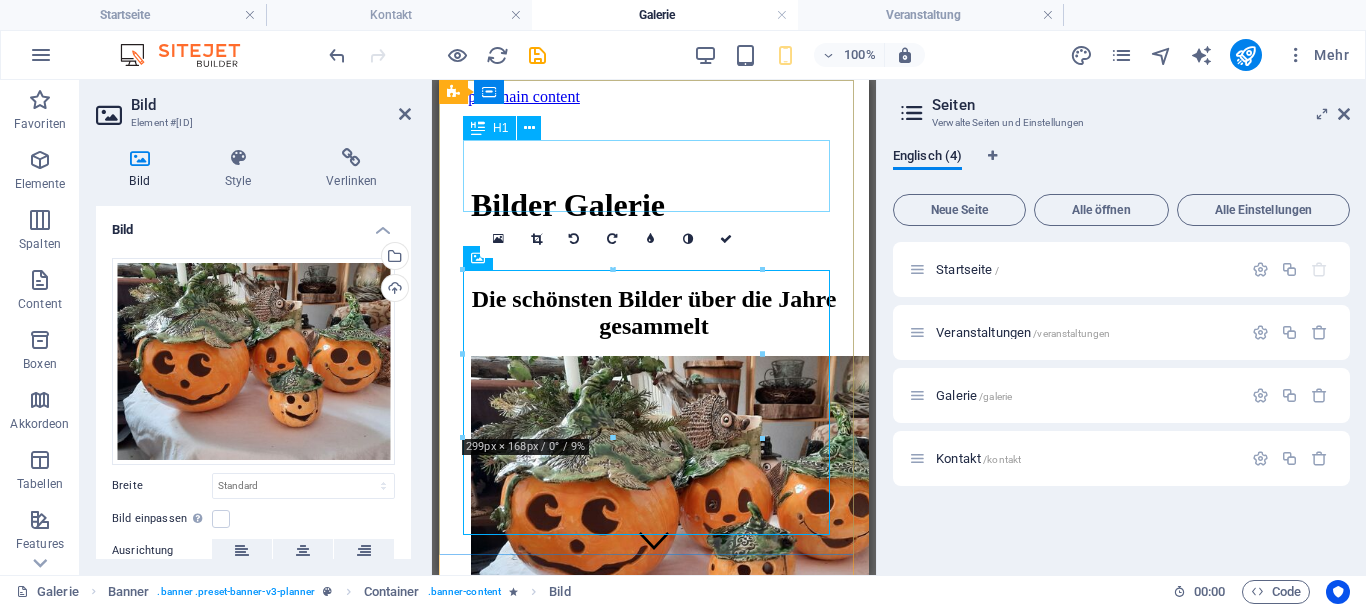 click on "Bilder Galerie" at bounding box center [654, 205] 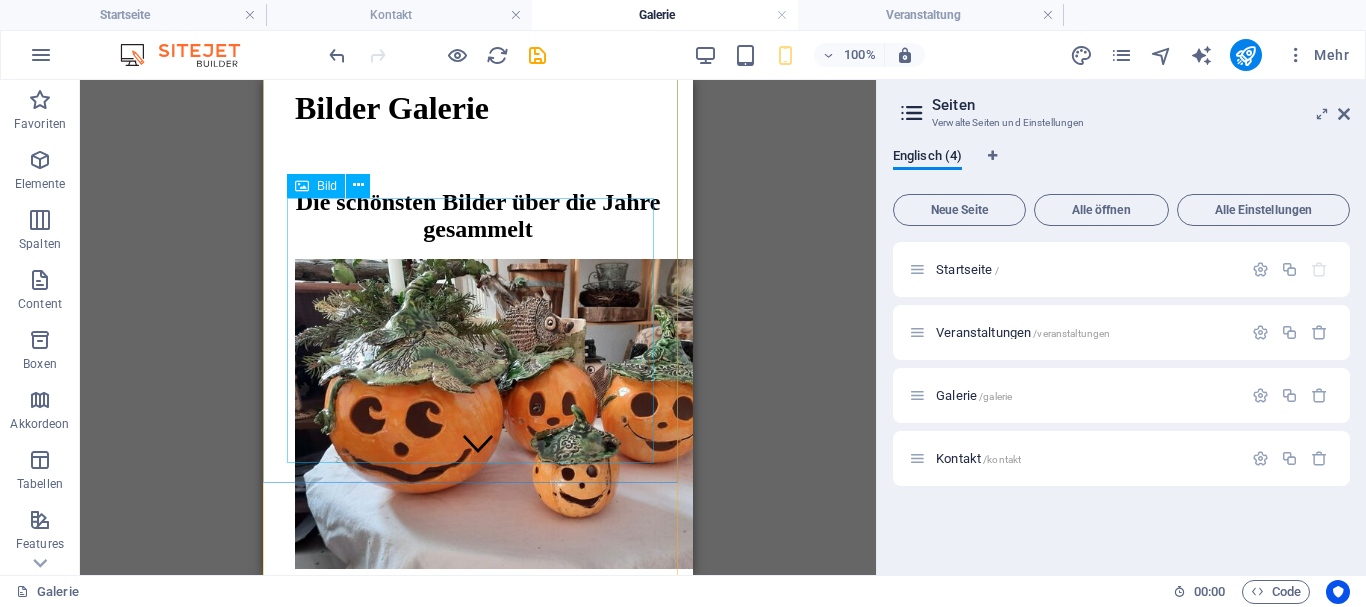 scroll, scrollTop: 265, scrollLeft: 0, axis: vertical 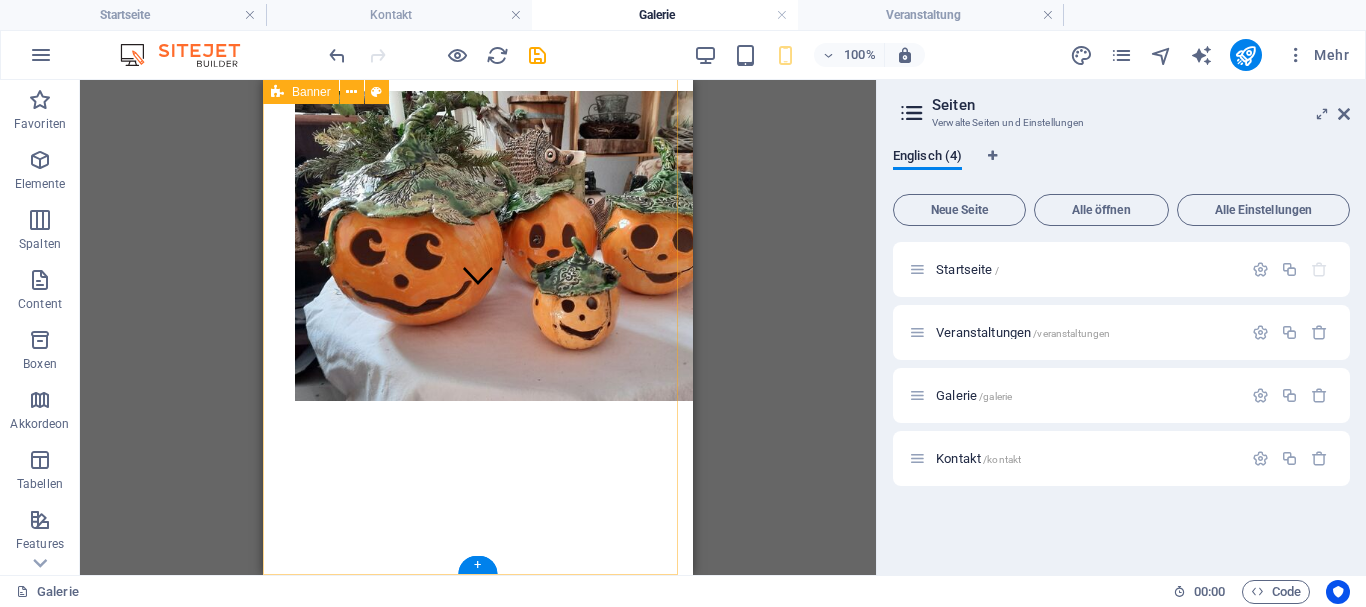click on "Bilder Galerie Die schönsten Bilder über die Jahre gesammelt" at bounding box center [478, 221] 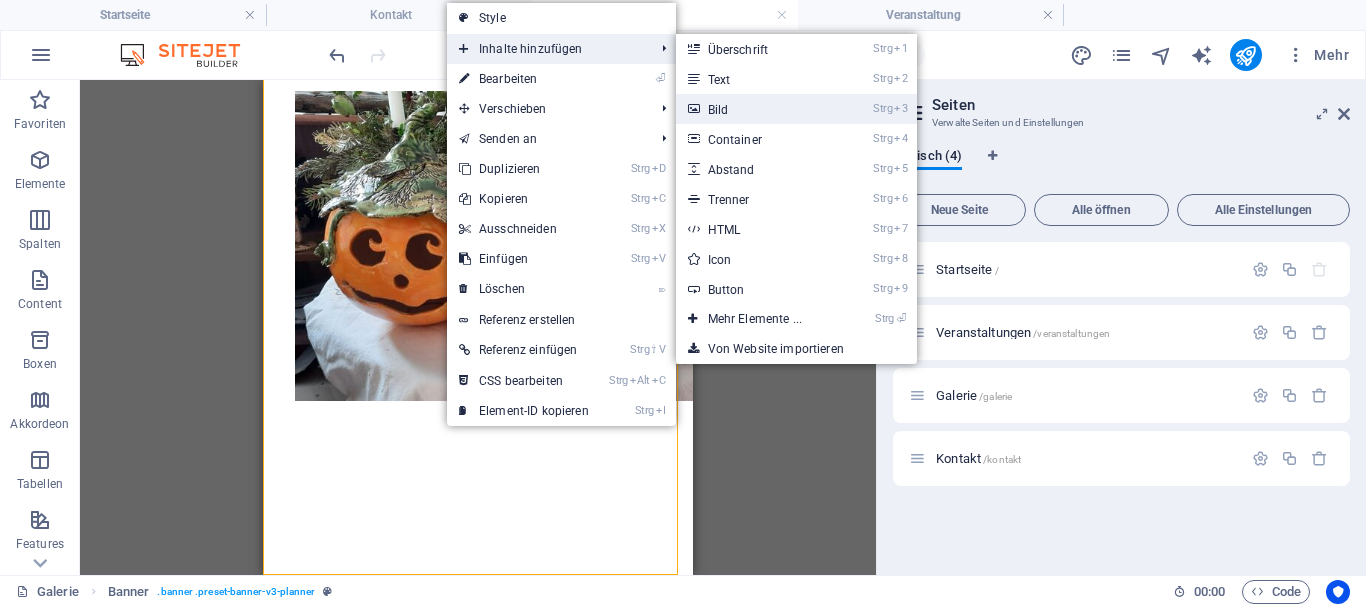 click on "Strg 3  Bild" at bounding box center [759, 109] 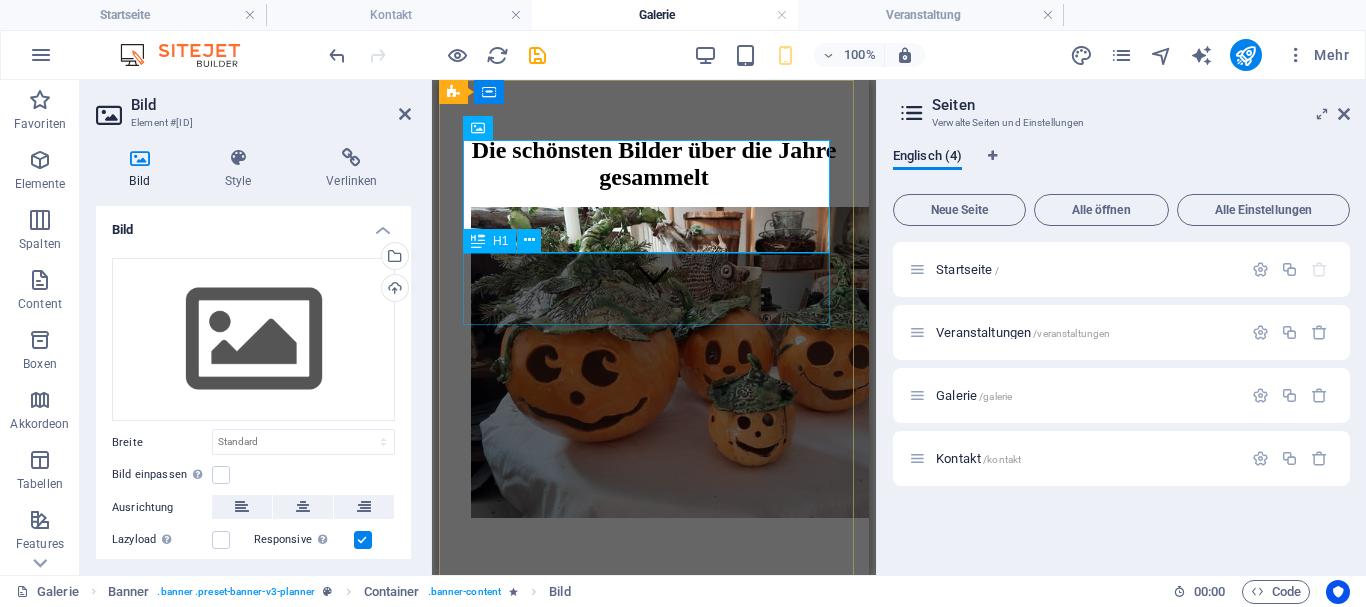 scroll, scrollTop: 0, scrollLeft: 0, axis: both 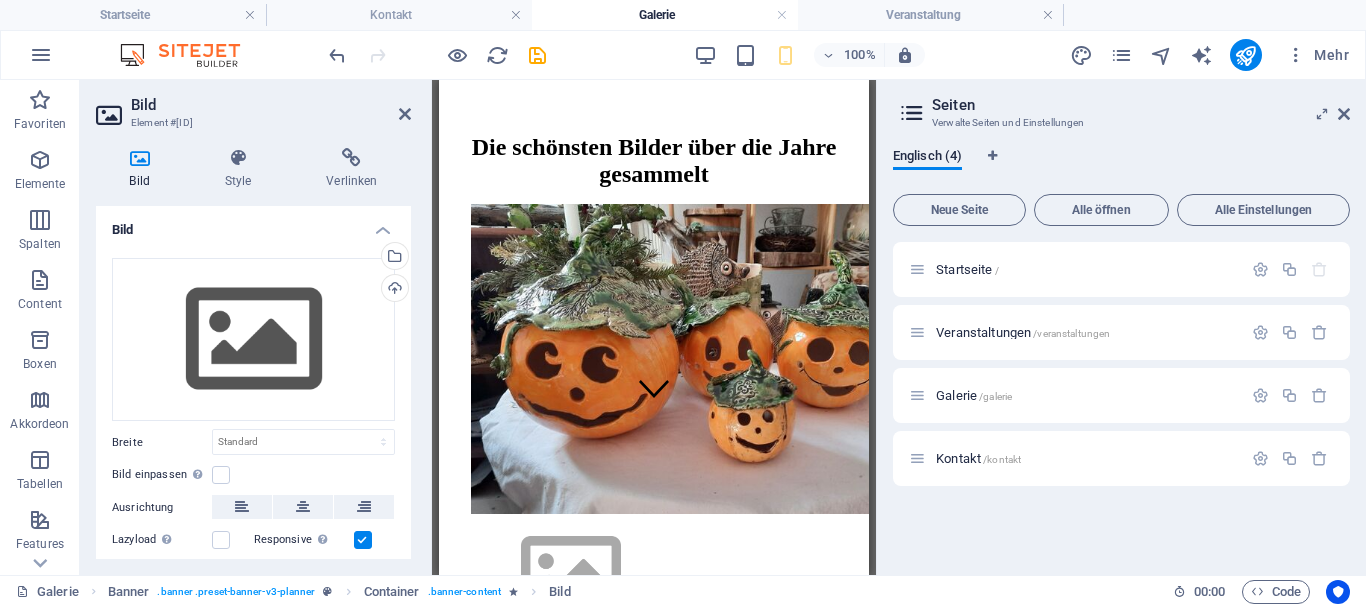 drag, startPoint x: 935, startPoint y: 205, endPoint x: 539, endPoint y: 420, distance: 450.6007 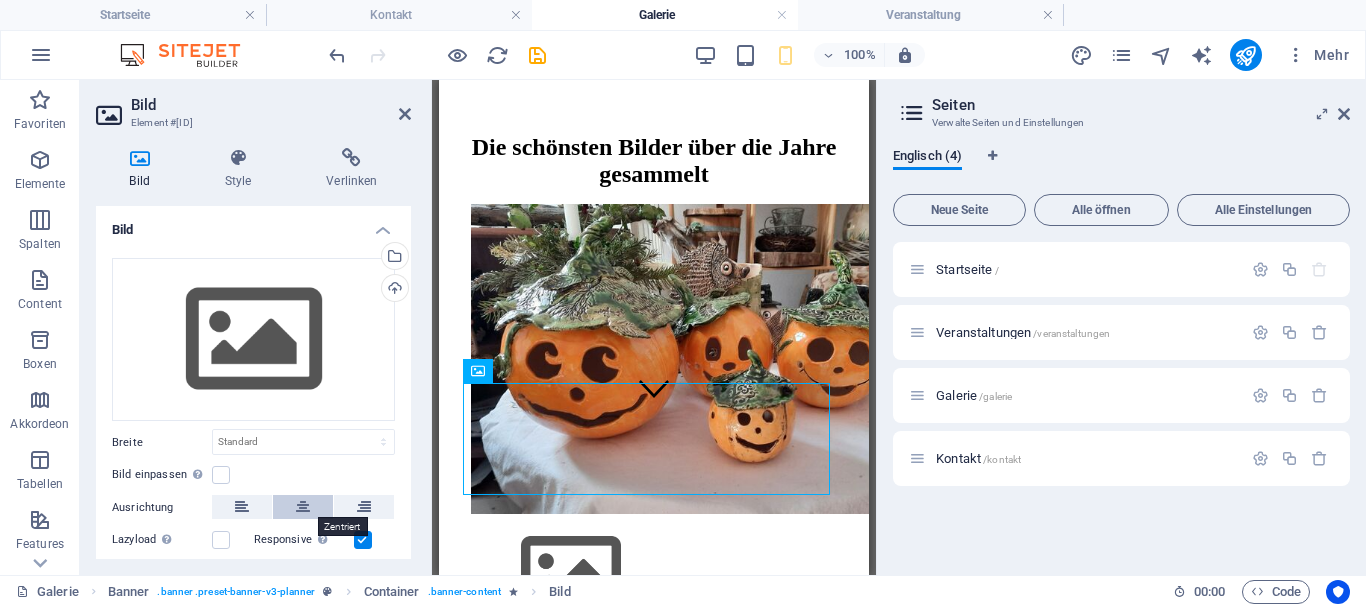 click at bounding box center (303, 507) 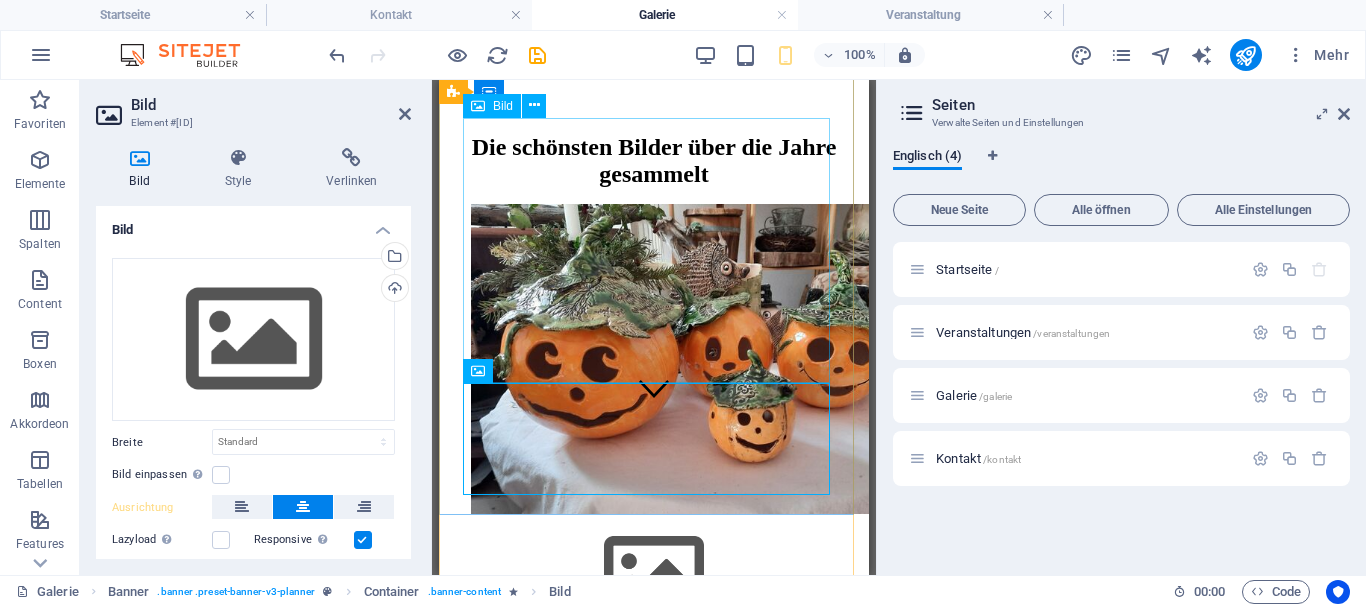 click at bounding box center [654, 361] 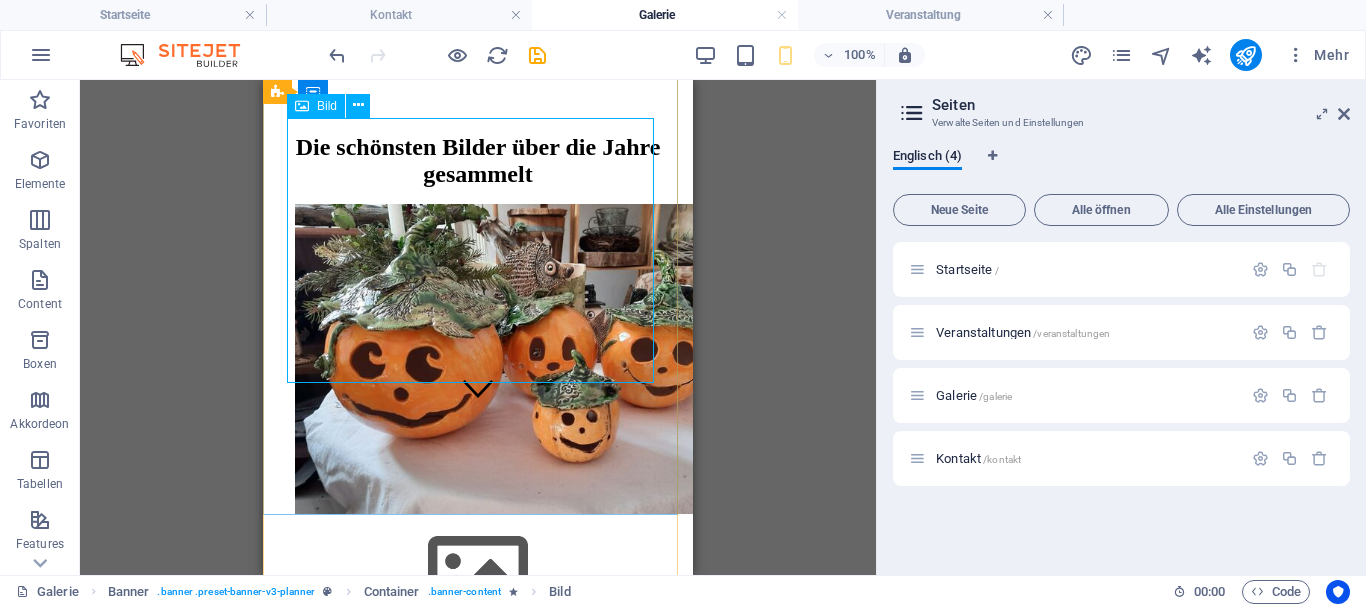 click at bounding box center (478, 361) 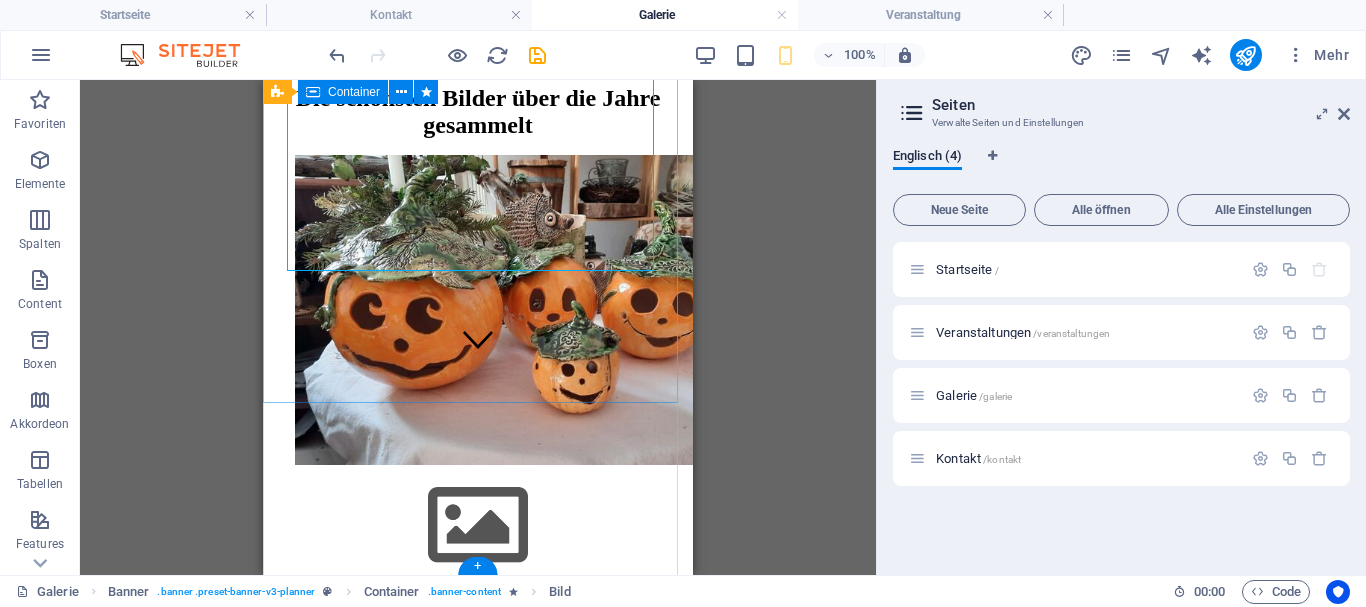 scroll, scrollTop: 265, scrollLeft: 0, axis: vertical 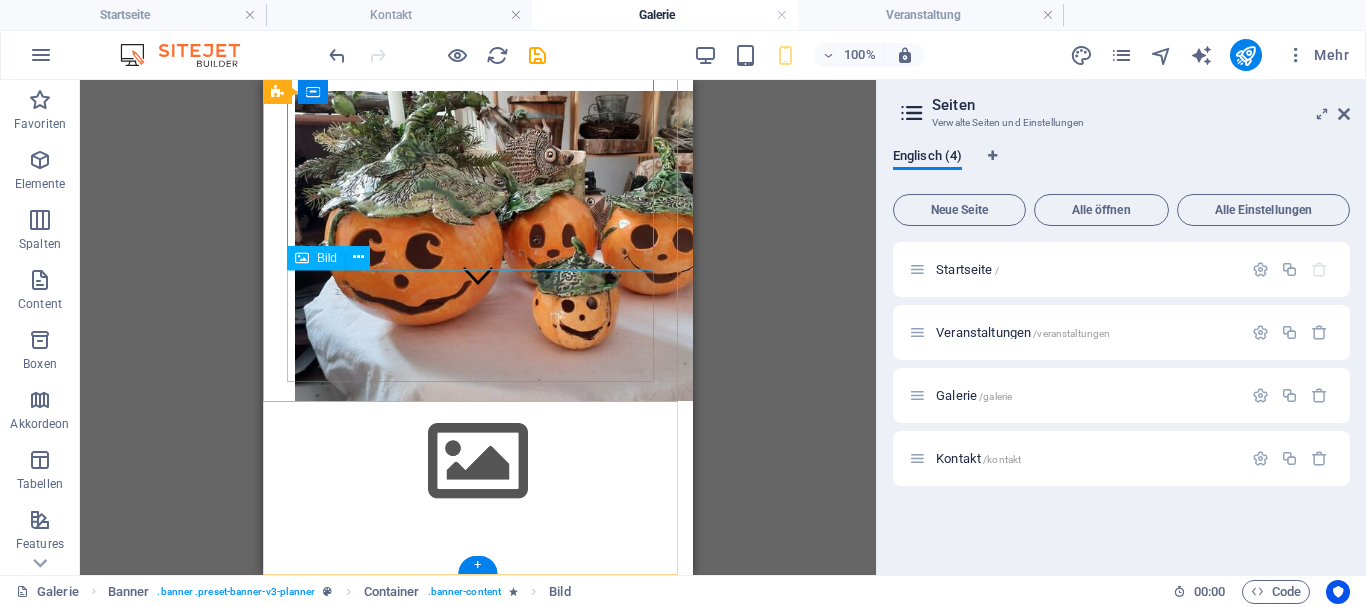 click at bounding box center (478, 463) 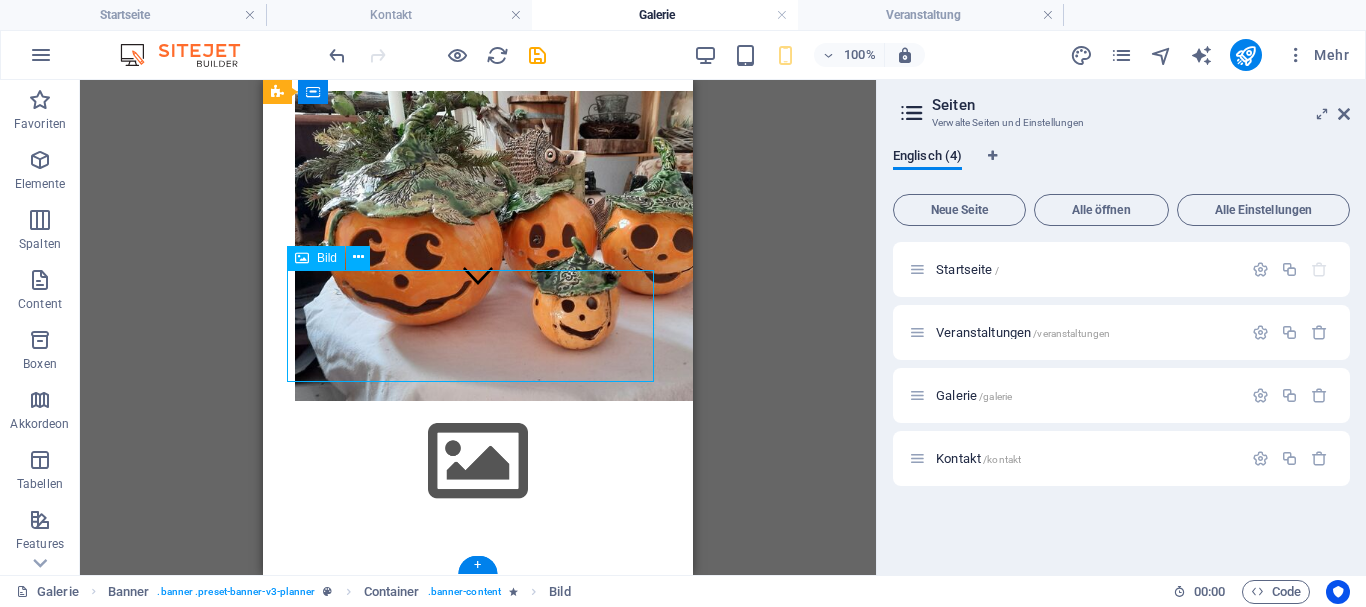 click at bounding box center (478, 463) 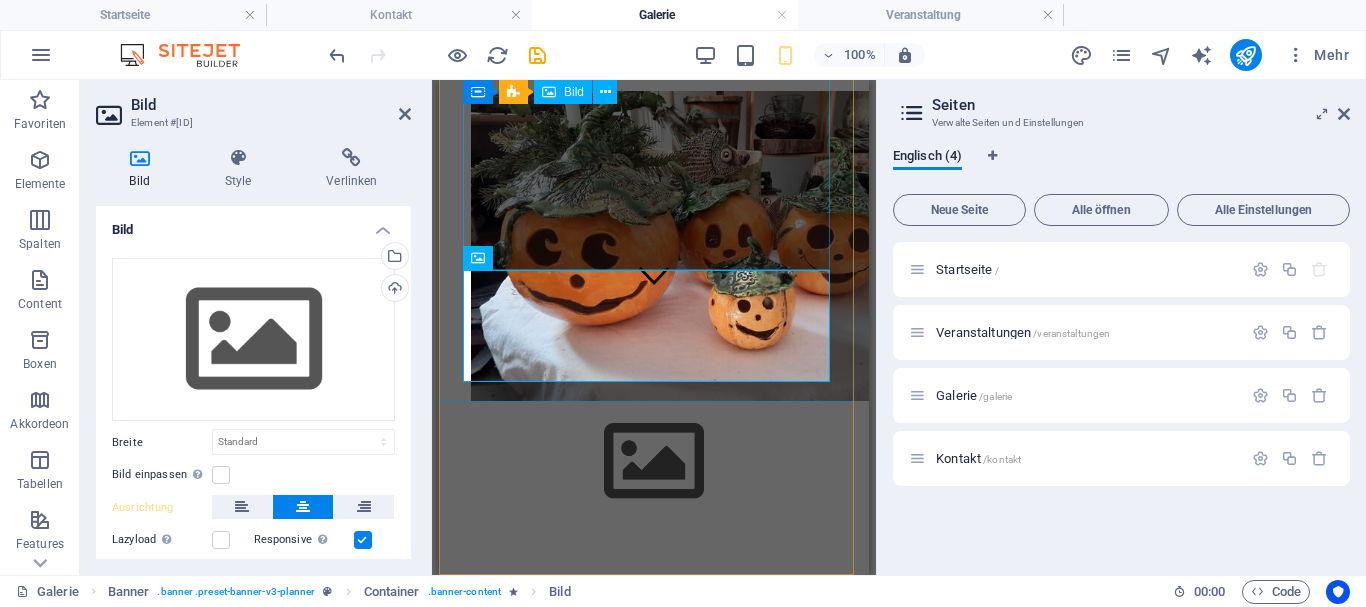 click at bounding box center (654, 248) 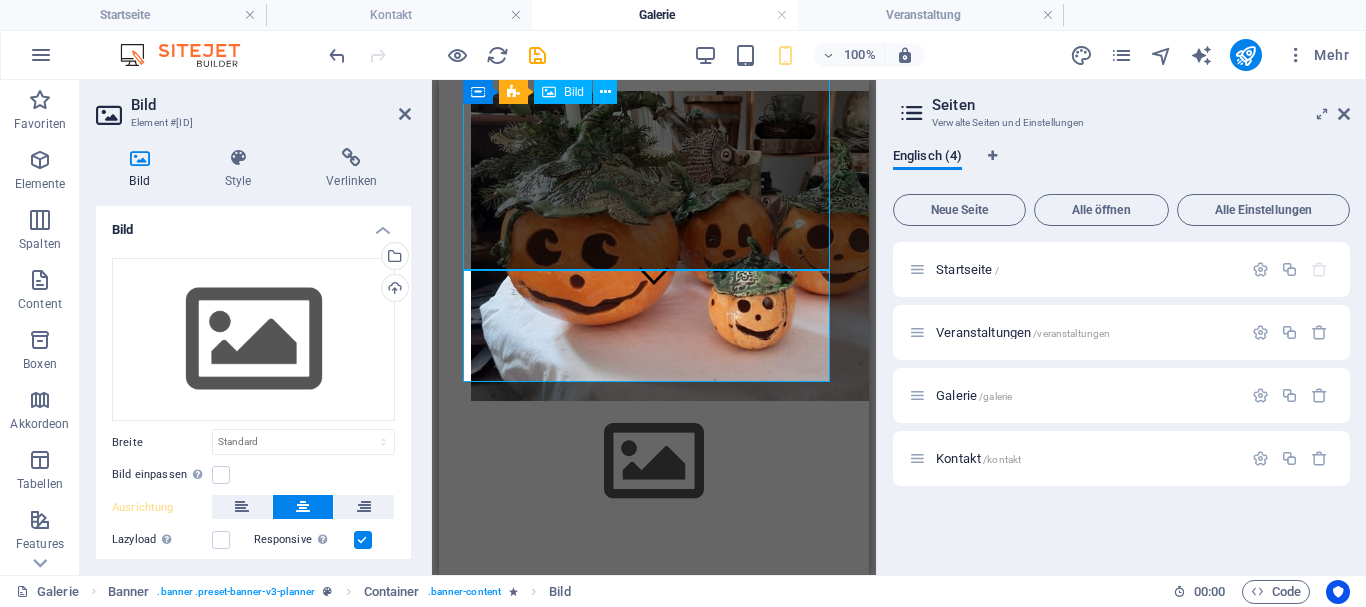 click at bounding box center [654, 248] 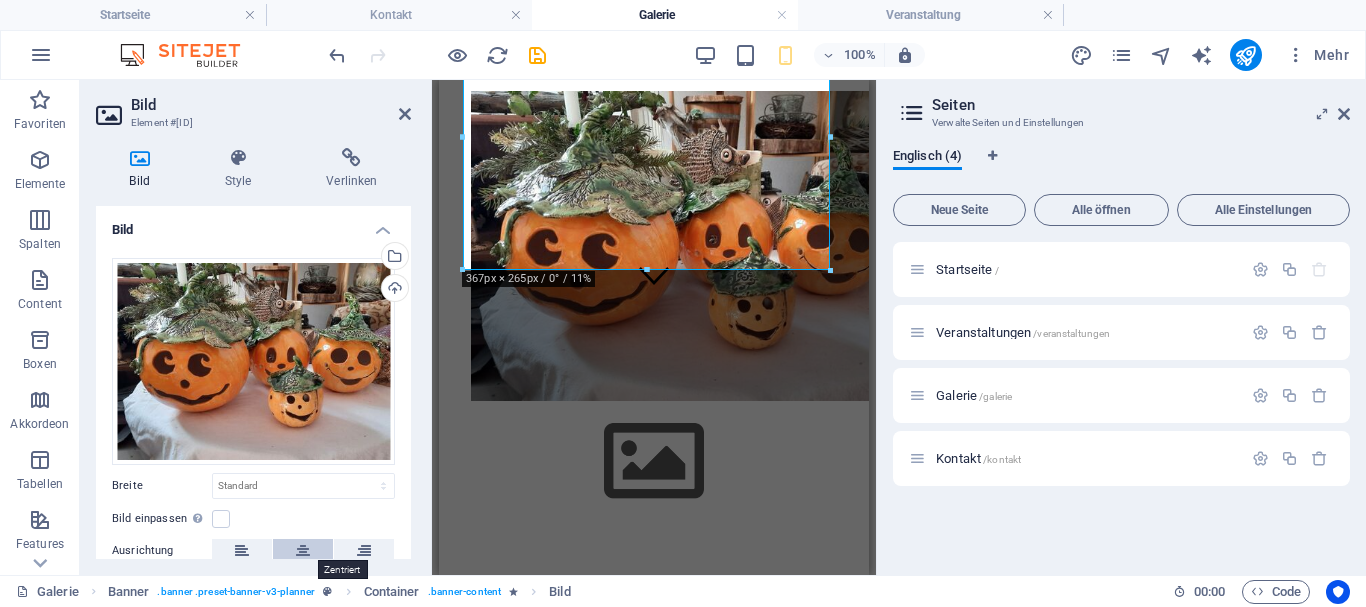 click at bounding box center (303, 551) 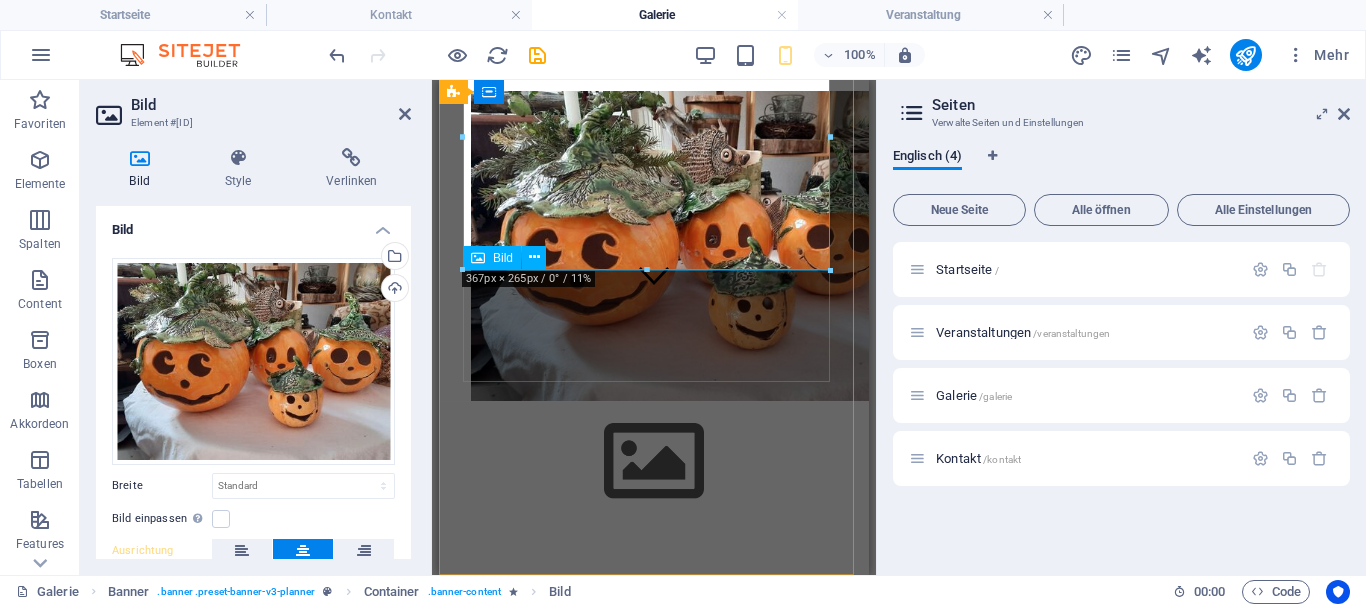 click at bounding box center (654, 463) 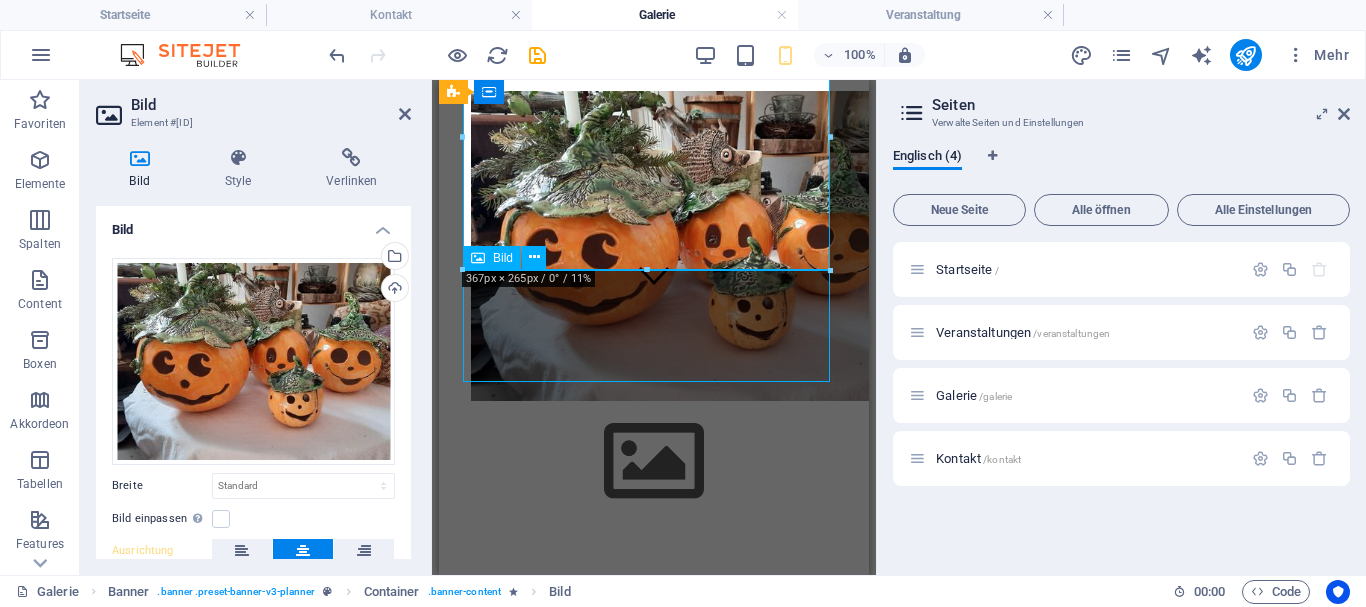 click at bounding box center [654, 463] 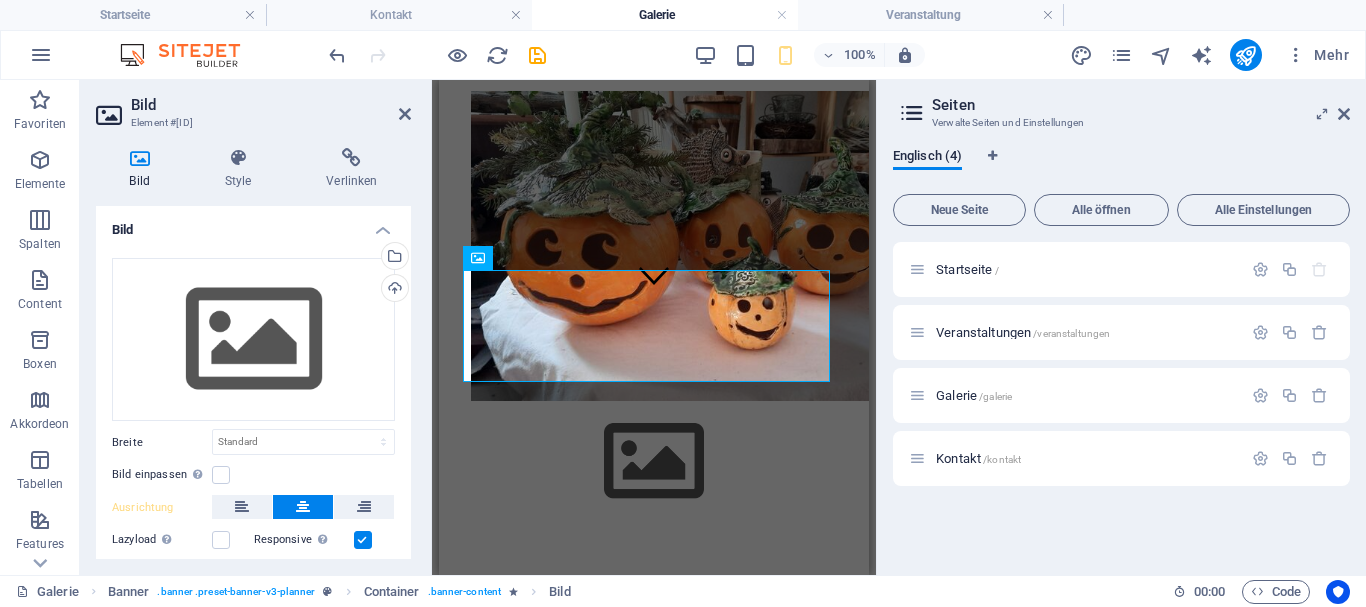 scroll, scrollTop: 119, scrollLeft: 0, axis: vertical 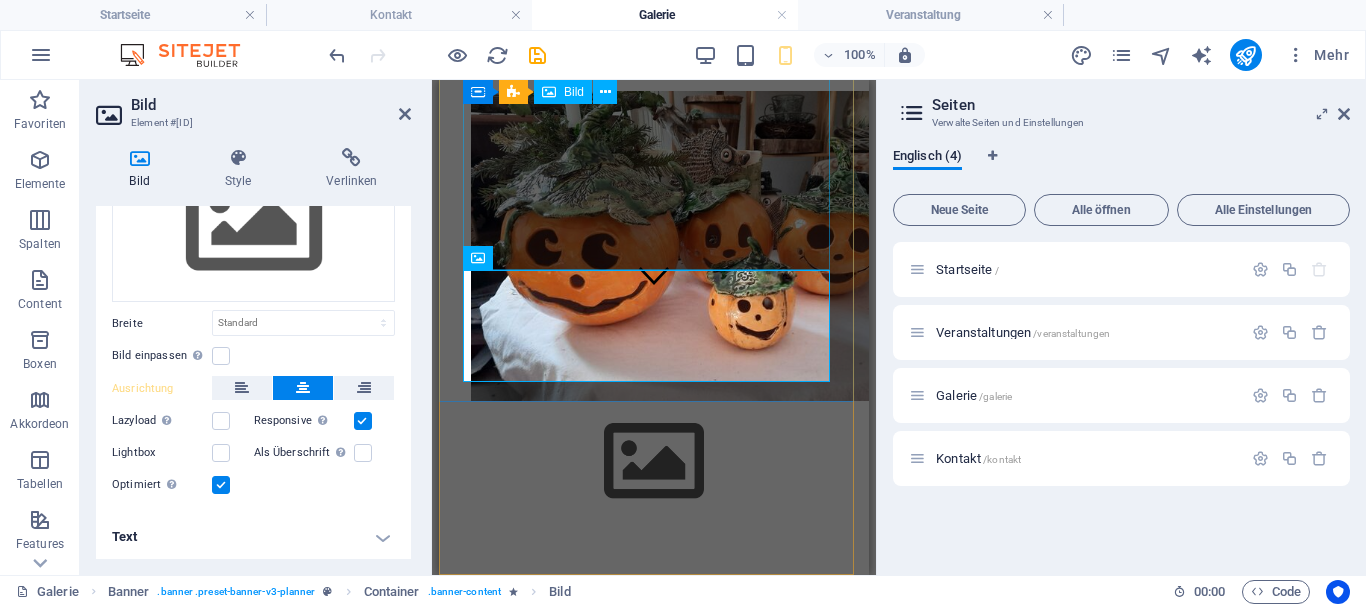 click at bounding box center (654, 248) 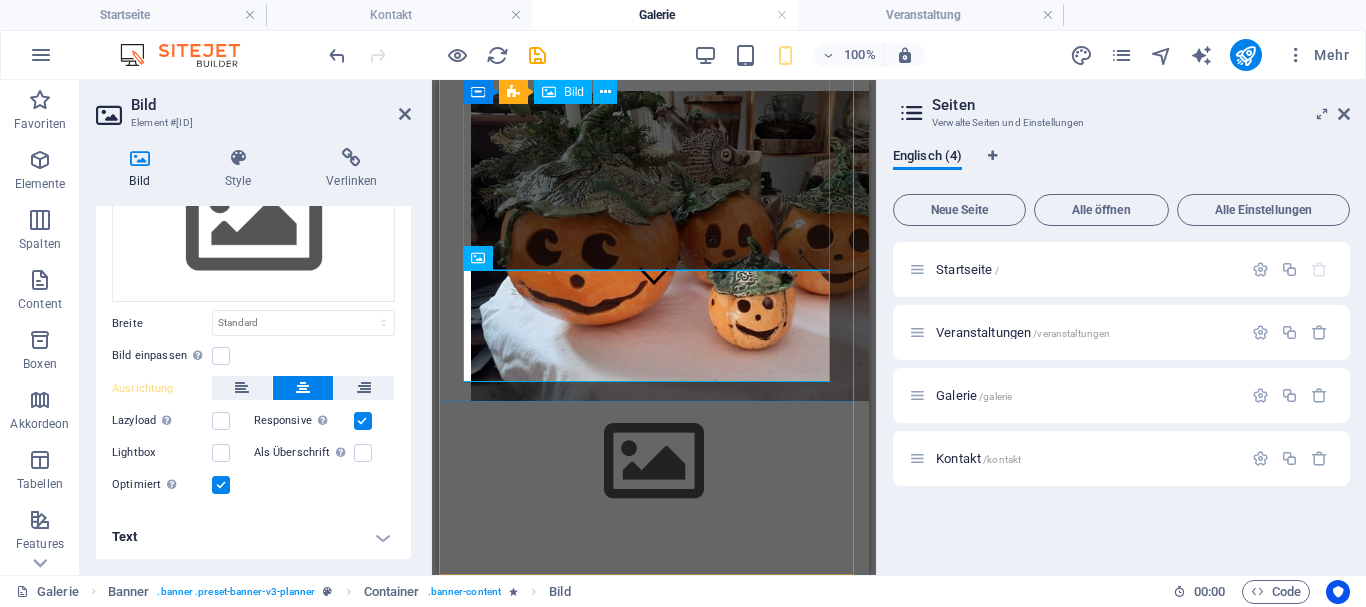 click at bounding box center [654, 248] 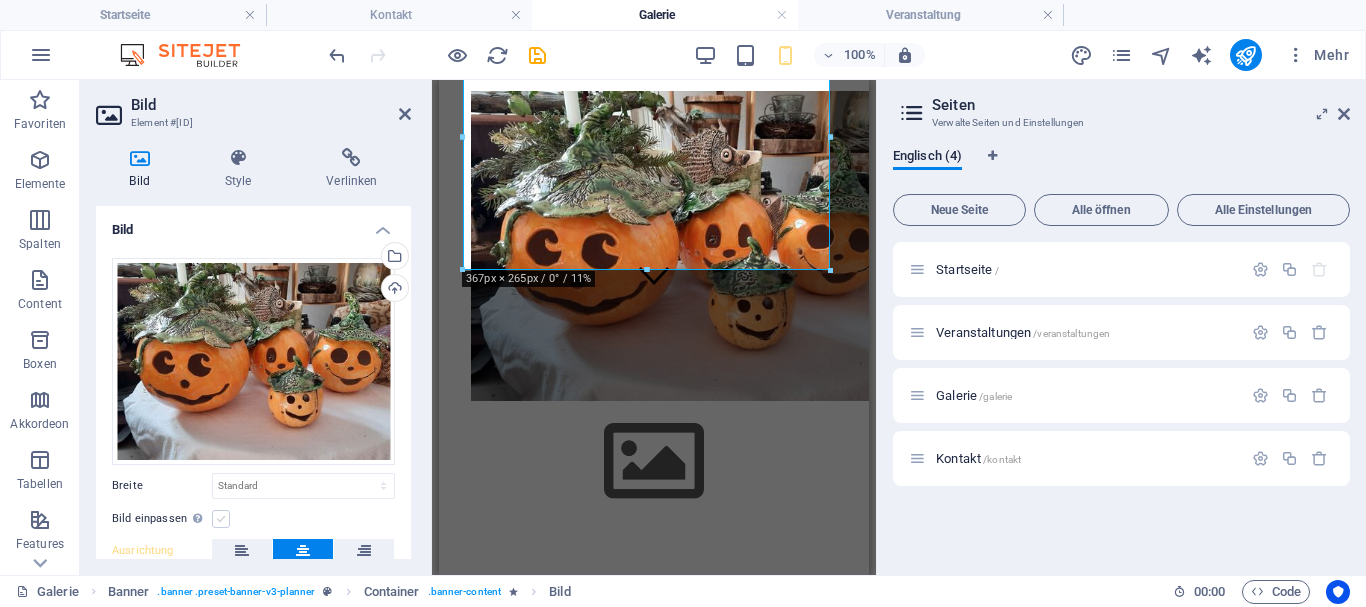 click at bounding box center [221, 519] 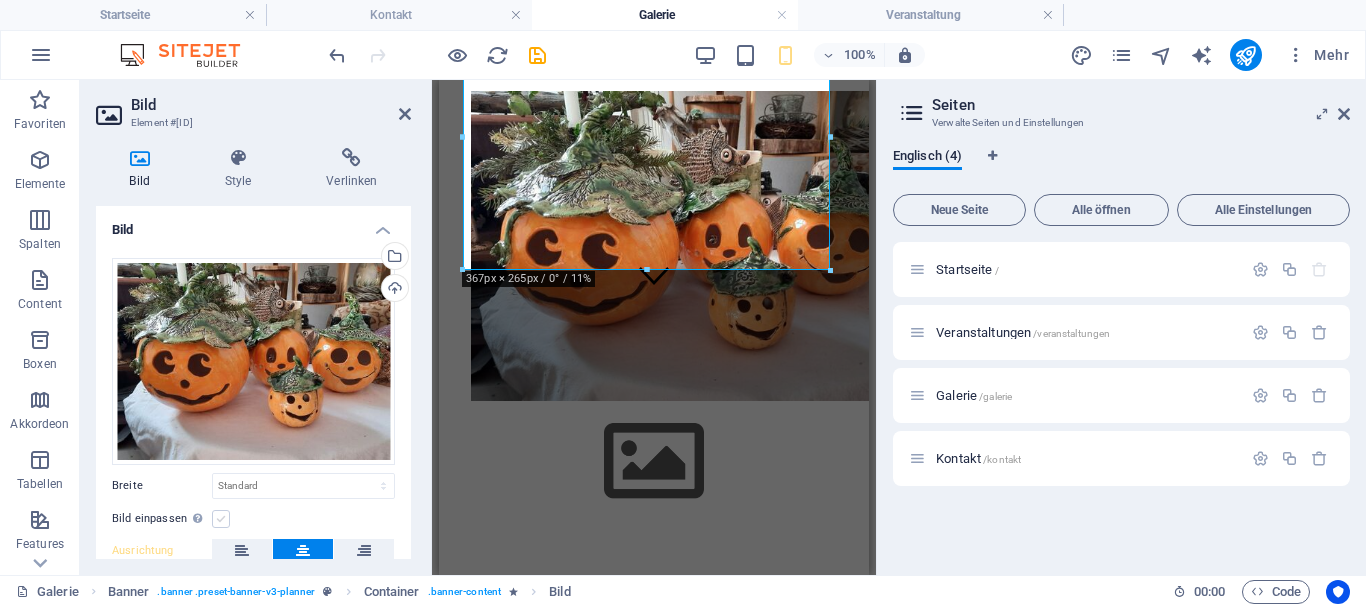 click on "Bild einpassen Bild automatisch anhand einer fixen Breite und Höhe einpassen" at bounding box center (0, 0) 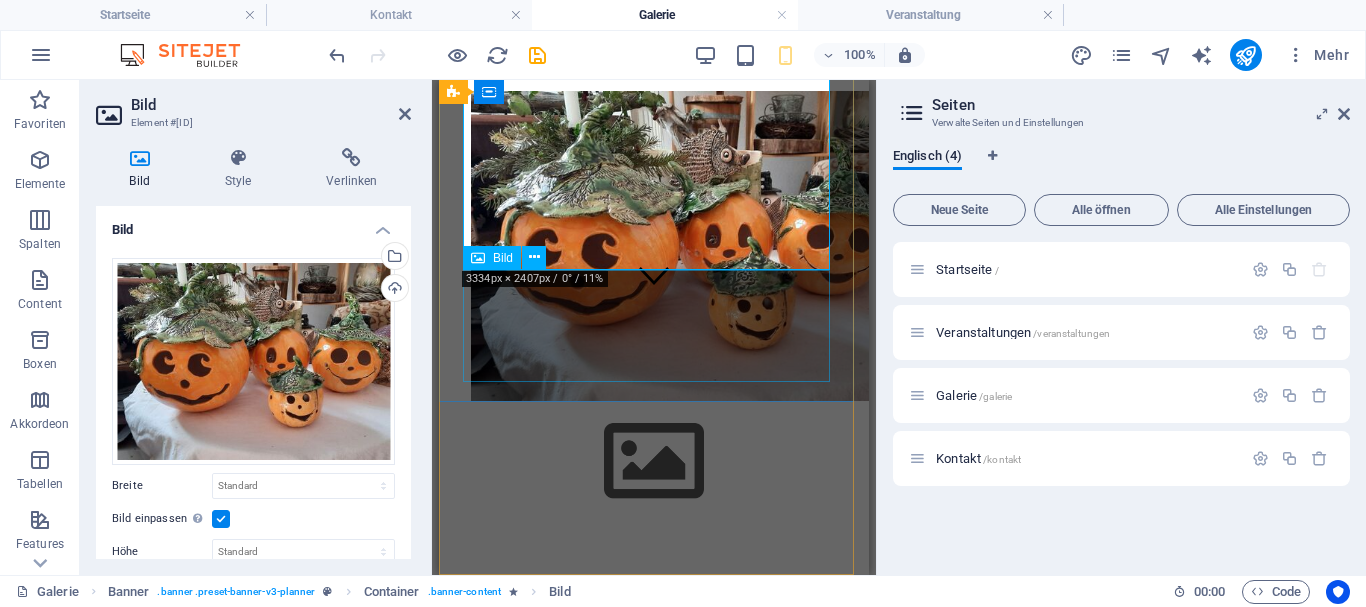 click at bounding box center [654, 463] 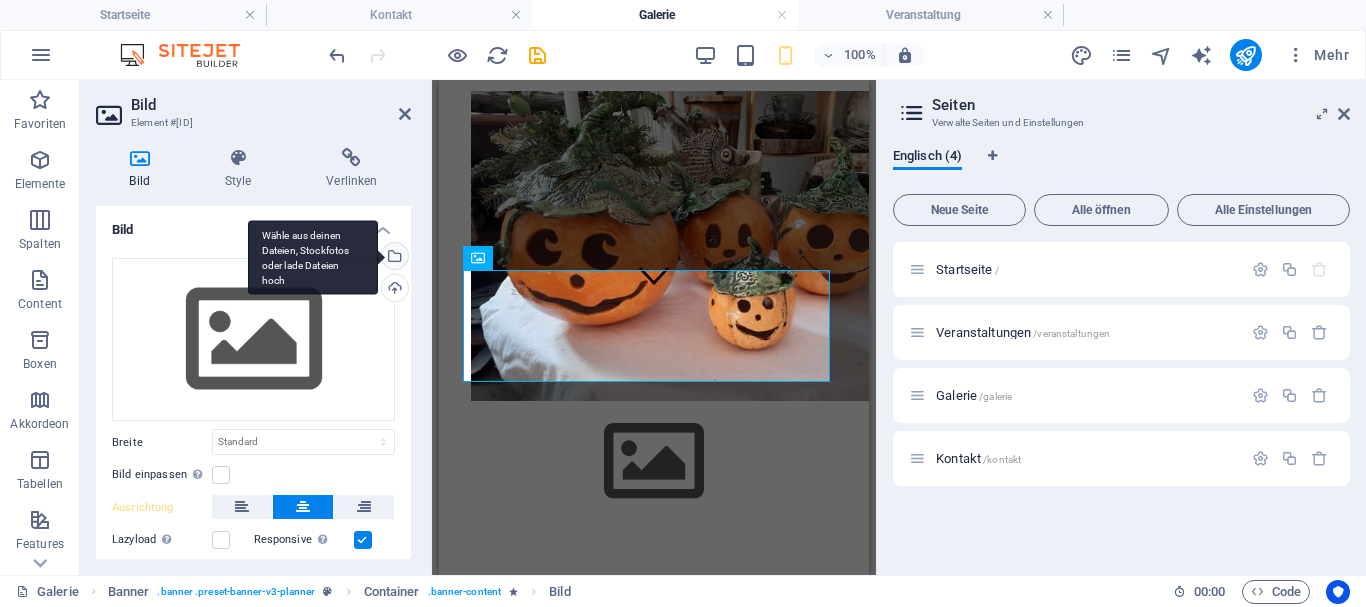 click on "Wähle aus deinen Dateien, Stockfotos oder lade Dateien hoch" at bounding box center [313, 257] 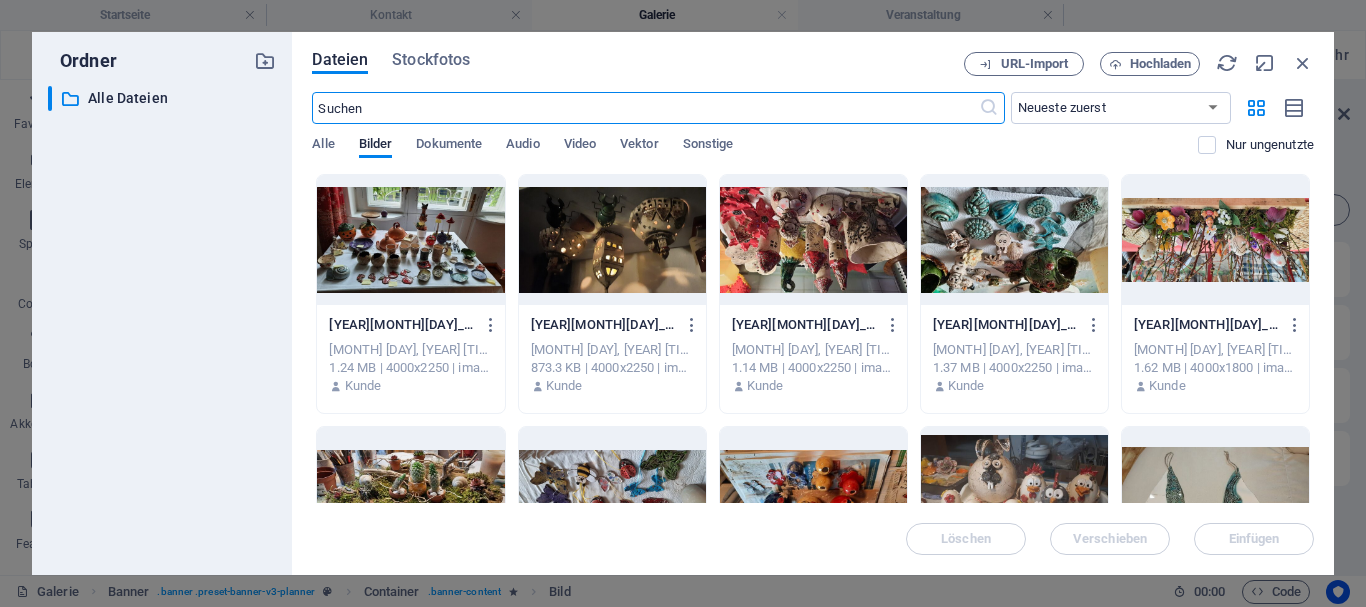 scroll, scrollTop: 0, scrollLeft: 0, axis: both 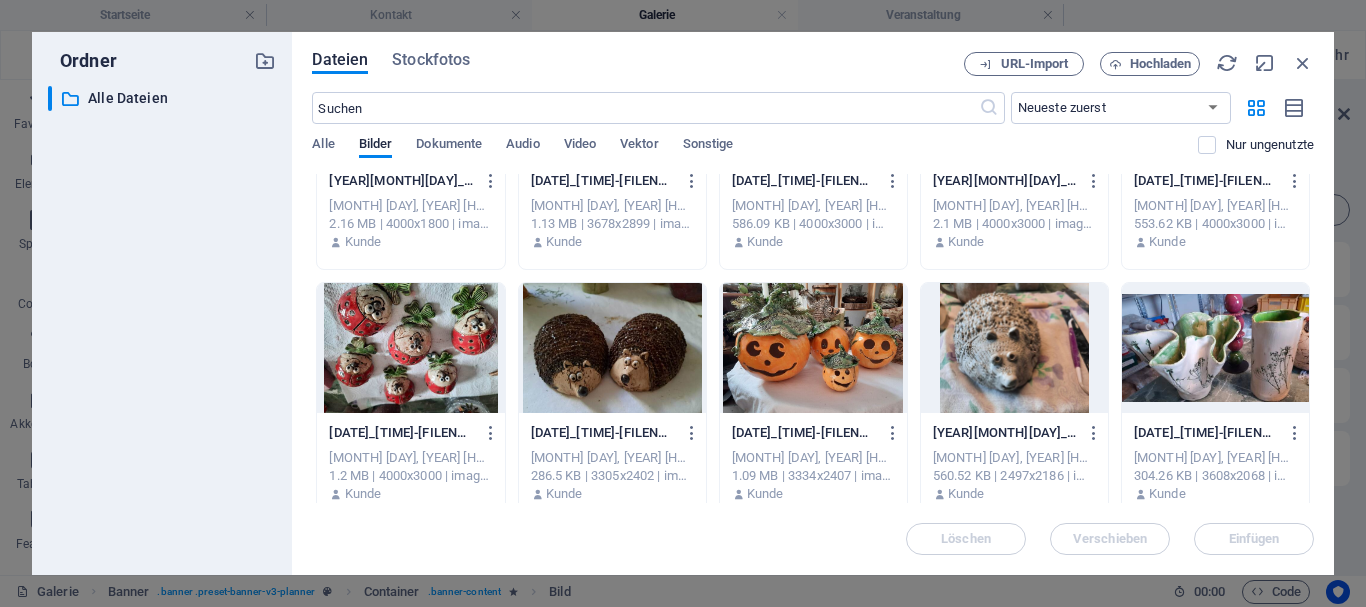 click at bounding box center (612, 348) 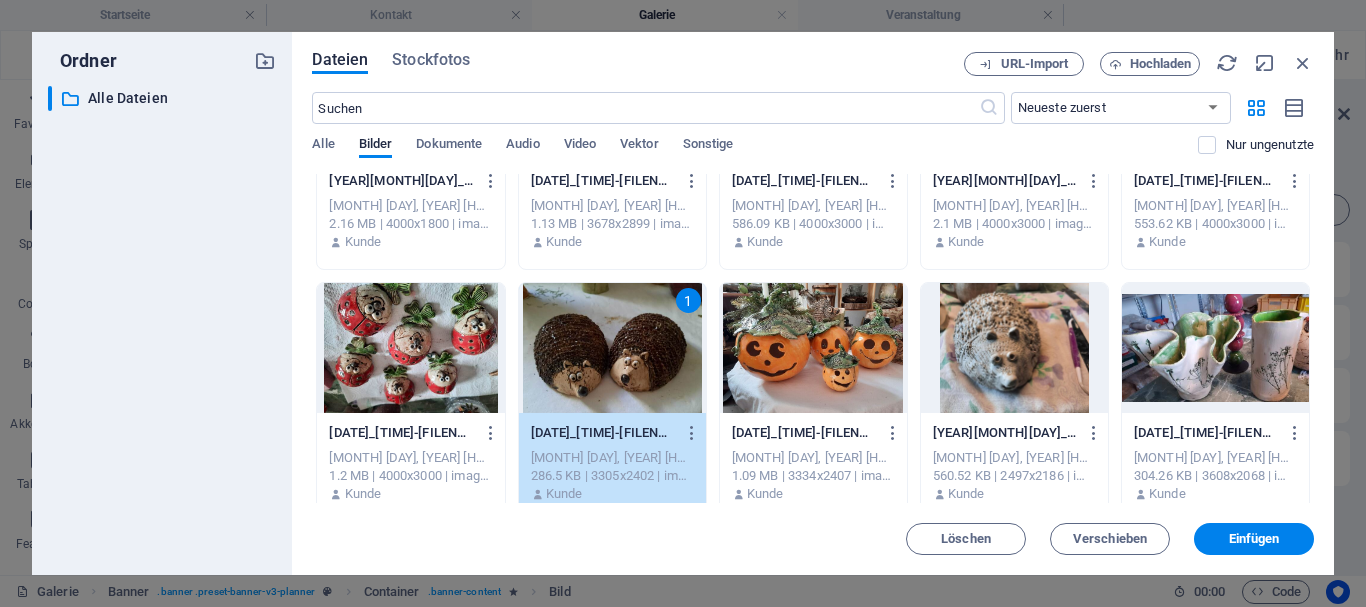 click on "1" at bounding box center (612, 348) 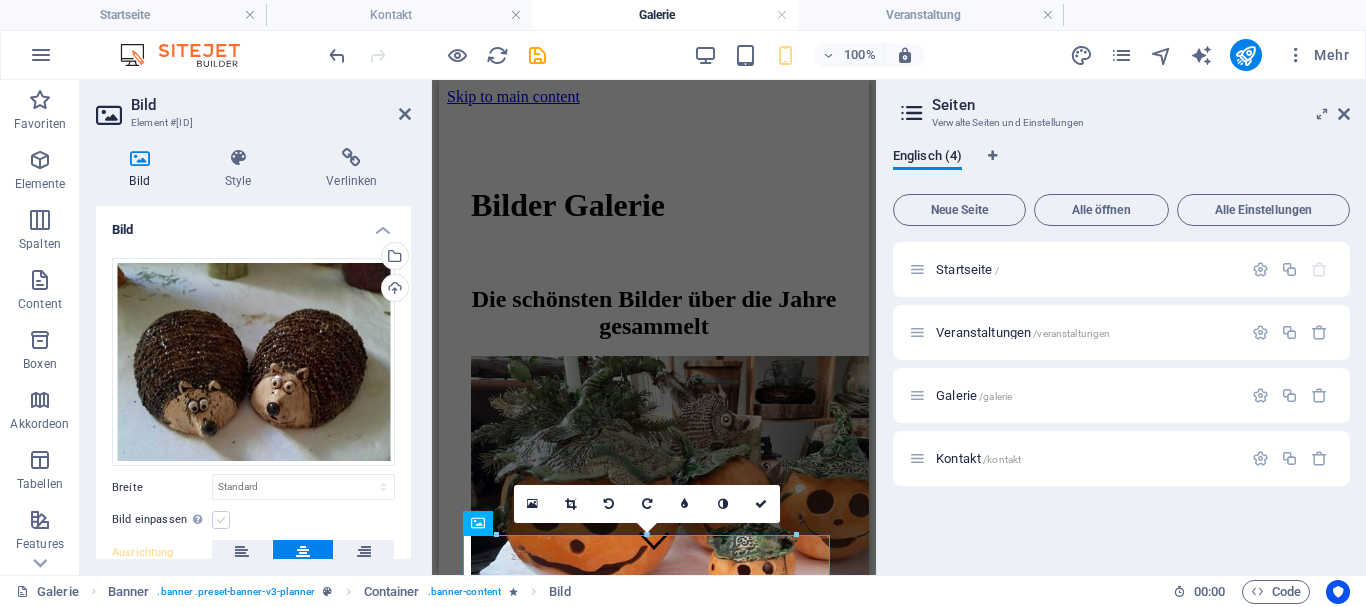 click at bounding box center (221, 520) 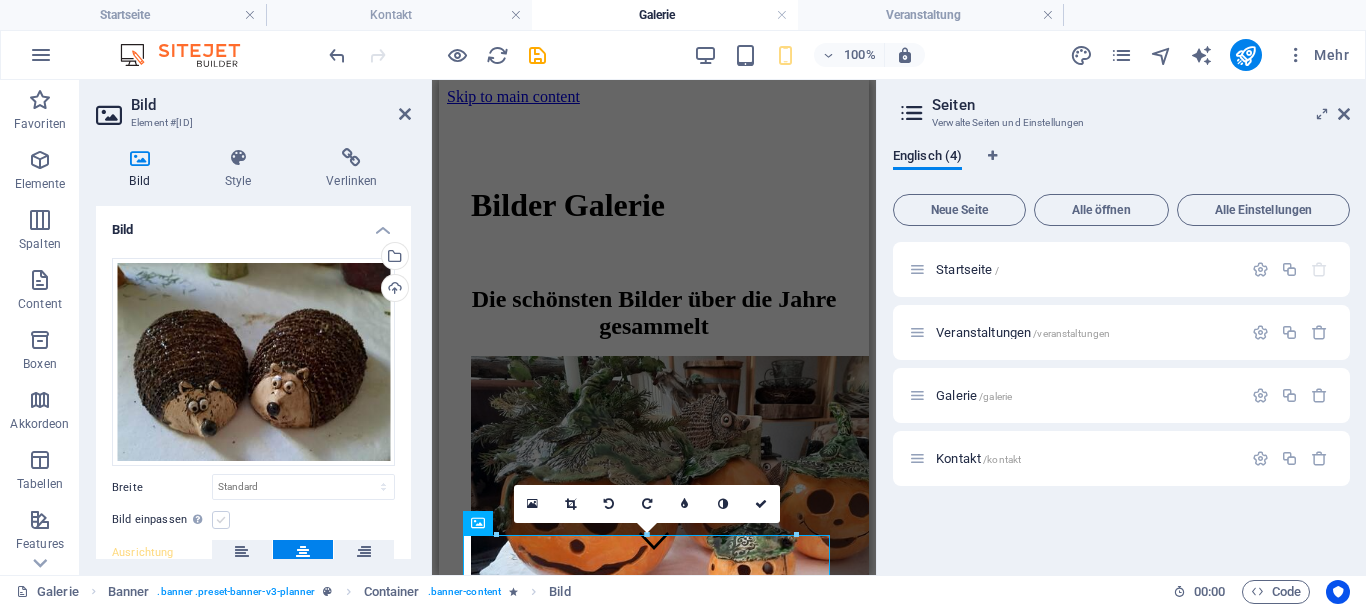 click on "Bild einpassen Bild automatisch anhand einer fixen Breite und Höhe einpassen" at bounding box center [0, 0] 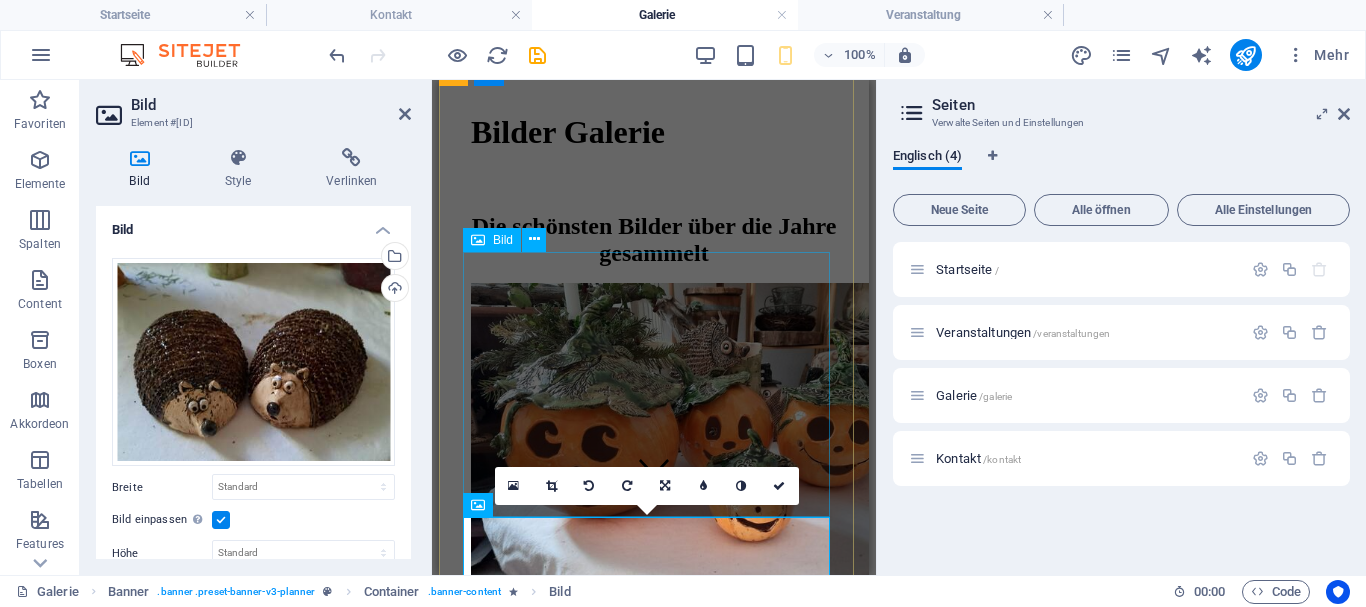 scroll, scrollTop: 265, scrollLeft: 0, axis: vertical 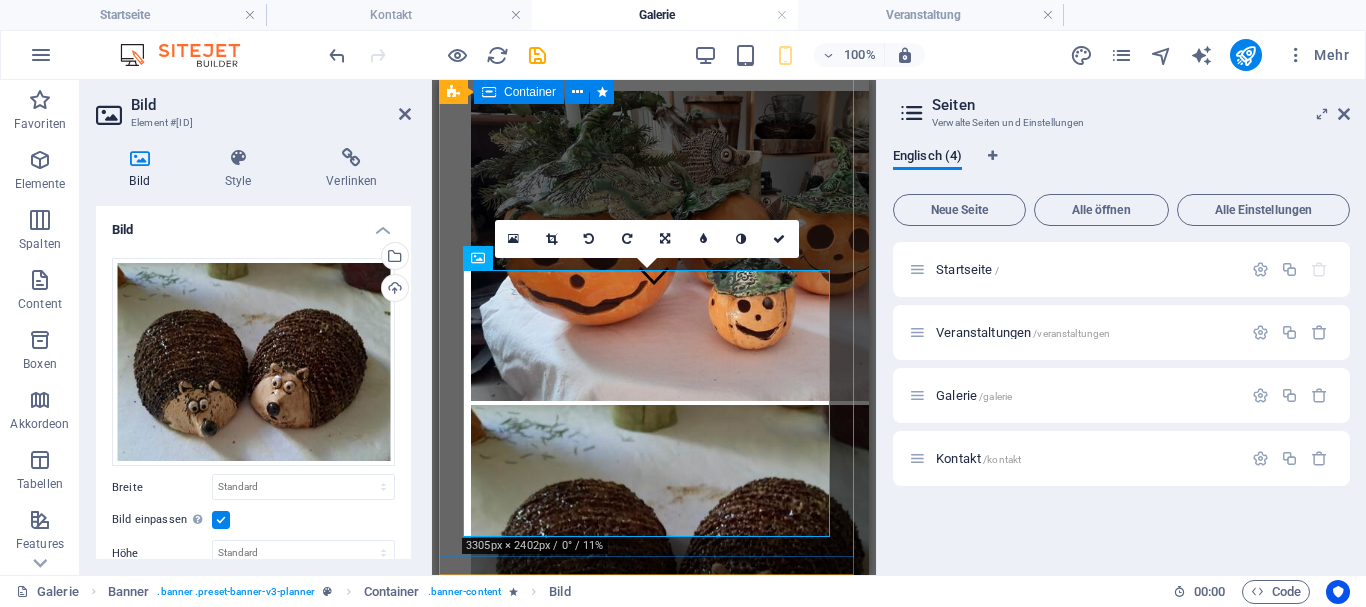 click on "Bilder Galerie Die schönsten Bilder über die Jahre gesammelt" at bounding box center (654, 291) 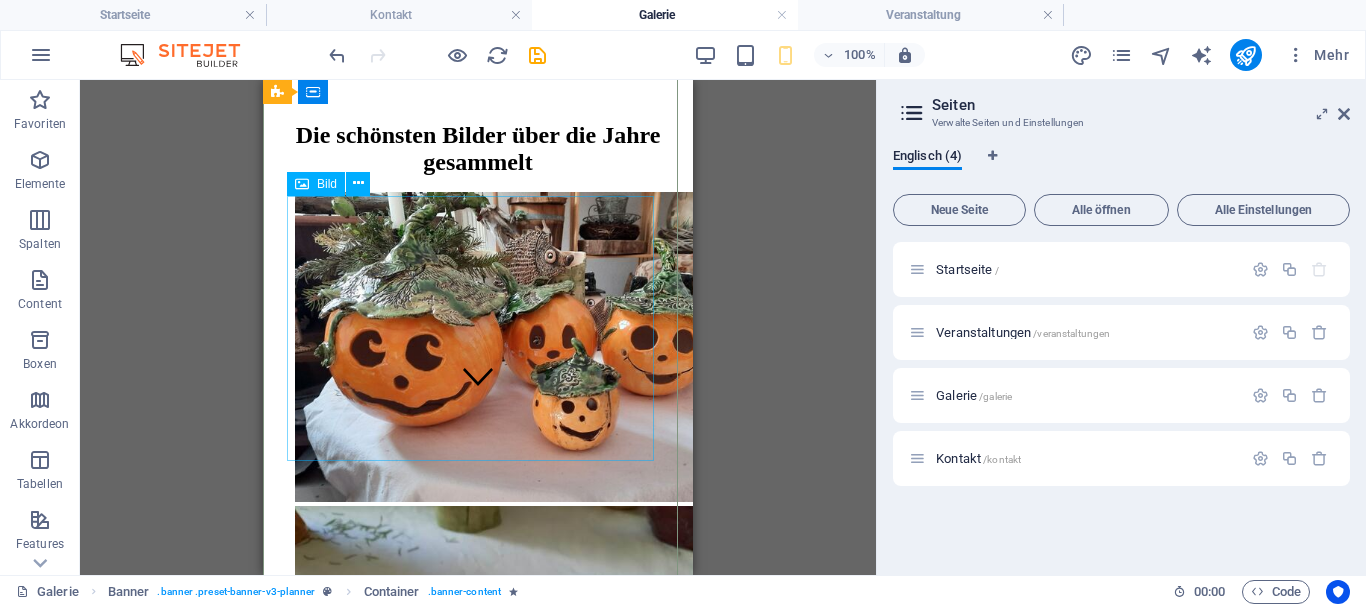 scroll, scrollTop: 265, scrollLeft: 0, axis: vertical 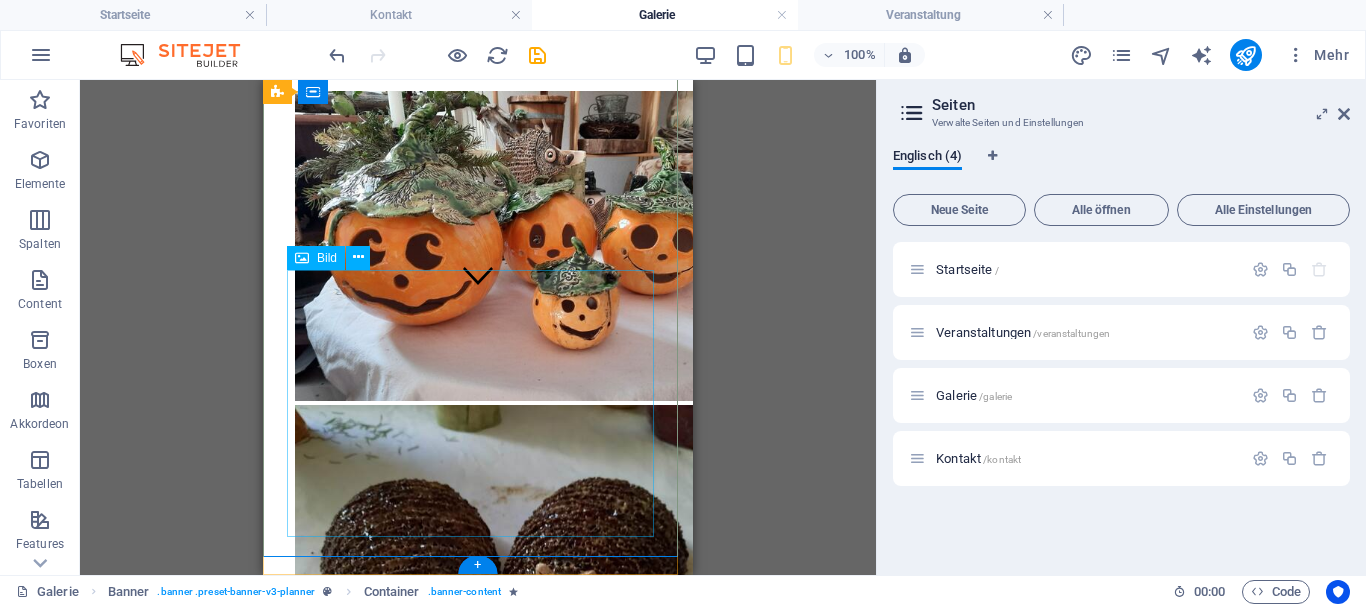 click at bounding box center [478, 563] 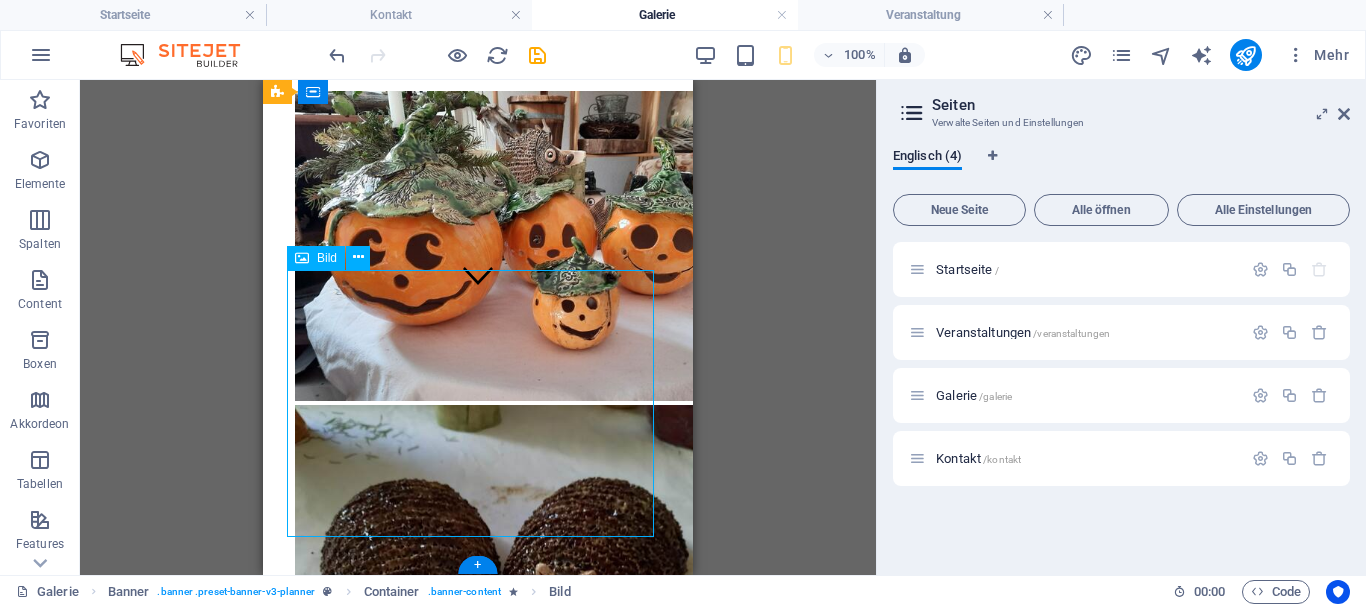 click at bounding box center (478, 563) 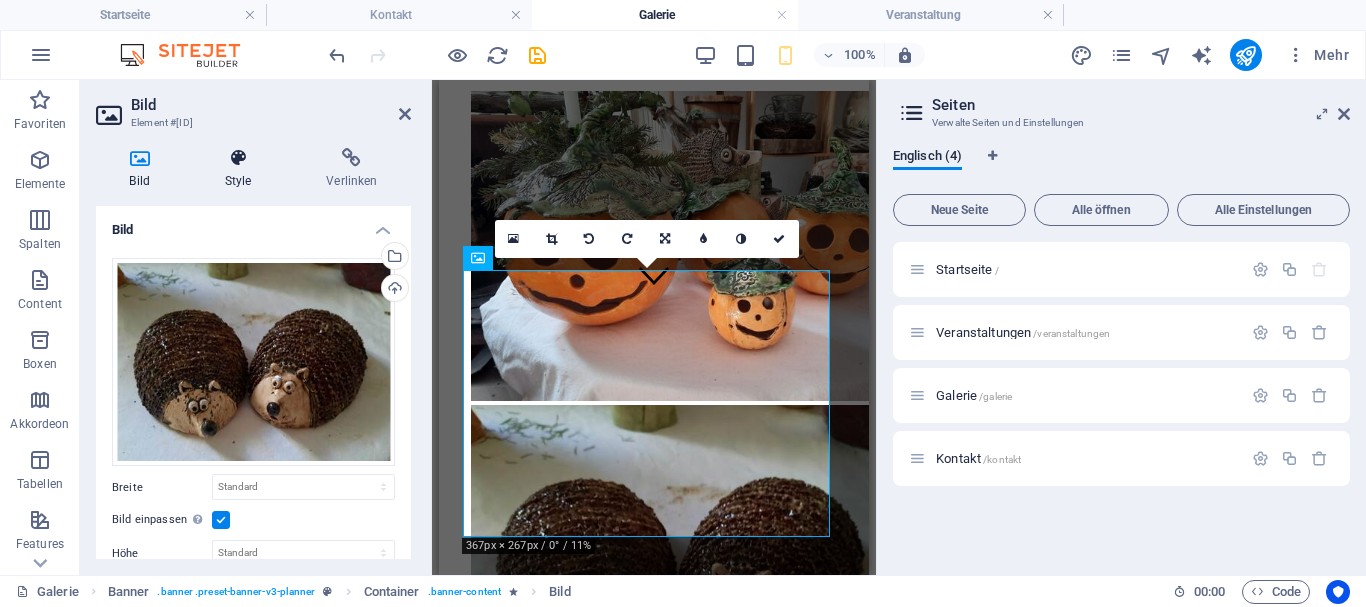 click at bounding box center (238, 158) 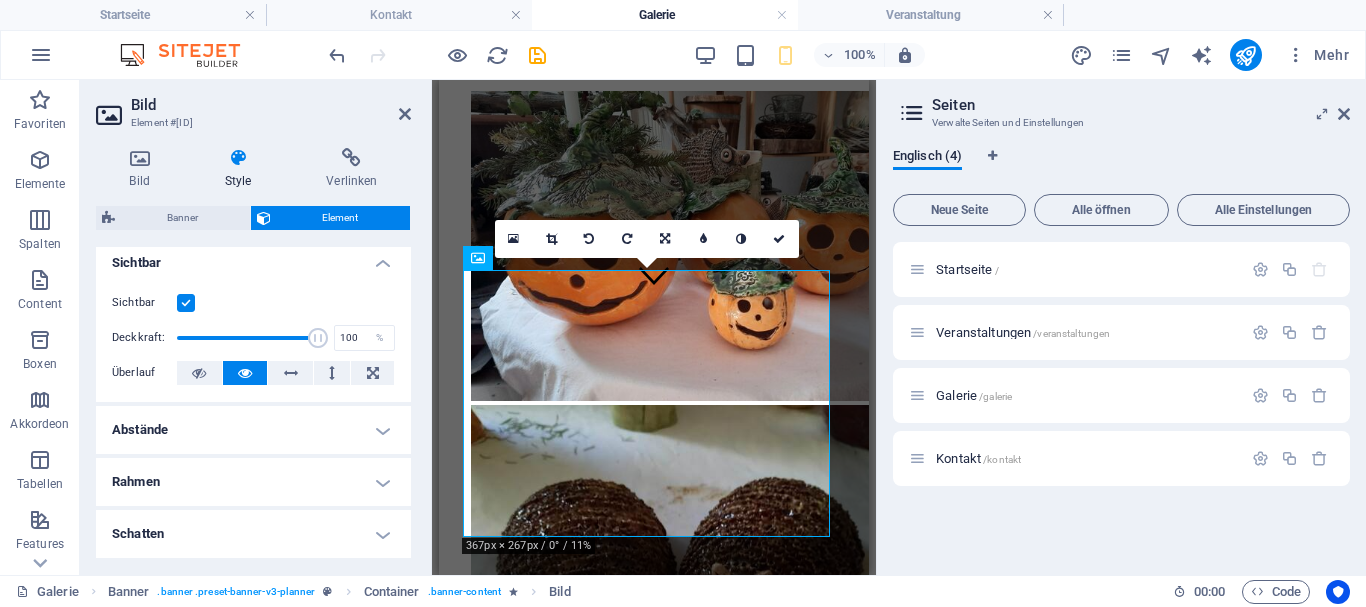scroll, scrollTop: 300, scrollLeft: 0, axis: vertical 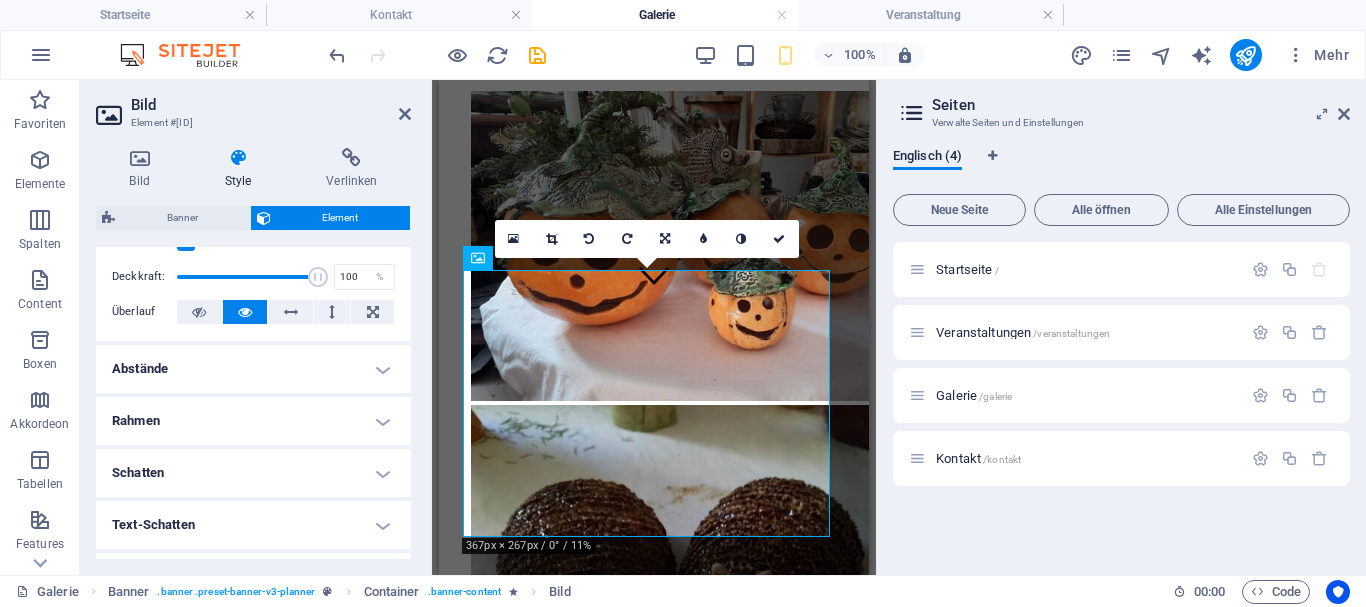click on "Rahmen" at bounding box center [253, 421] 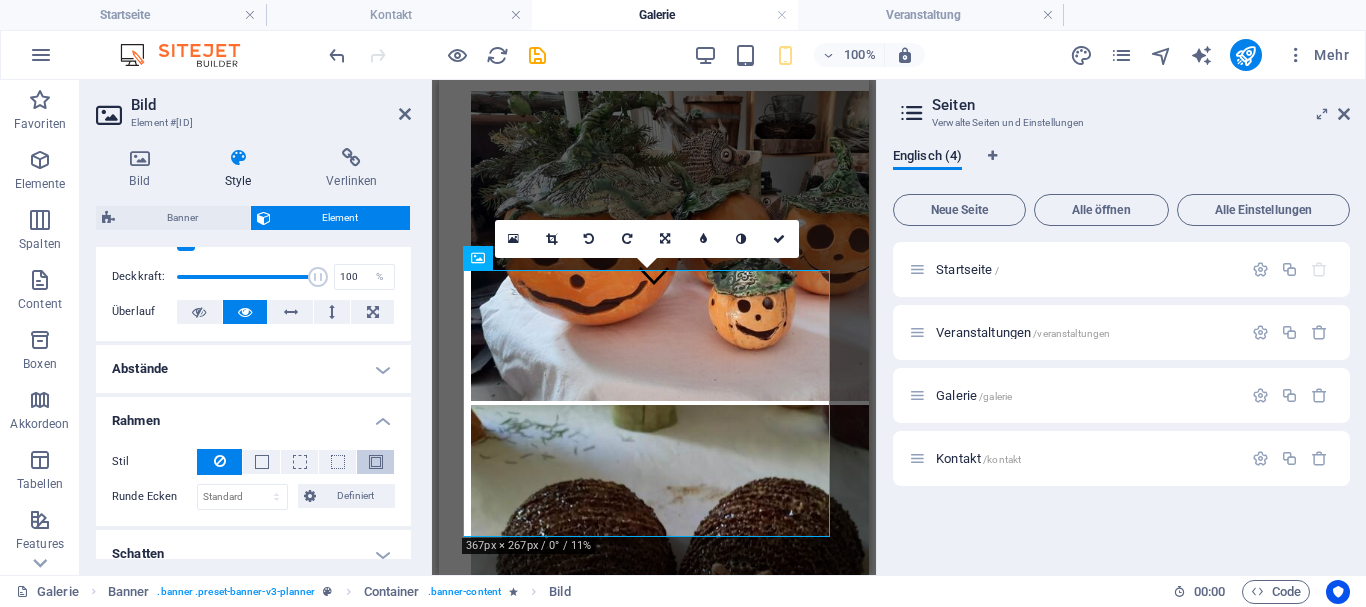 drag, startPoint x: 367, startPoint y: 455, endPoint x: 3, endPoint y: 411, distance: 366.6497 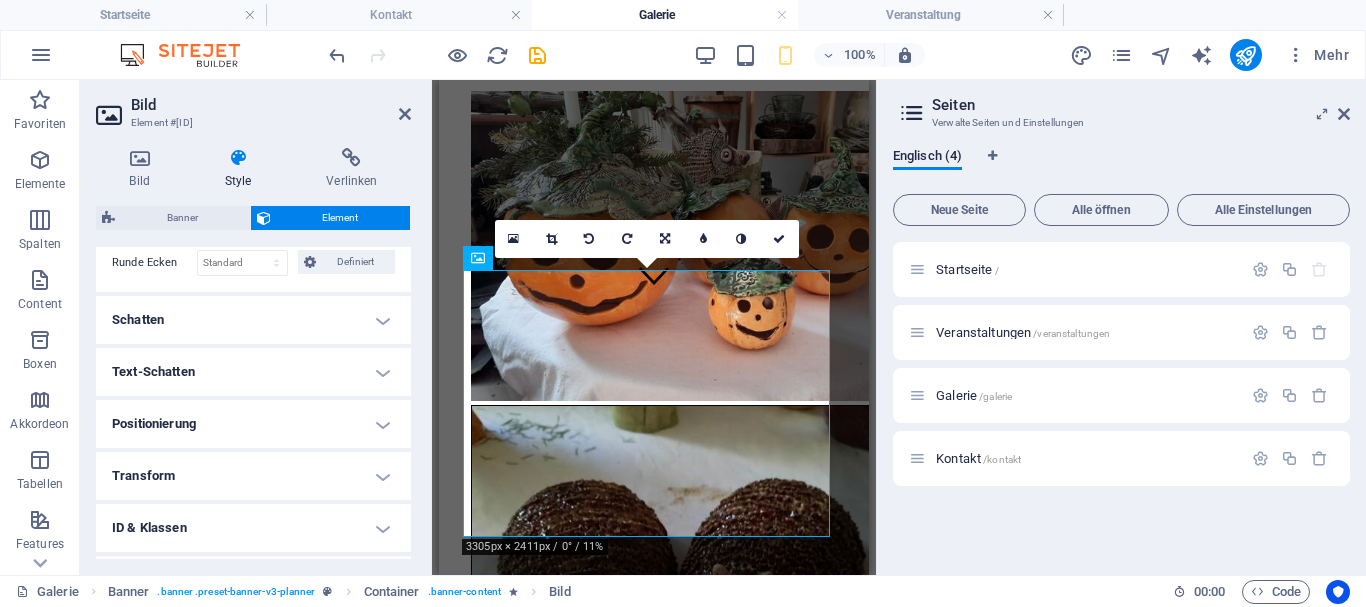 scroll, scrollTop: 500, scrollLeft: 0, axis: vertical 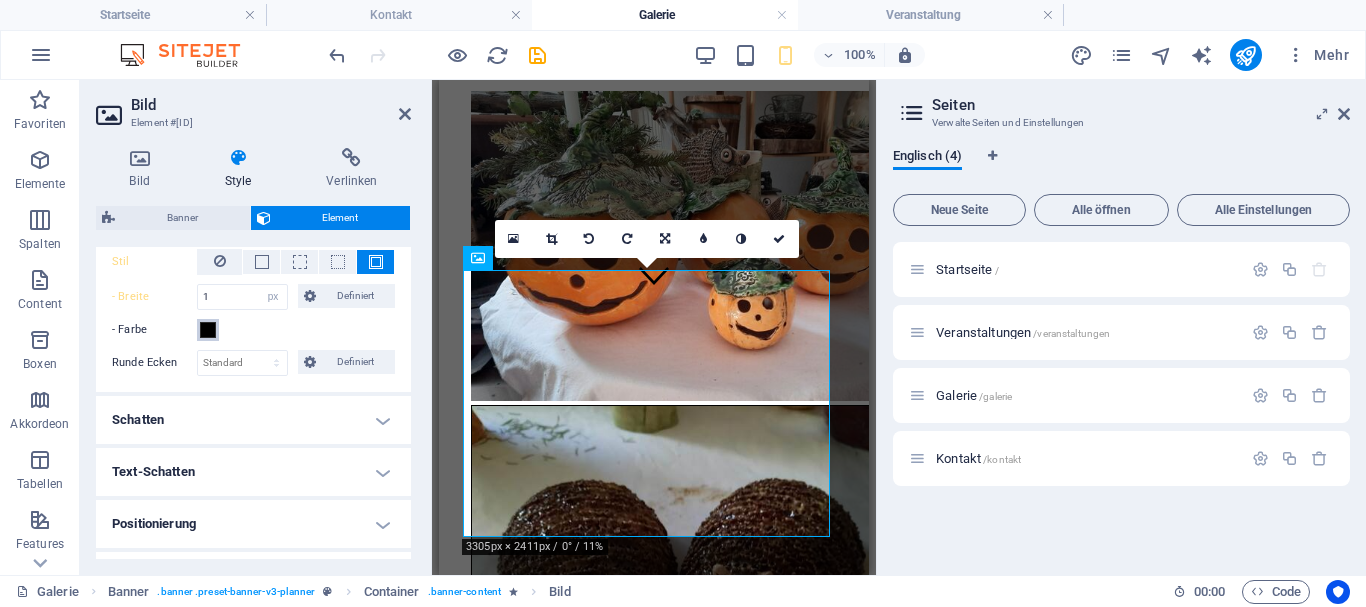 click at bounding box center [208, 330] 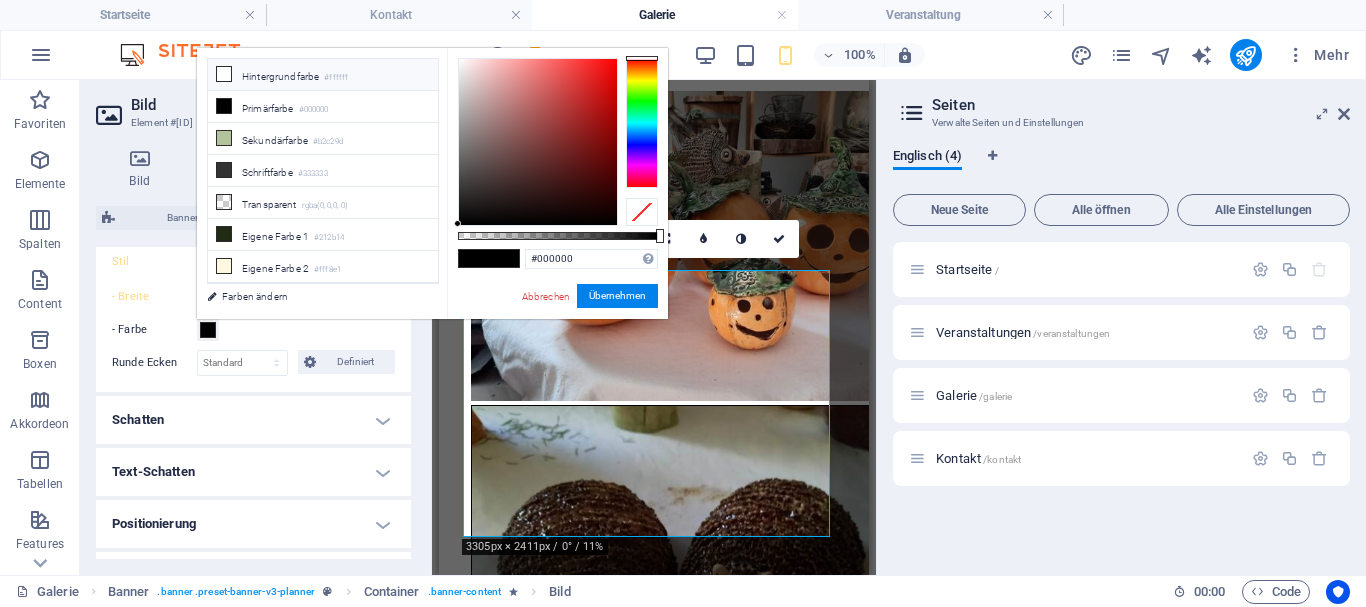 click on "Hintergrundfarbe
#ffffff" at bounding box center (323, 75) 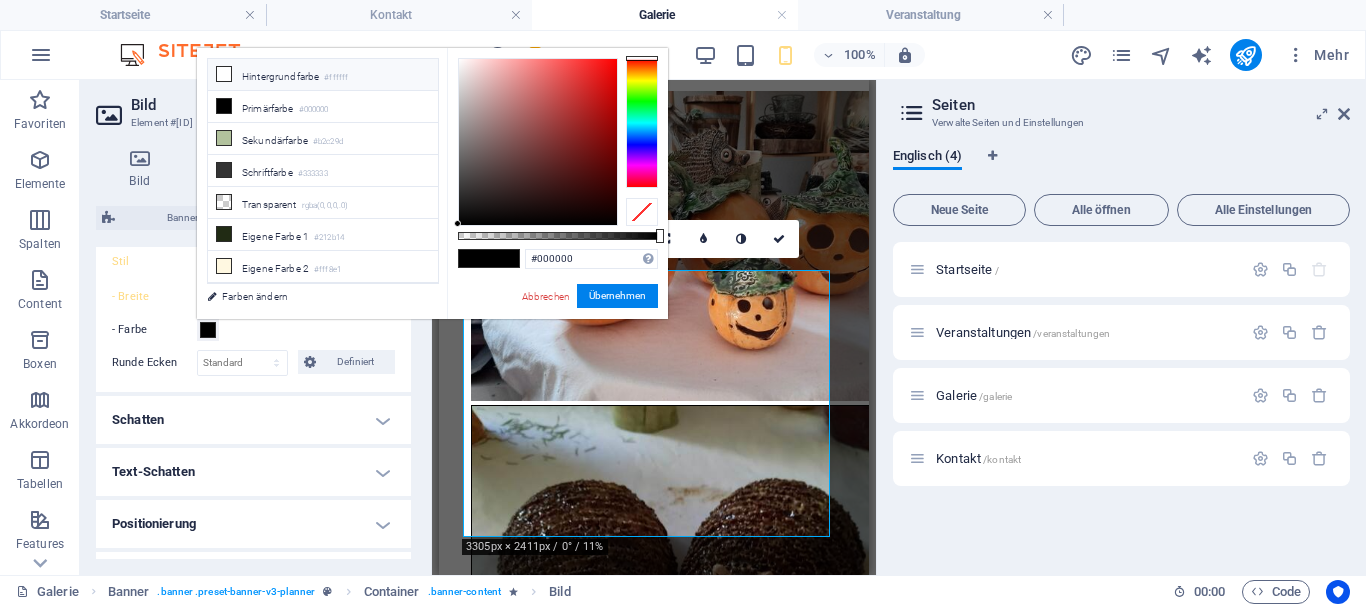 type on "#ffffff" 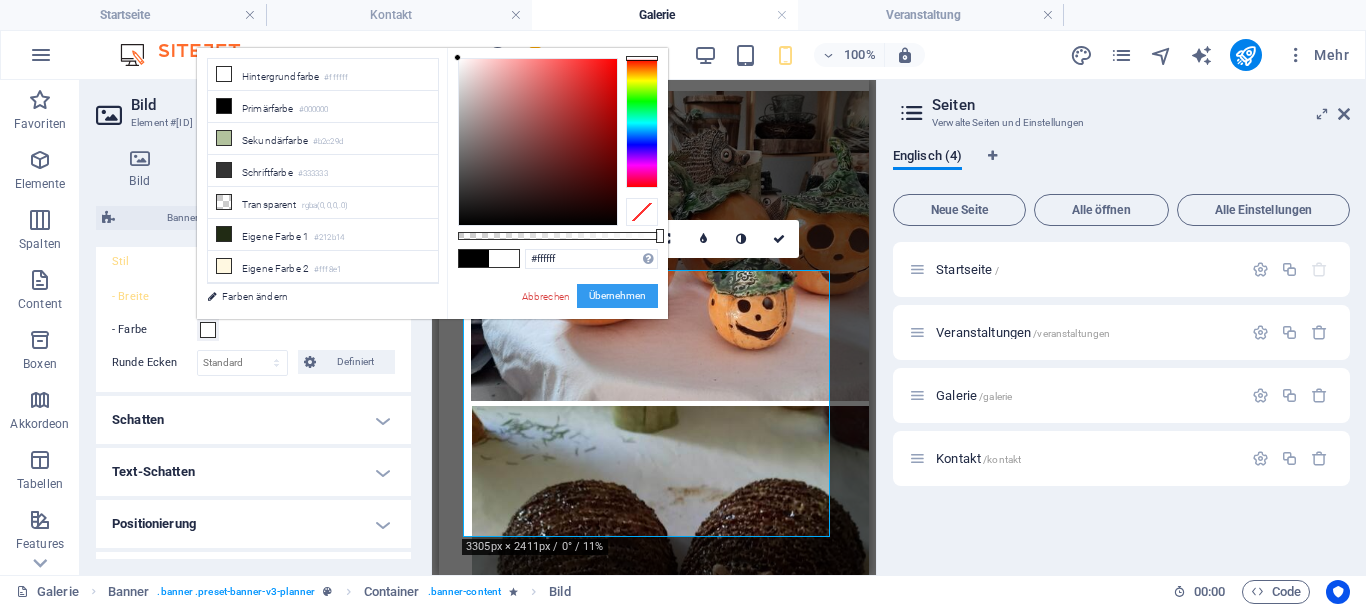 click on "Übernehmen" at bounding box center (617, 296) 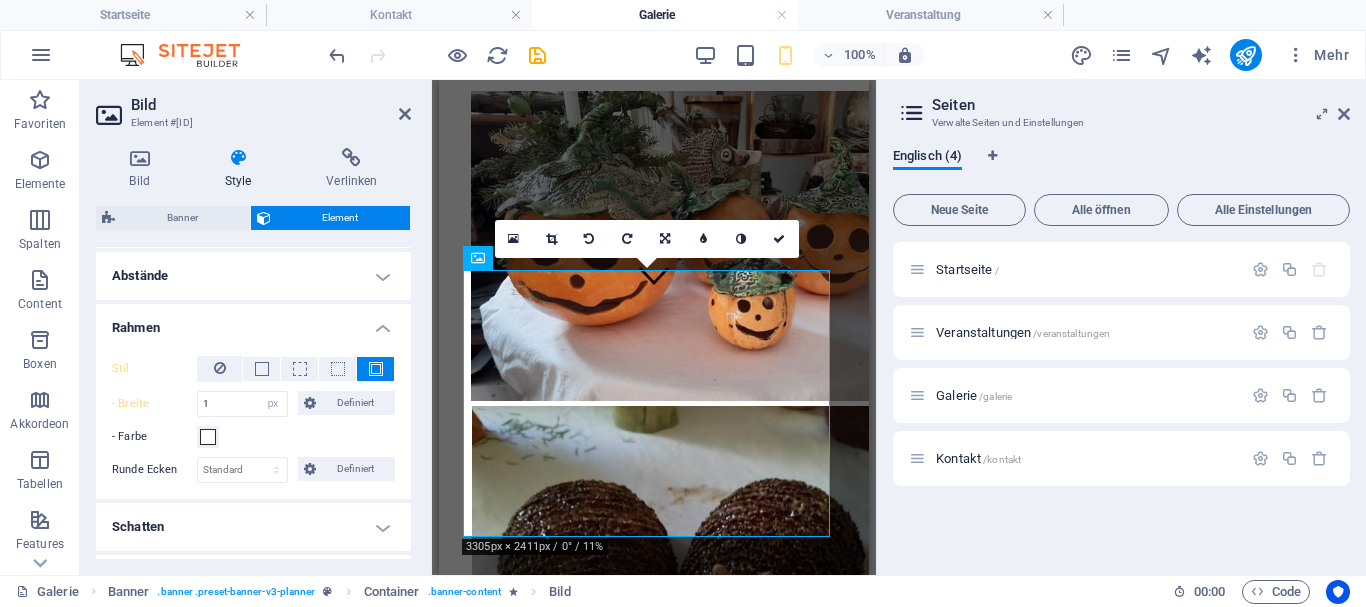 scroll, scrollTop: 500, scrollLeft: 0, axis: vertical 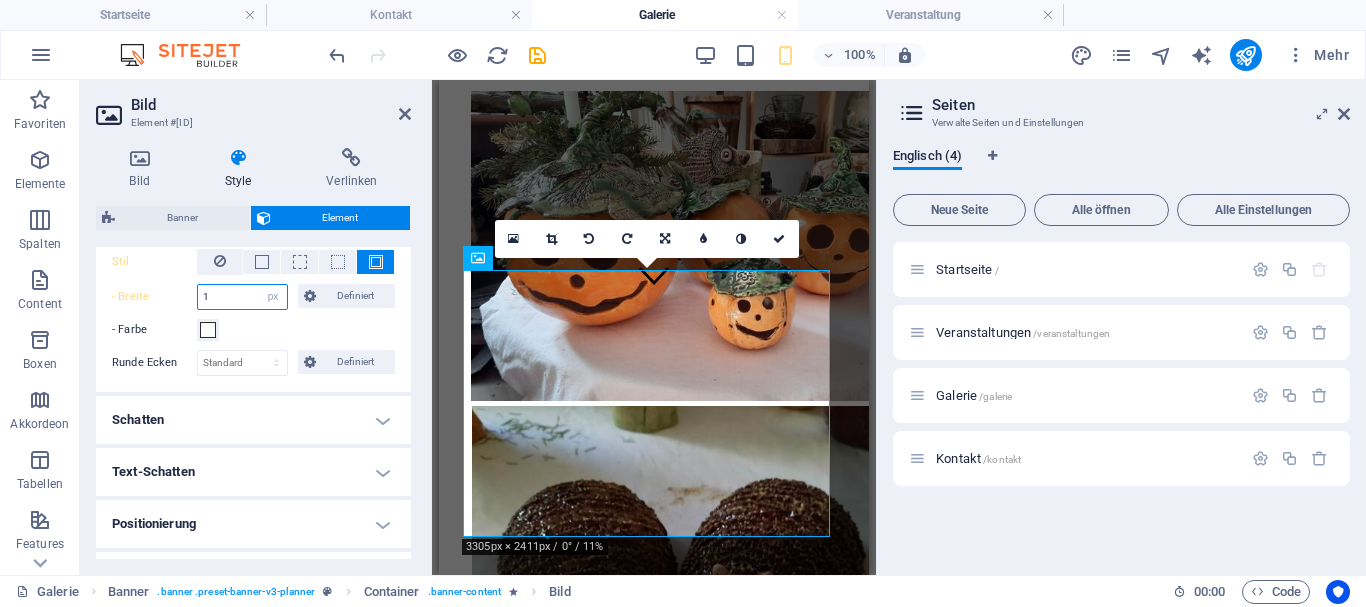 click on "1" at bounding box center (242, 297) 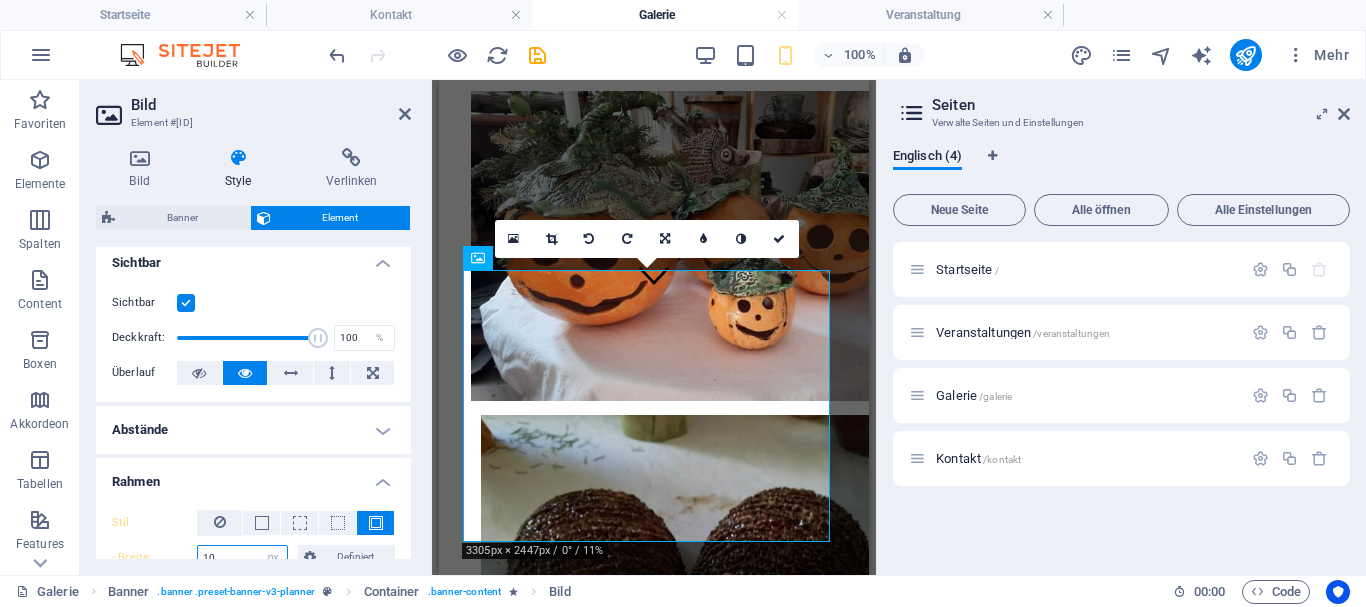 scroll, scrollTop: 227, scrollLeft: 0, axis: vertical 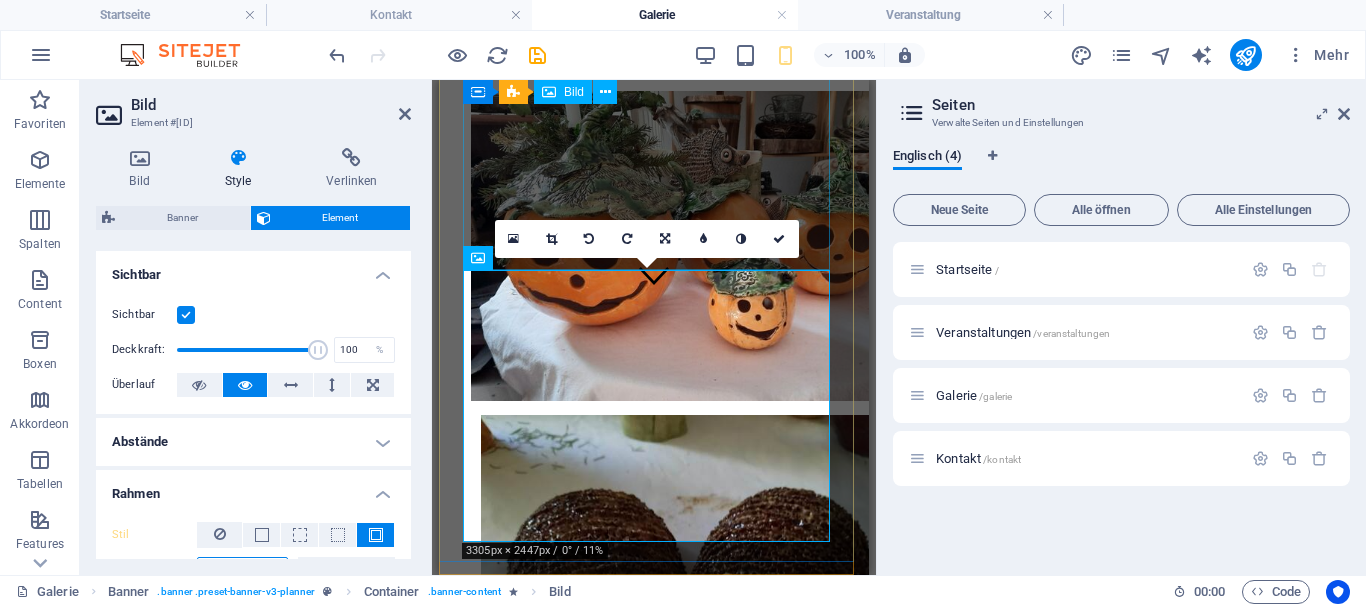 type on "10" 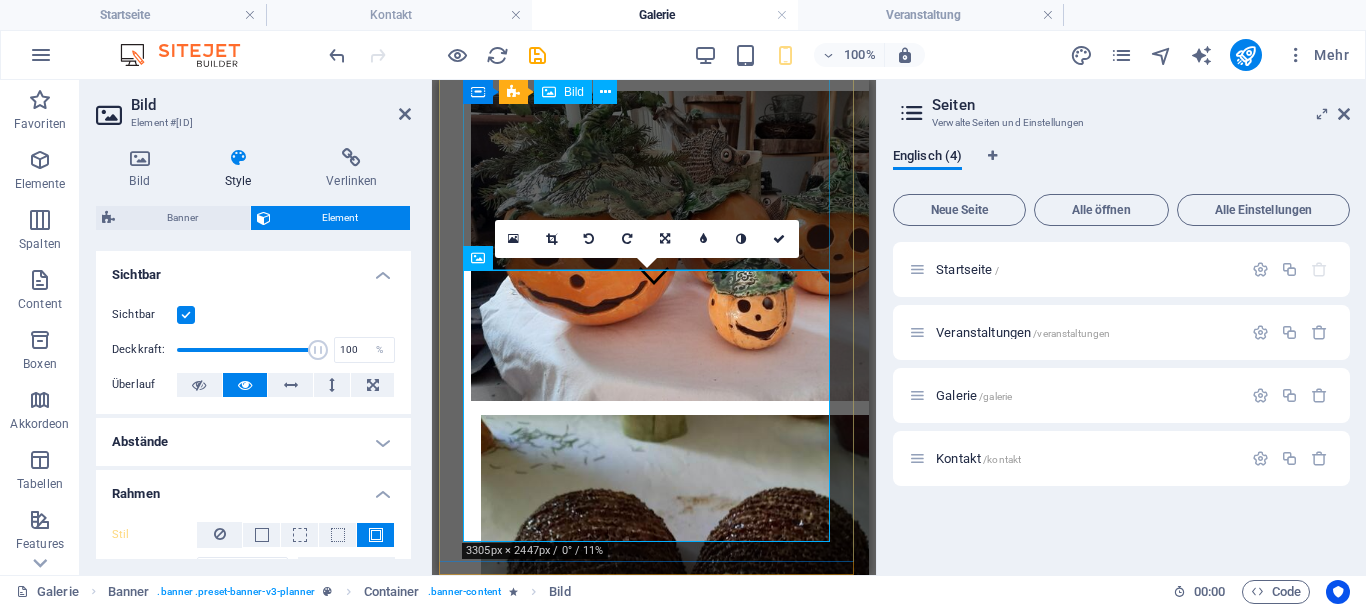 click at bounding box center [654, 248] 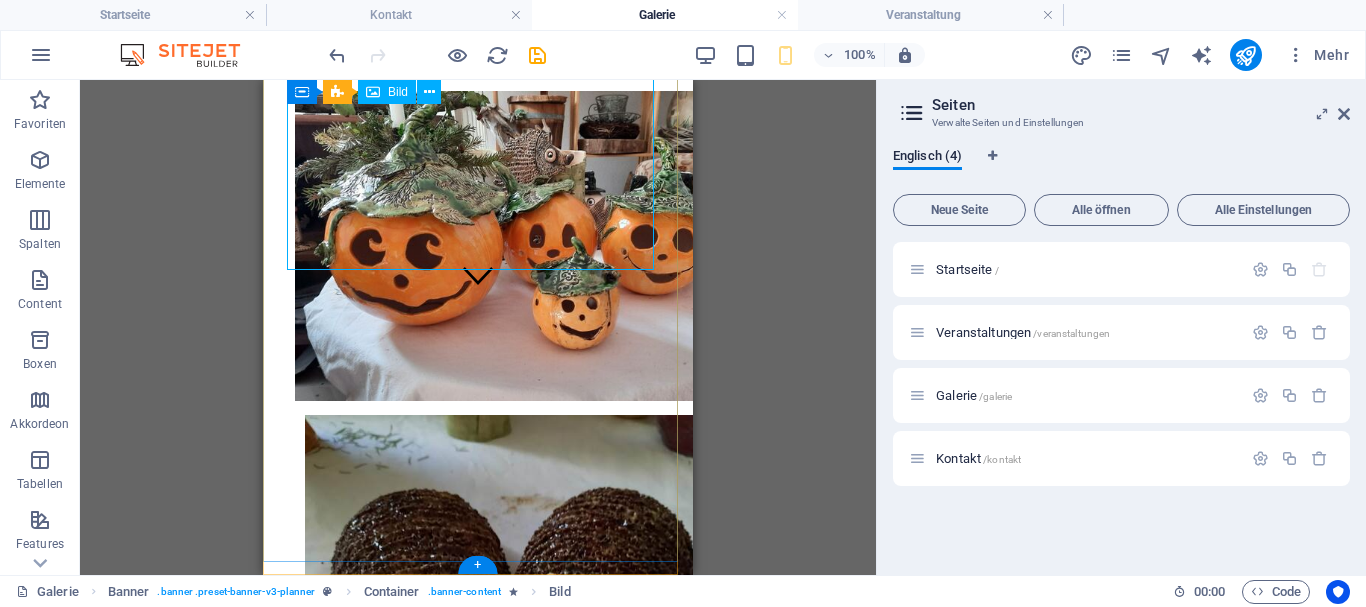 click at bounding box center [478, 248] 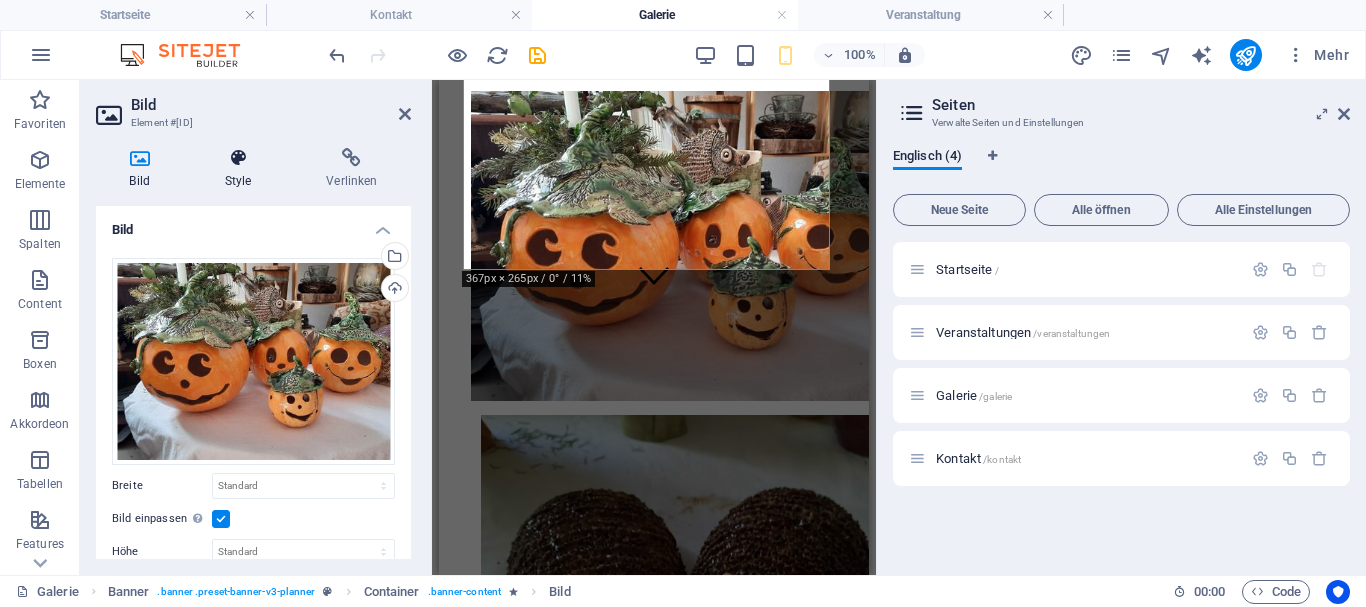 click on "Style" at bounding box center (242, 169) 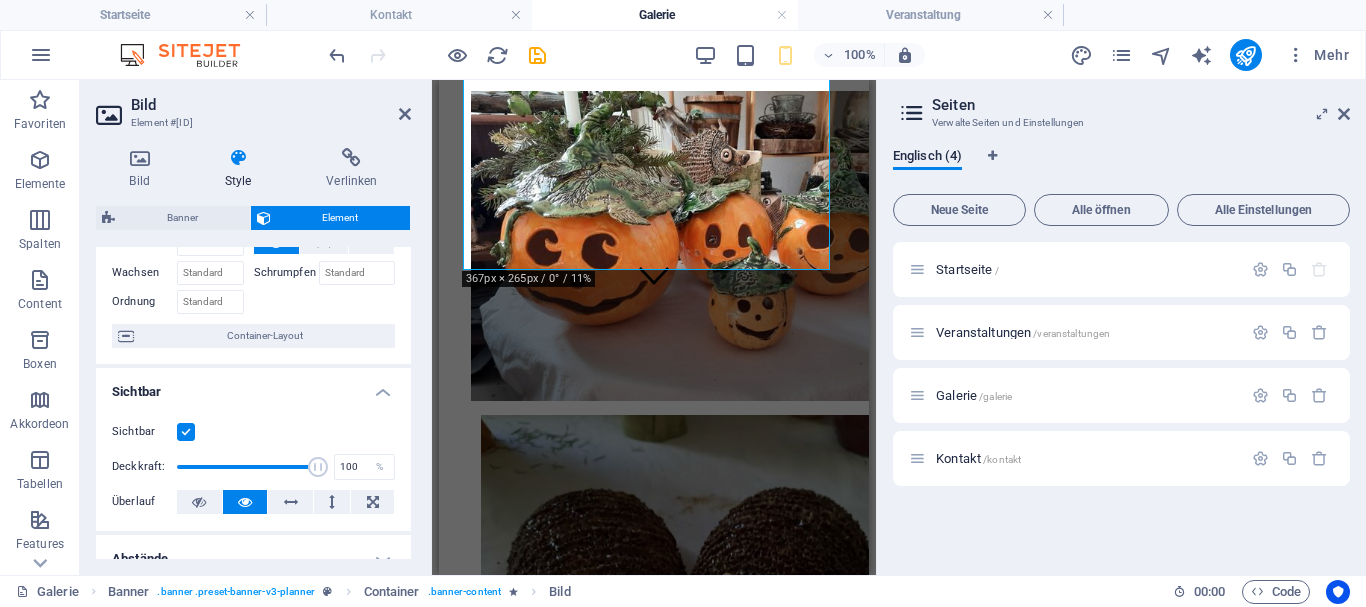 scroll, scrollTop: 200, scrollLeft: 0, axis: vertical 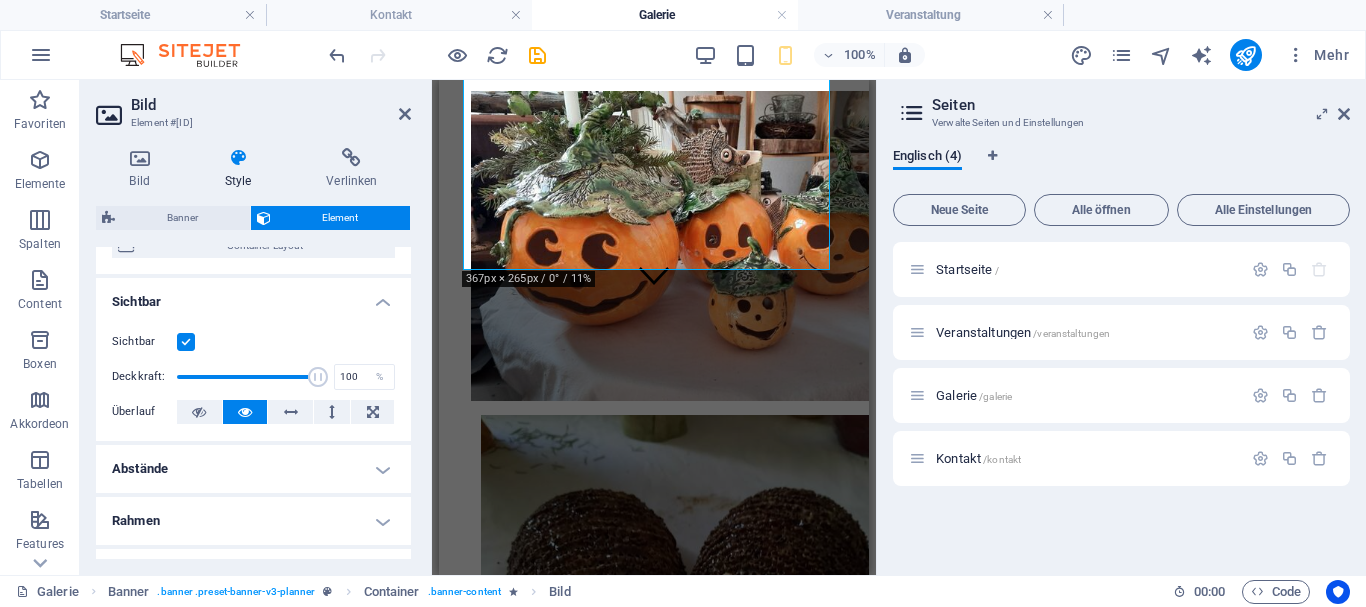 click on "Rahmen" at bounding box center [253, 521] 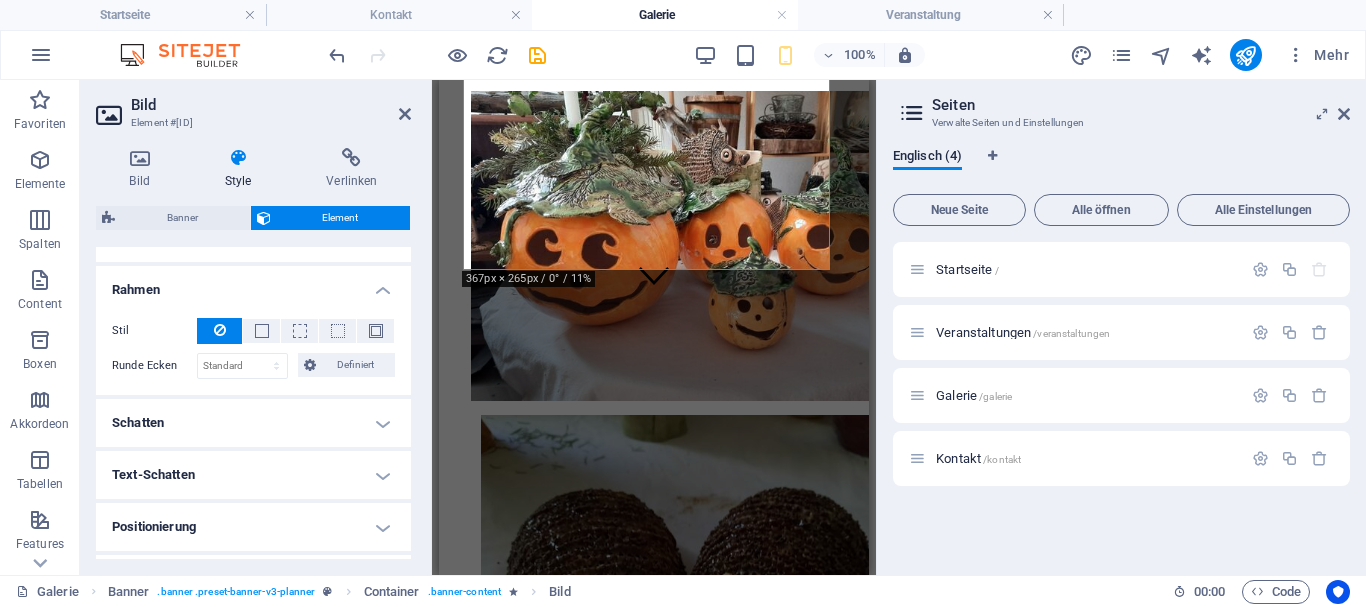 scroll, scrollTop: 400, scrollLeft: 0, axis: vertical 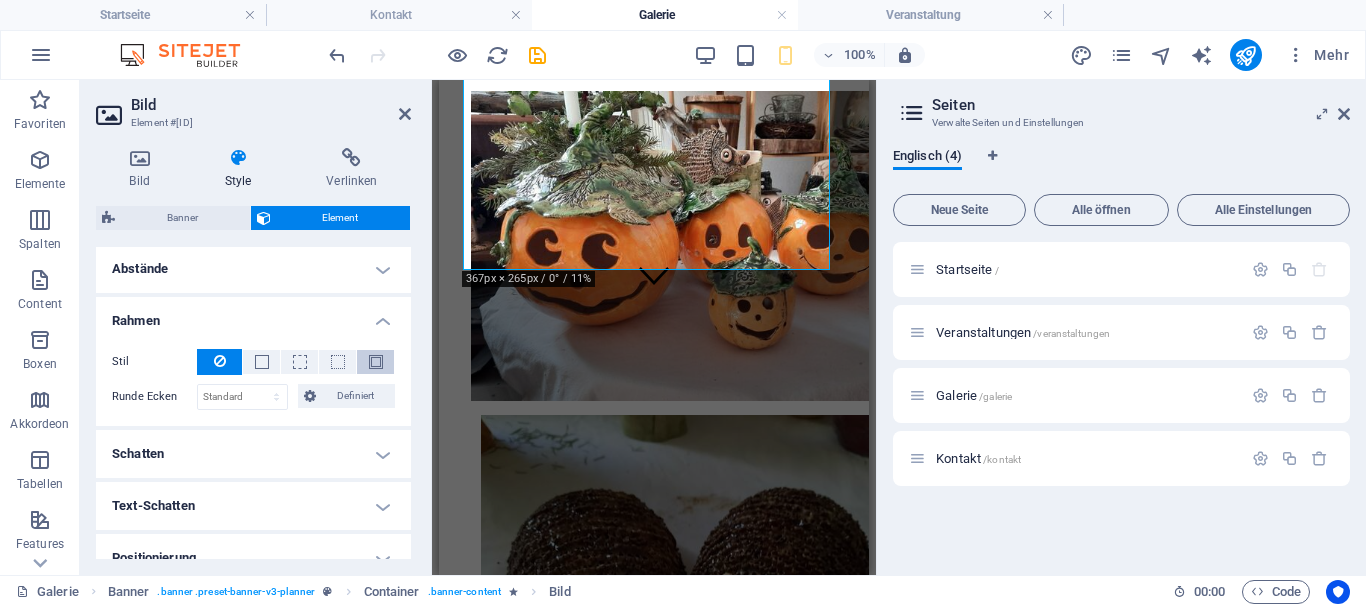 click at bounding box center [376, 362] 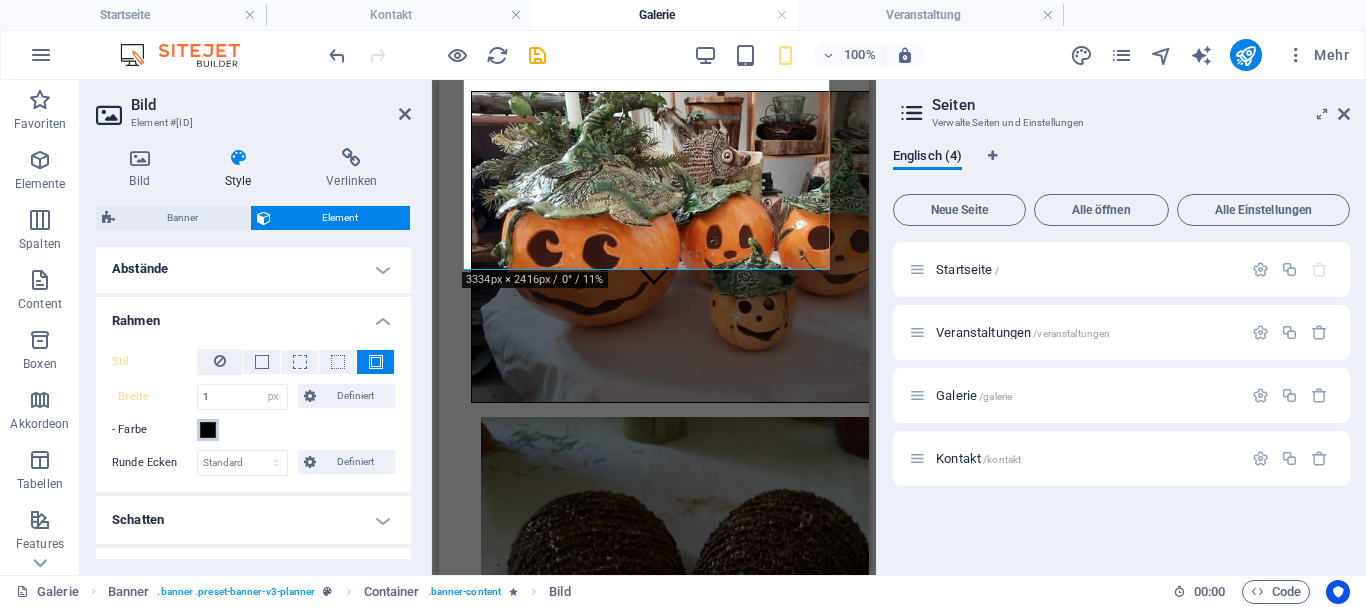 click at bounding box center (208, 430) 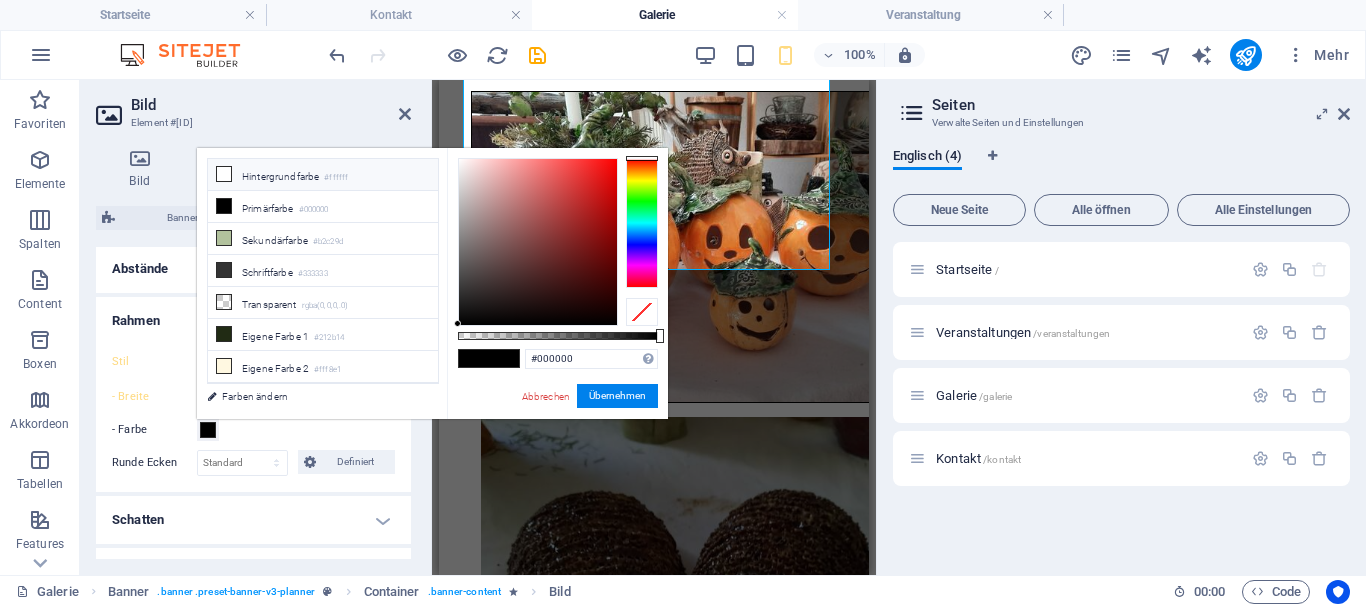 click on "Hintergrundfarbe
#ffffff" at bounding box center (323, 175) 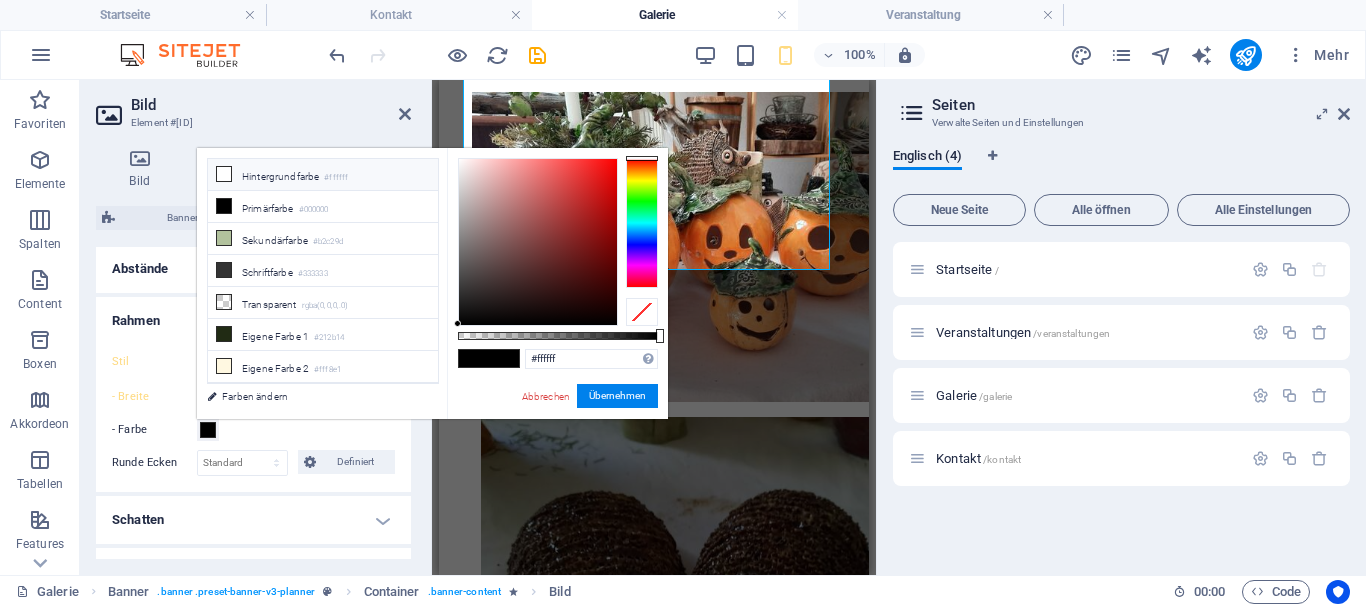 click on "Hintergrundfarbe
#ffffff" at bounding box center [323, 175] 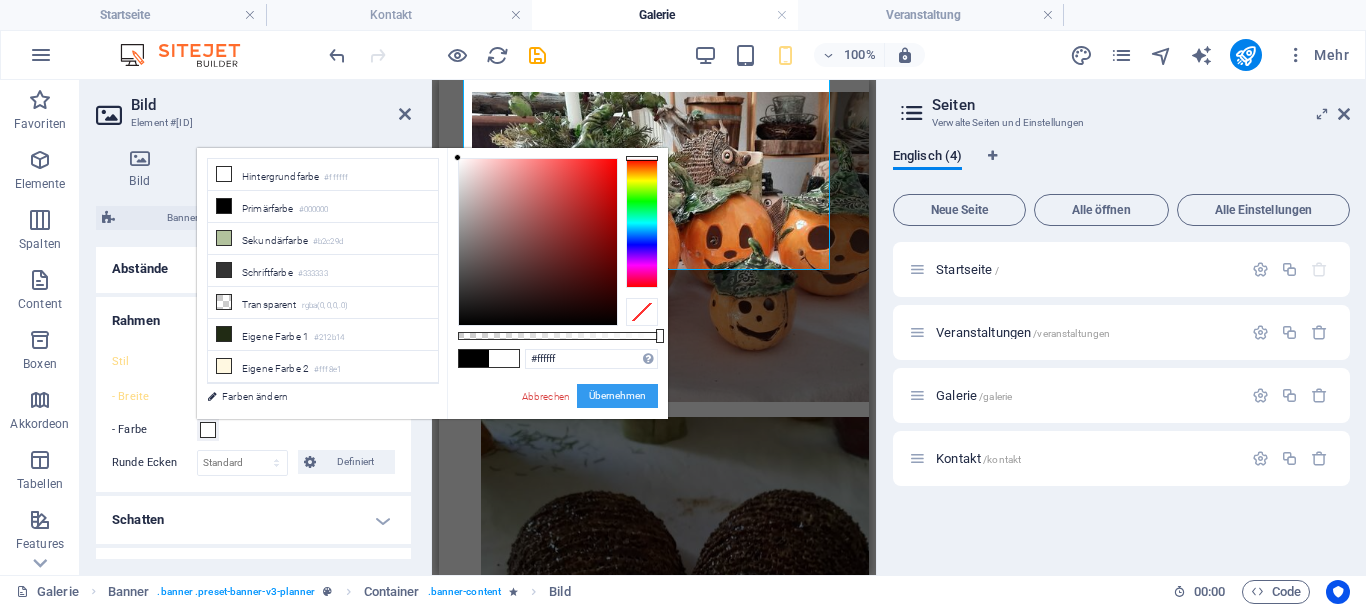 click on "Übernehmen" at bounding box center (617, 396) 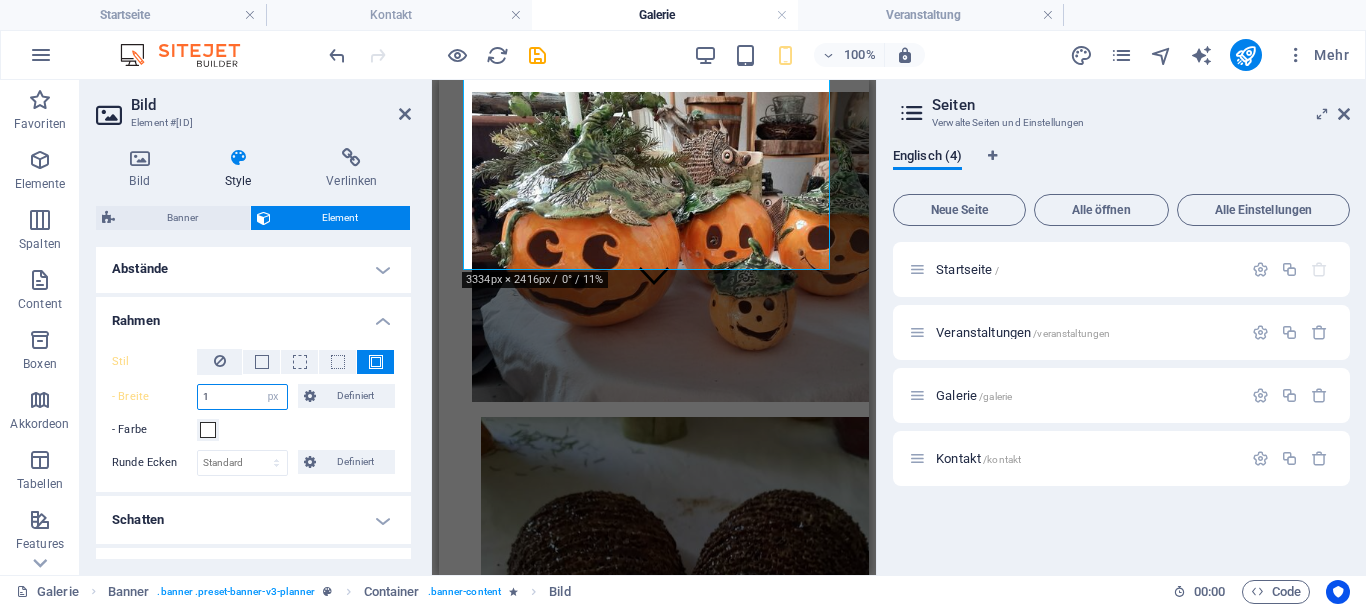 click on "1" at bounding box center (242, 397) 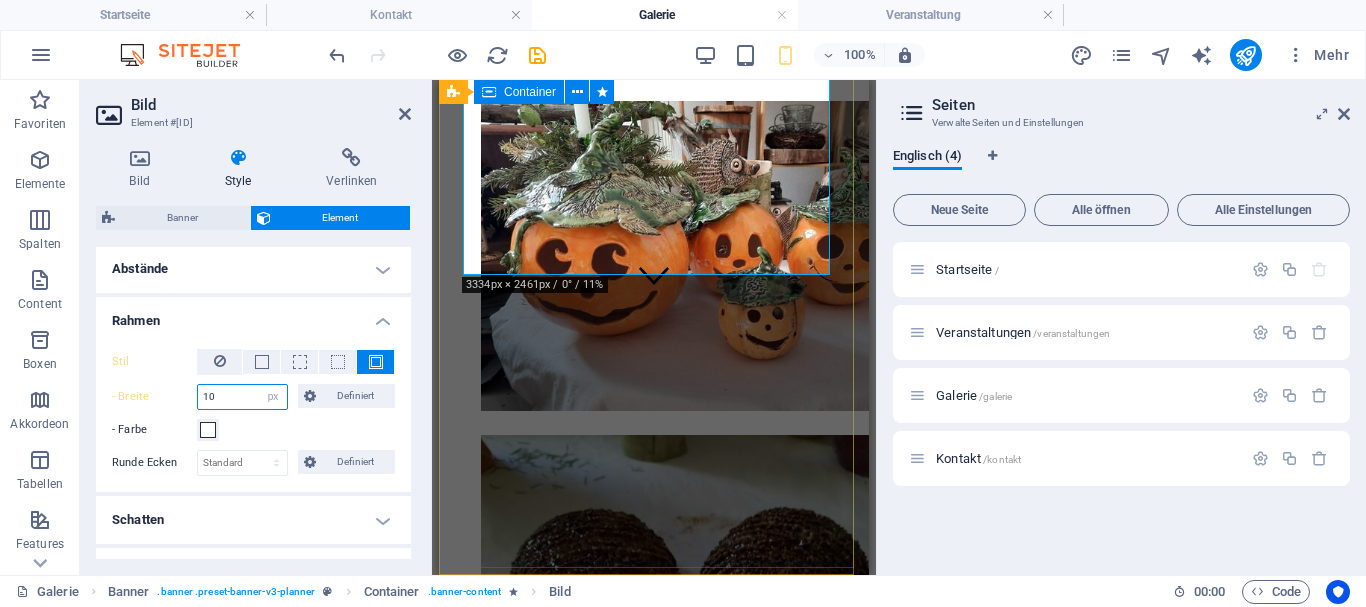 type on "10" 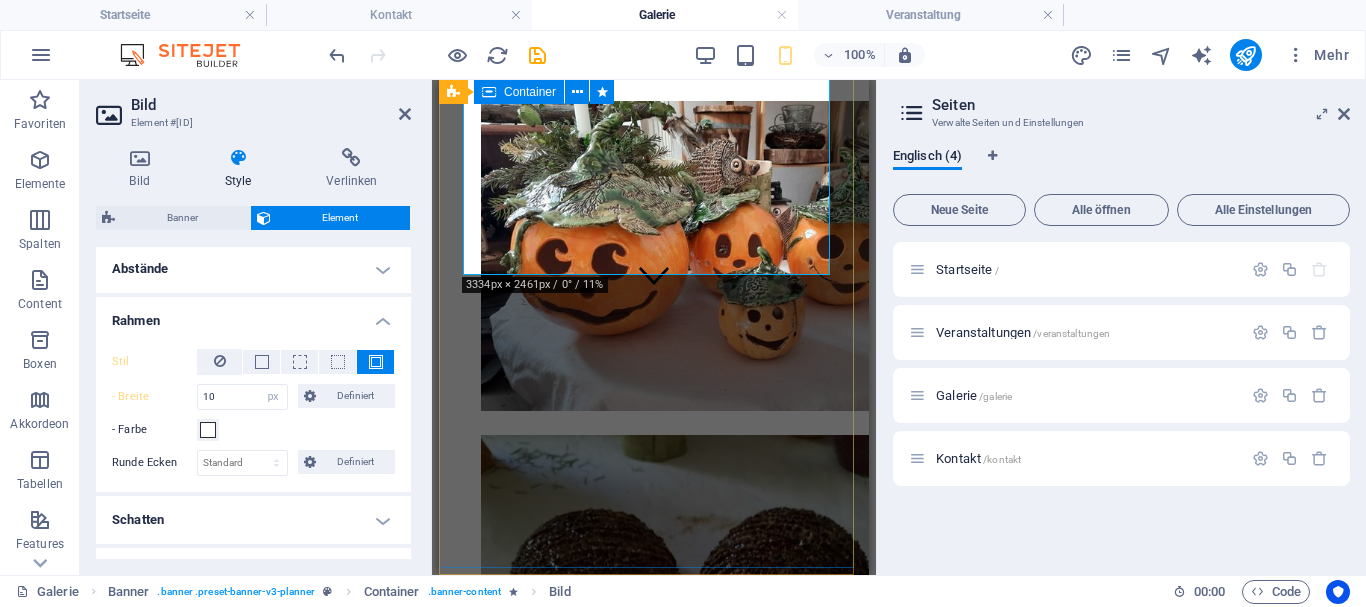 click on "Bilder Galerie Die schönsten Bilder über die Jahre gesammelt" at bounding box center (654, 311) 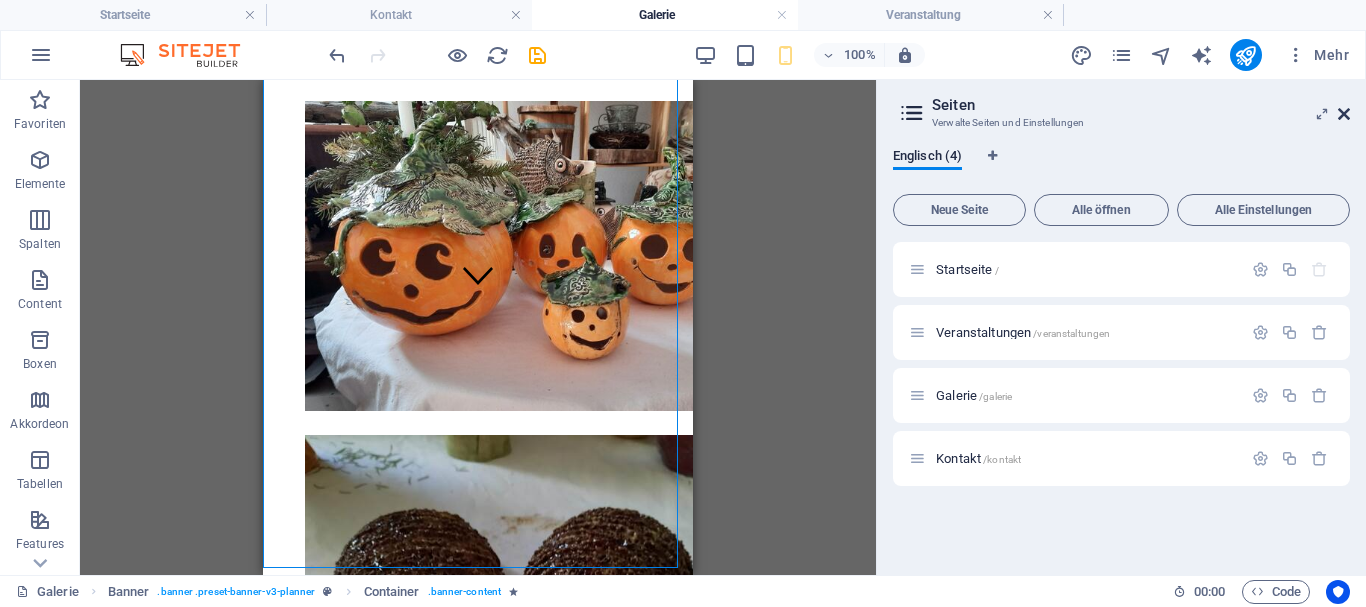 click at bounding box center (1344, 114) 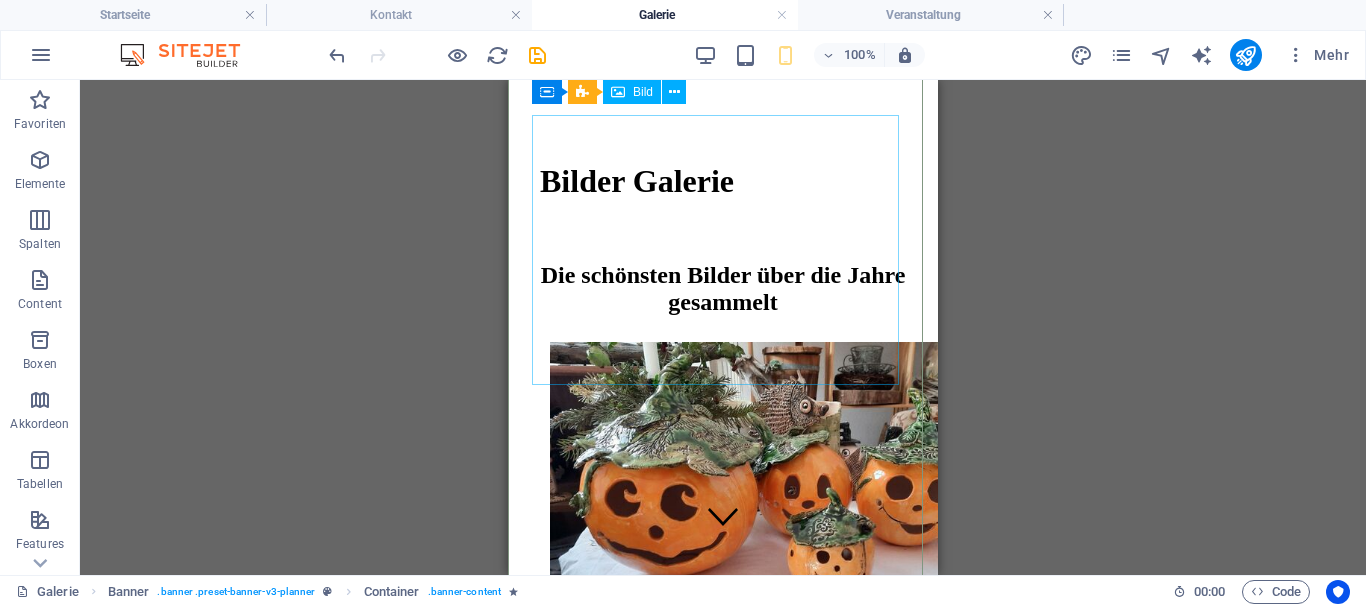 scroll, scrollTop: 0, scrollLeft: 0, axis: both 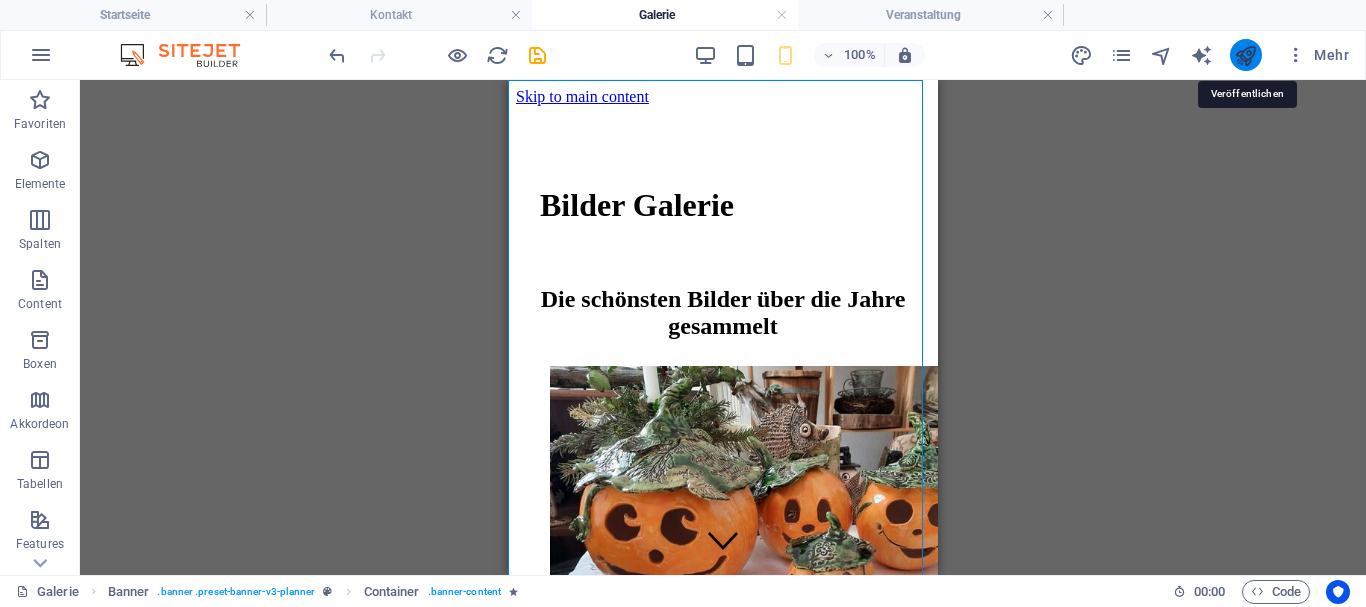 click at bounding box center (1245, 55) 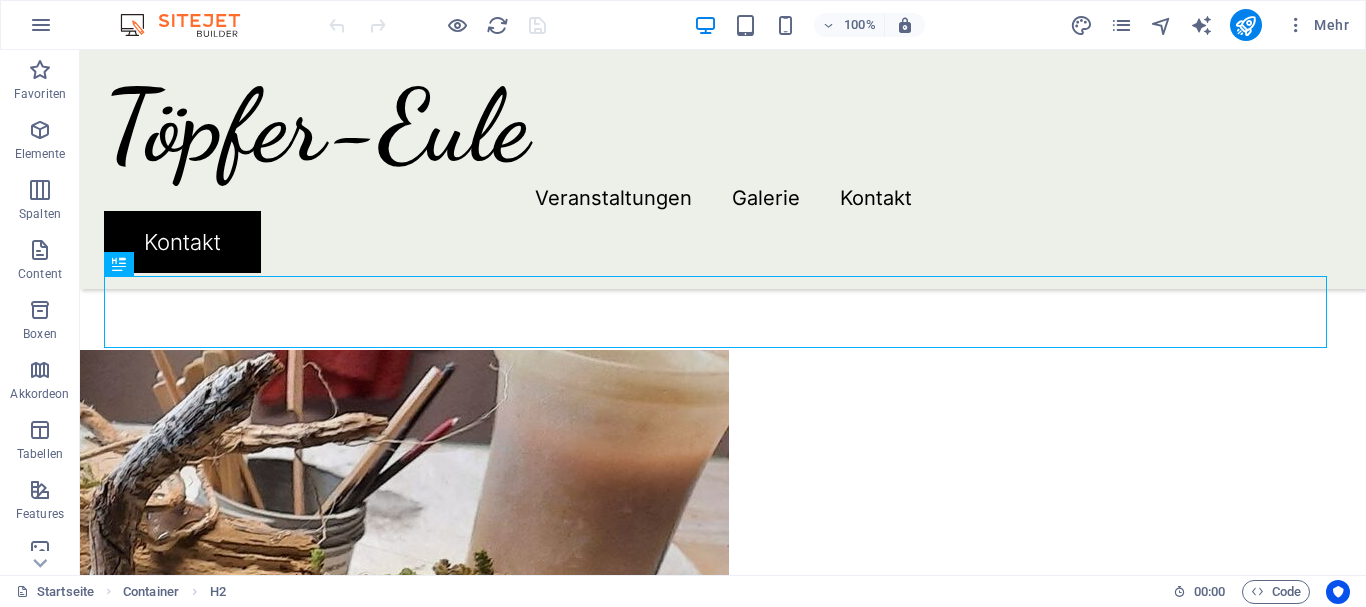 scroll, scrollTop: 545, scrollLeft: 0, axis: vertical 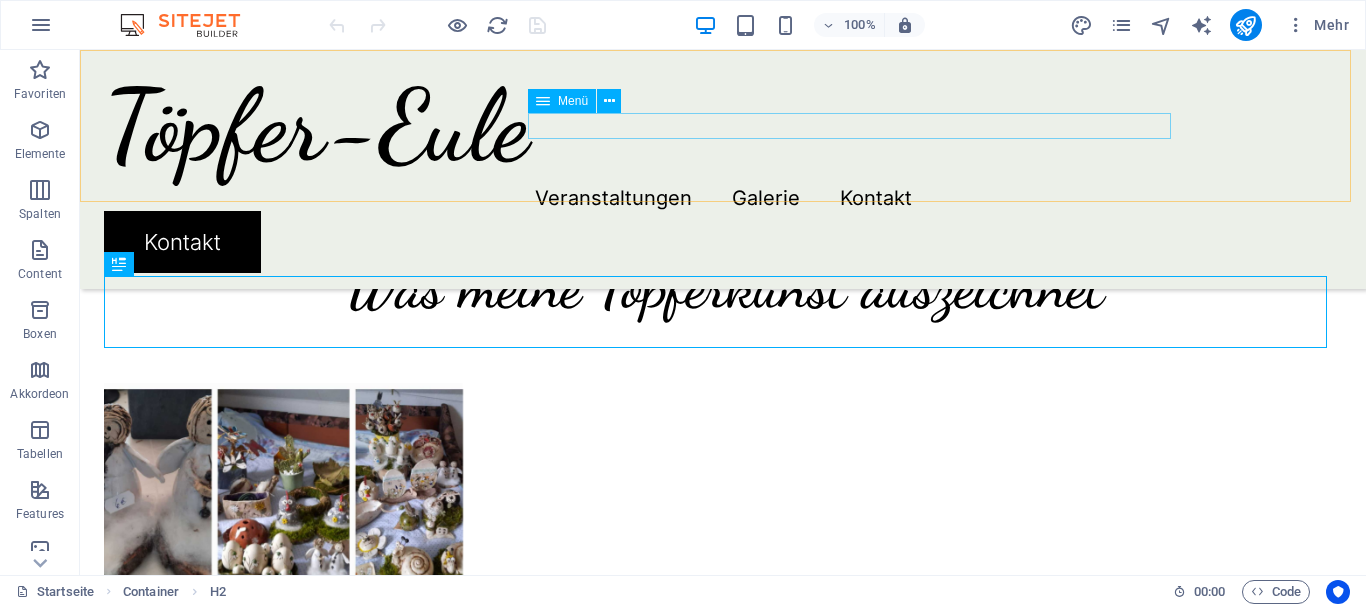 click on "Veranstaltungen Galerie Kontakt" at bounding box center [723, 198] 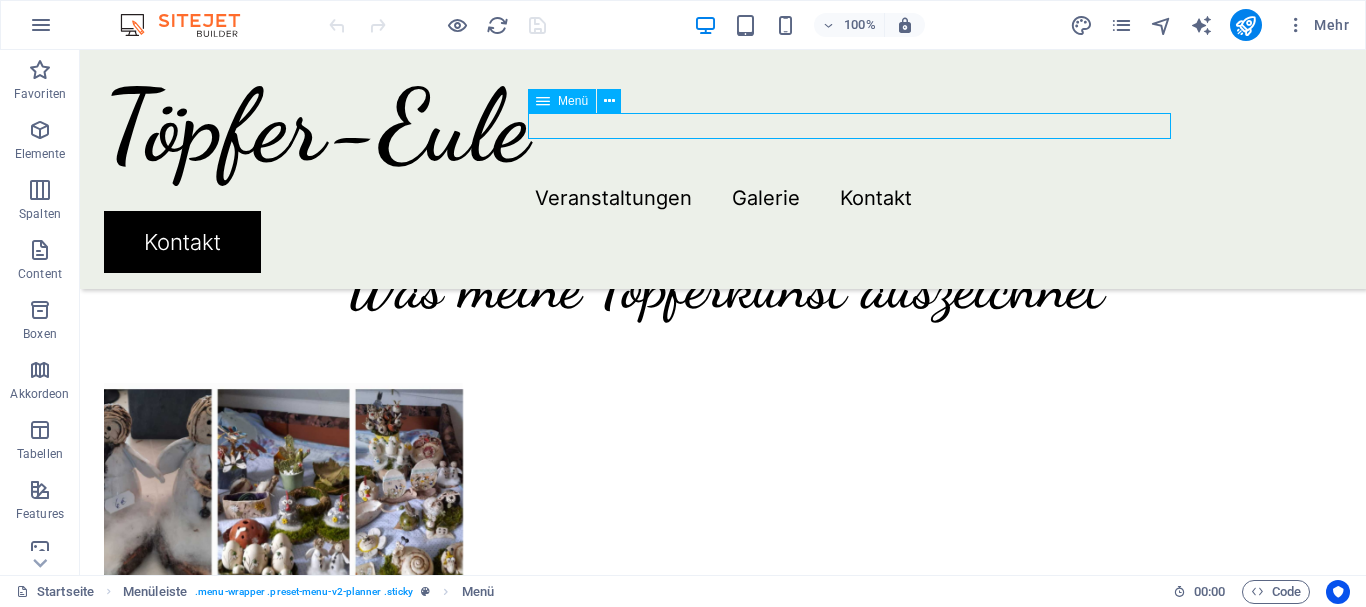 click on "Veranstaltungen Galerie Kontakt" at bounding box center (723, 198) 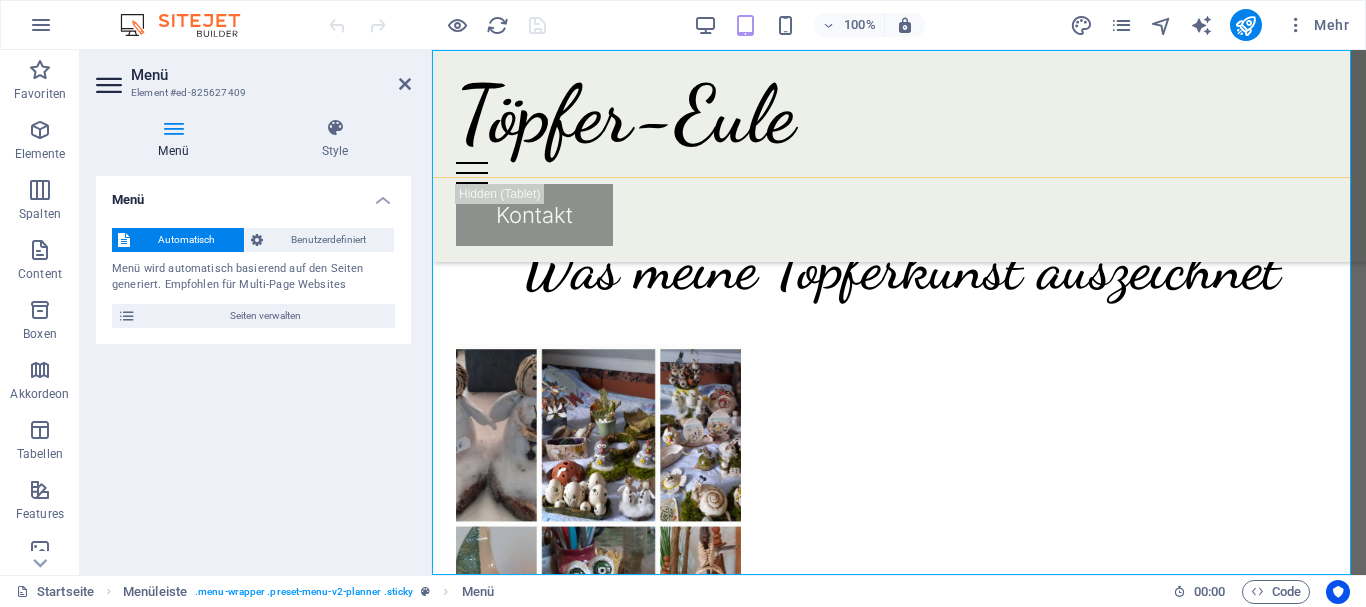 scroll, scrollTop: 510, scrollLeft: 0, axis: vertical 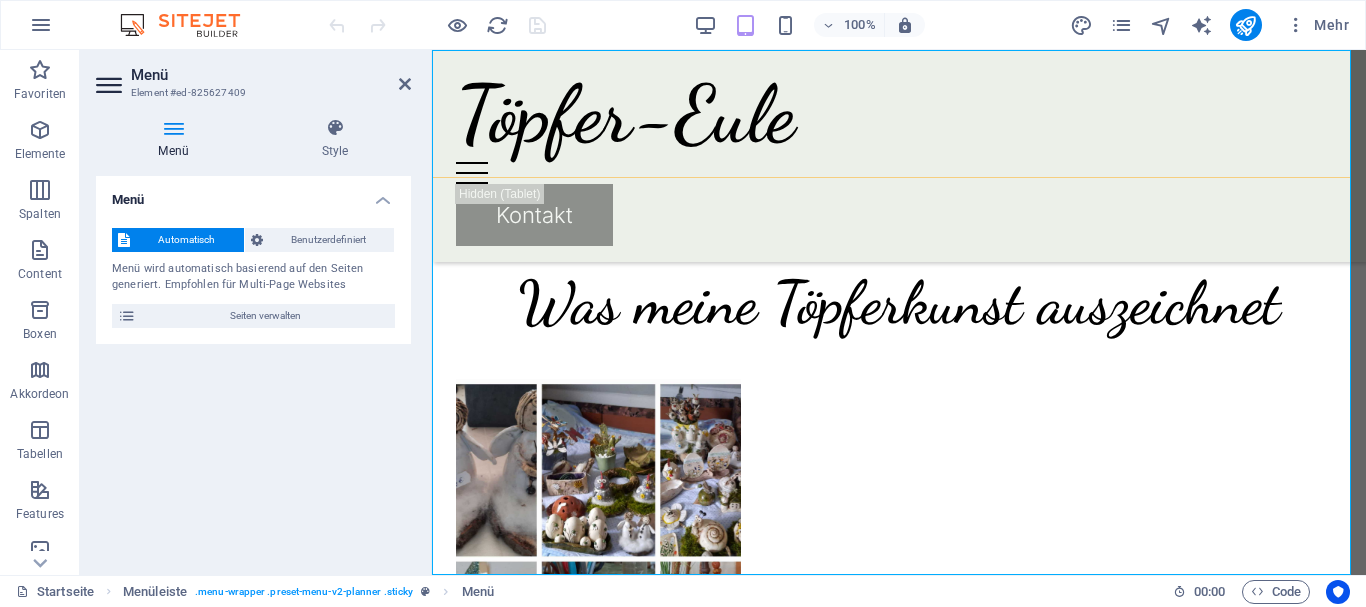 click on "Töpfer-Eule Menu Veranstaltungen Galerie Kontakt Kontakt" at bounding box center (899, 156) 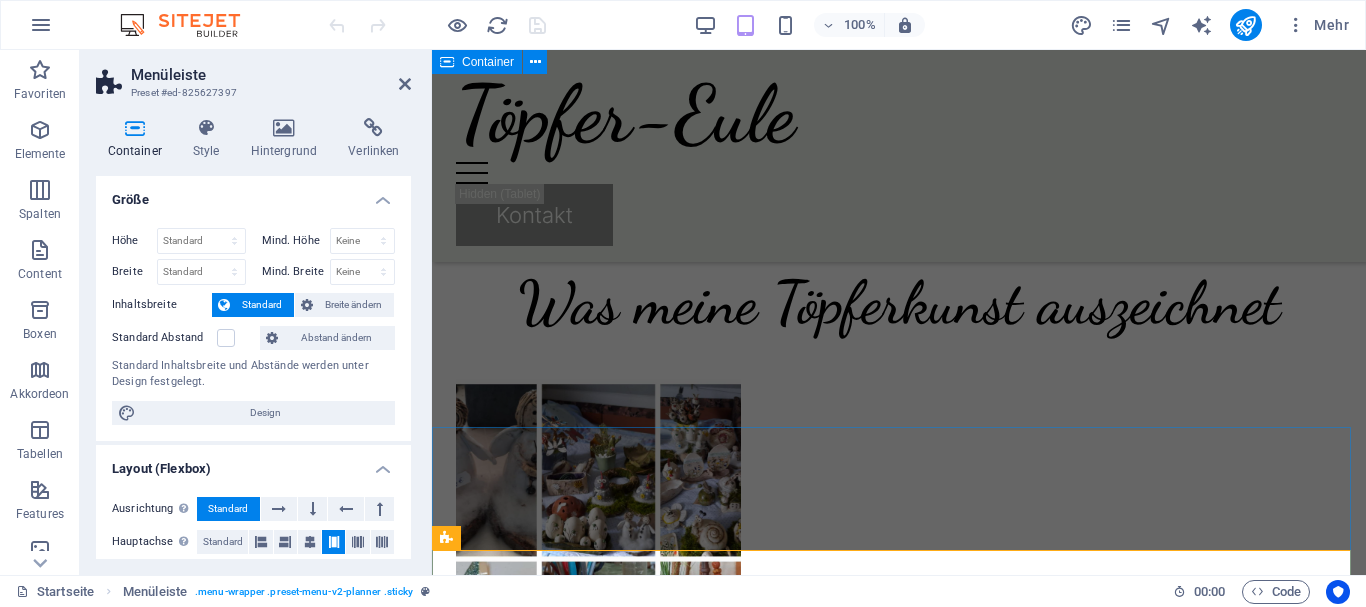 scroll, scrollTop: 287, scrollLeft: 0, axis: vertical 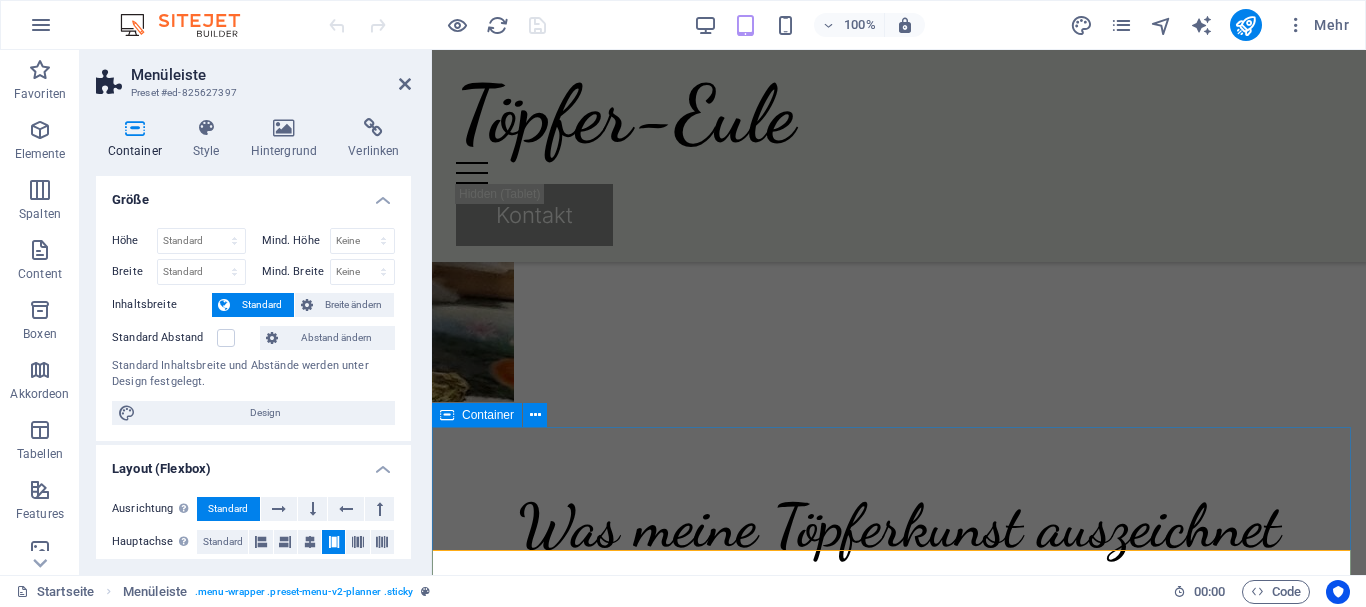 click on "Töpfer-Eule Menu Veranstaltungen Galerie Kontakt Kontakt" at bounding box center (899, 156) 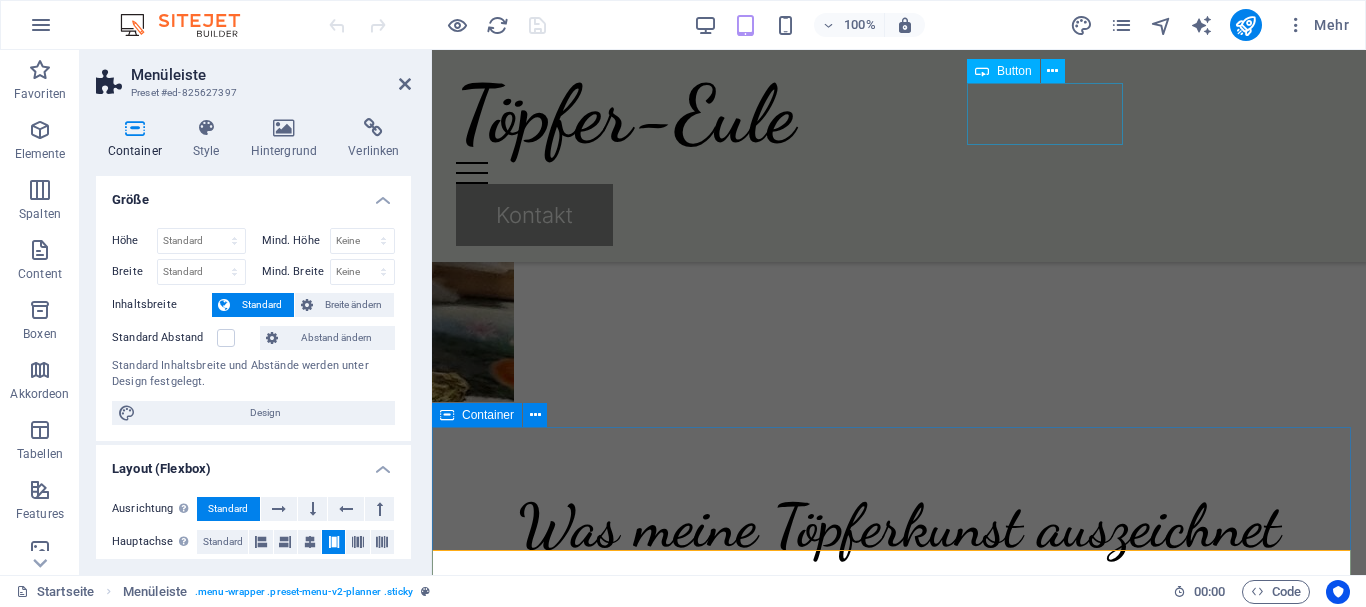 click on "Kontakt" at bounding box center (899, 215) 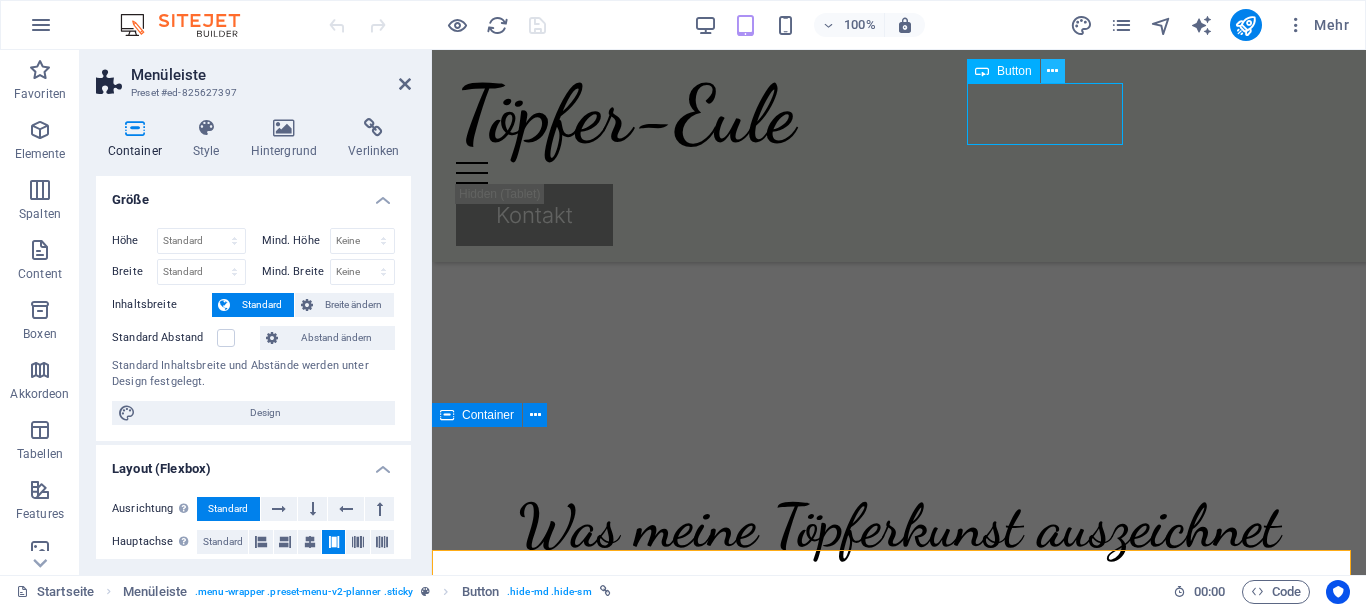 click at bounding box center (1052, 71) 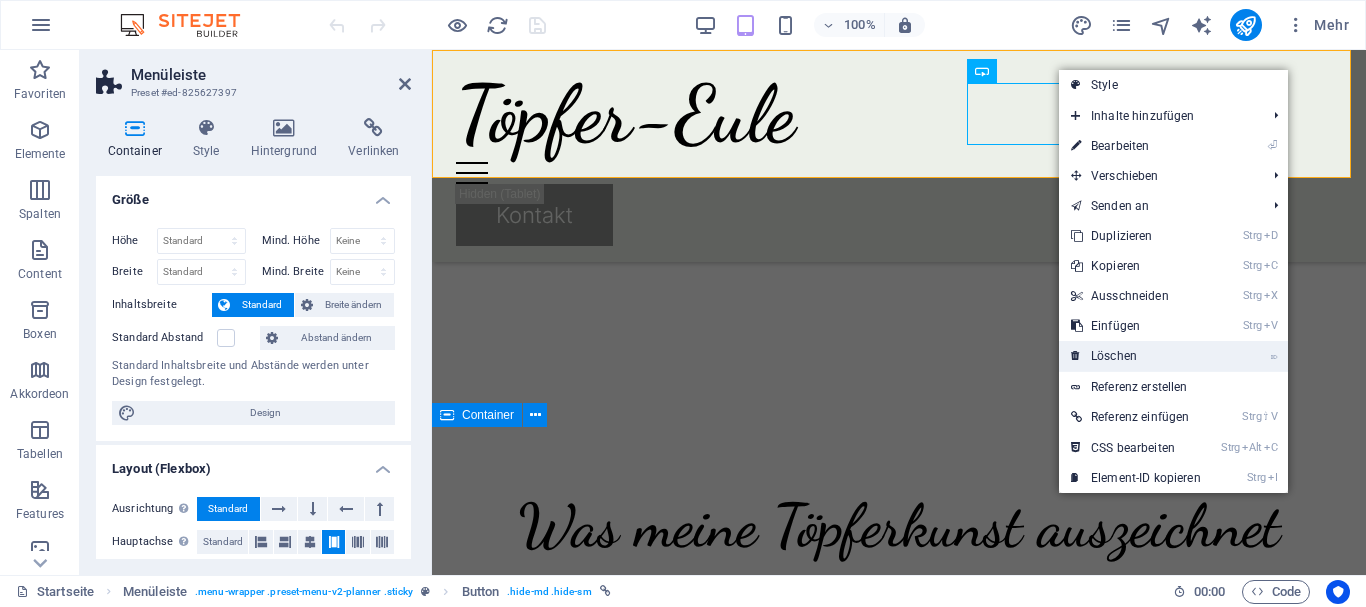 drag, startPoint x: 1100, startPoint y: 361, endPoint x: 671, endPoint y: 311, distance: 431.90393 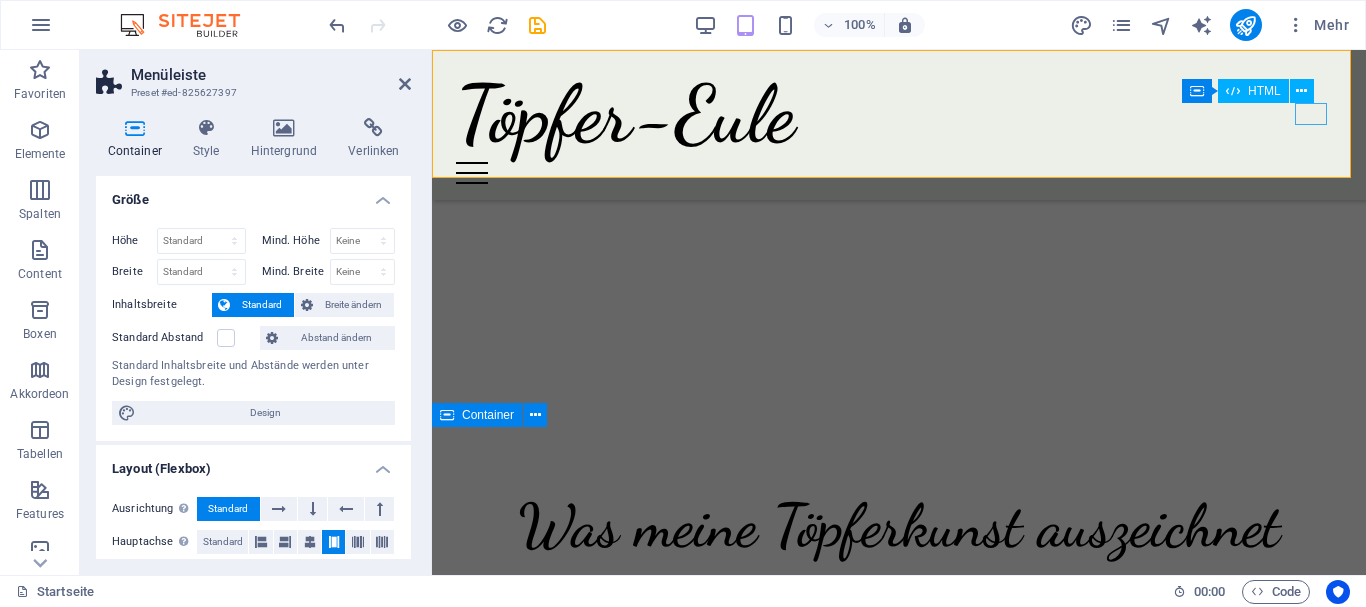 click on "Menu" at bounding box center (899, 173) 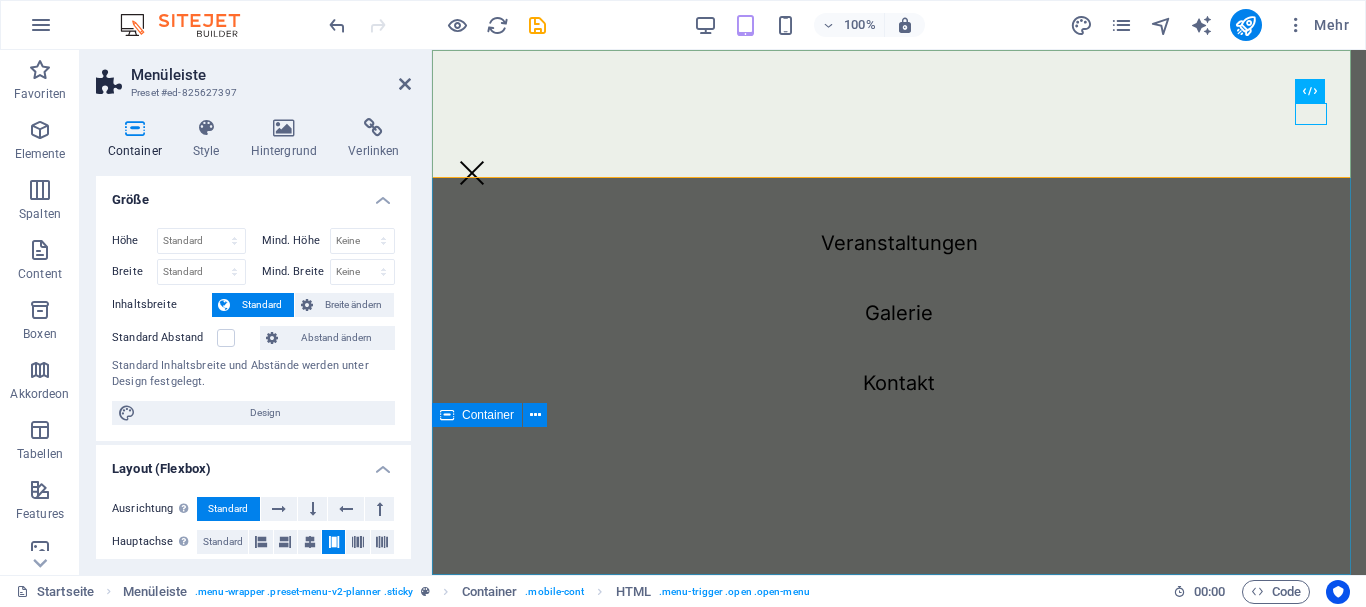 click on "Veranstaltungen Galerie Kontakt" at bounding box center [899, 312] 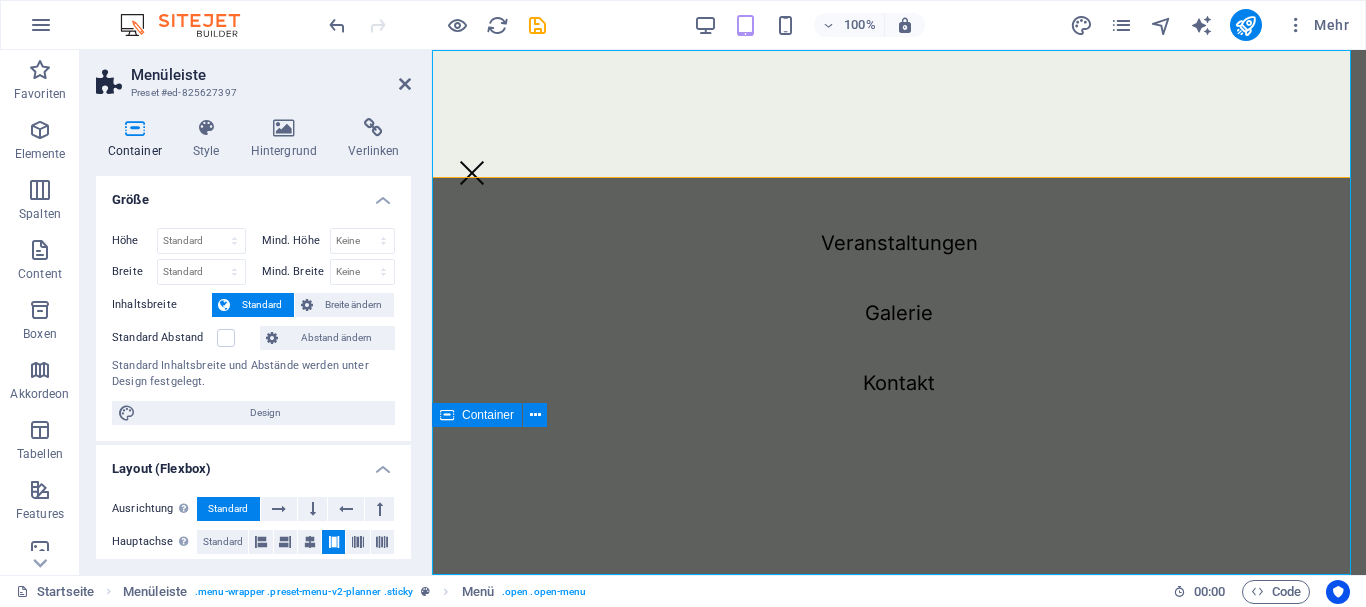click on "Veranstaltungen Galerie Kontakt" at bounding box center (899, 312) 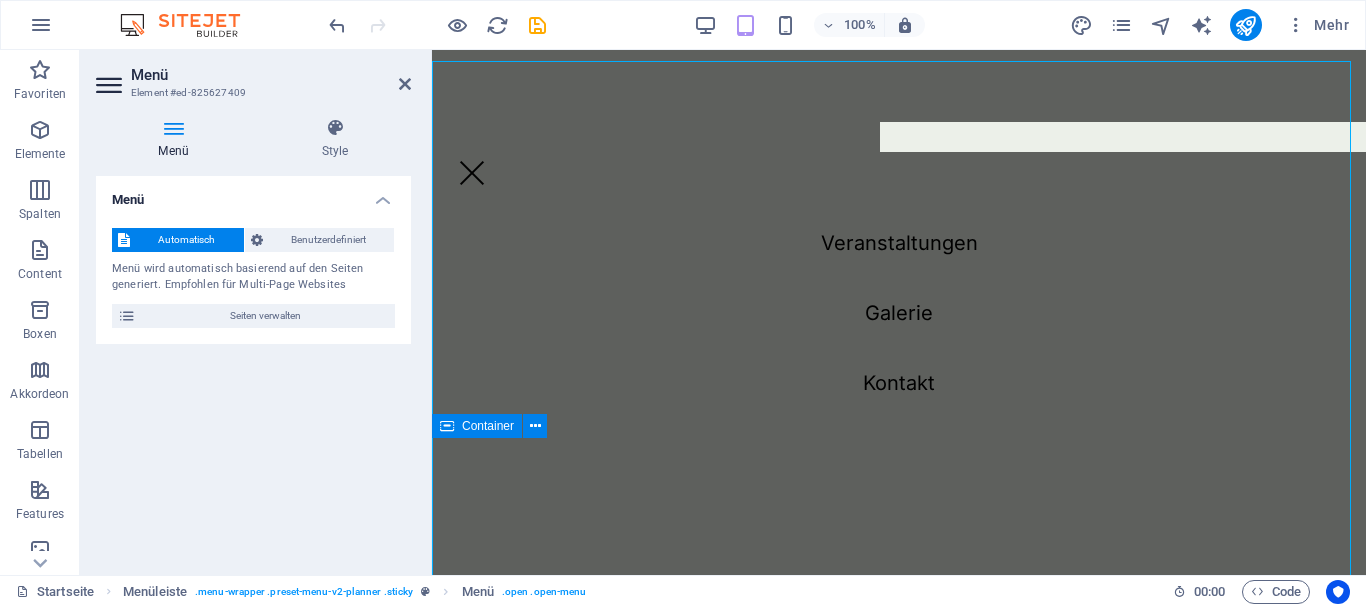scroll, scrollTop: 276, scrollLeft: 0, axis: vertical 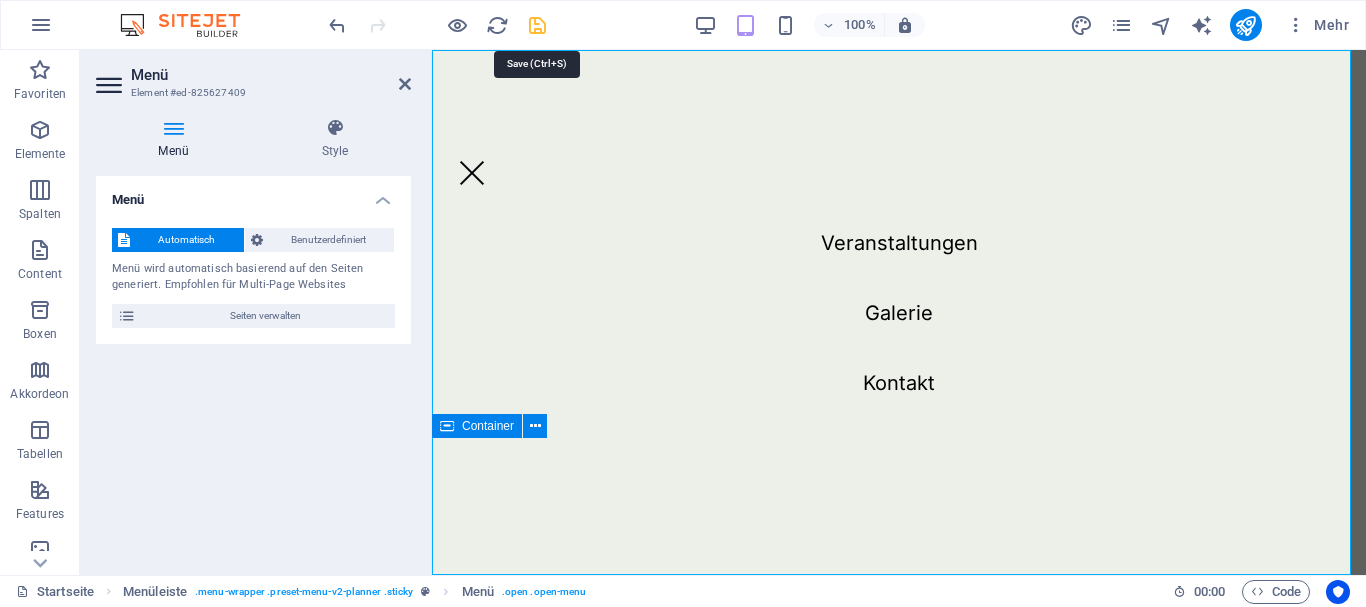 drag, startPoint x: 527, startPoint y: 25, endPoint x: 572, endPoint y: 23, distance: 45.044422 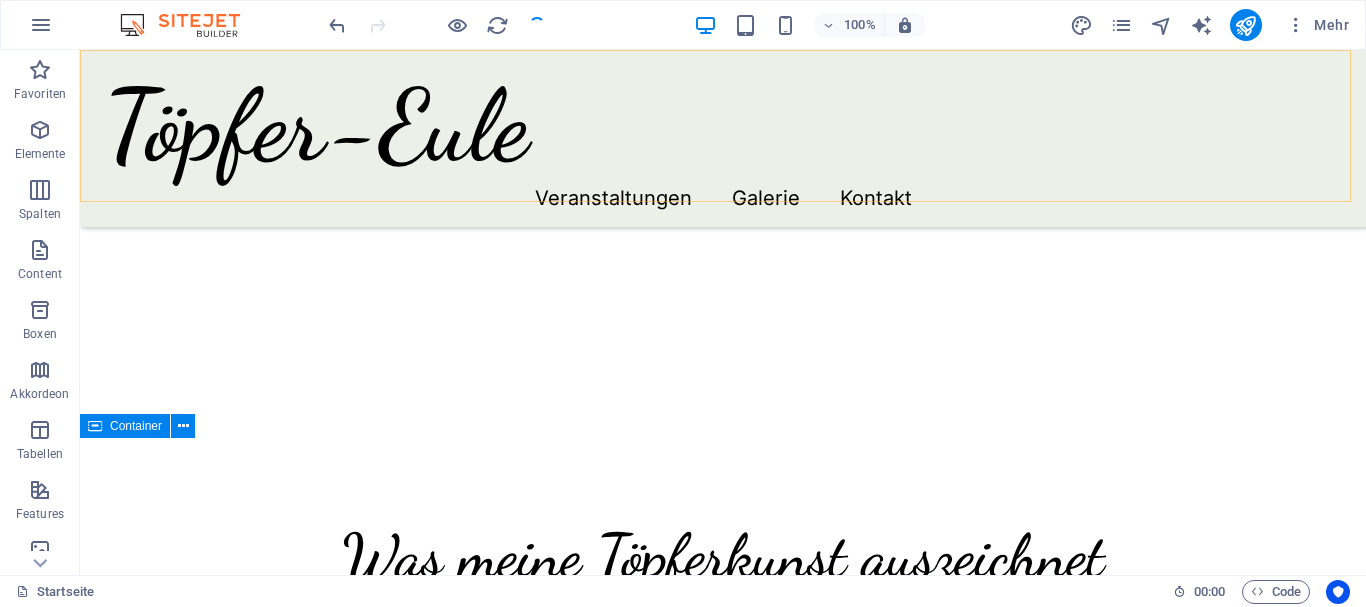 scroll, scrollTop: 311, scrollLeft: 0, axis: vertical 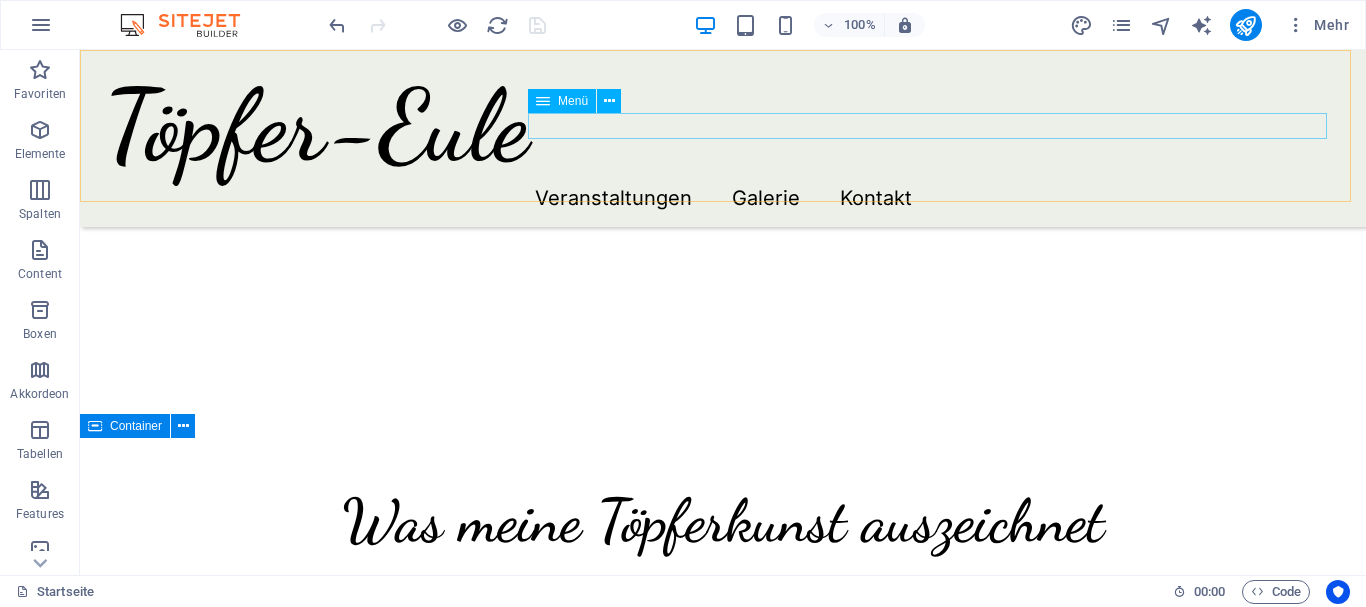 click on "Veranstaltungen Galerie Kontakt" at bounding box center [723, 198] 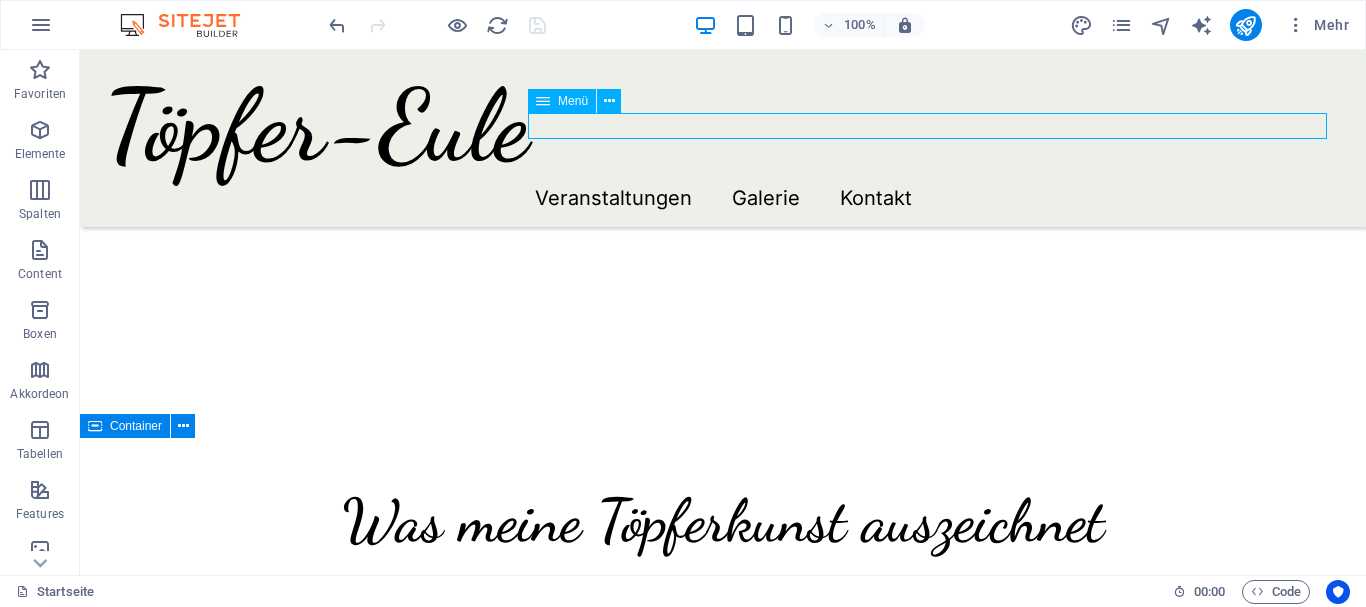 click on "Veranstaltungen Galerie Kontakt" at bounding box center (723, 198) 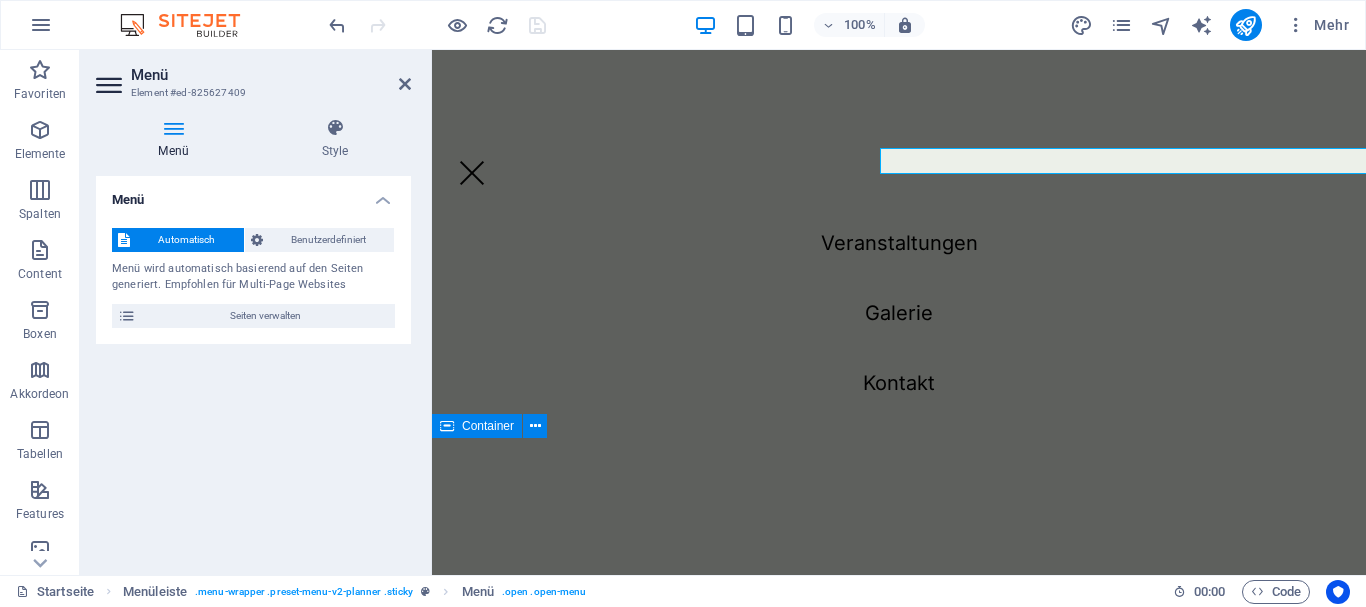 scroll, scrollTop: 276, scrollLeft: 0, axis: vertical 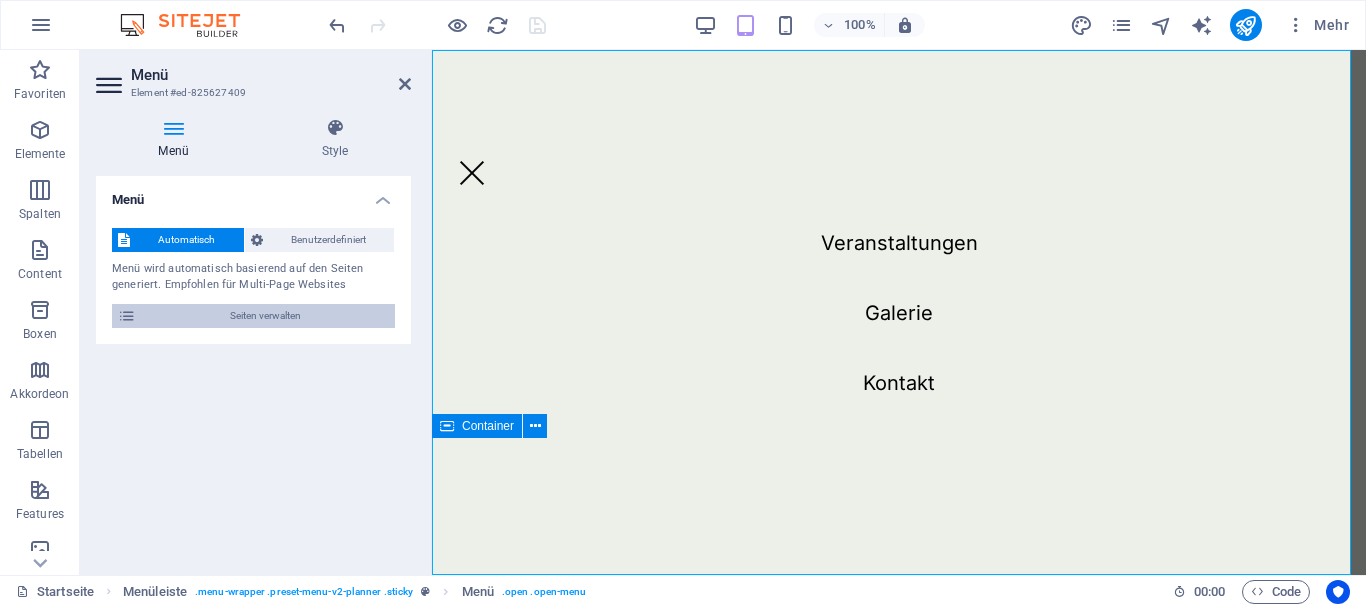 click at bounding box center [127, 316] 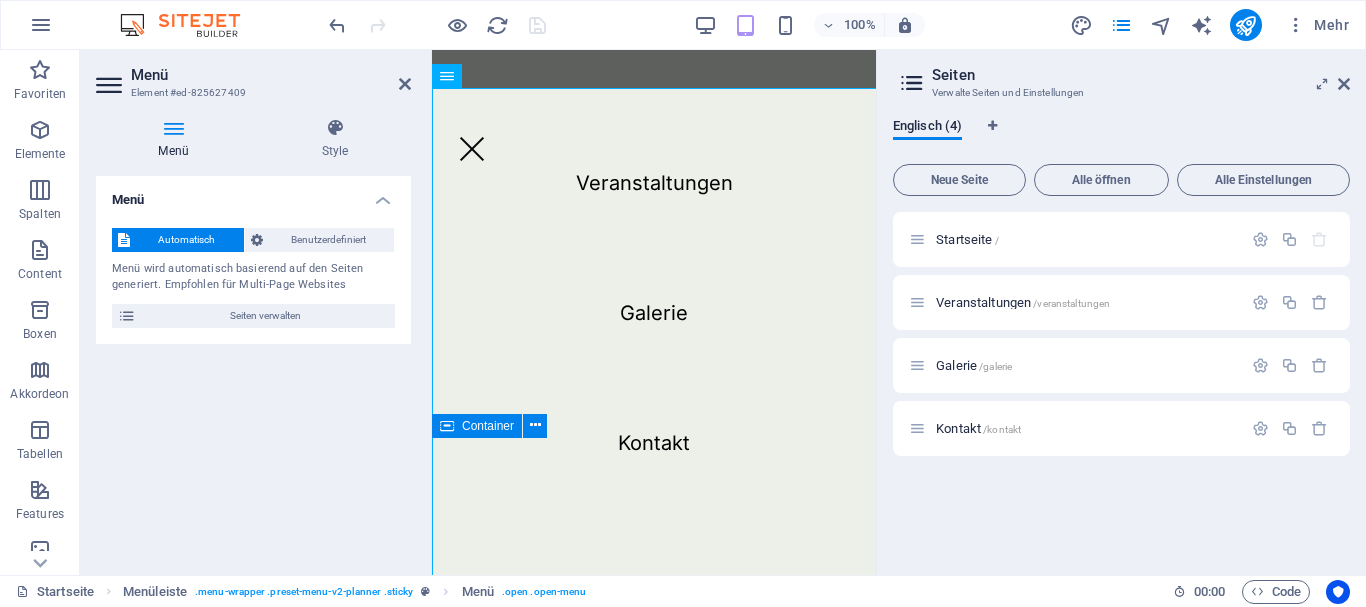 scroll, scrollTop: 238, scrollLeft: 0, axis: vertical 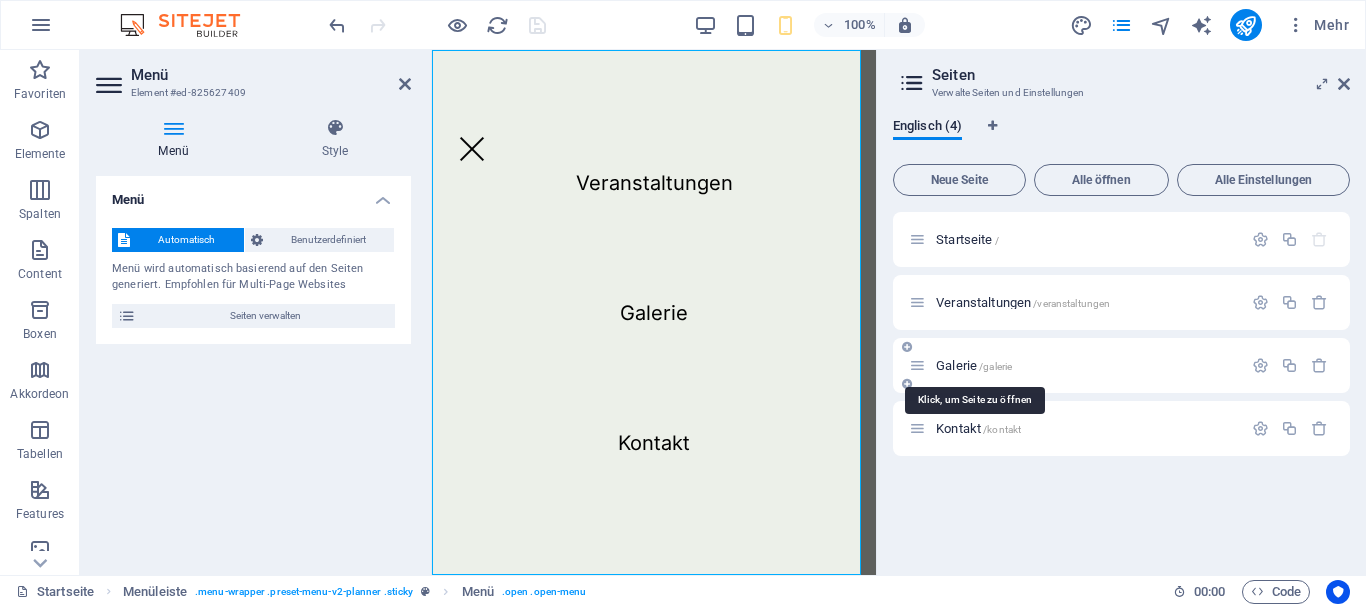 click on "Galerie /[PAGE]" at bounding box center [974, 365] 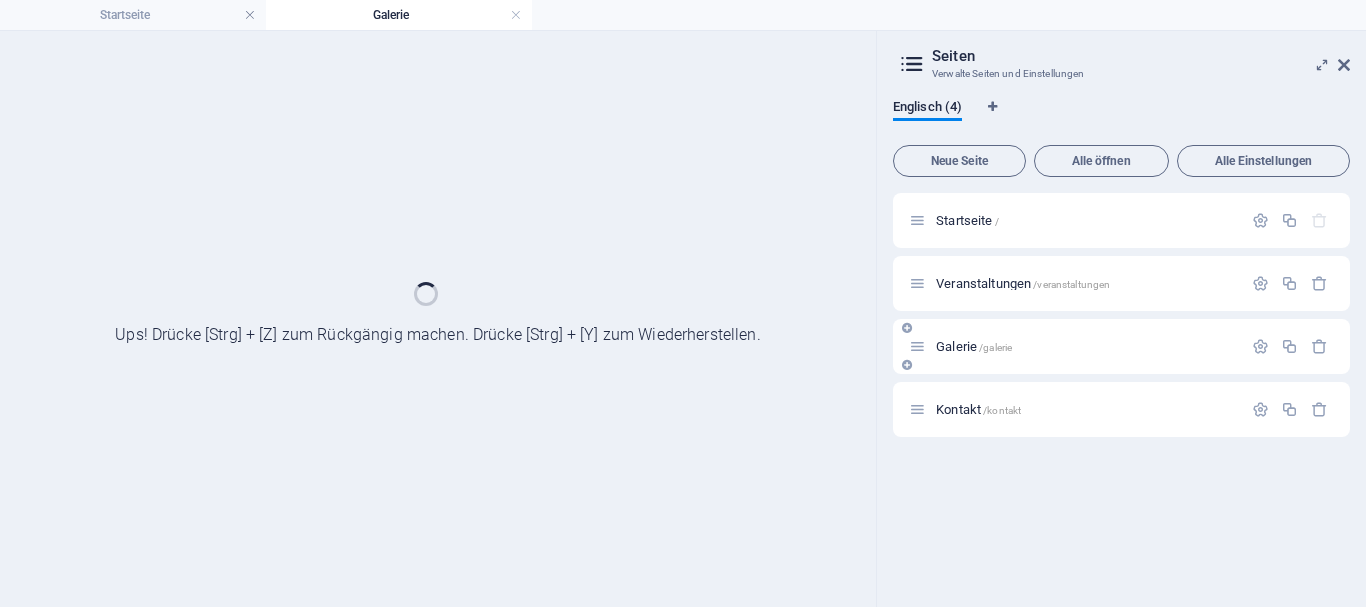 scroll, scrollTop: 0, scrollLeft: 0, axis: both 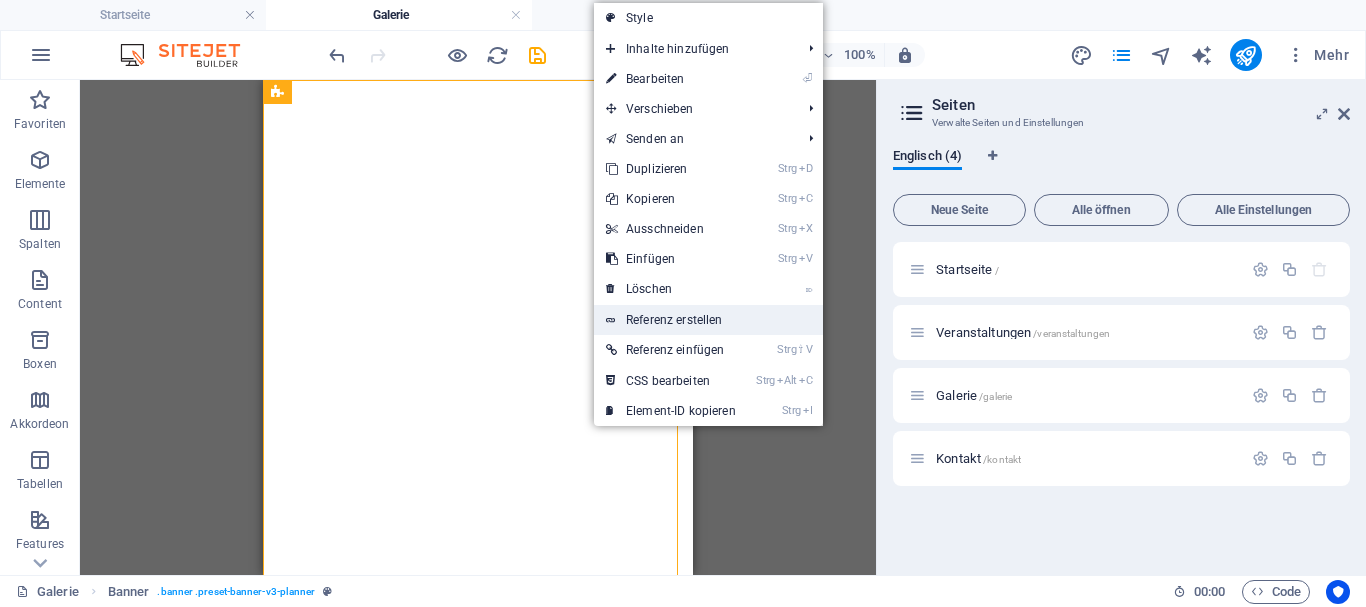 click on "Referenz erstellen" at bounding box center (708, 320) 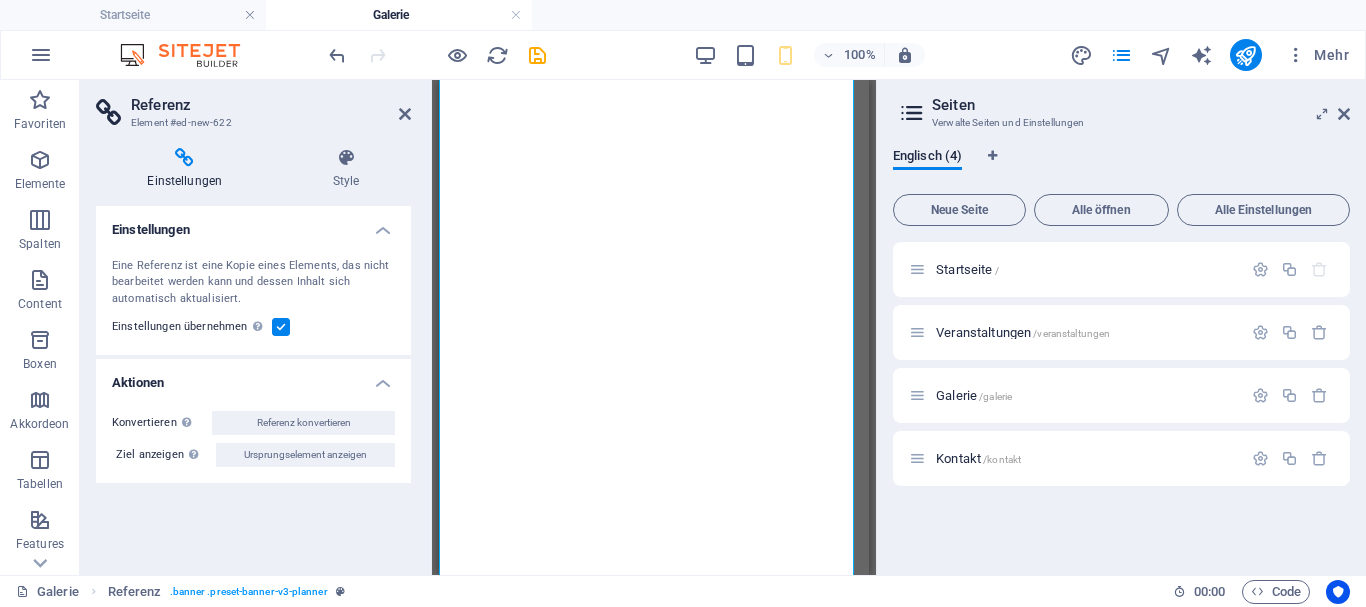 click on "100% Mehr" at bounding box center [683, 55] 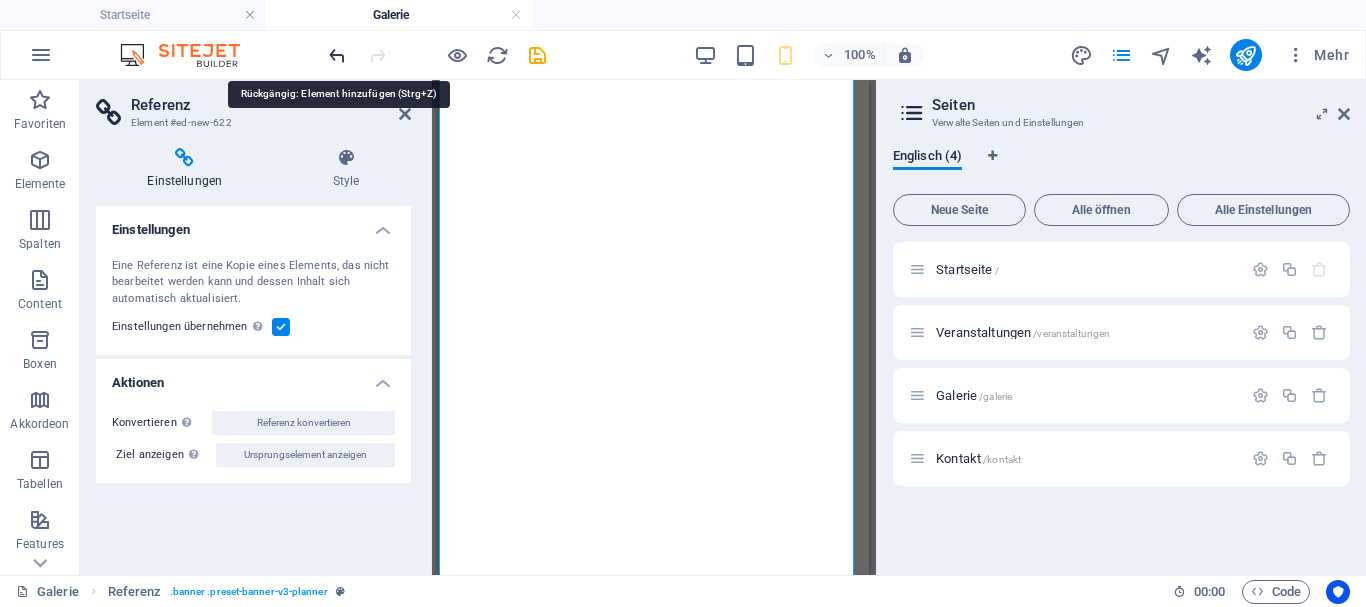 click at bounding box center [337, 55] 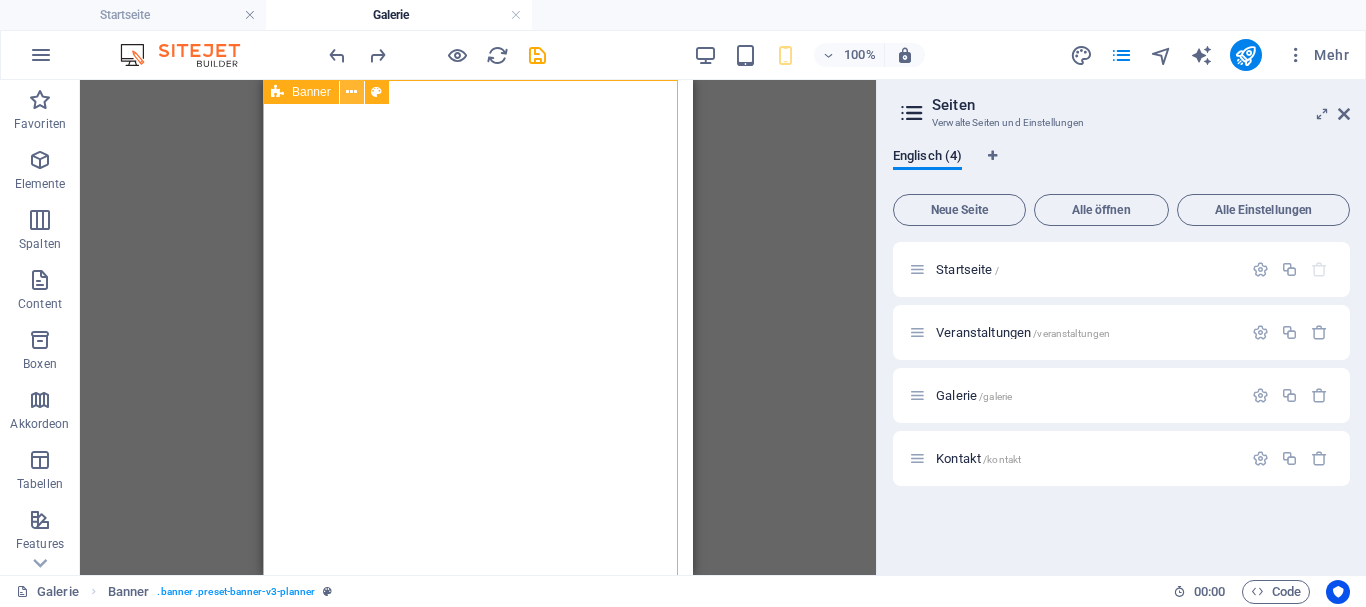 click at bounding box center [351, 92] 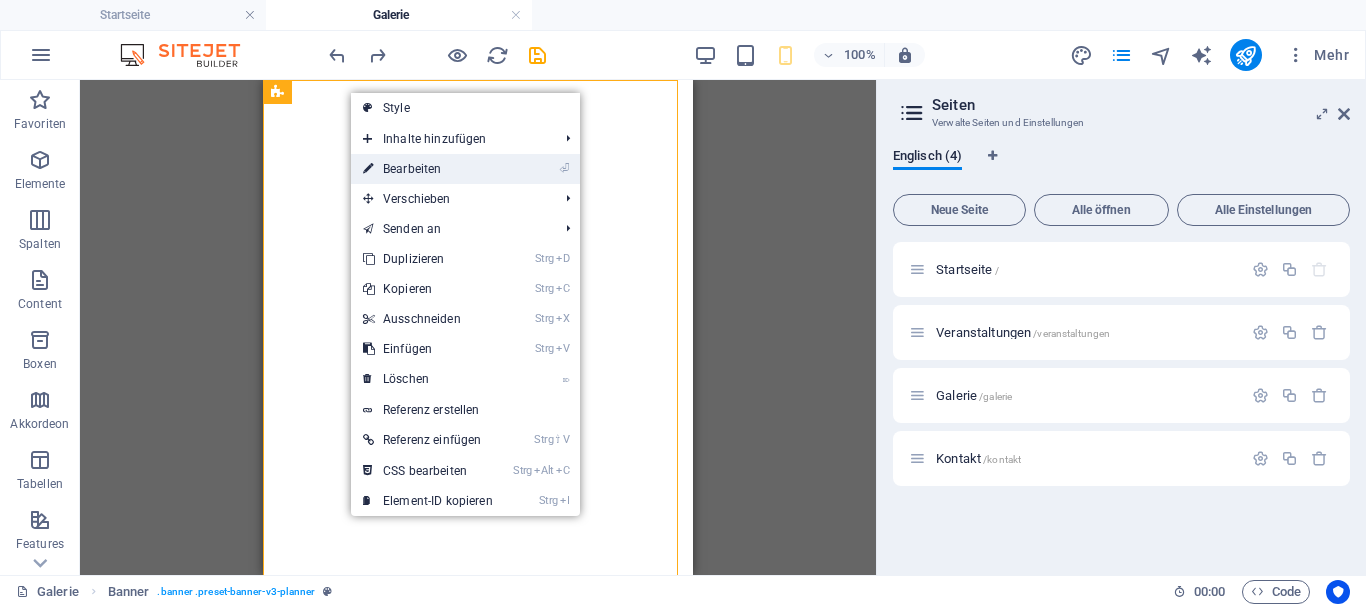 click on "⏎  Bearbeiten" at bounding box center [428, 169] 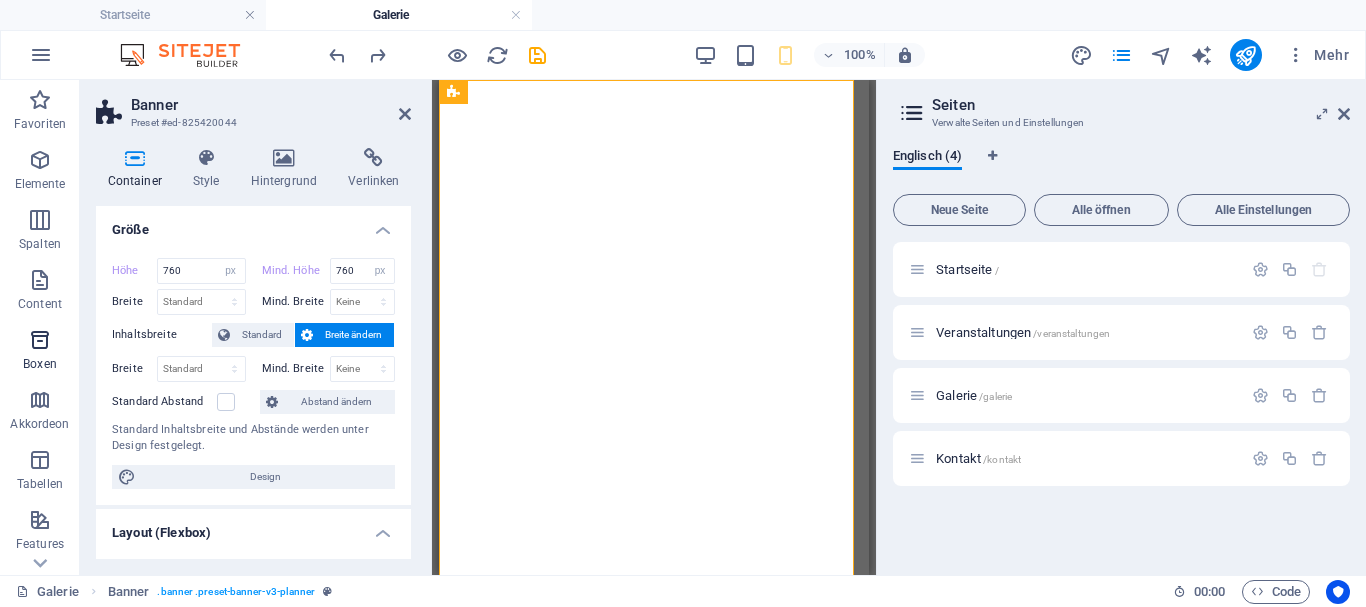 click at bounding box center [40, 340] 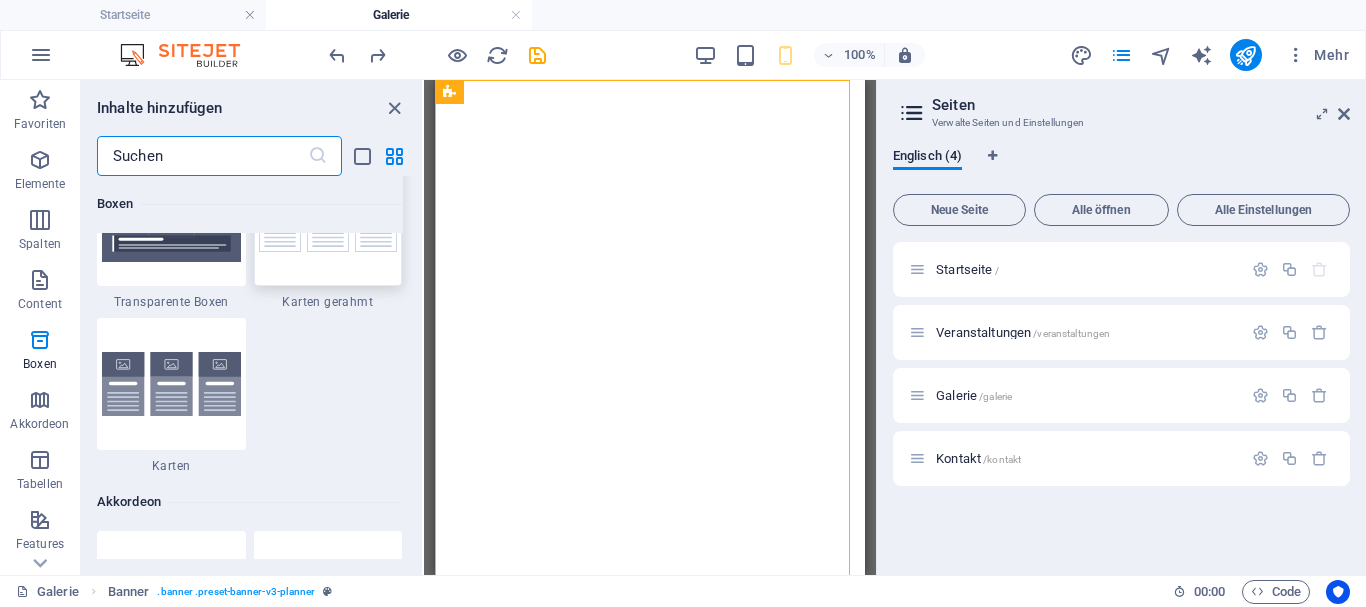 scroll, scrollTop: 6016, scrollLeft: 0, axis: vertical 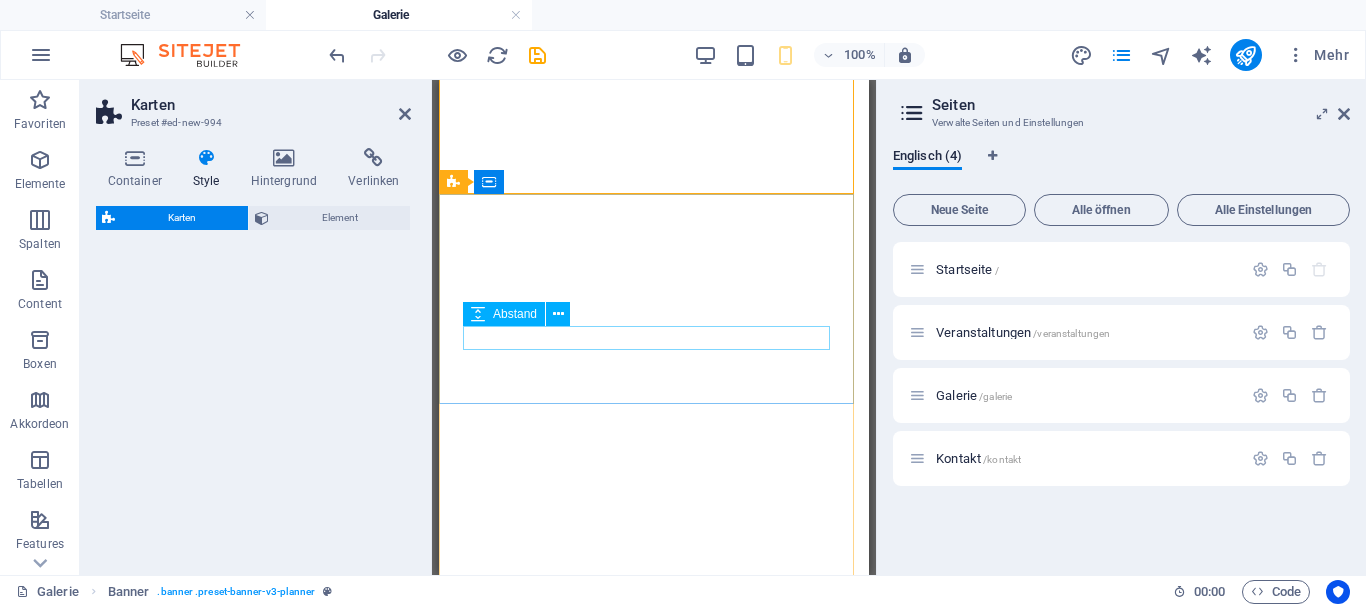 select on "rem" 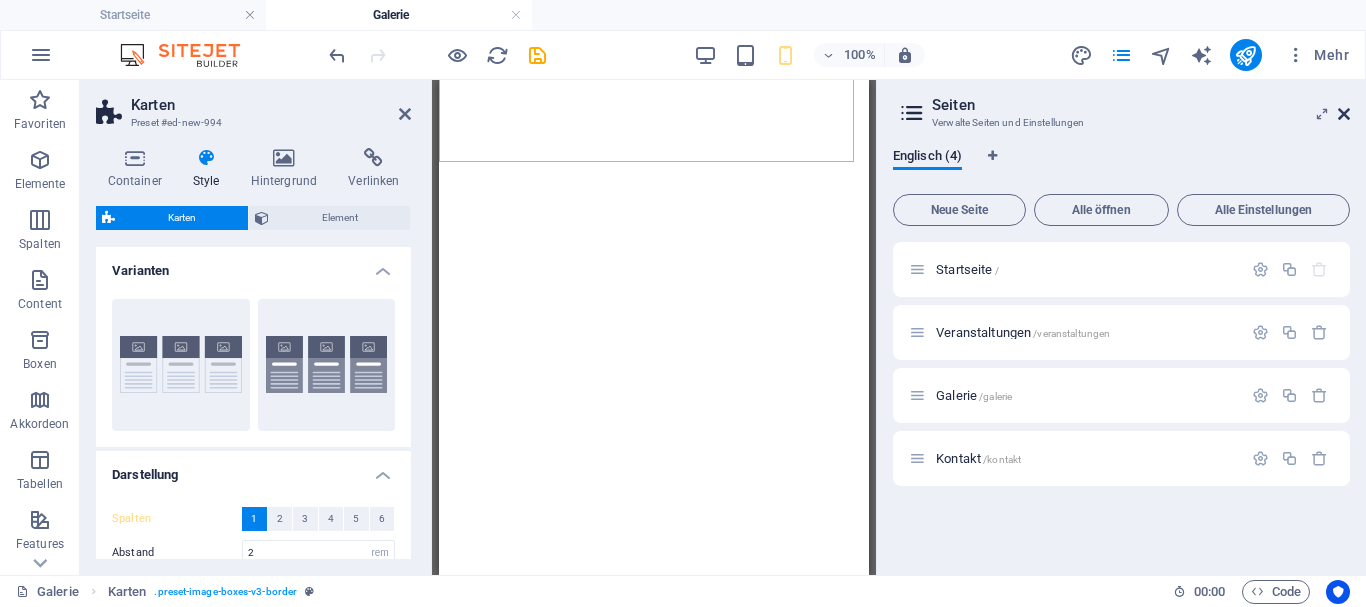 click at bounding box center (1344, 114) 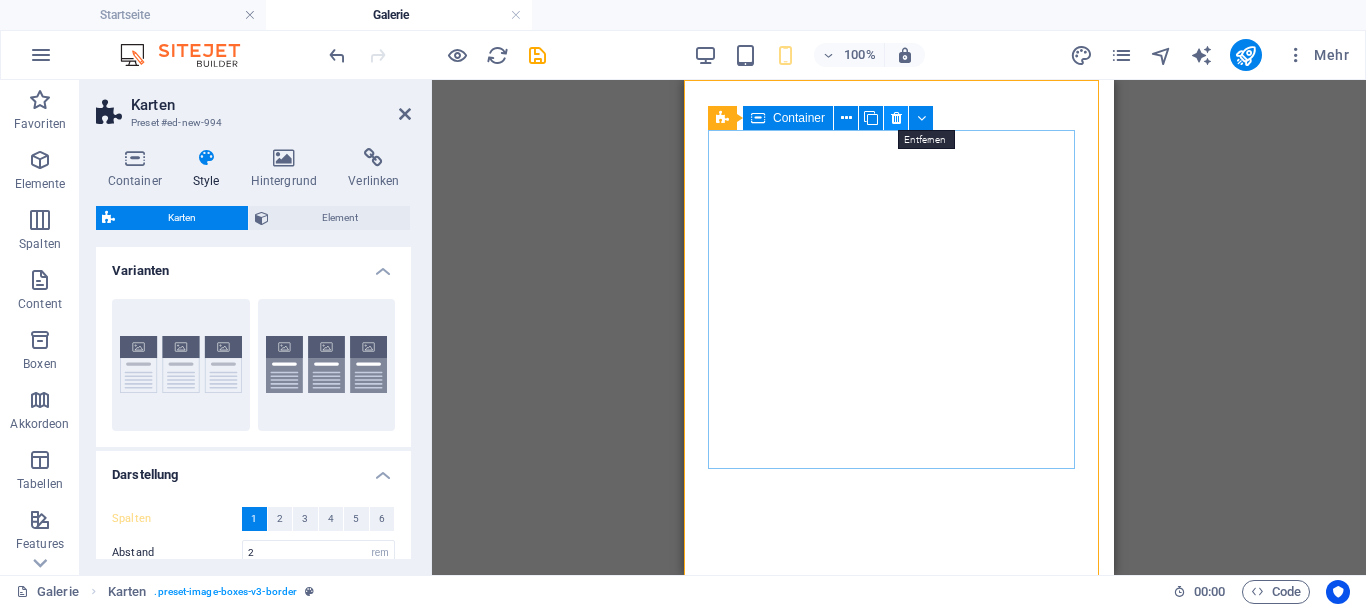 click at bounding box center (896, 118) 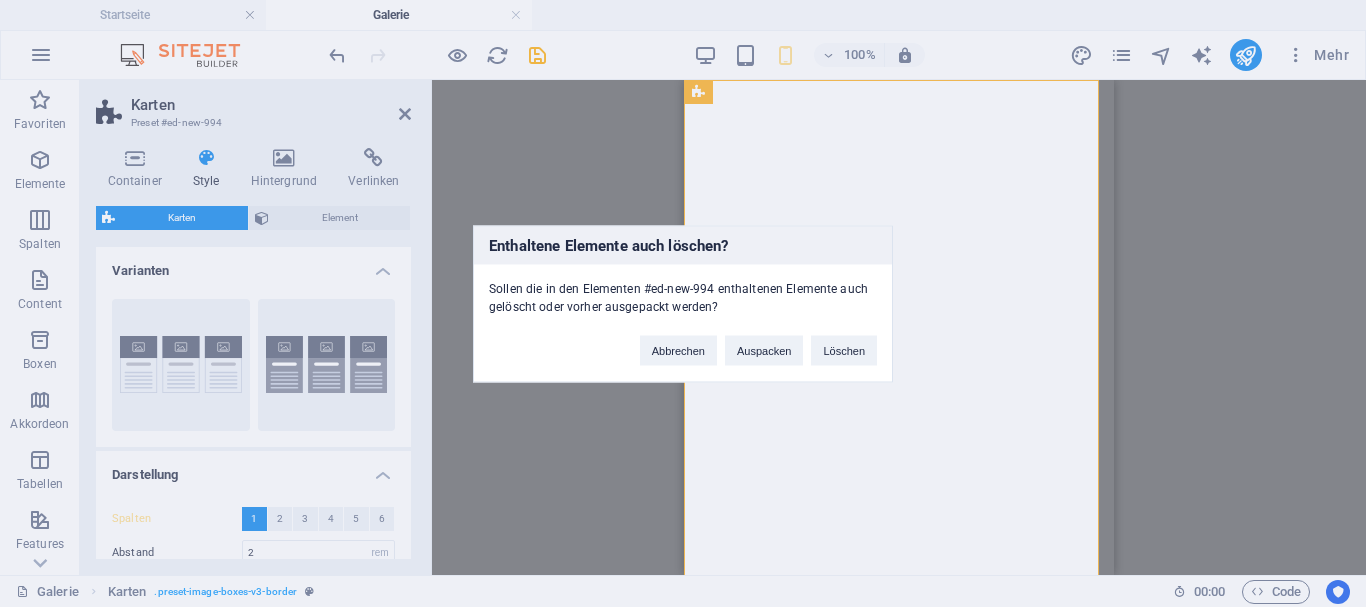 type 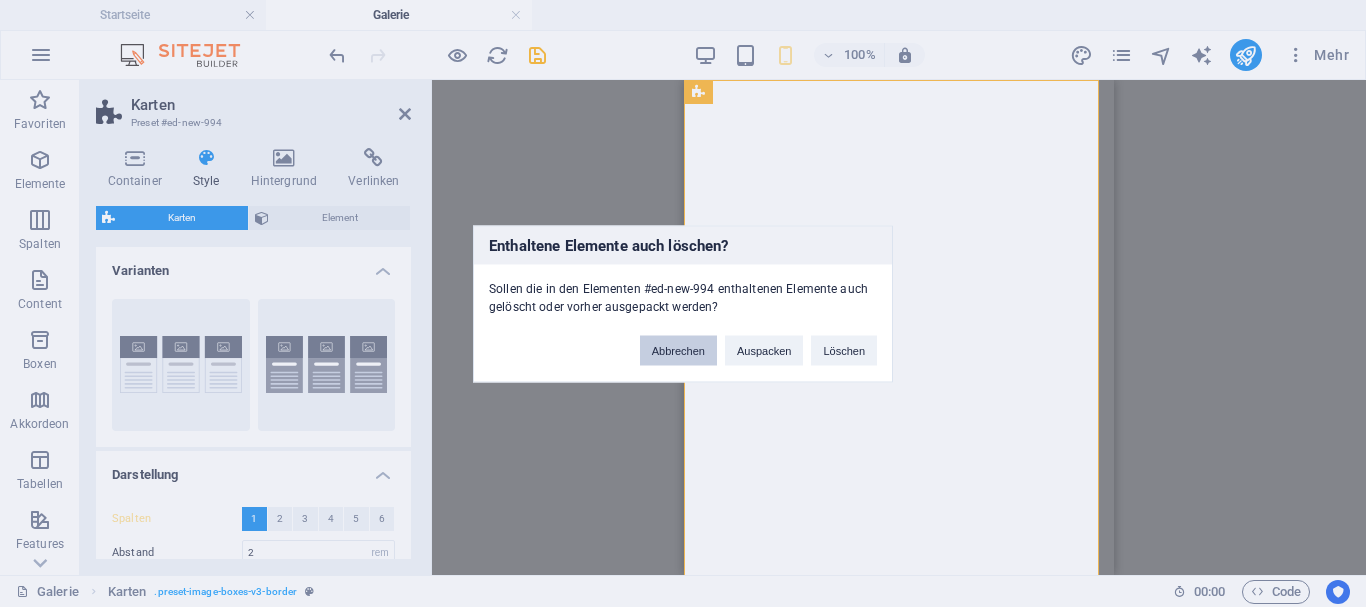 click on "Abbrechen" at bounding box center (678, 350) 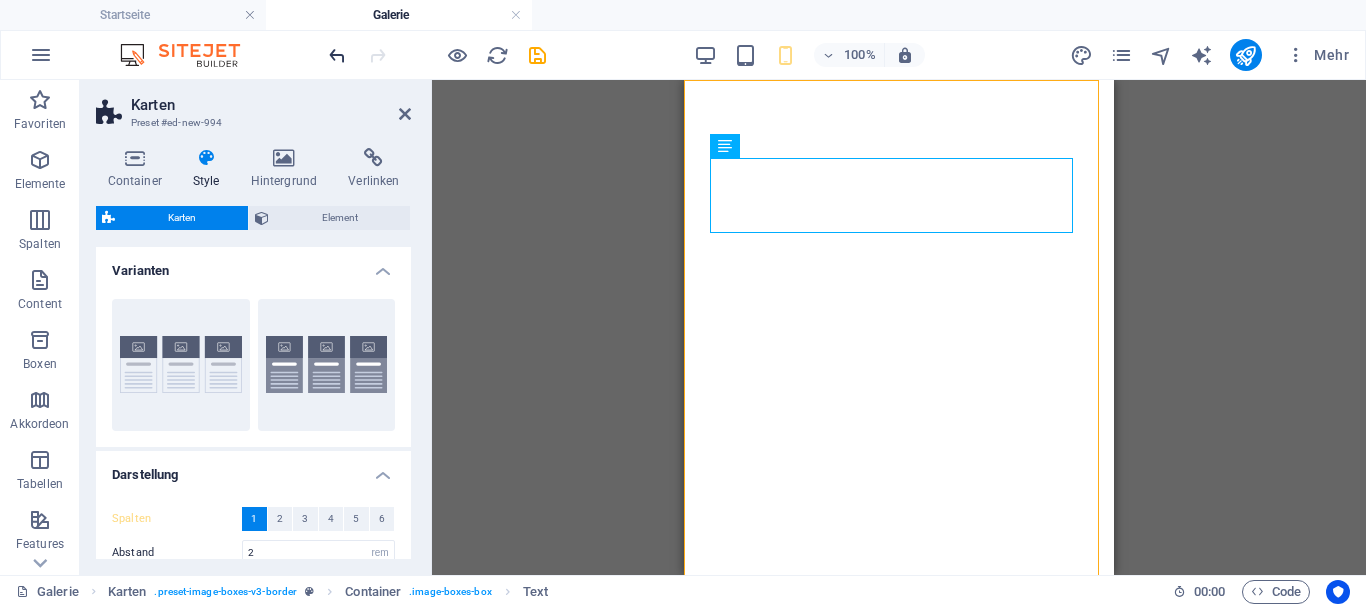 click at bounding box center (337, 55) 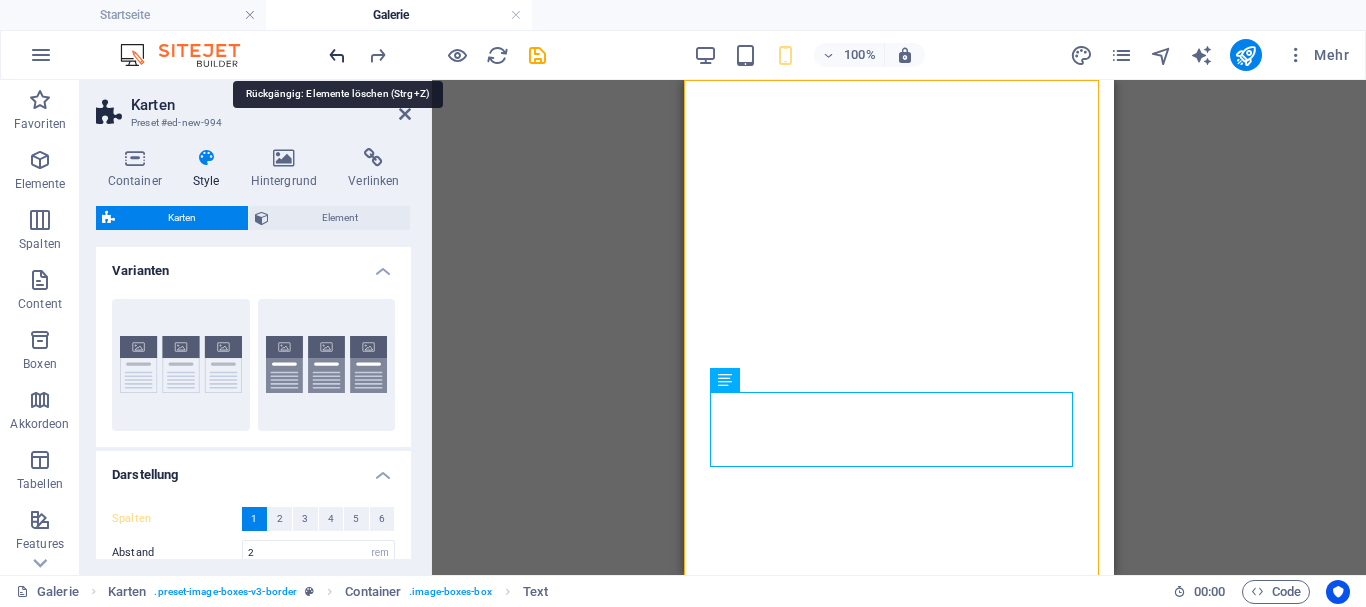click at bounding box center [337, 55] 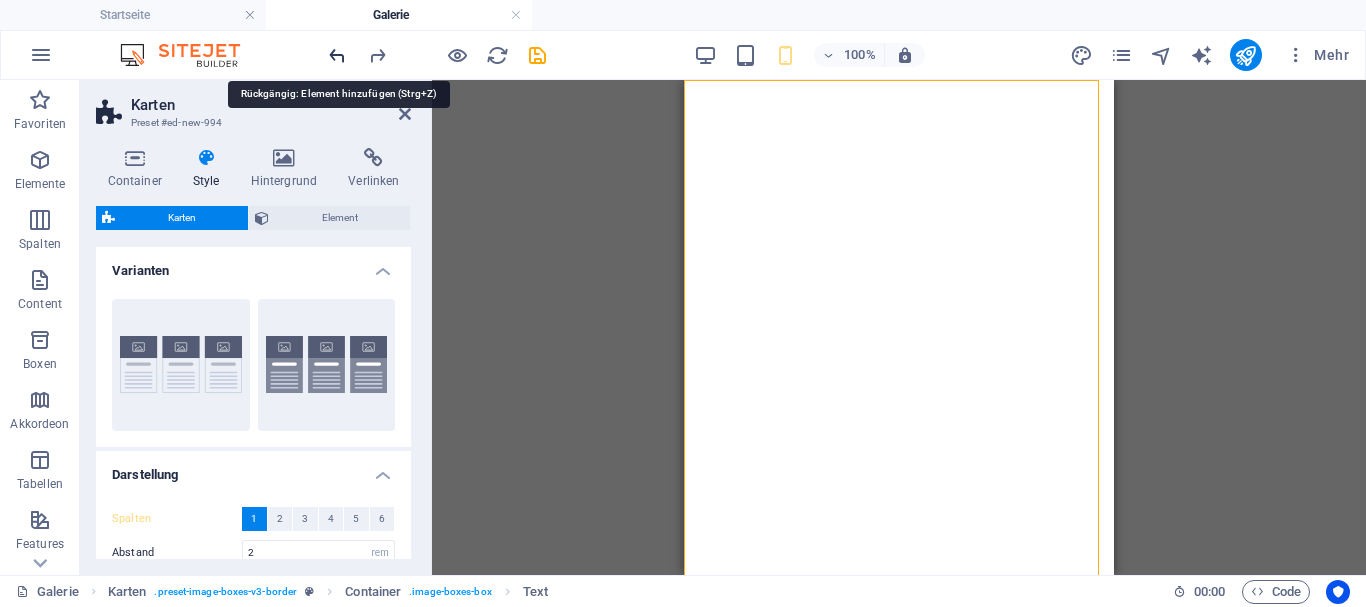 click at bounding box center [337, 55] 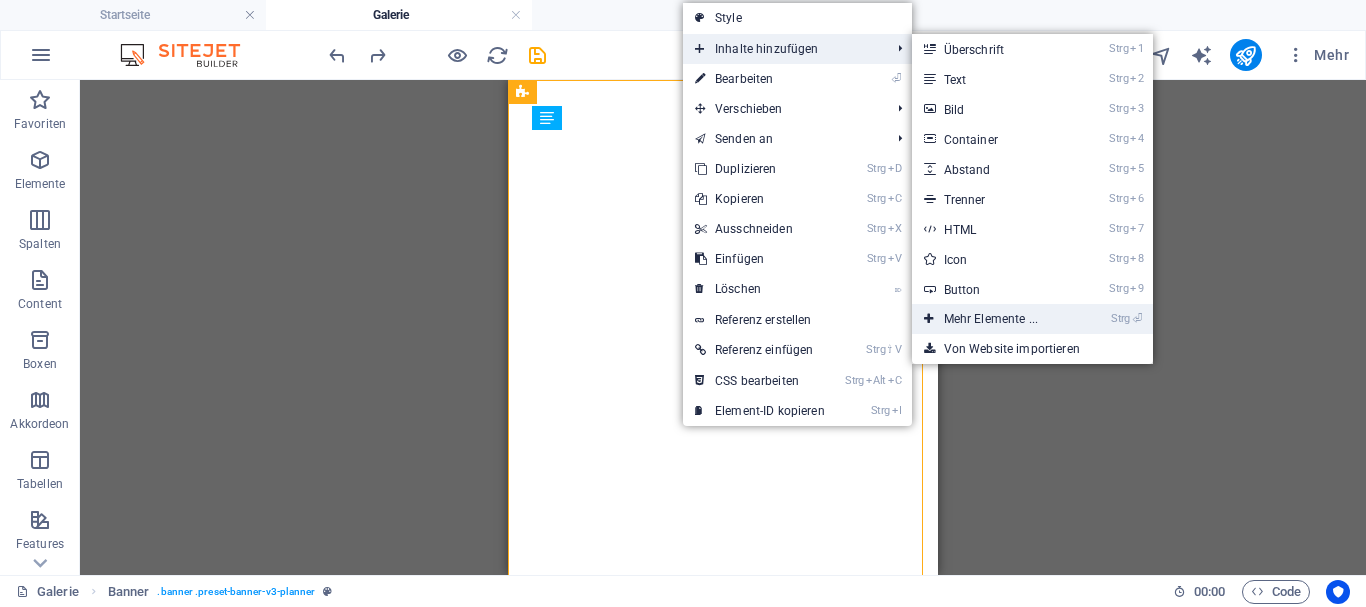 click on "Strg ⏎  Mehr Elemente ..." at bounding box center [995, 319] 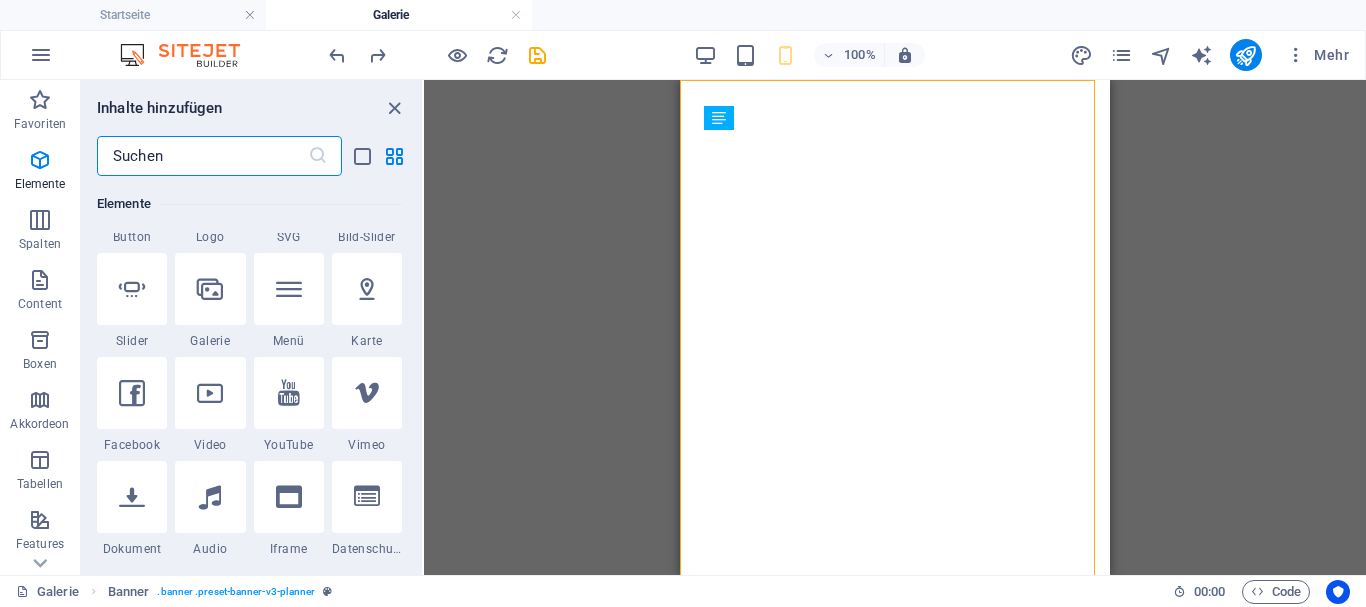 scroll, scrollTop: 513, scrollLeft: 0, axis: vertical 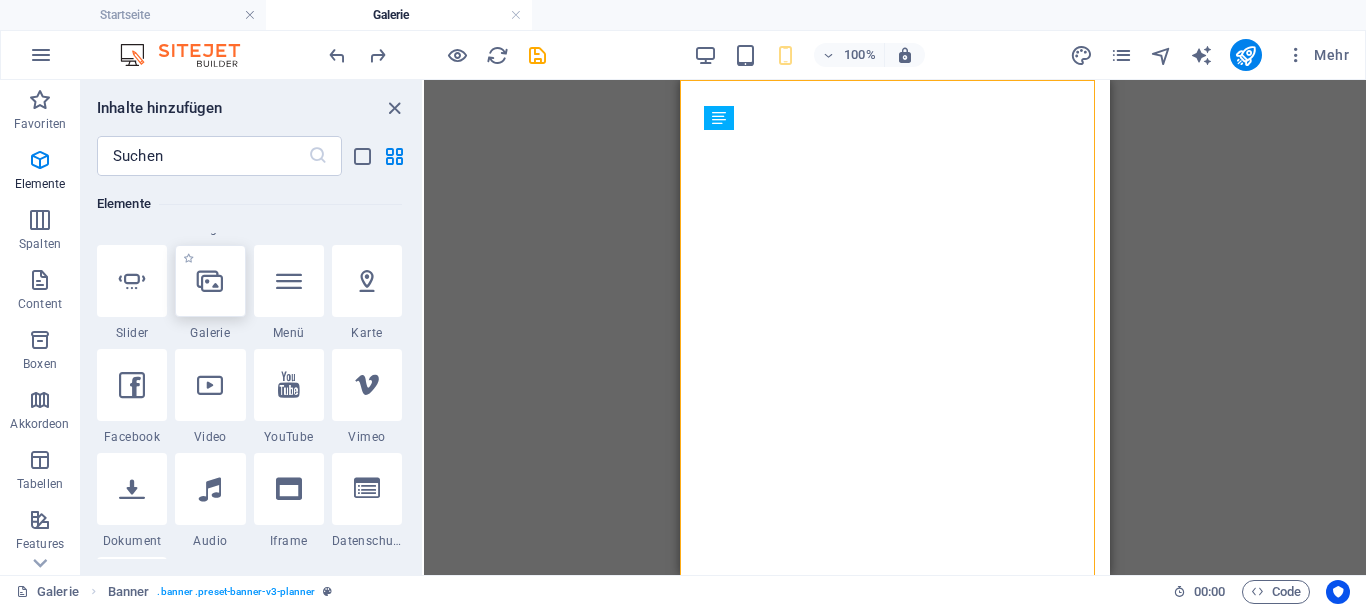 click at bounding box center (210, 281) 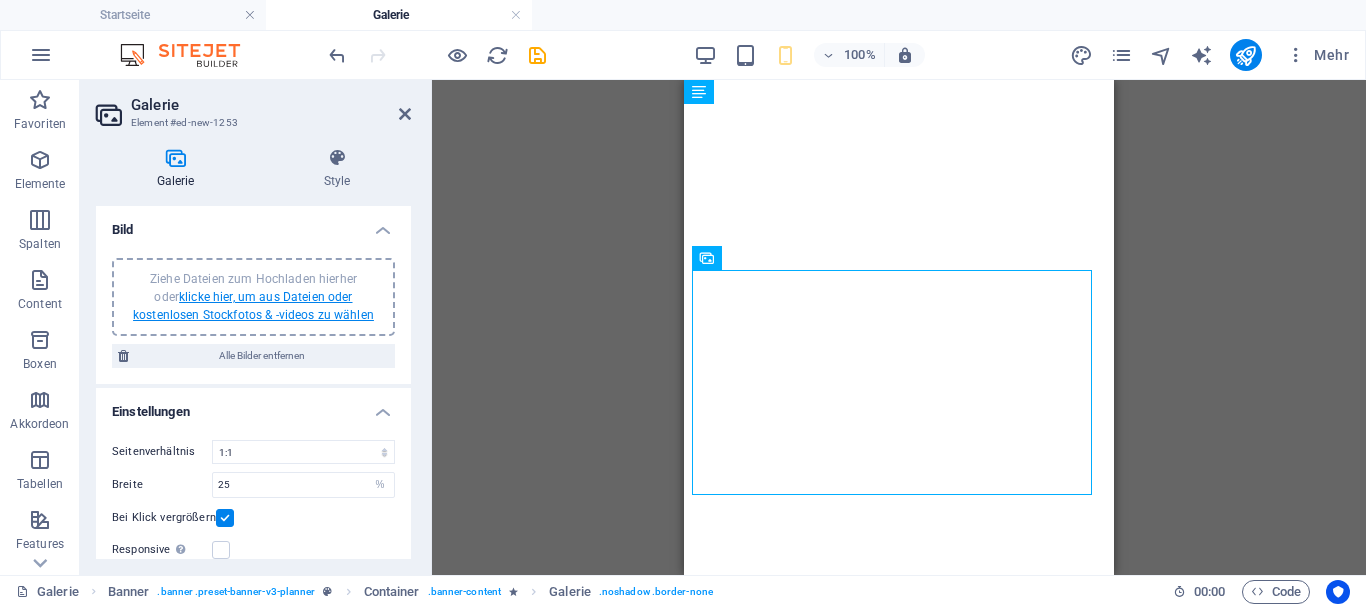 click on "klicke hier, um aus Dateien oder kostenlosen Stockfotos & -videos zu wählen" at bounding box center [253, 306] 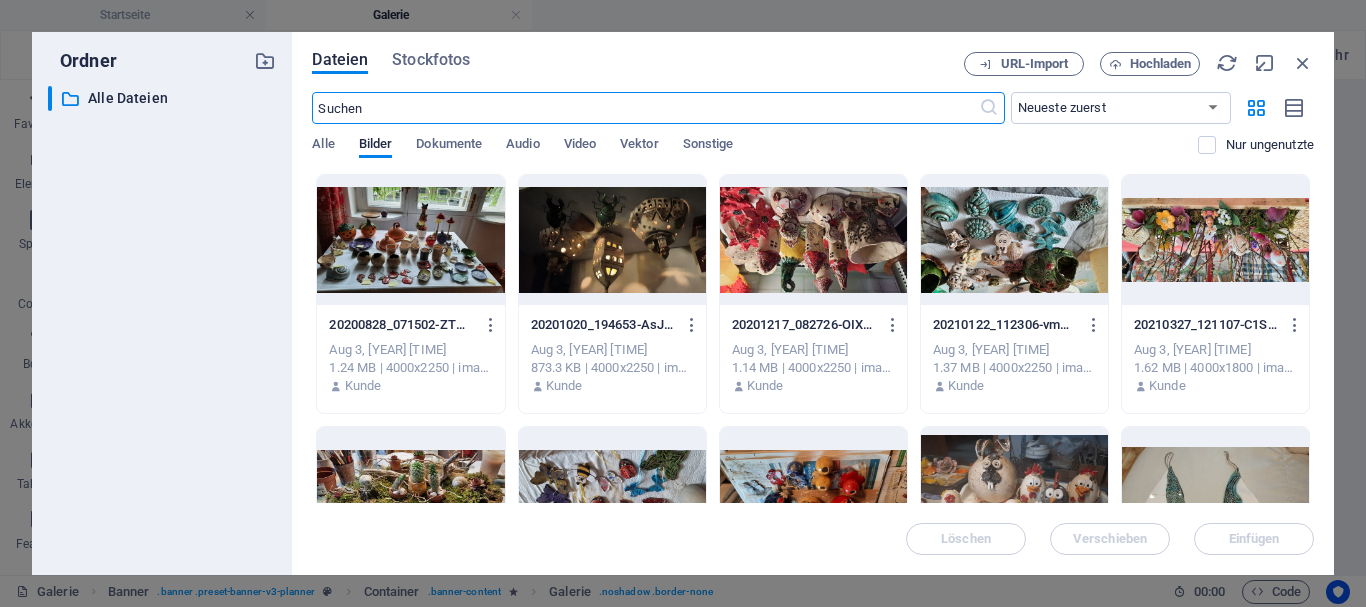 click at bounding box center [410, 240] 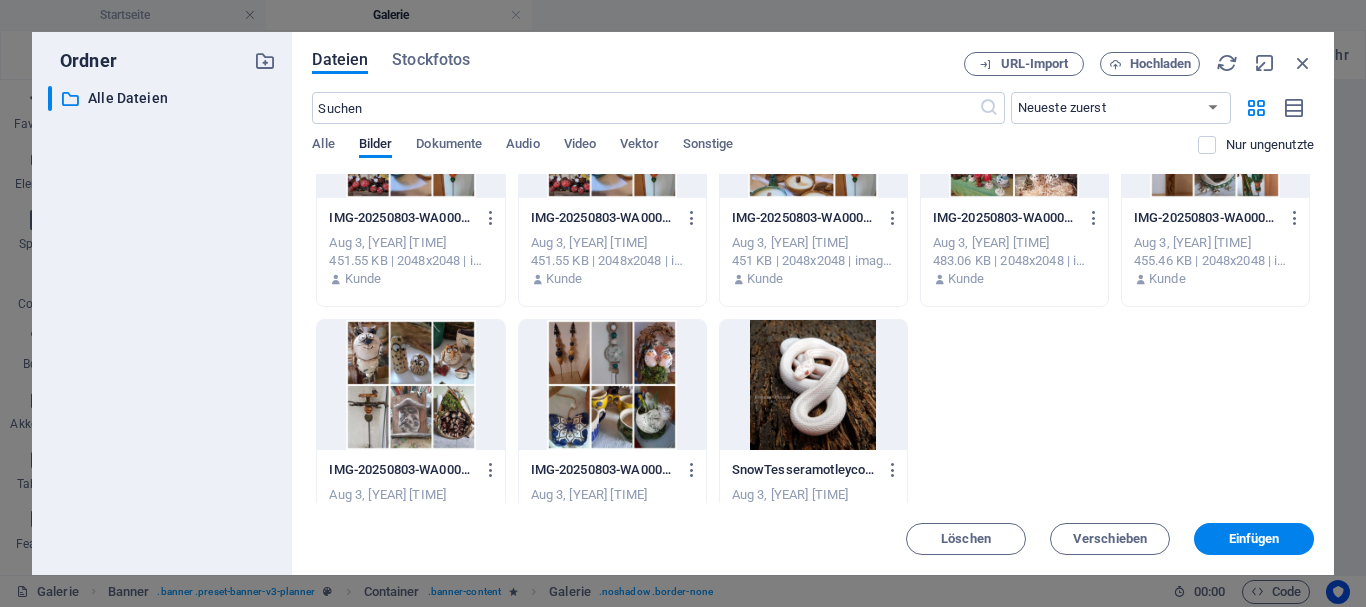scroll, scrollTop: 2431, scrollLeft: 0, axis: vertical 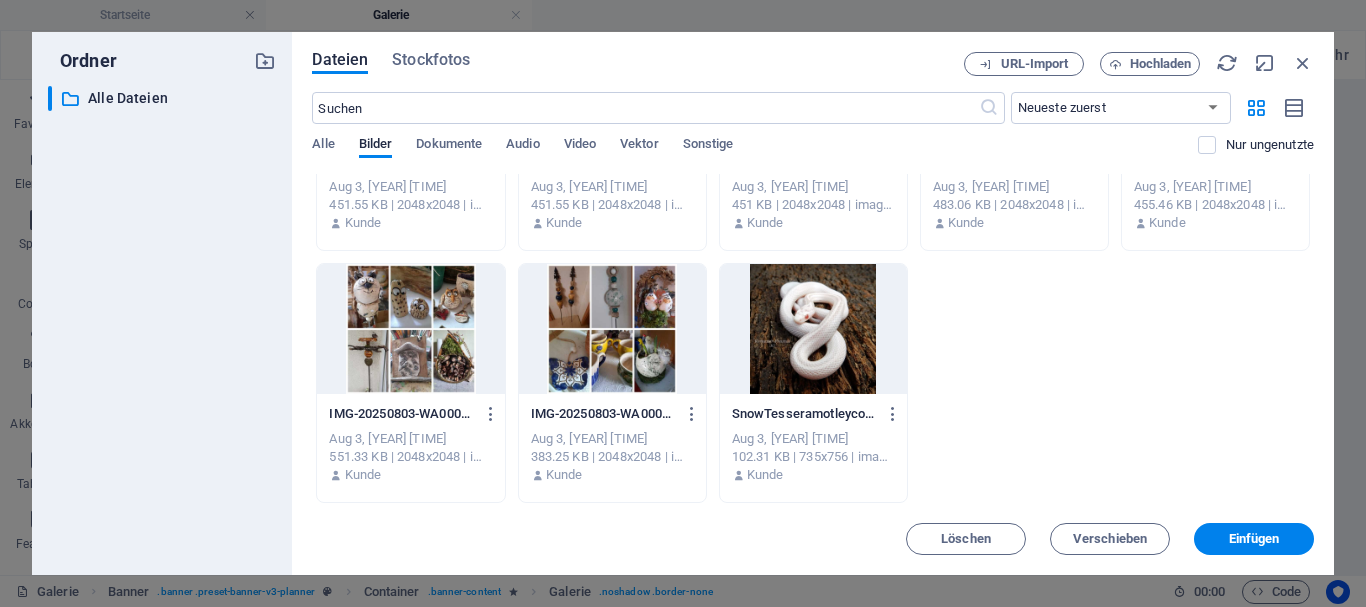 click at bounding box center [612, 329] 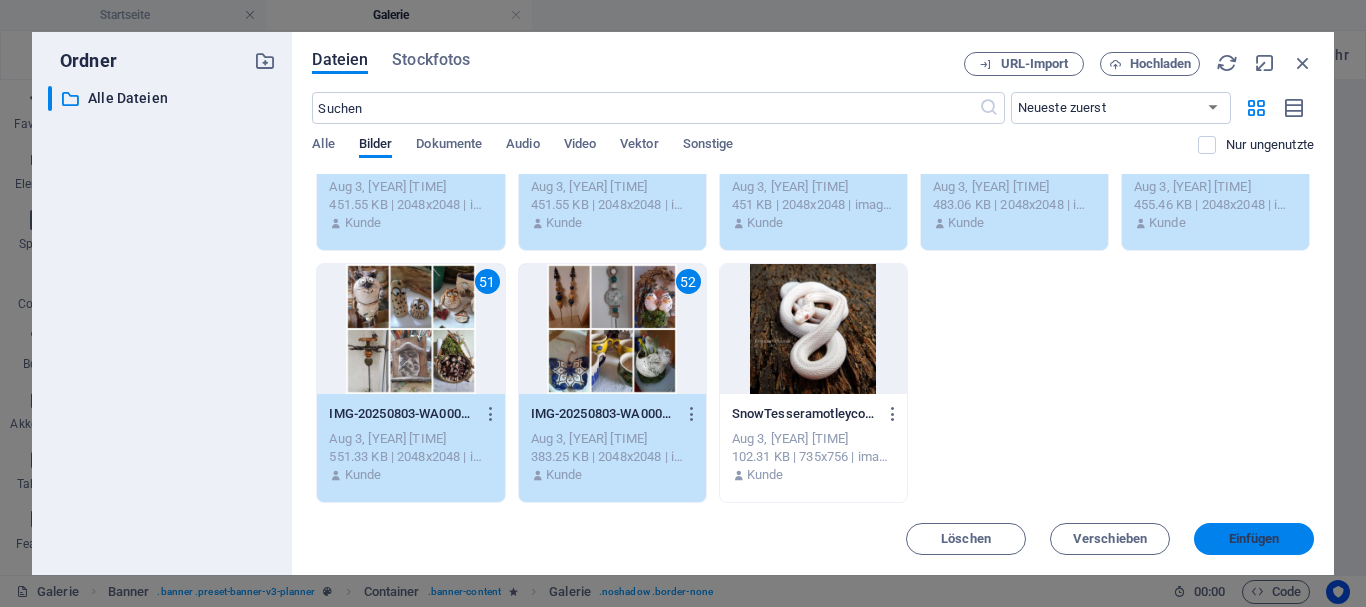 click on "Einfügen" at bounding box center (1254, 539) 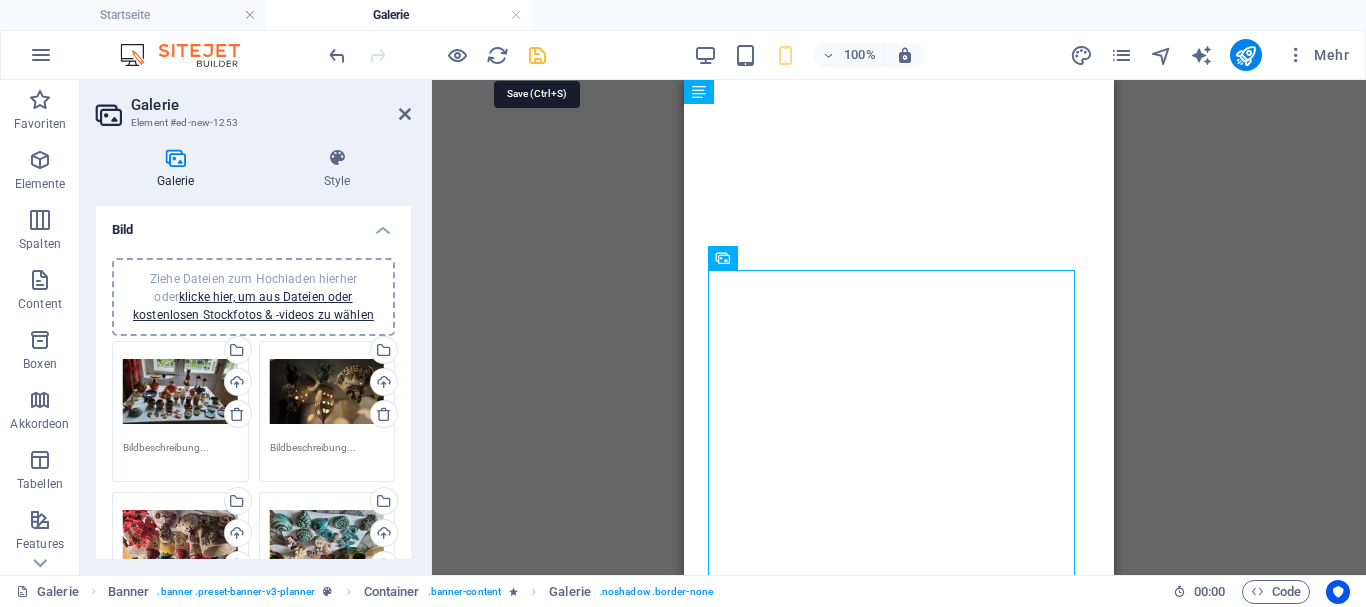click at bounding box center [537, 55] 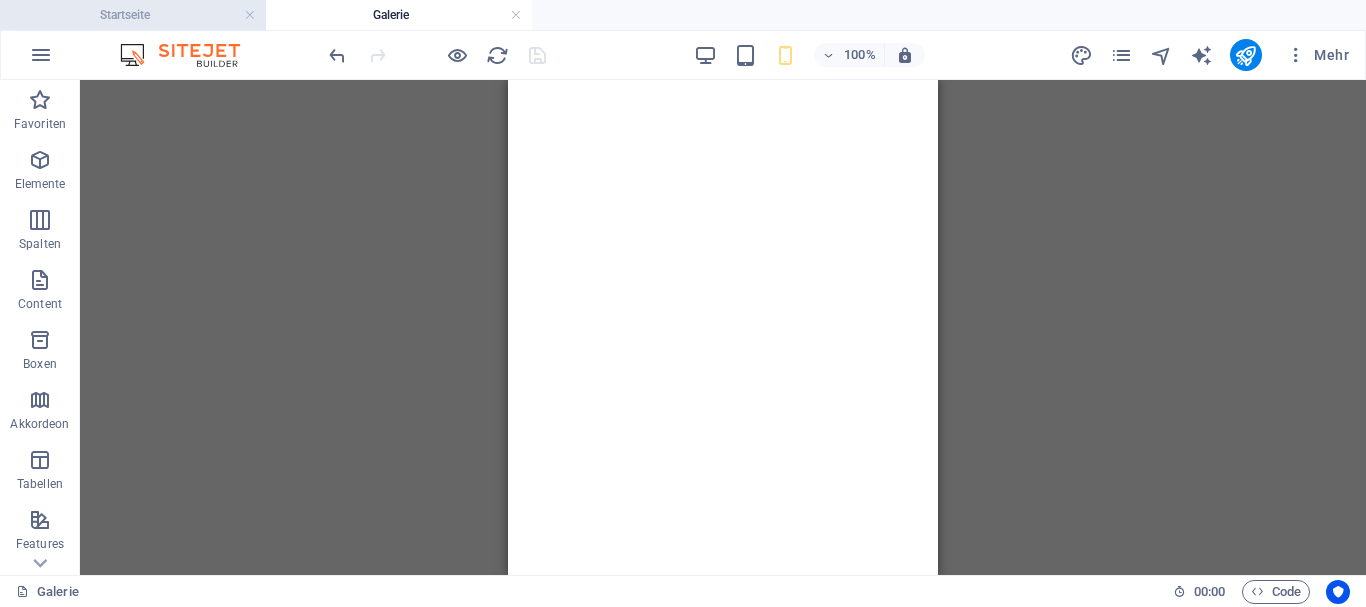 click on "Startseite" at bounding box center (133, 15) 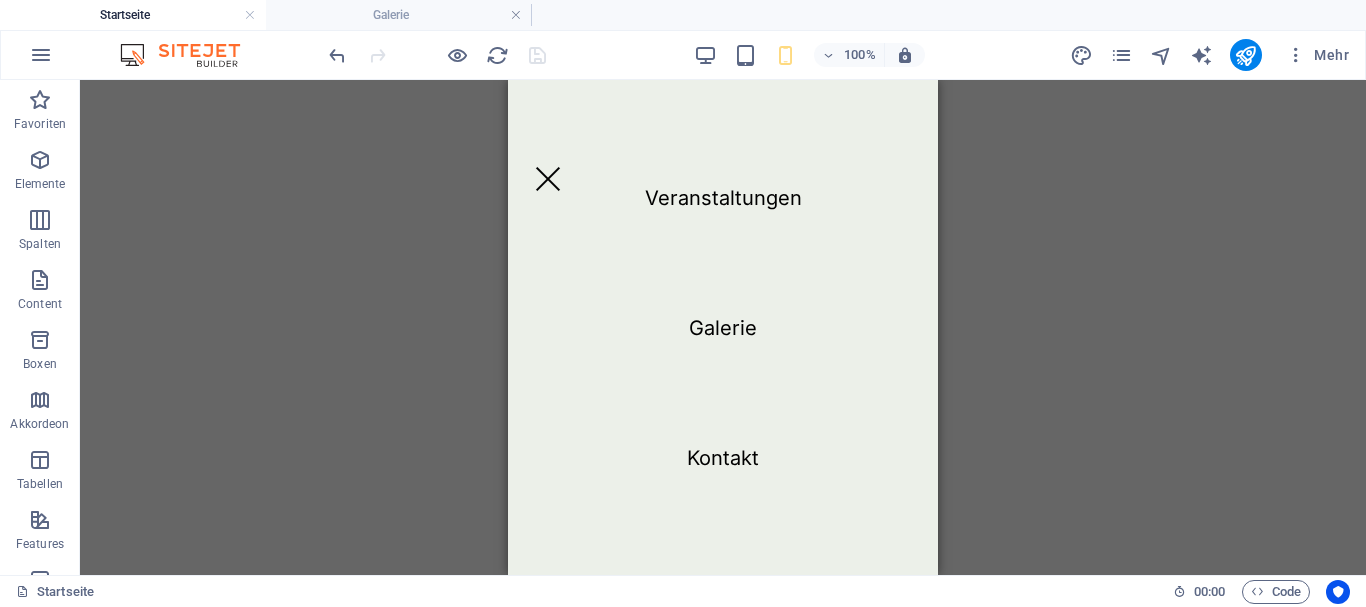 scroll, scrollTop: 238, scrollLeft: 0, axis: vertical 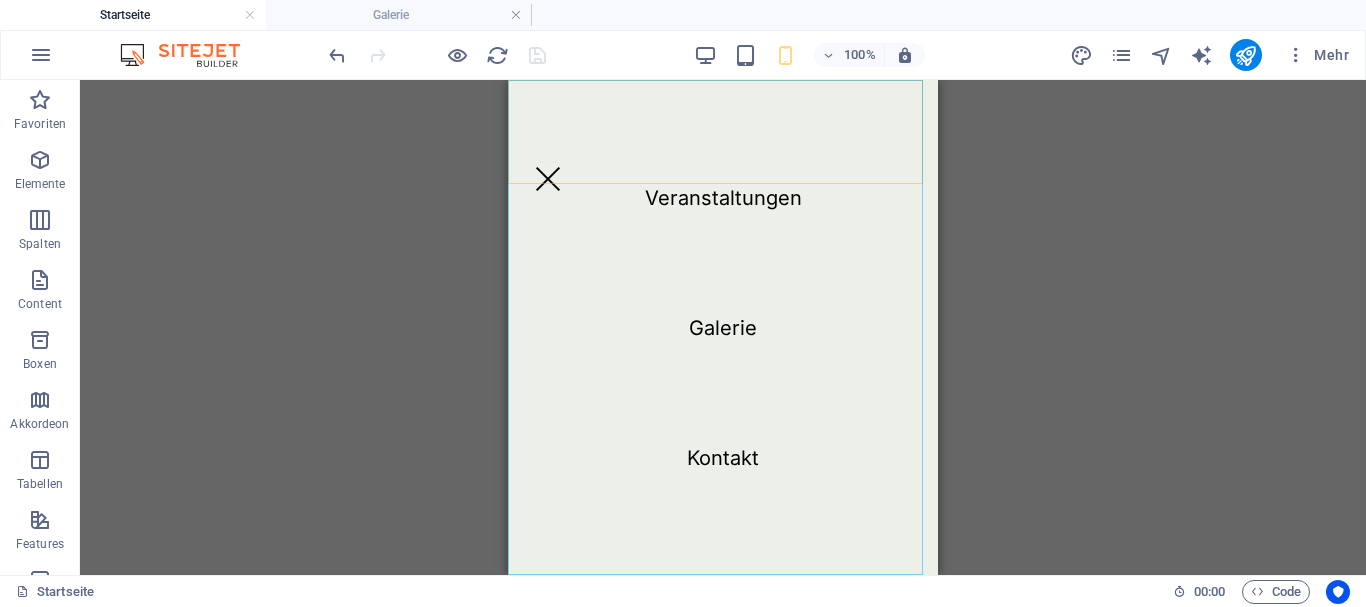 click on "Veranstaltungen Galerie Kontakt" at bounding box center (723, 327) 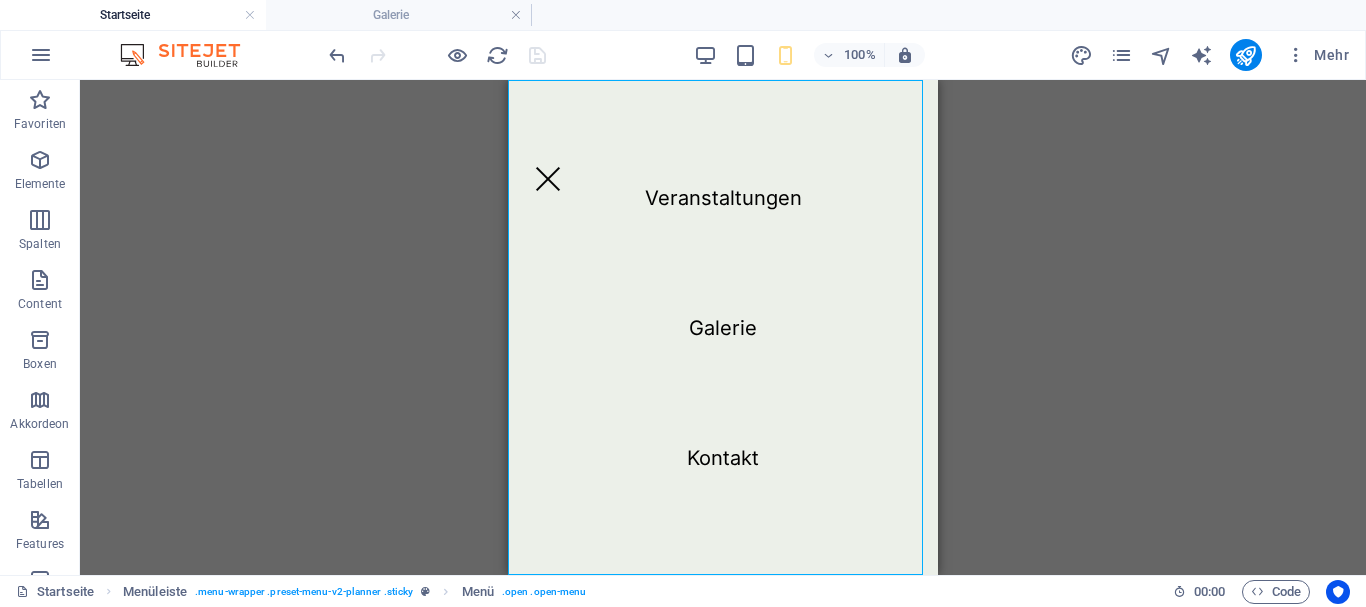 click on "Veranstaltungen Galerie Kontakt" at bounding box center (723, 327) 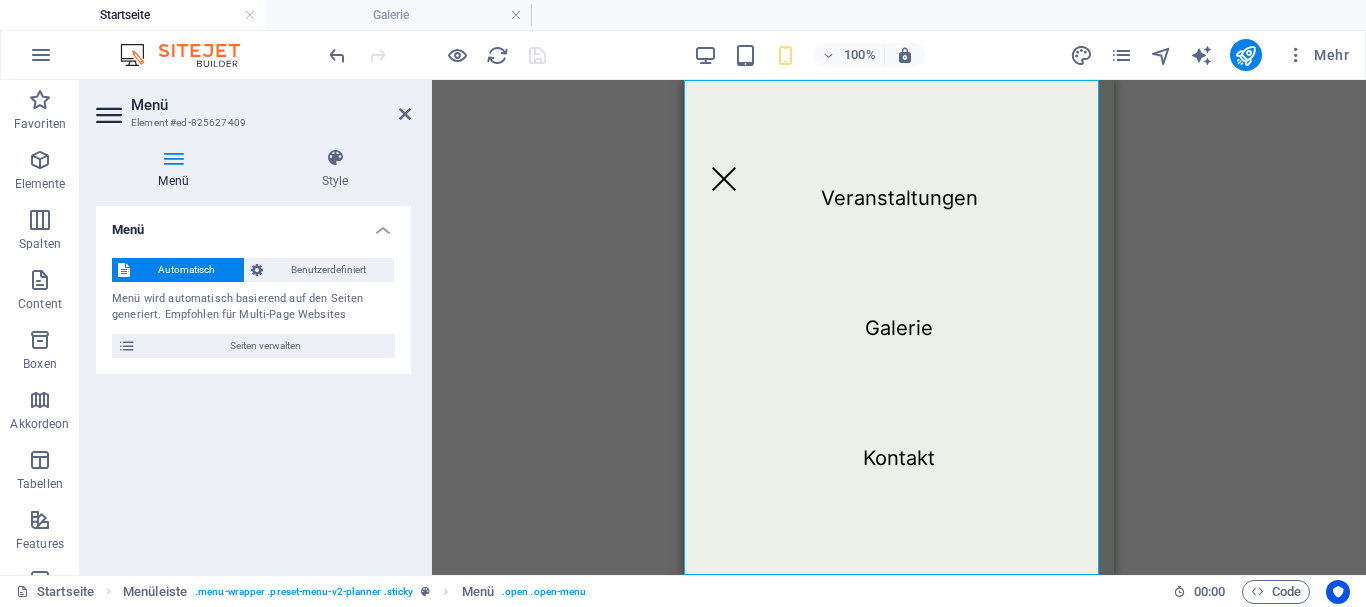 click on "Veranstaltungen Galerie Kontakt" at bounding box center [899, 327] 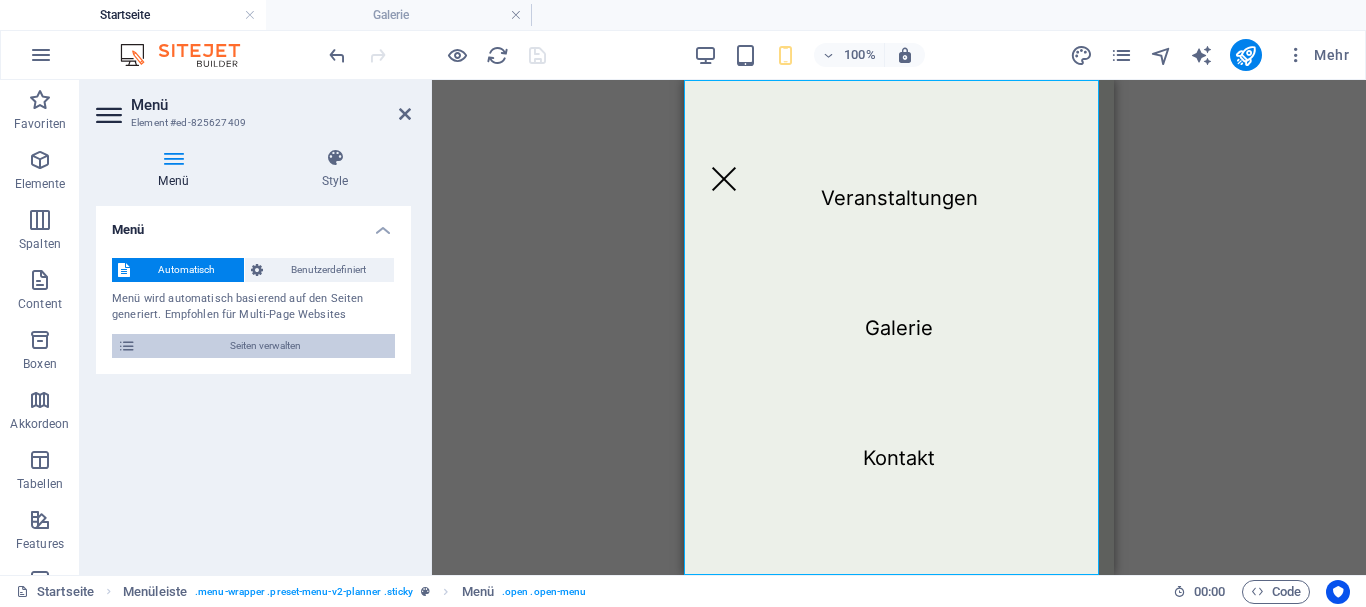 click at bounding box center [127, 346] 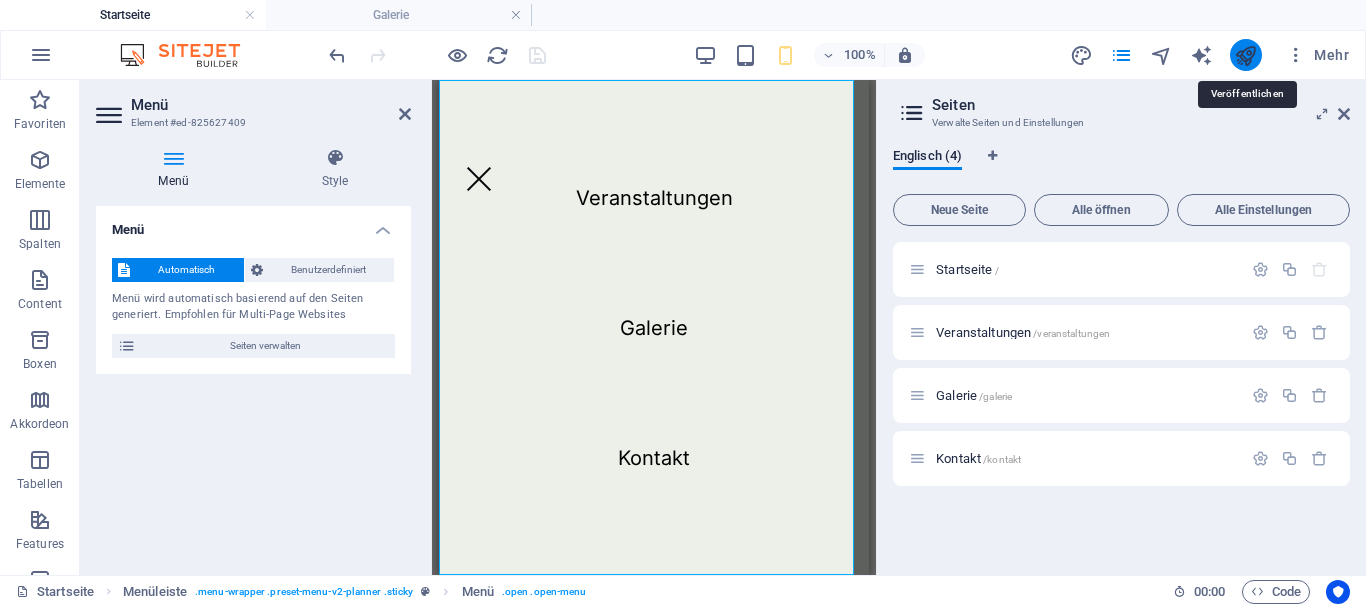 click at bounding box center (1245, 55) 